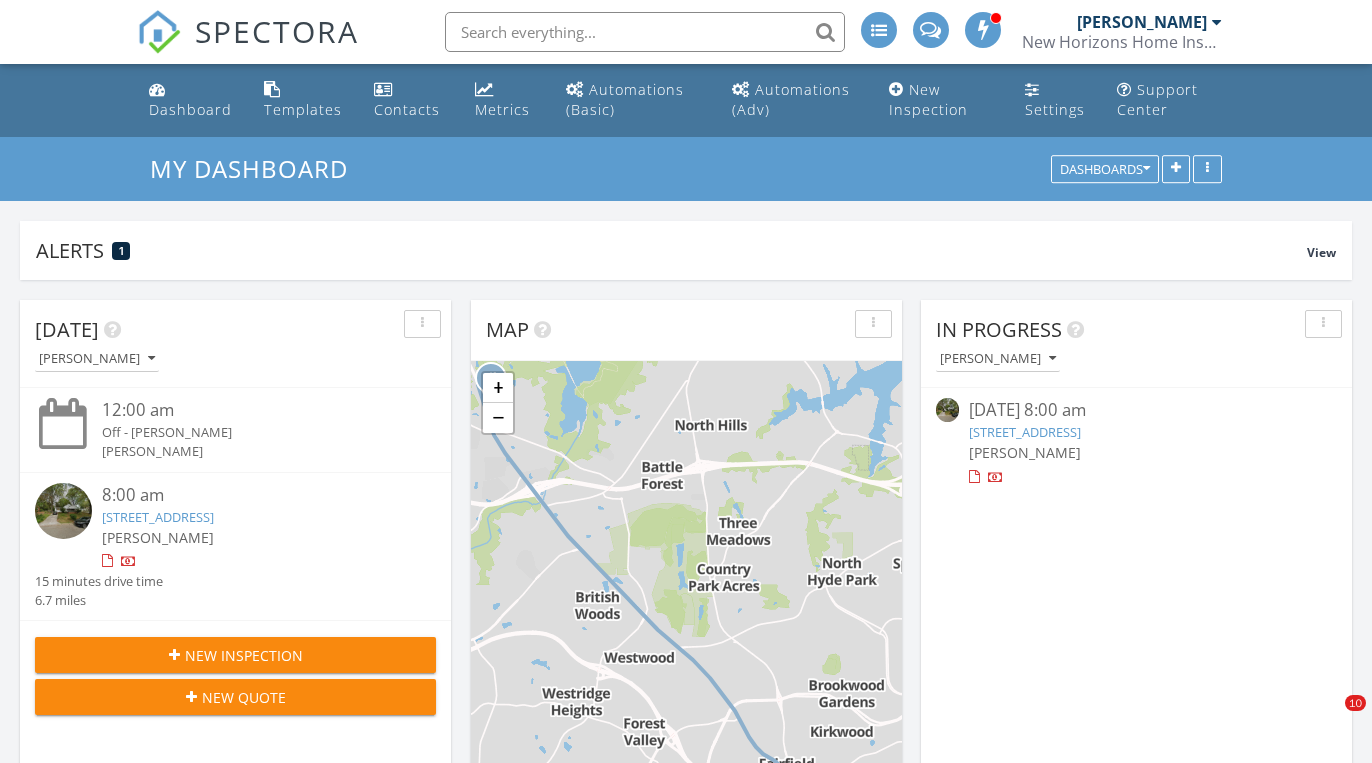 scroll, scrollTop: 0, scrollLeft: 0, axis: both 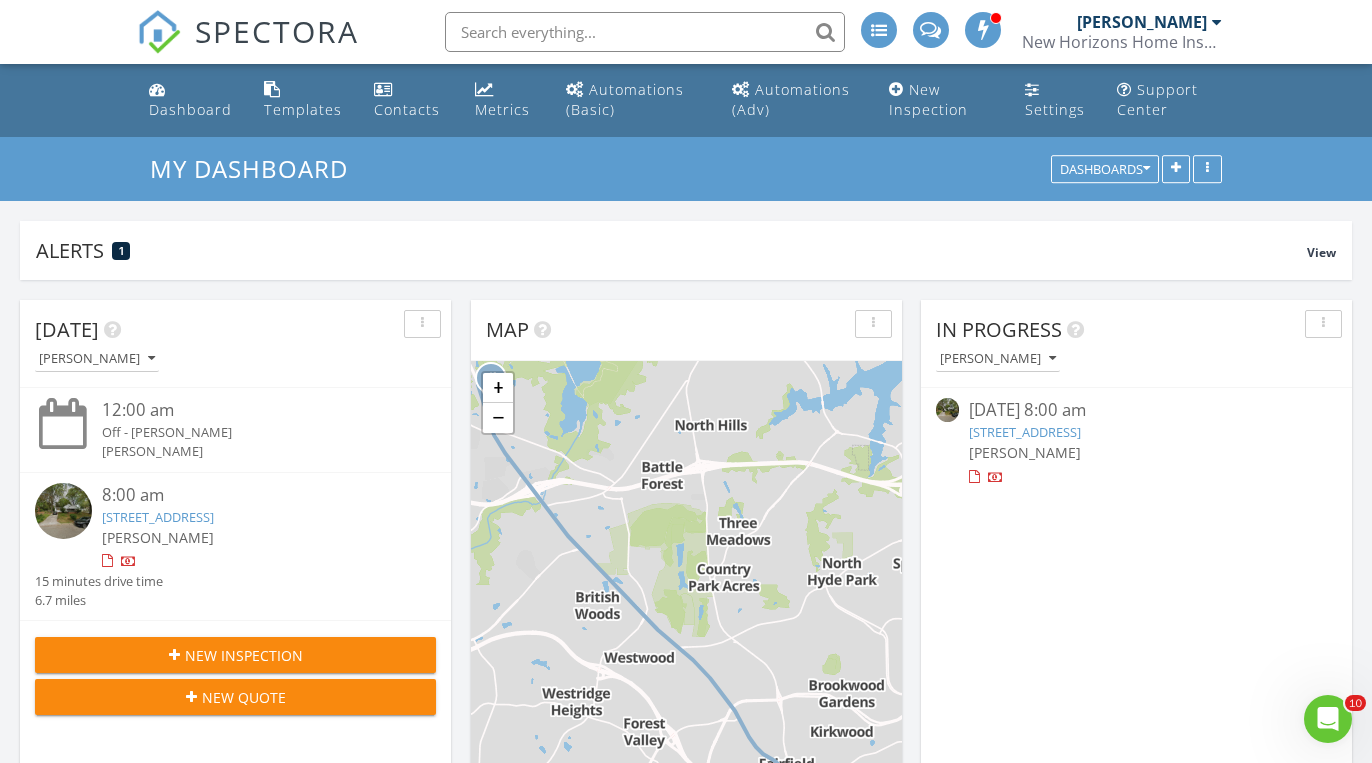 click on "[PERSON_NAME]" at bounding box center (252, 537) 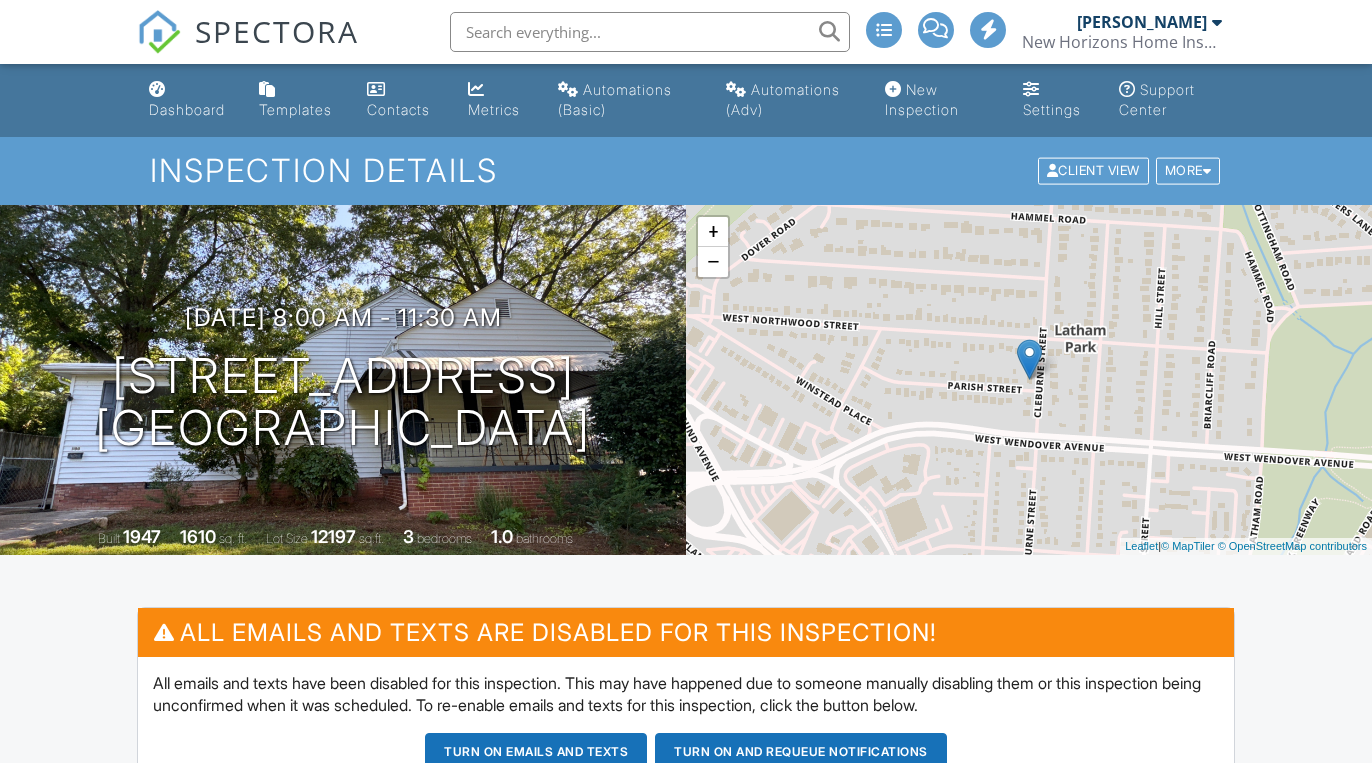 scroll, scrollTop: 158, scrollLeft: 0, axis: vertical 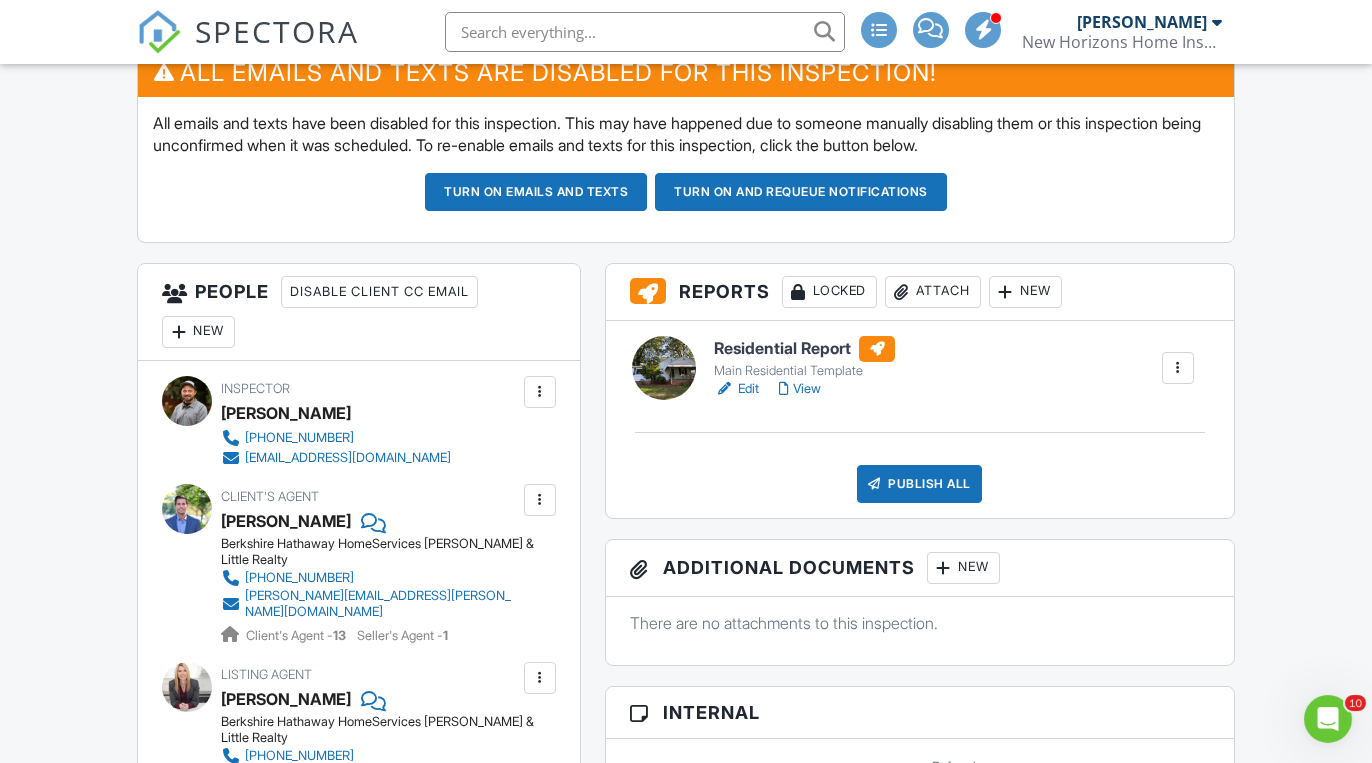 click on "View" at bounding box center [800, 389] 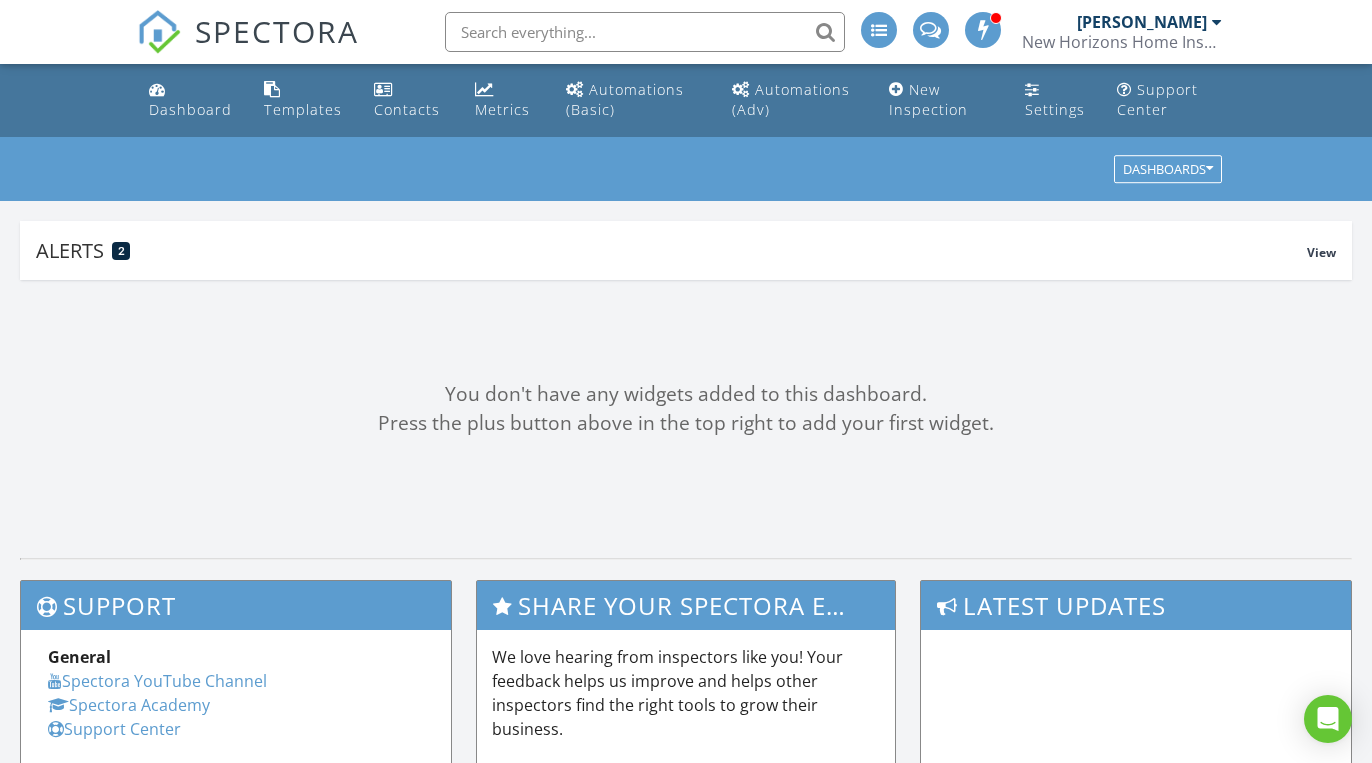 scroll, scrollTop: 0, scrollLeft: 0, axis: both 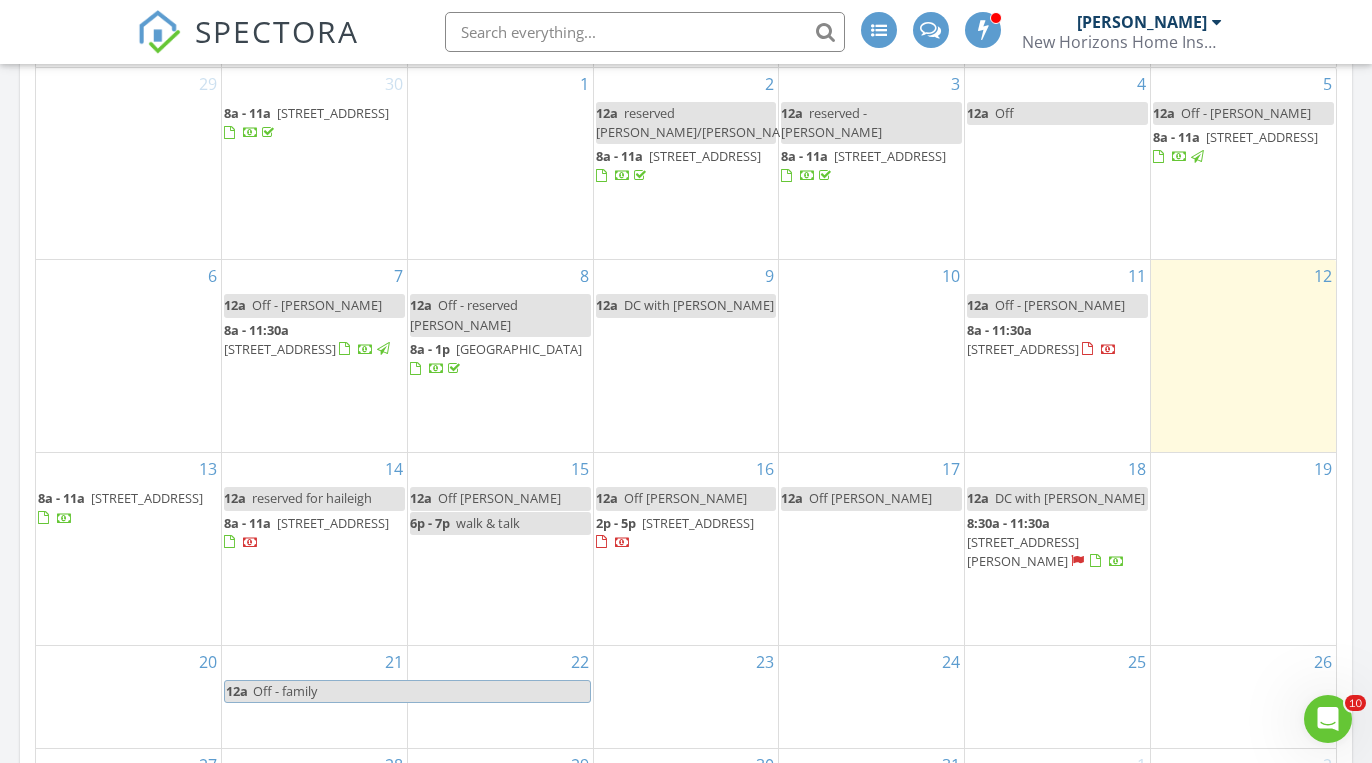 click on "[STREET_ADDRESS][PERSON_NAME]" at bounding box center (1023, 551) 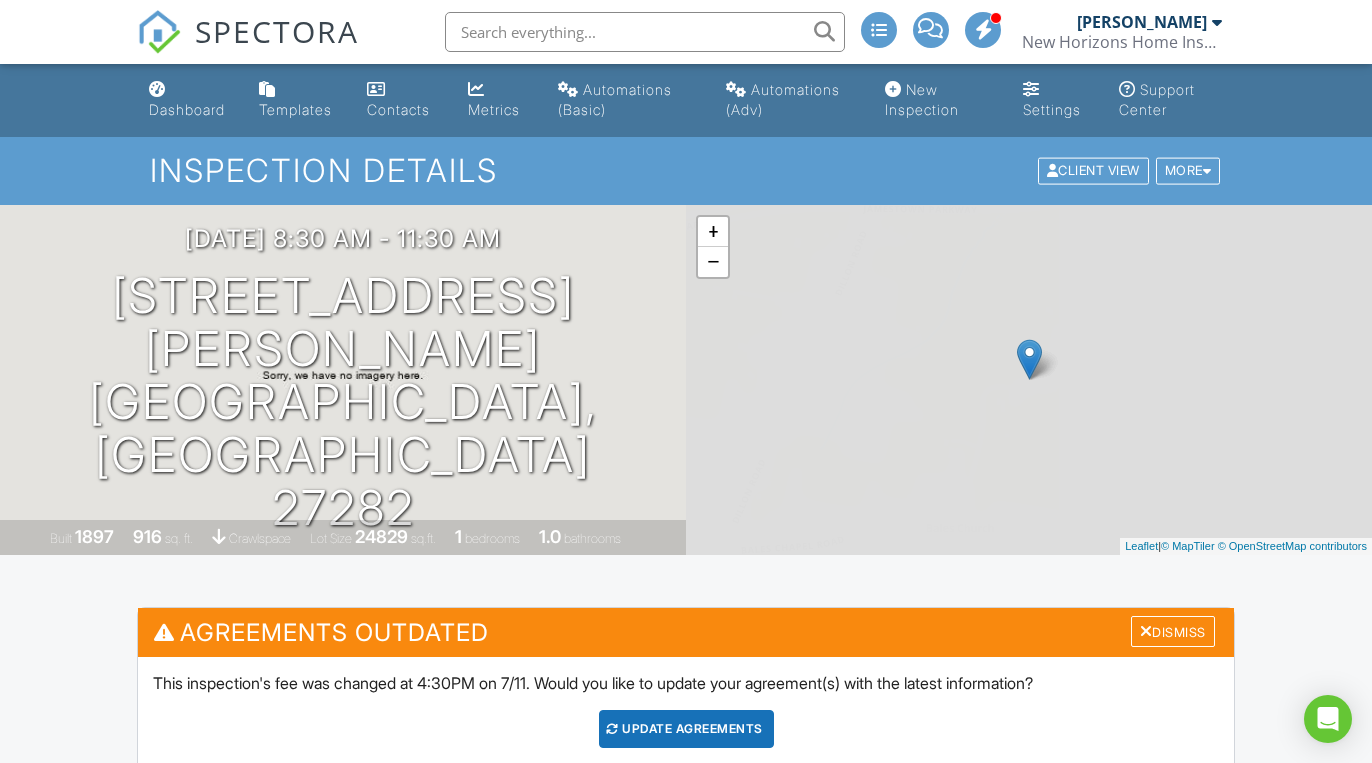 scroll, scrollTop: 0, scrollLeft: 0, axis: both 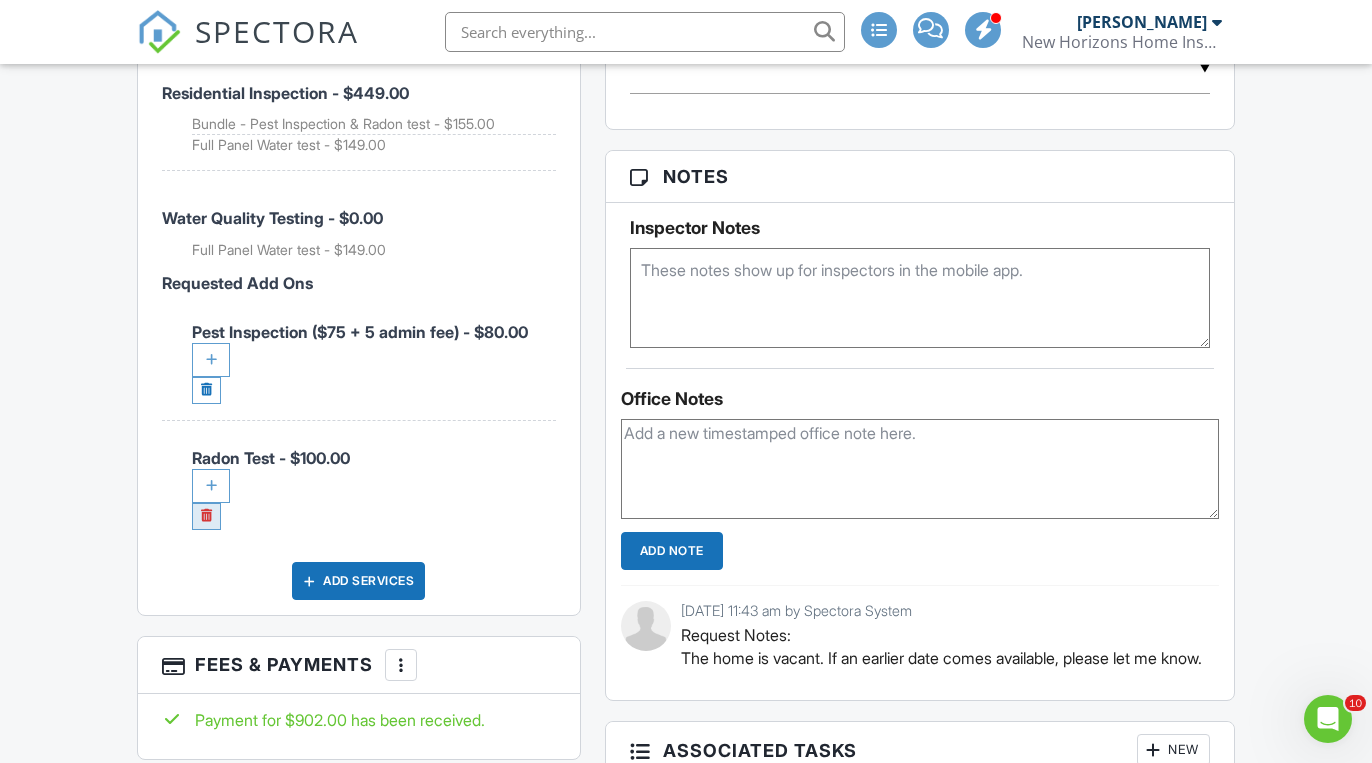 click at bounding box center [206, 516] 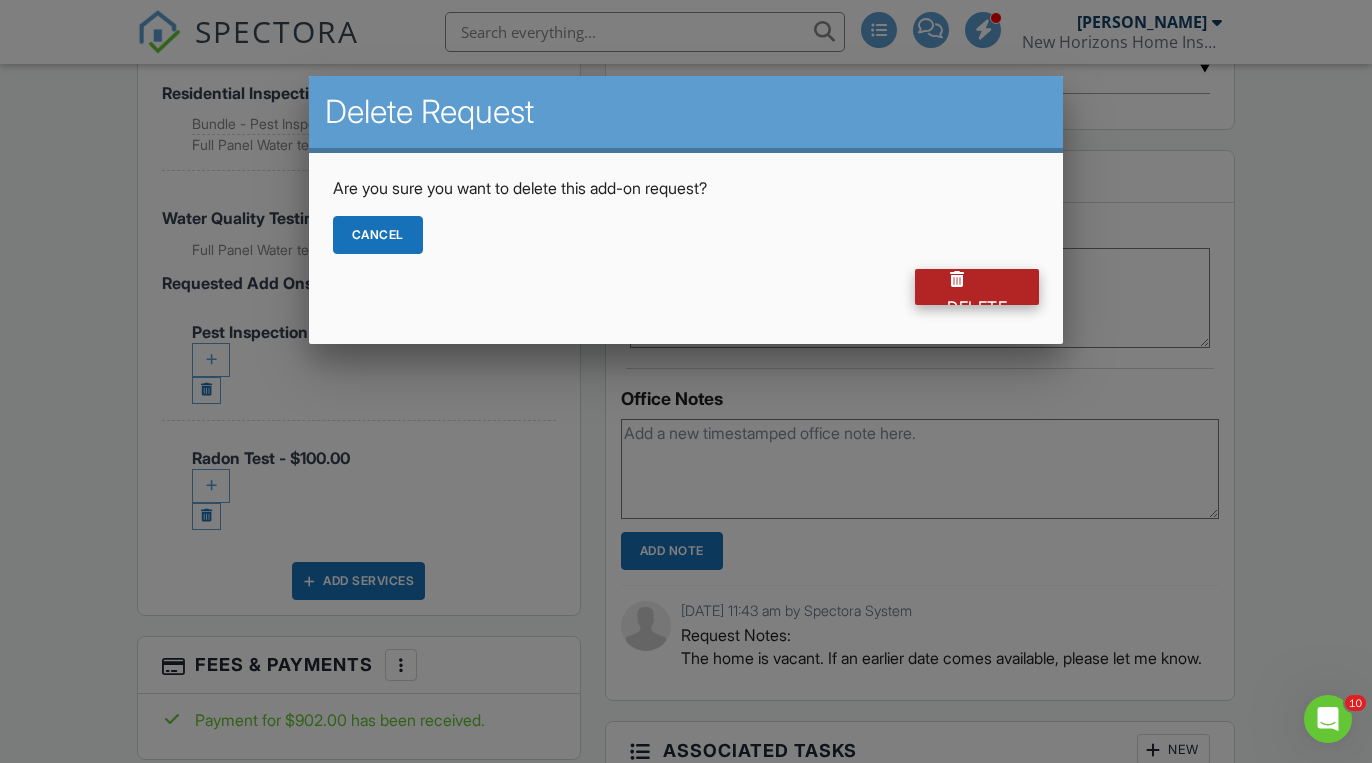 click on "Delete" at bounding box center (977, 287) 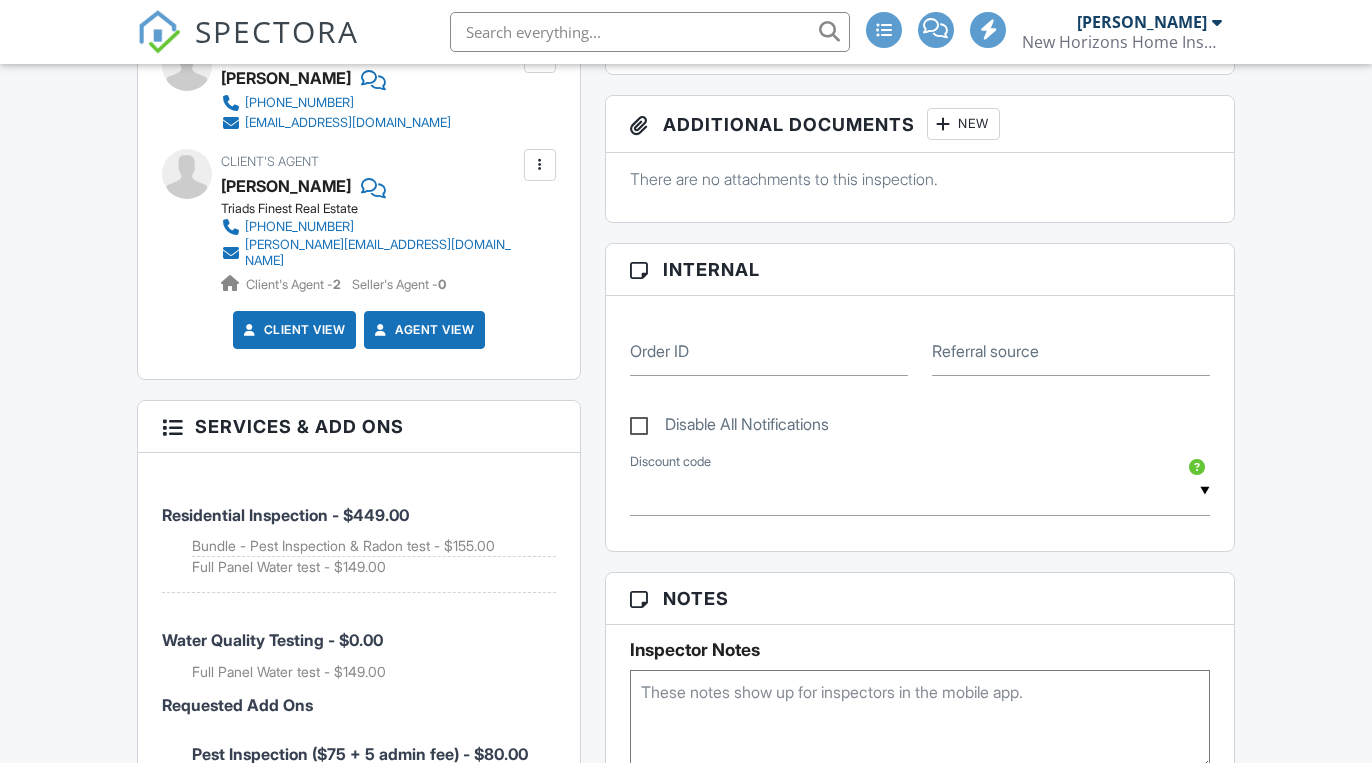 scroll, scrollTop: 960, scrollLeft: 0, axis: vertical 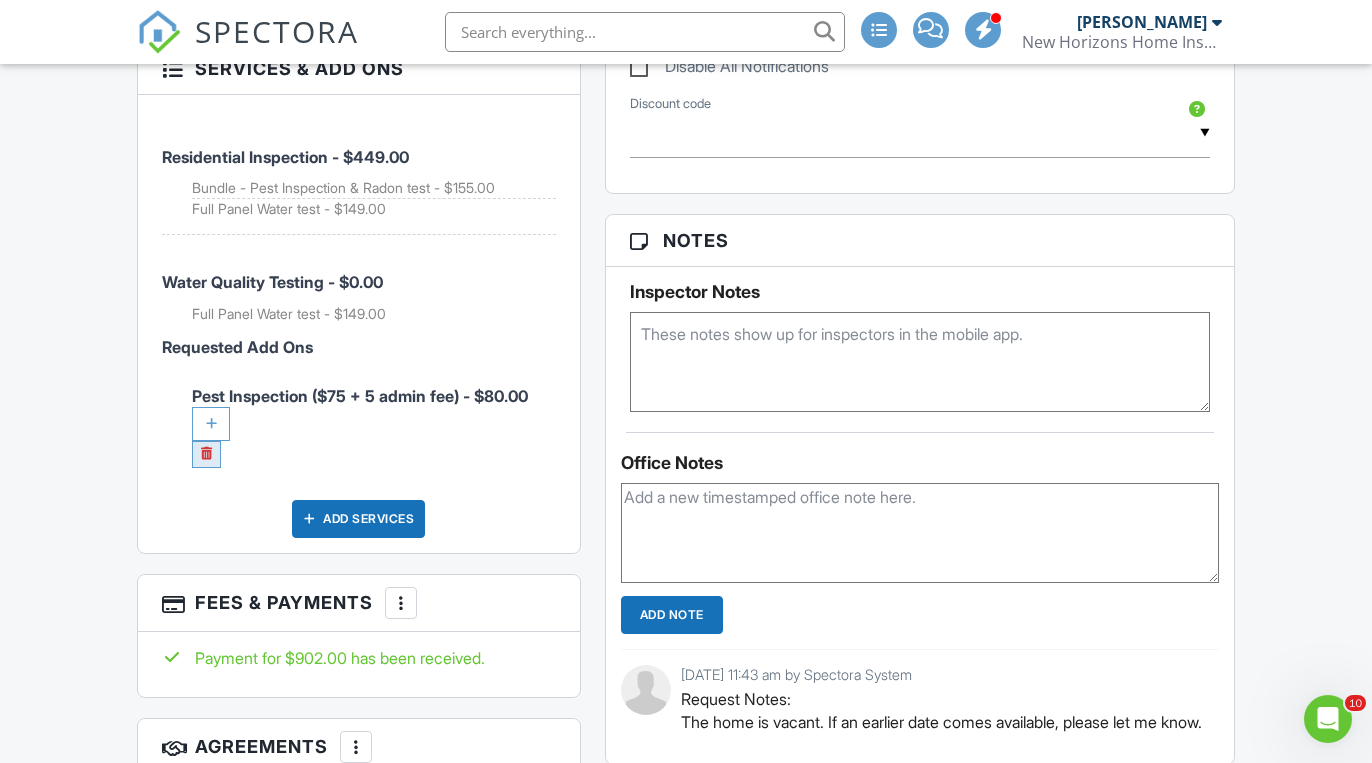 click at bounding box center [206, 454] 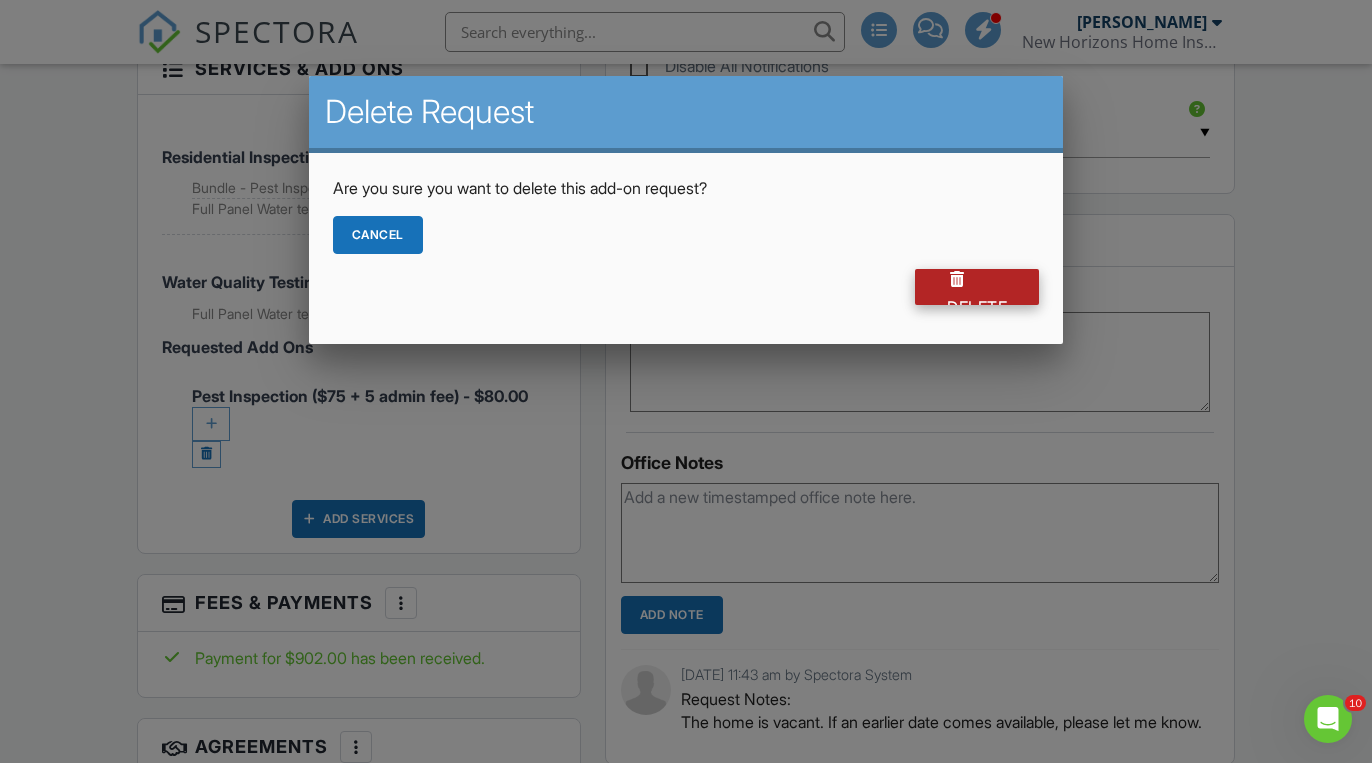 click on "Delete" at bounding box center (977, 287) 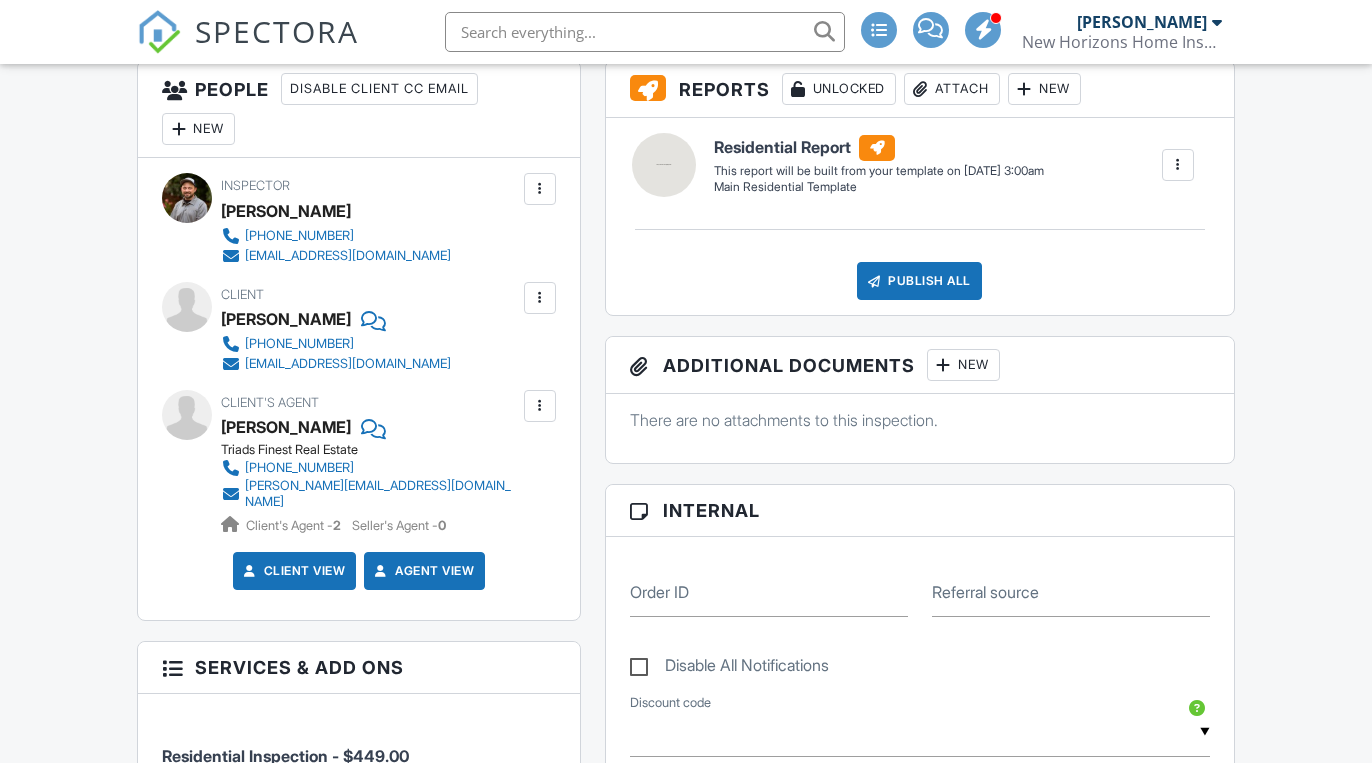 scroll, scrollTop: 0, scrollLeft: 0, axis: both 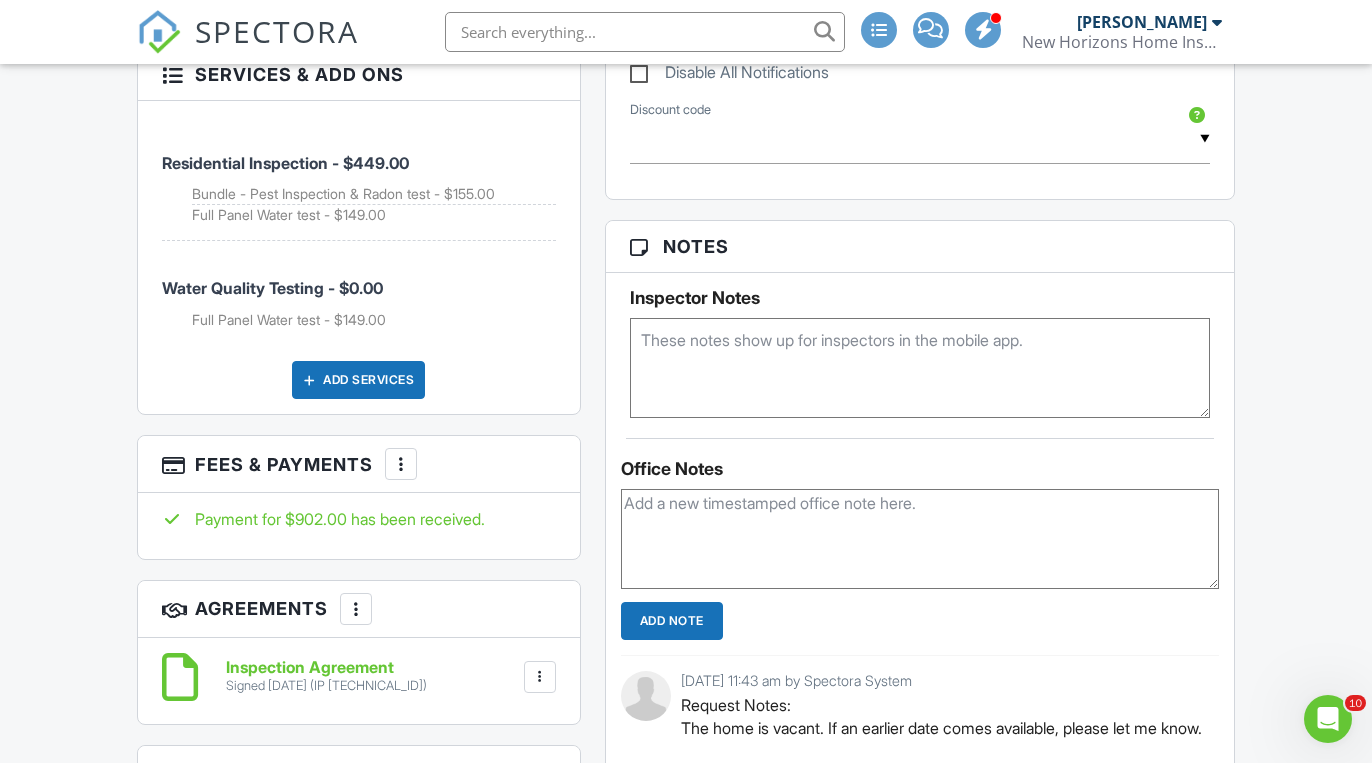 click at bounding box center (401, 464) 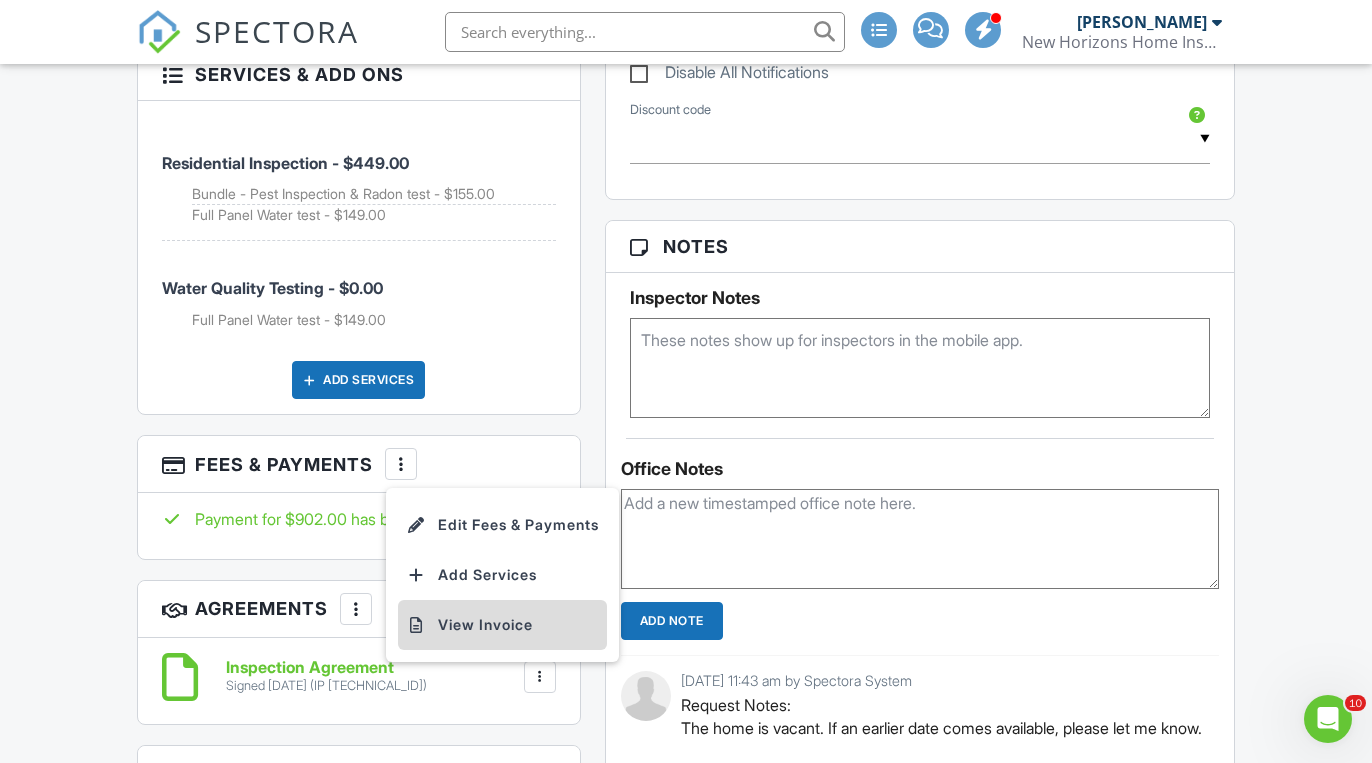 click on "View Invoice" at bounding box center (502, 625) 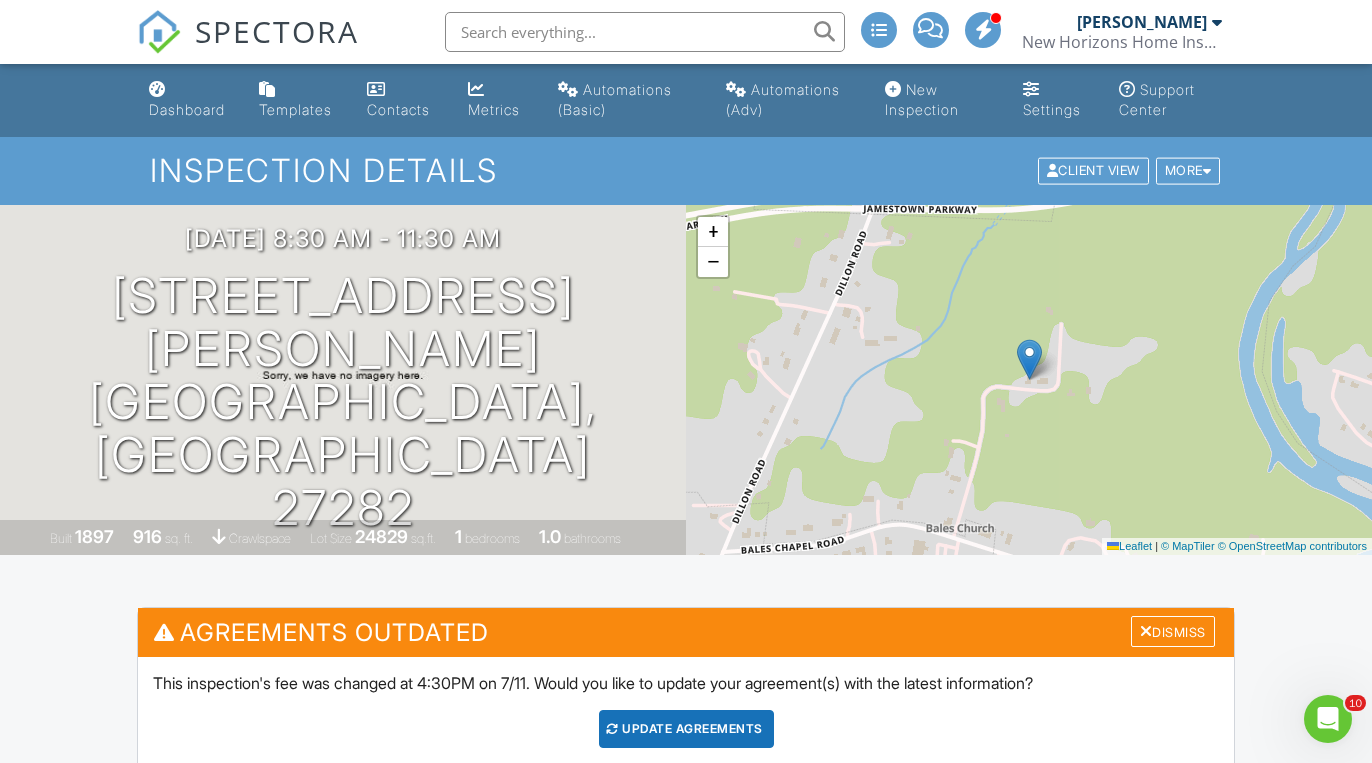 scroll, scrollTop: 0, scrollLeft: 0, axis: both 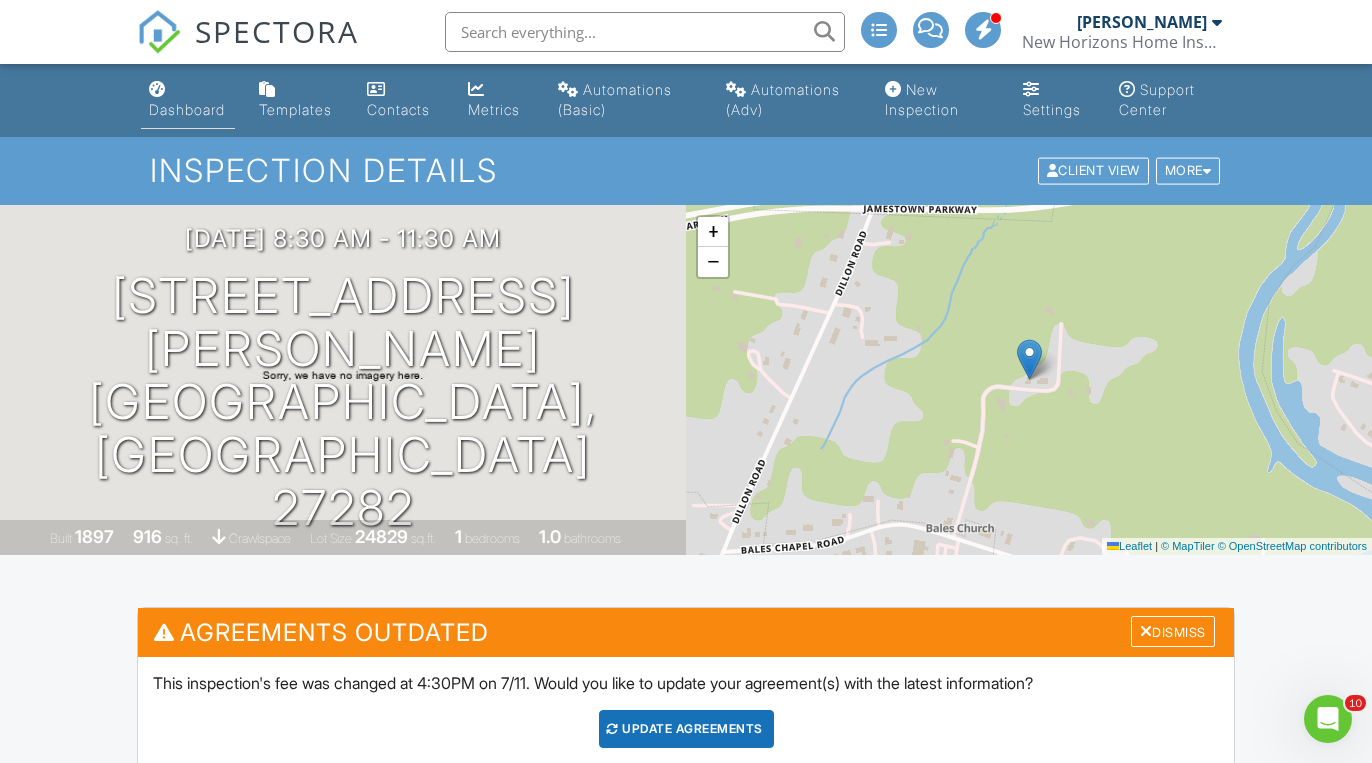 click on "Dashboard" at bounding box center (187, 109) 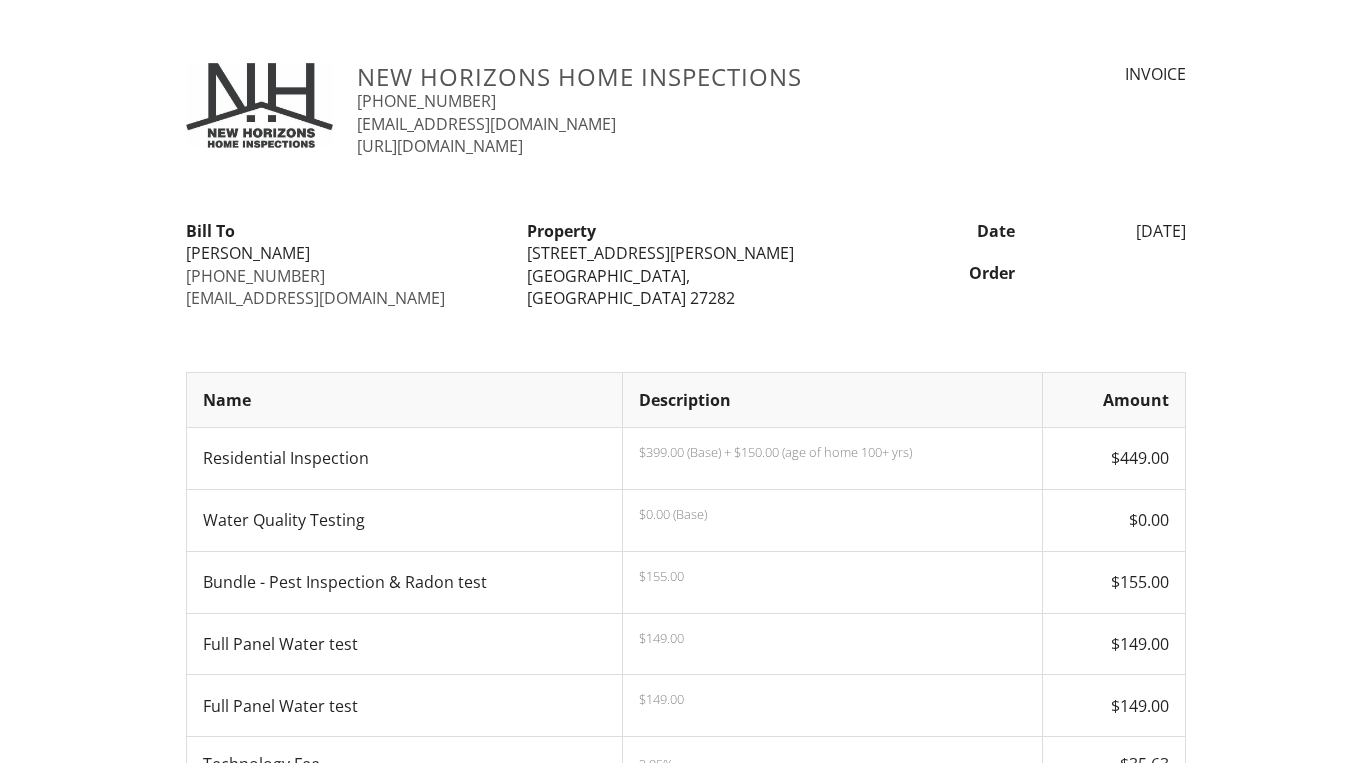 scroll, scrollTop: 0, scrollLeft: 0, axis: both 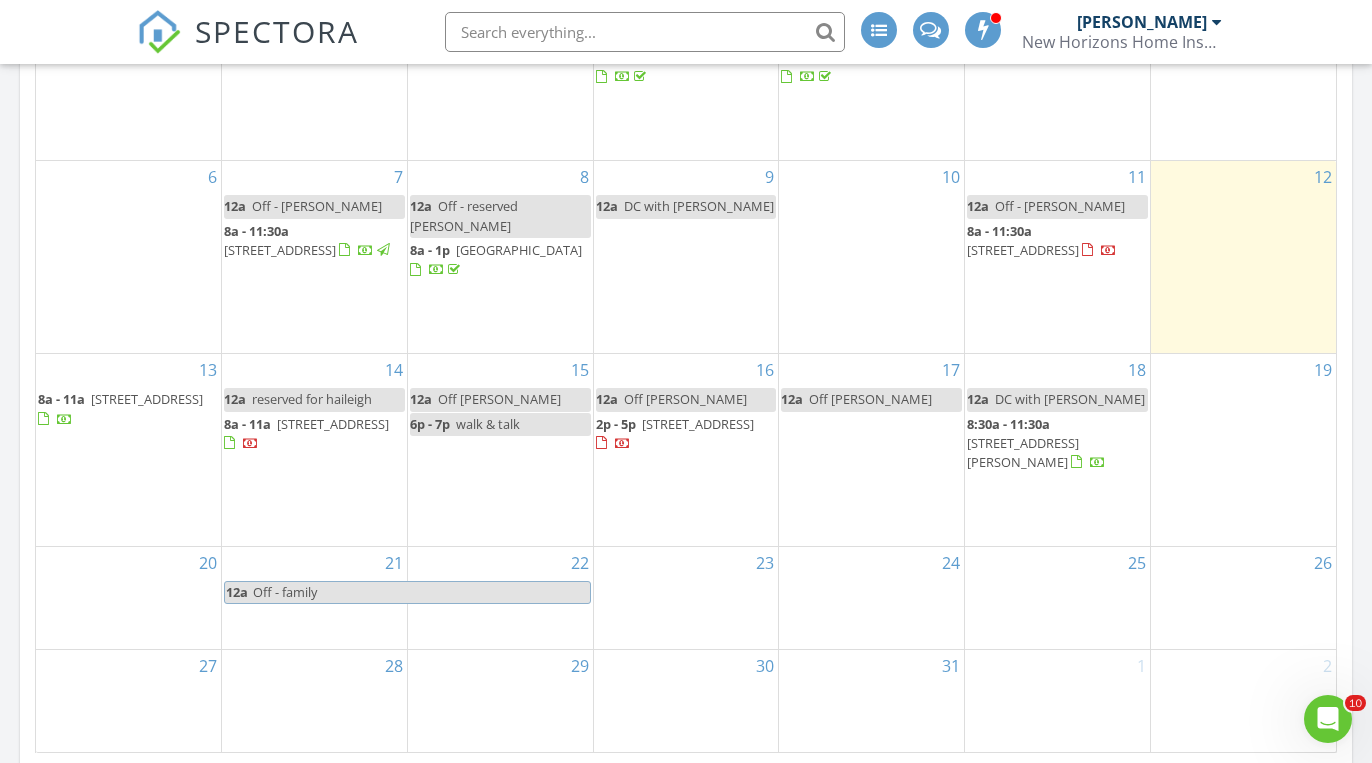click on "[STREET_ADDRESS]" at bounding box center (1023, 250) 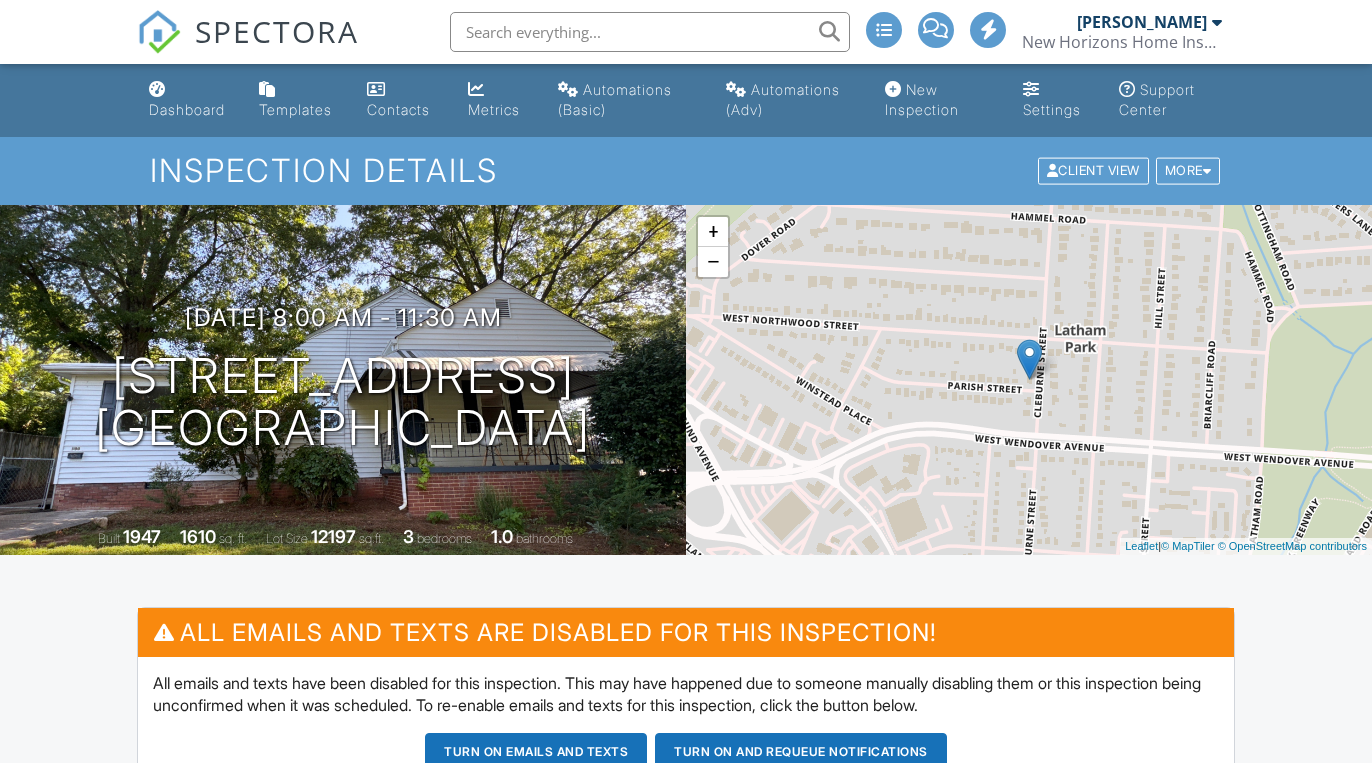 scroll, scrollTop: 0, scrollLeft: 0, axis: both 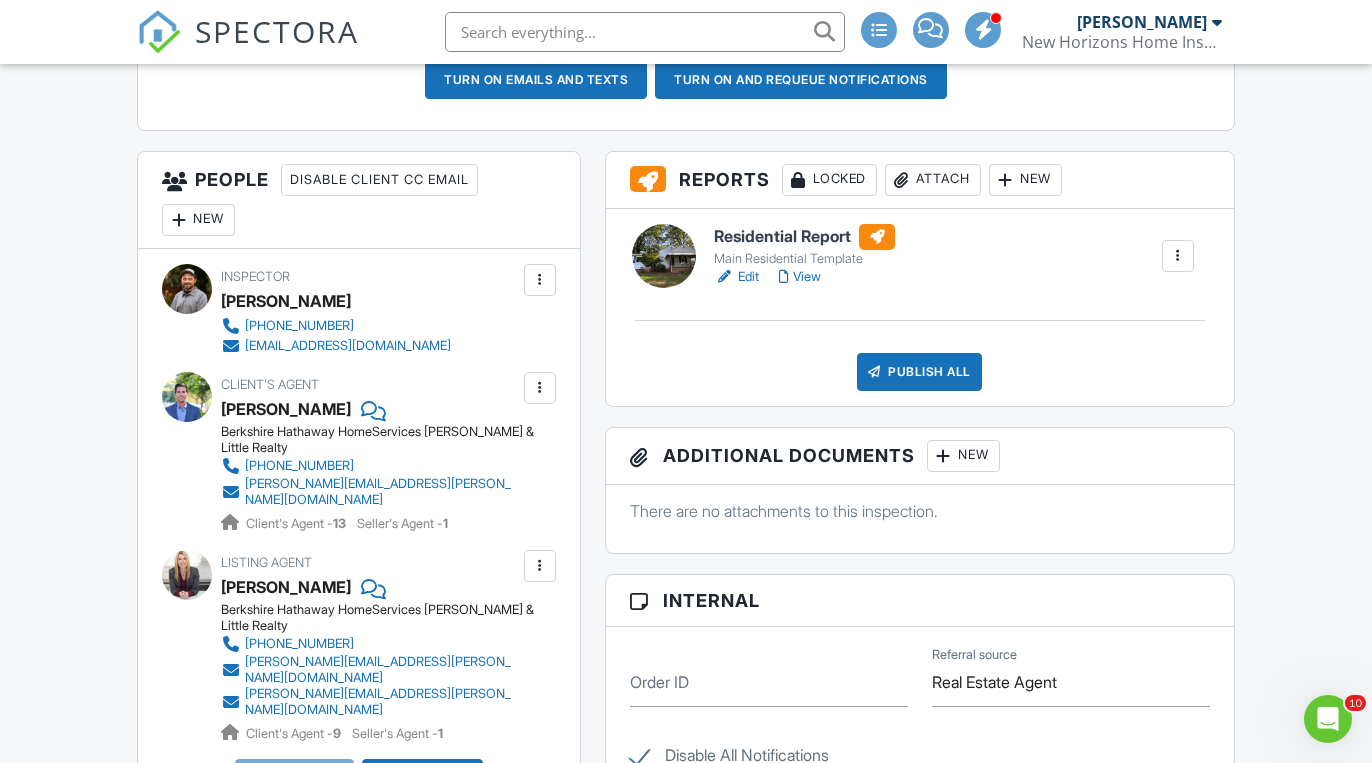 click on "New" at bounding box center (198, 220) 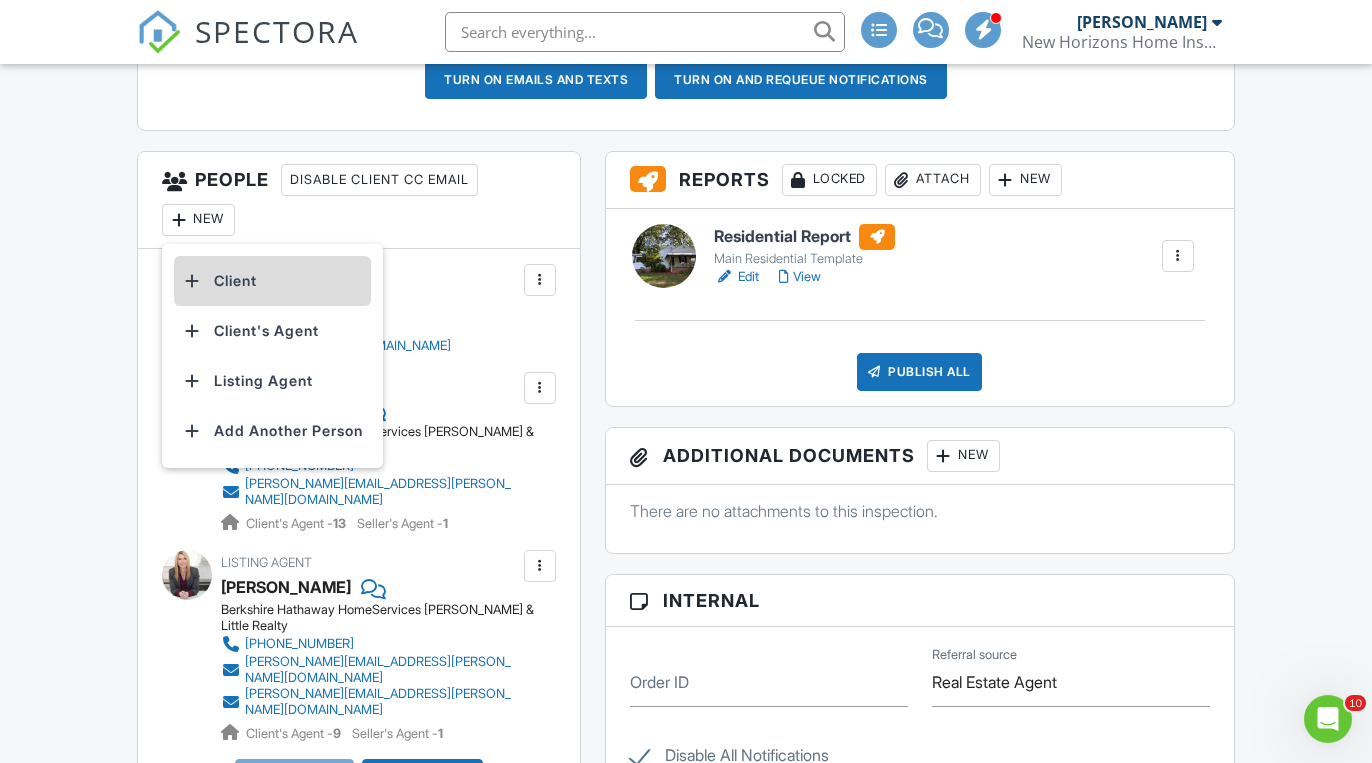 click on "Client" at bounding box center (272, 281) 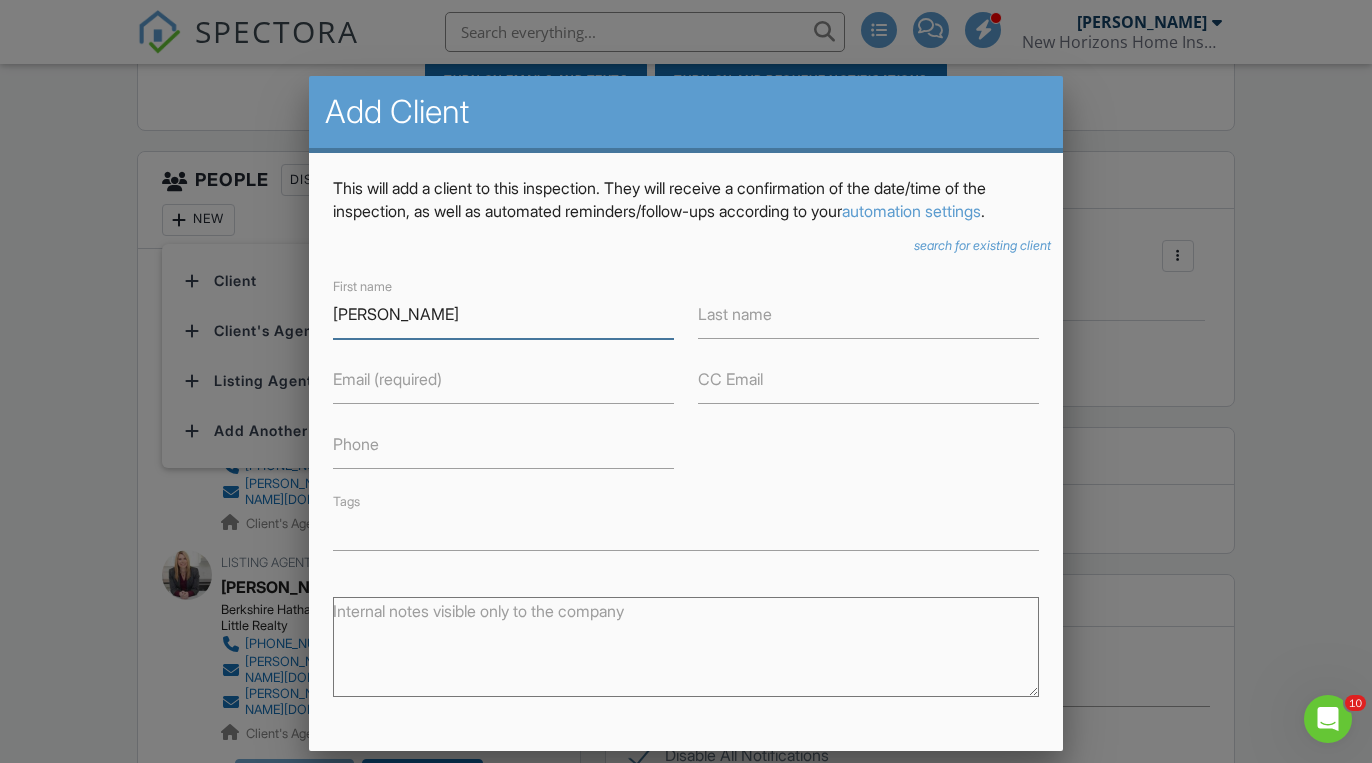 type on "[PERSON_NAME]" 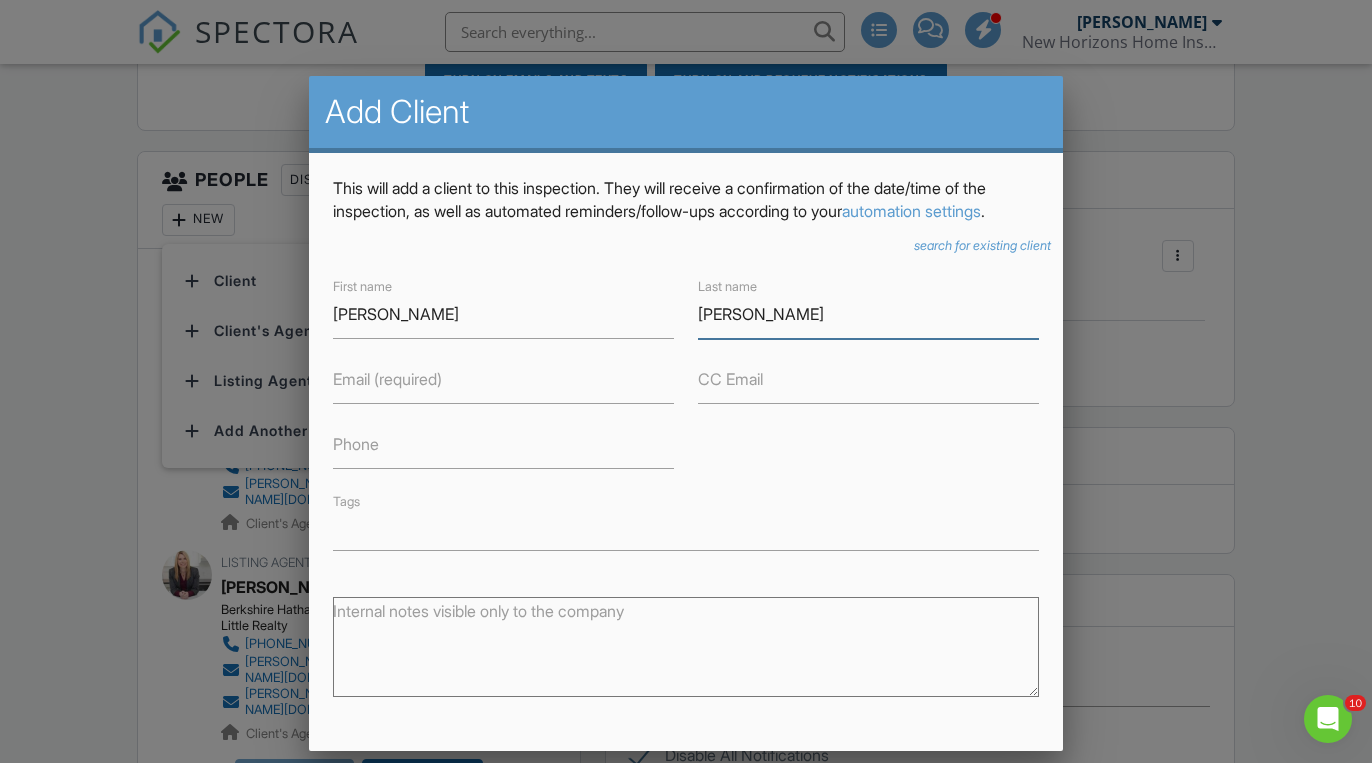 type on "[PERSON_NAME]" 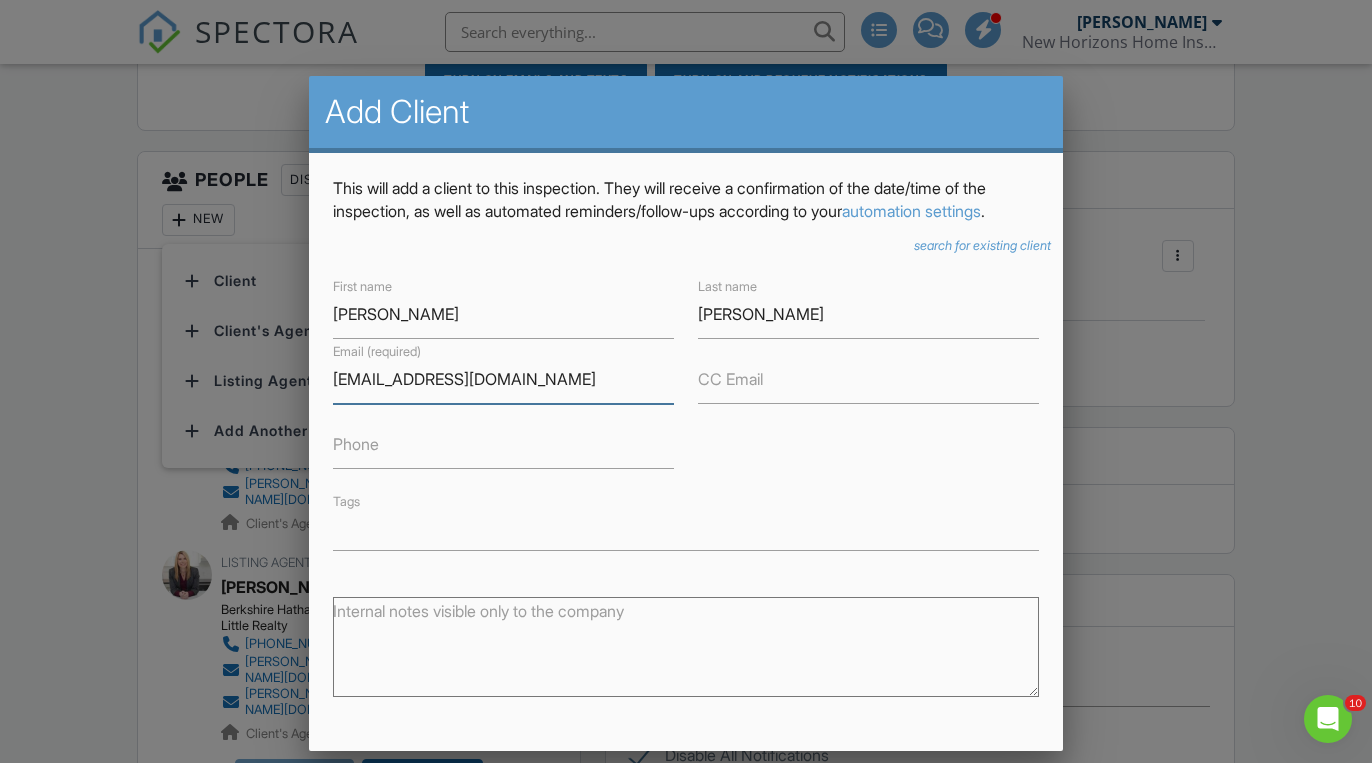 type on "Hurstwo@gmail.com" 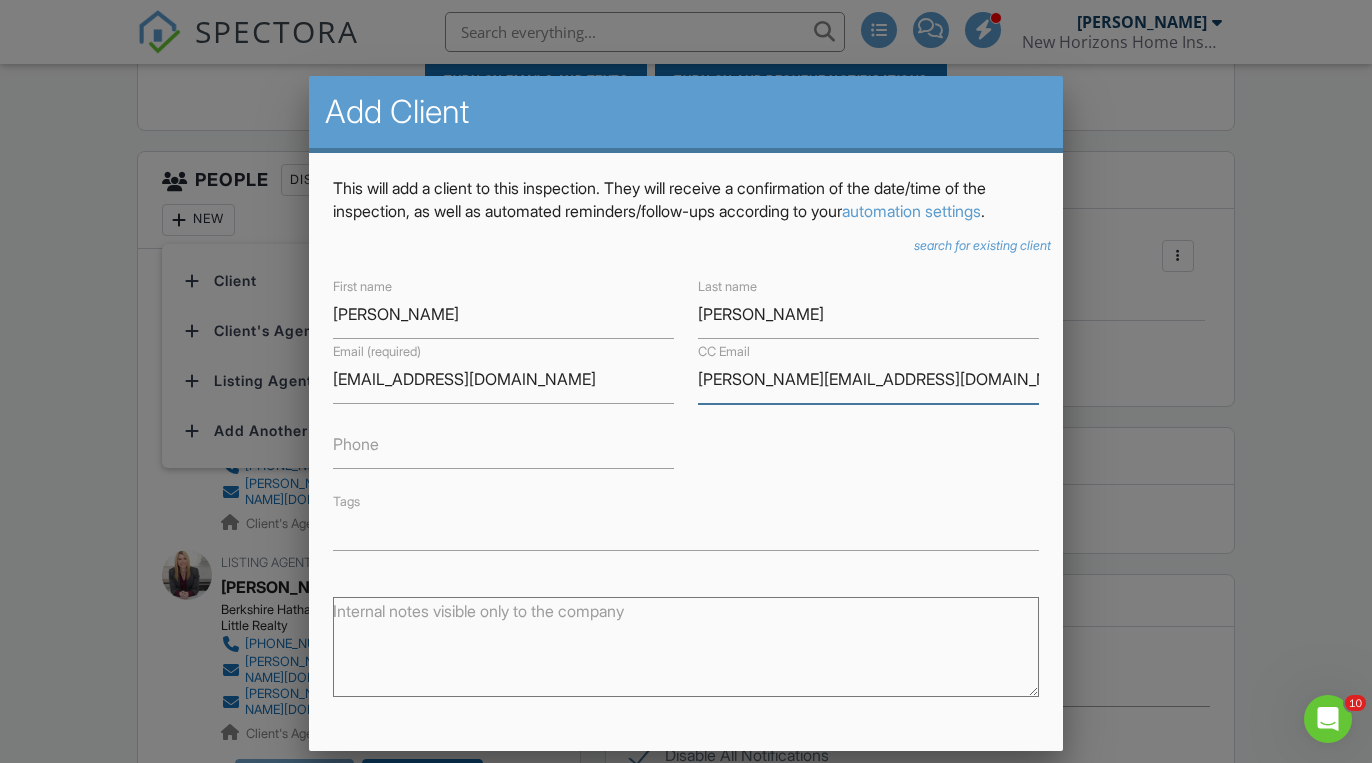 type on "[PERSON_NAME][EMAIL_ADDRESS][DOMAIN_NAME]" 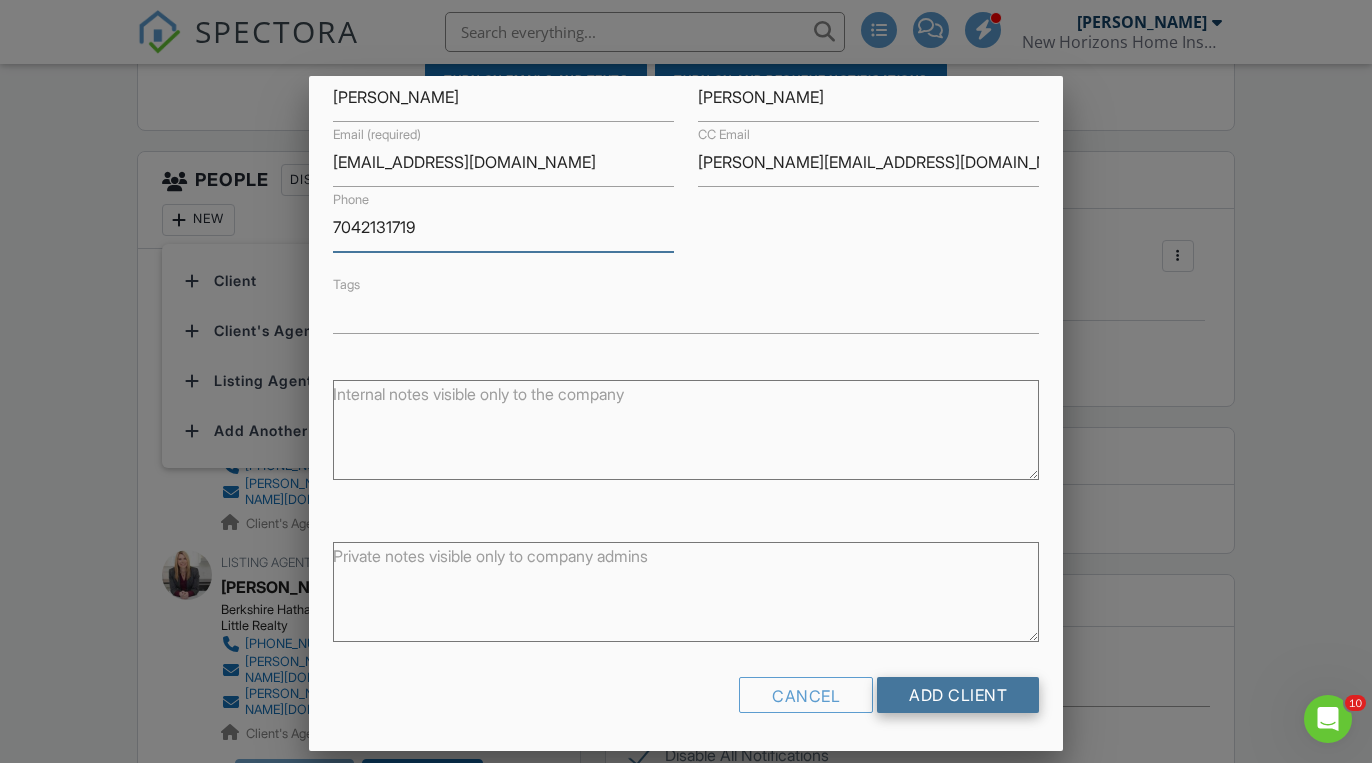 scroll, scrollTop: 216, scrollLeft: 0, axis: vertical 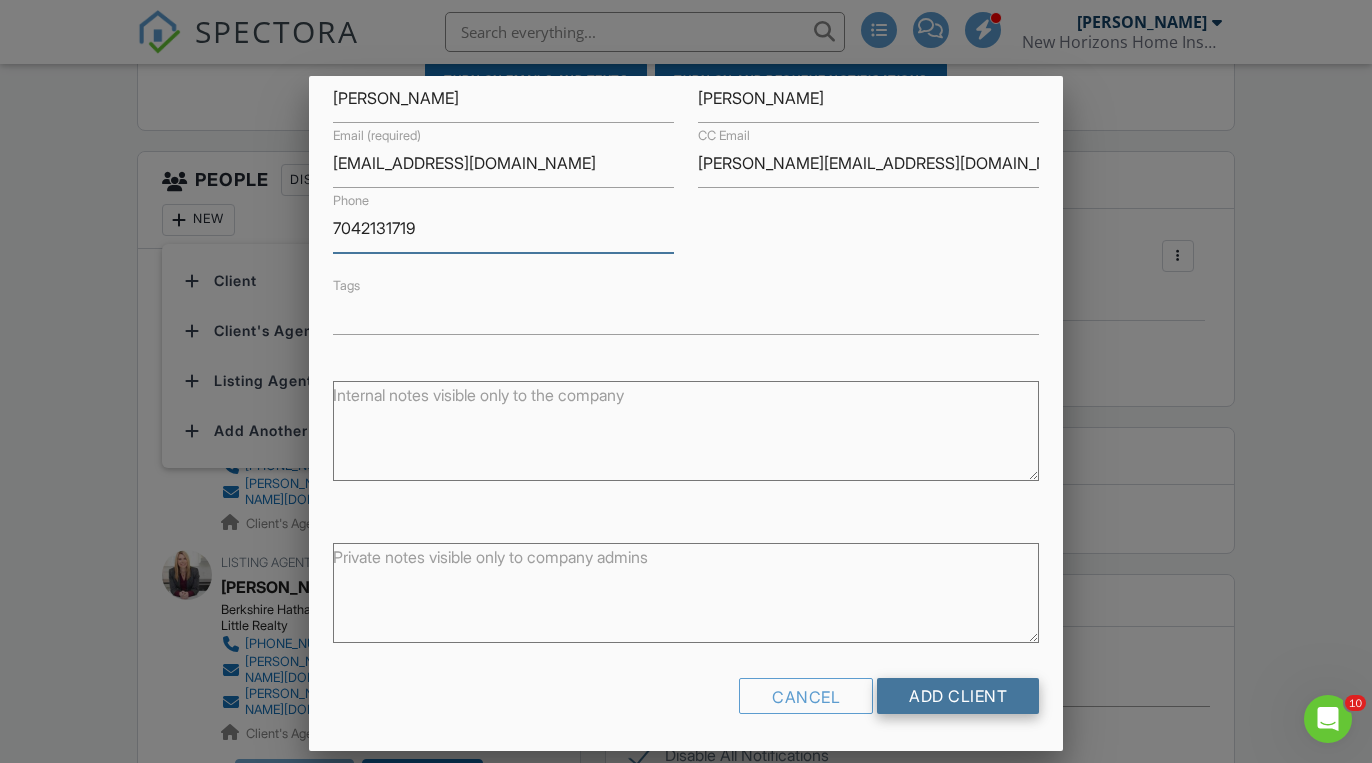 type on "7042131719" 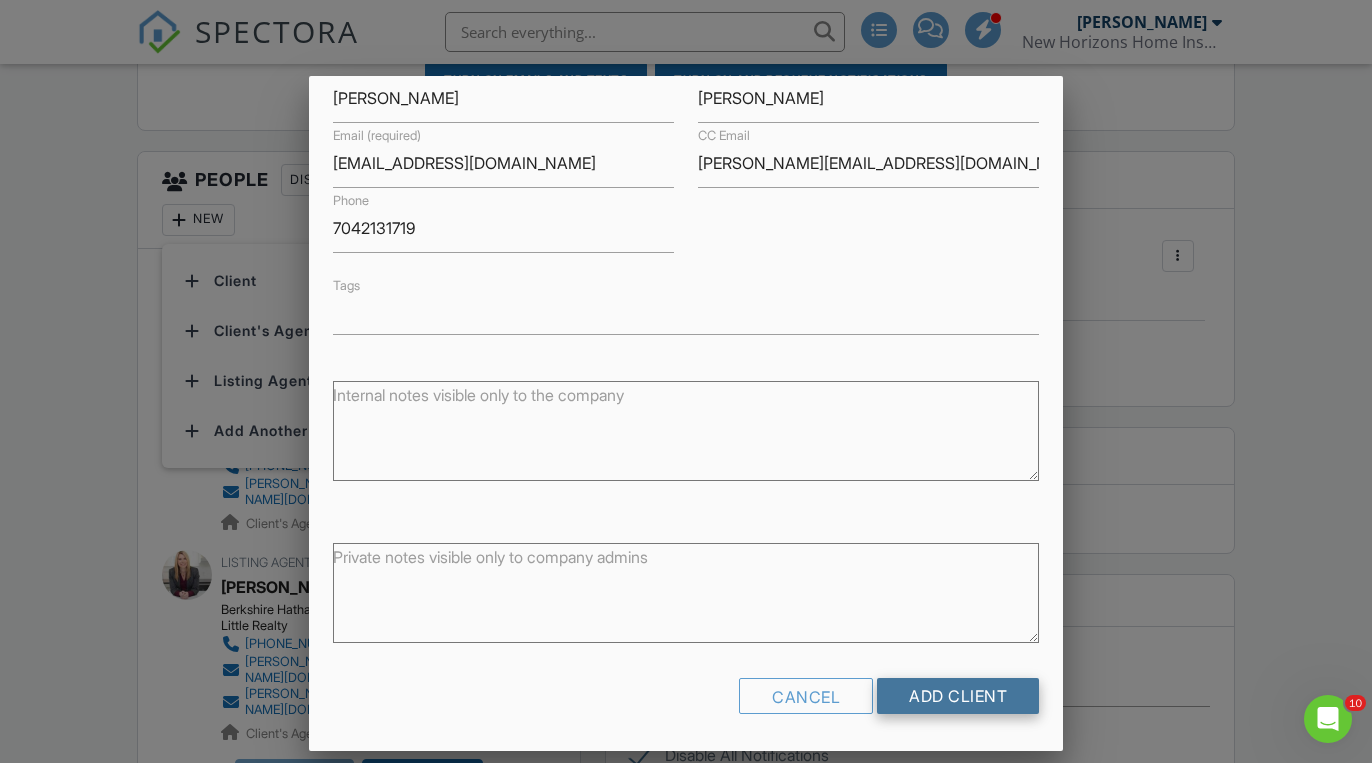 click on "Add Client" at bounding box center (958, 696) 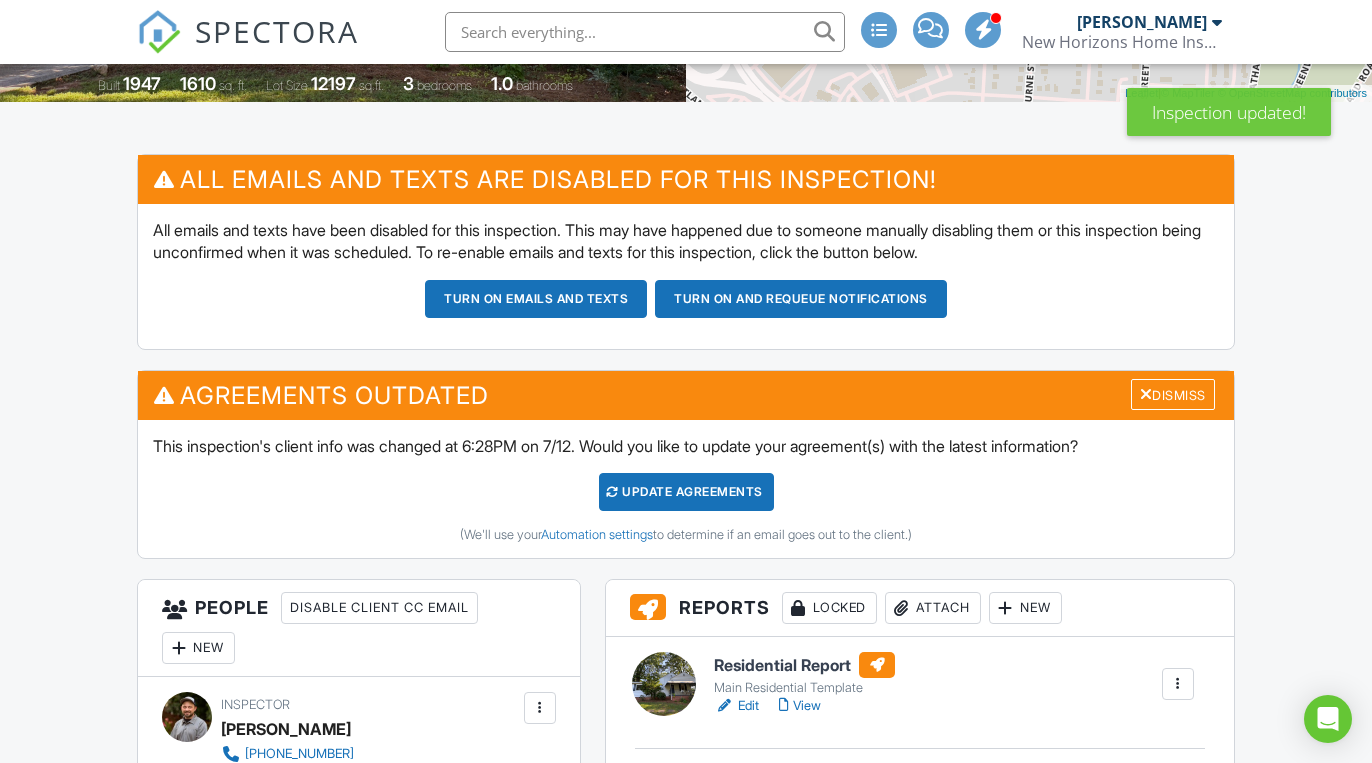 scroll, scrollTop: 503, scrollLeft: 0, axis: vertical 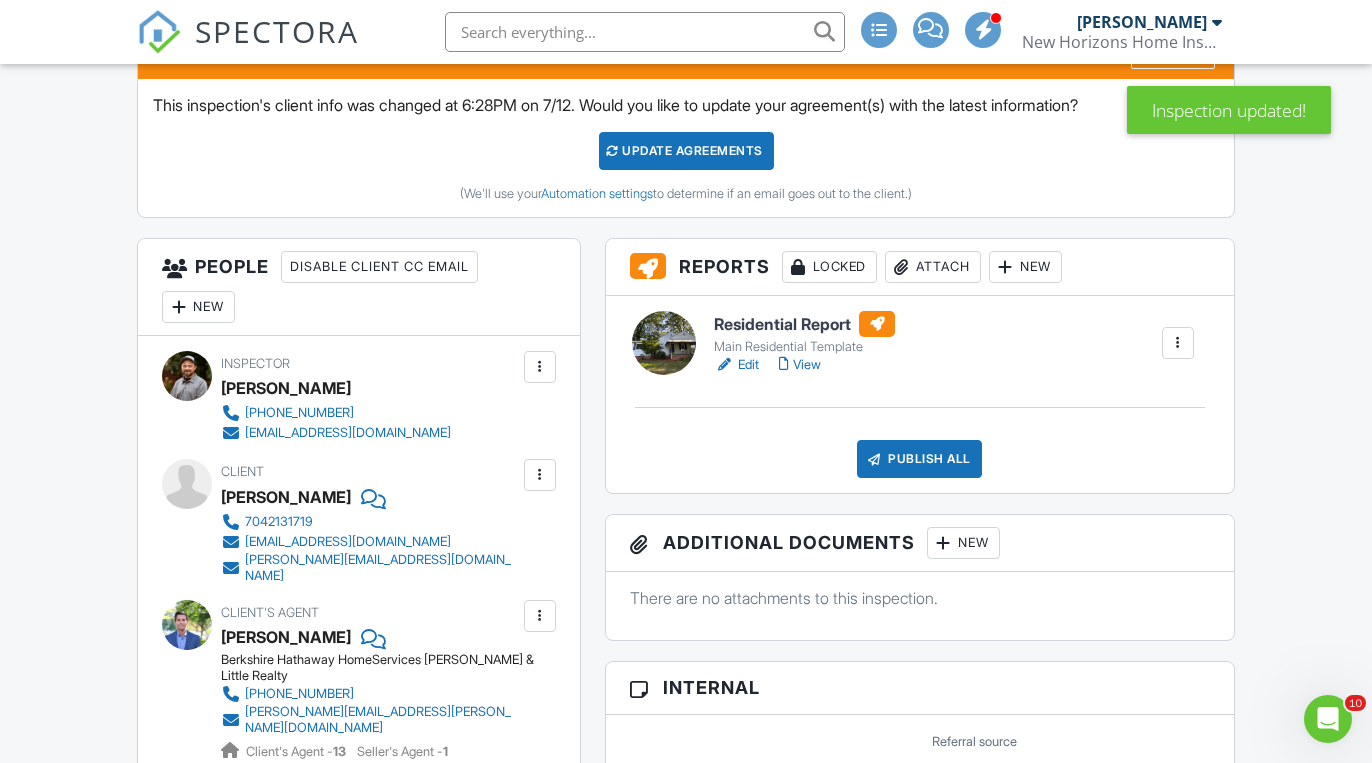 click on "New" at bounding box center [198, 307] 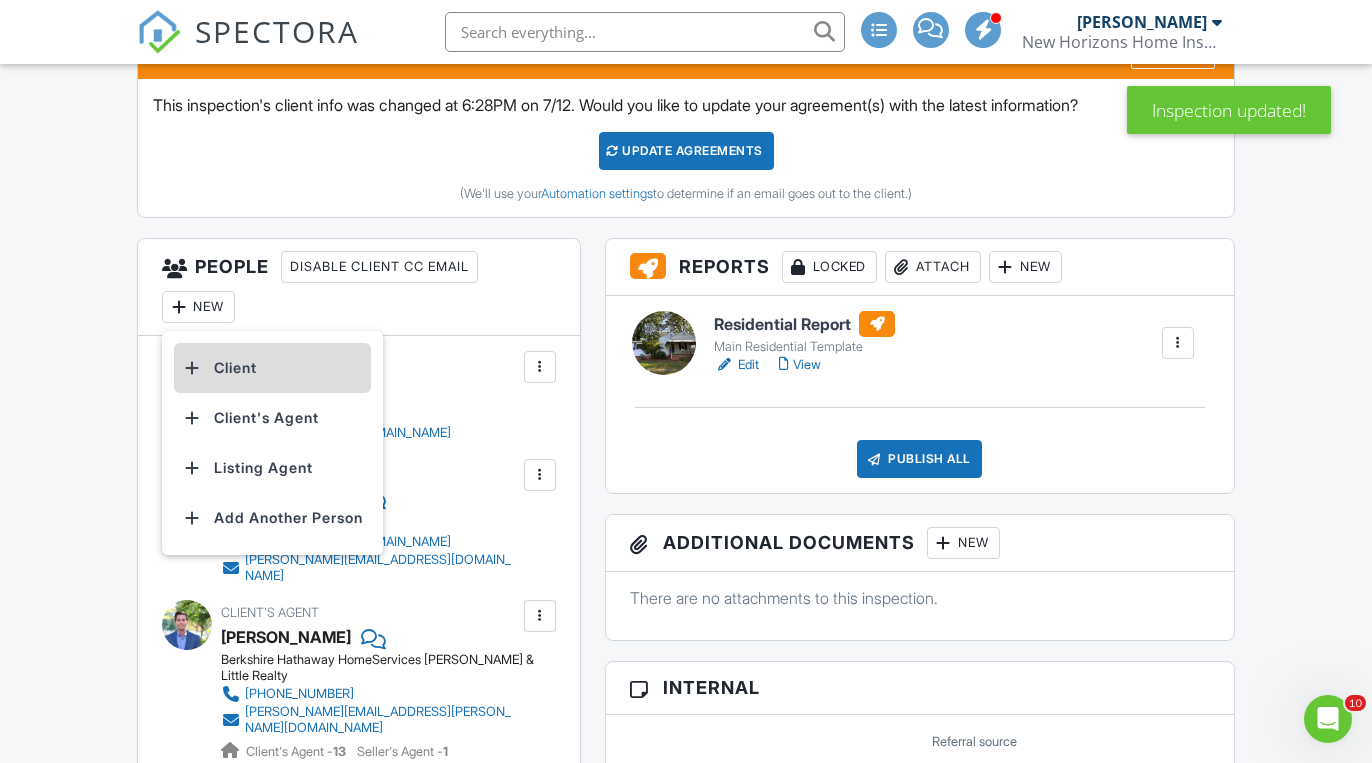 click on "Client" at bounding box center [272, 368] 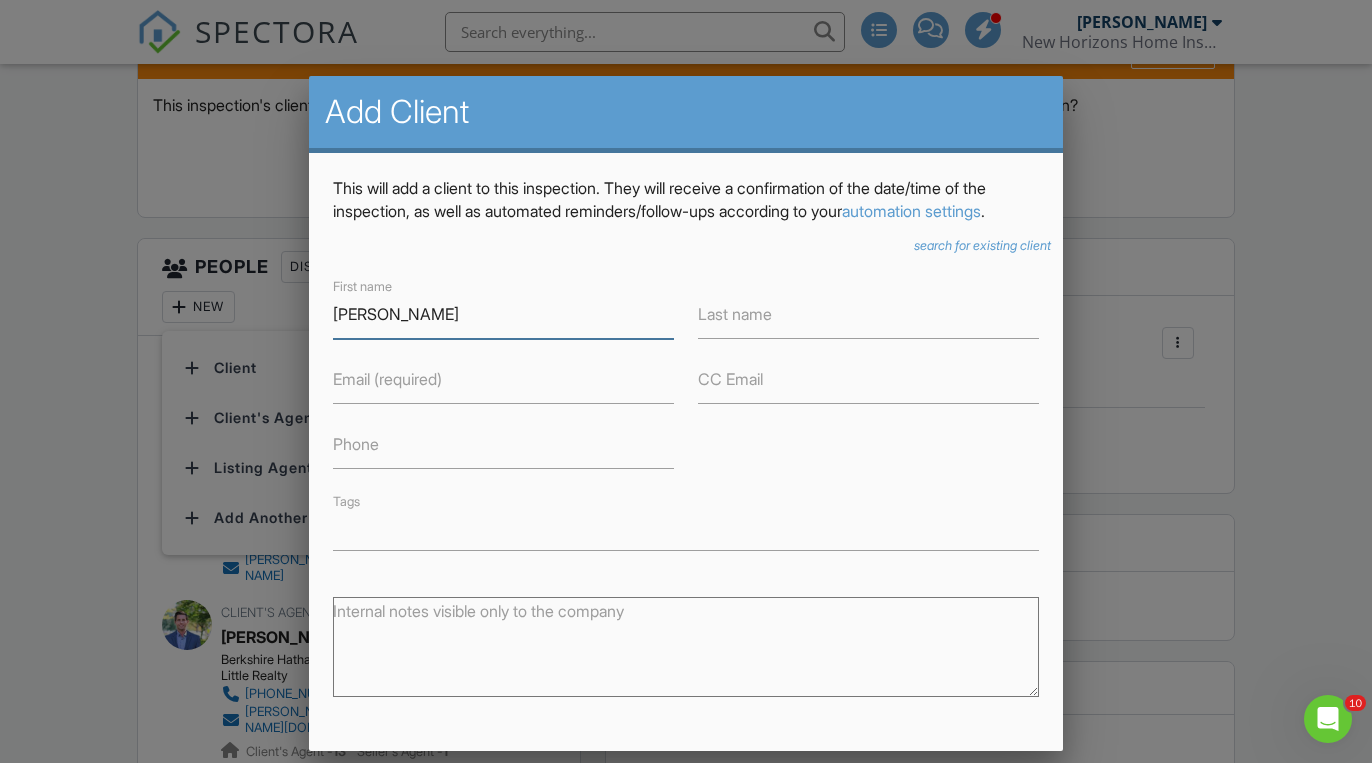 type on "Emily" 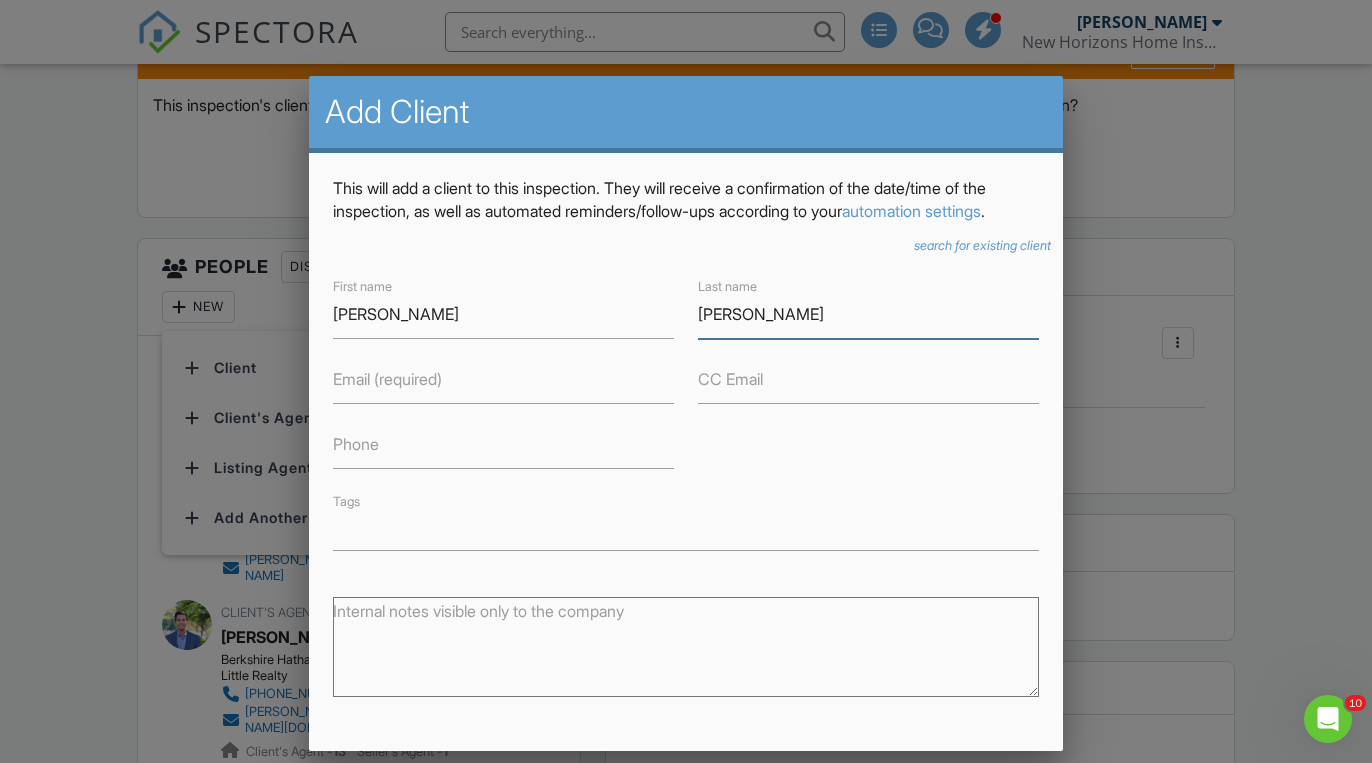 type on "Smith" 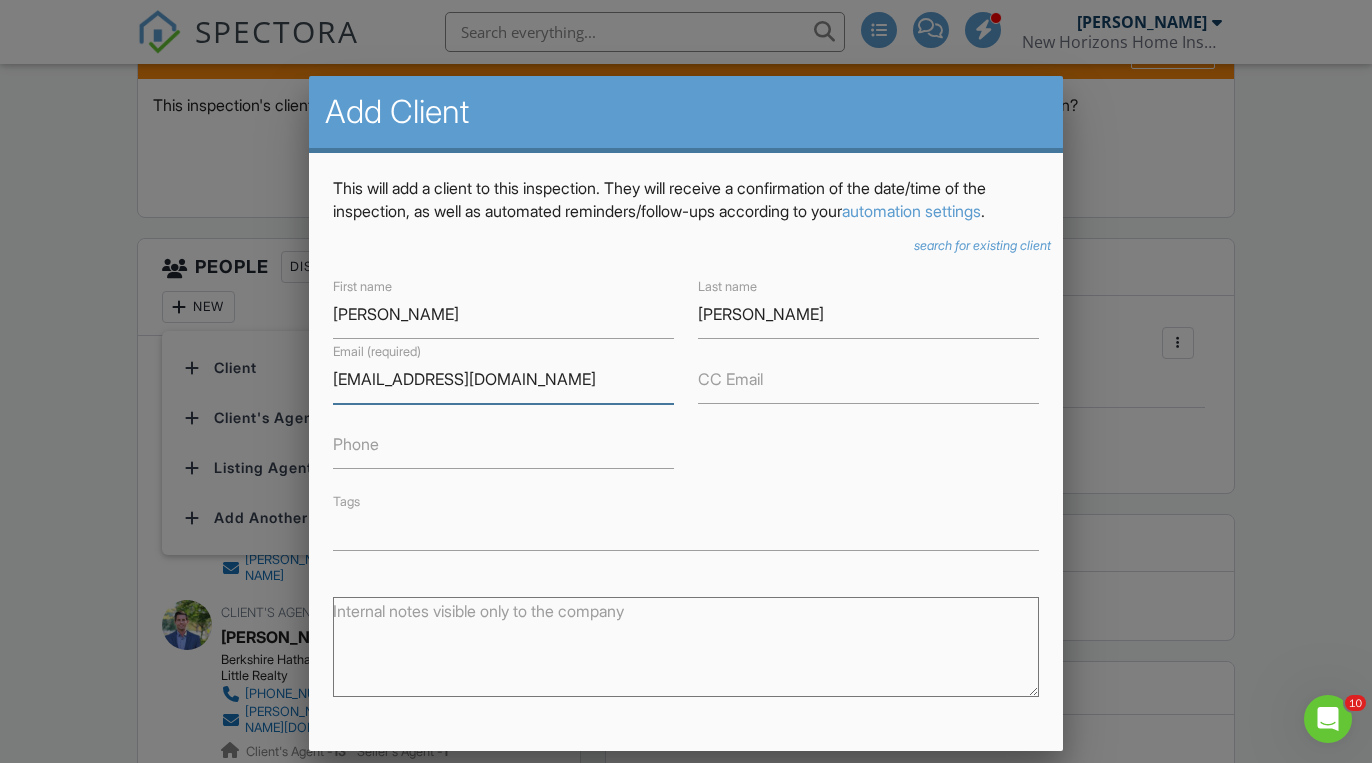 type on "Es76333@gmail.com" 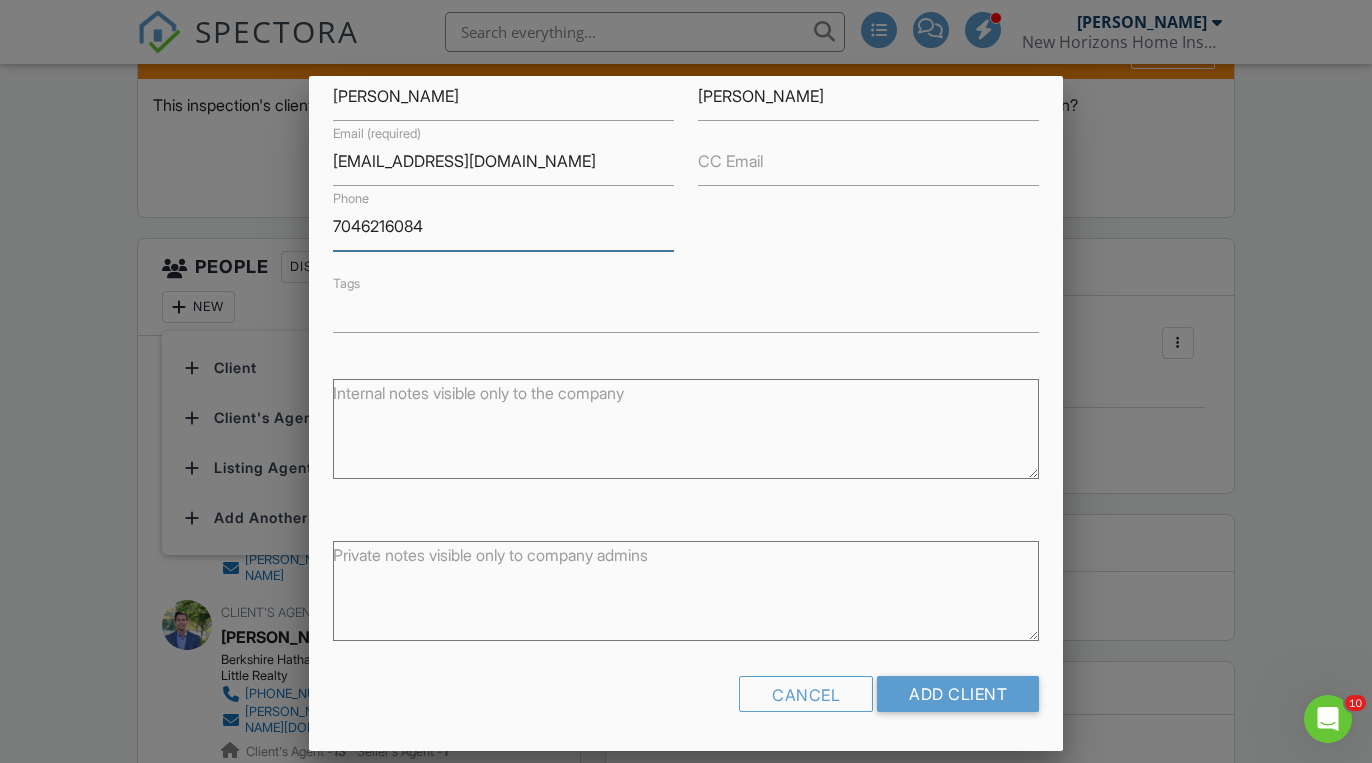 scroll, scrollTop: 216, scrollLeft: 0, axis: vertical 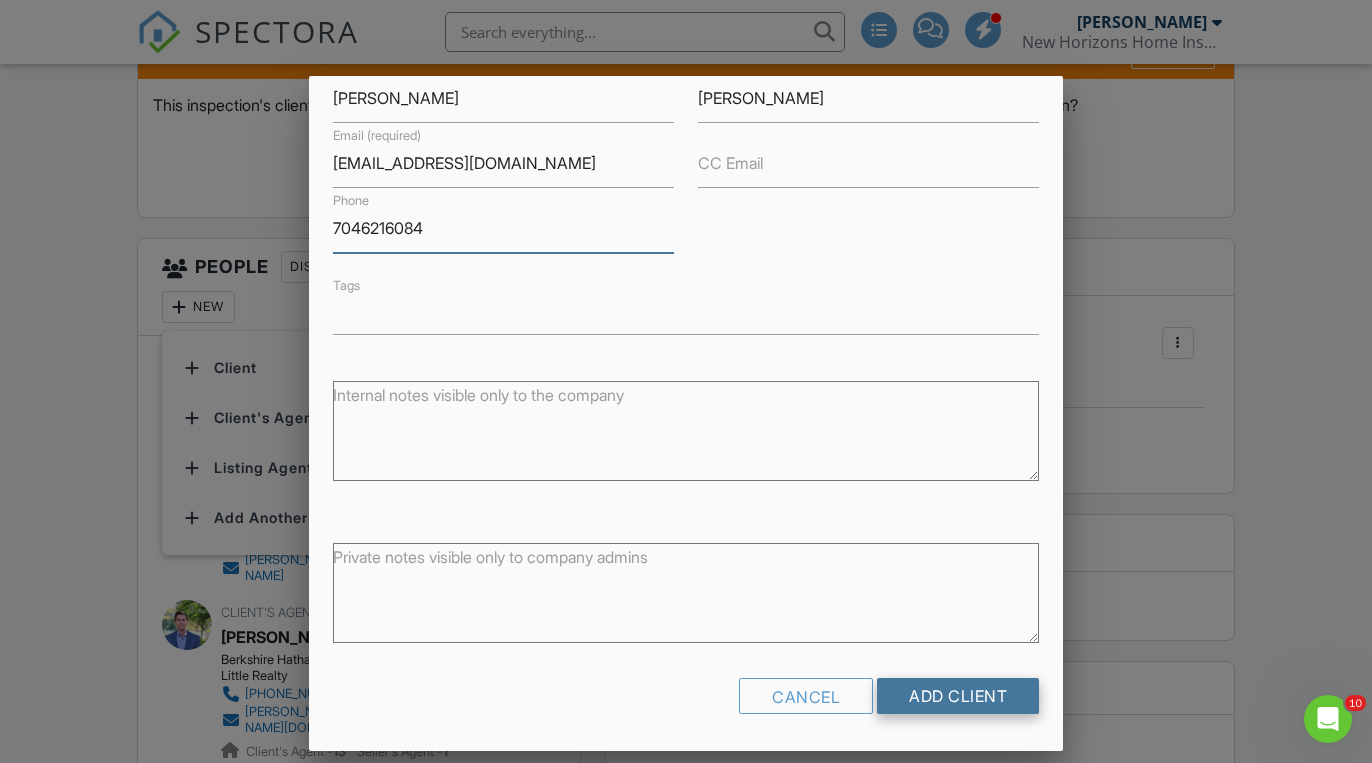 type on "7046216084" 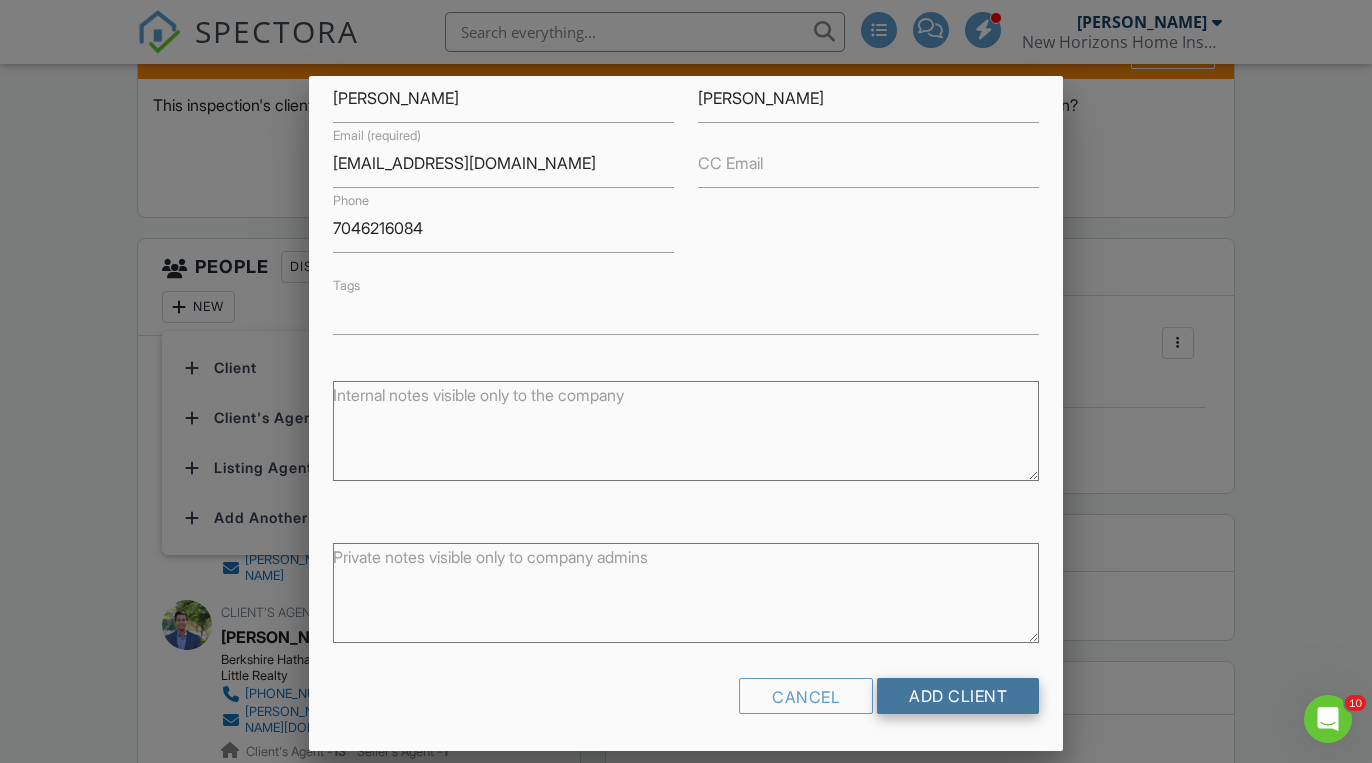 click on "Add Client" at bounding box center (958, 696) 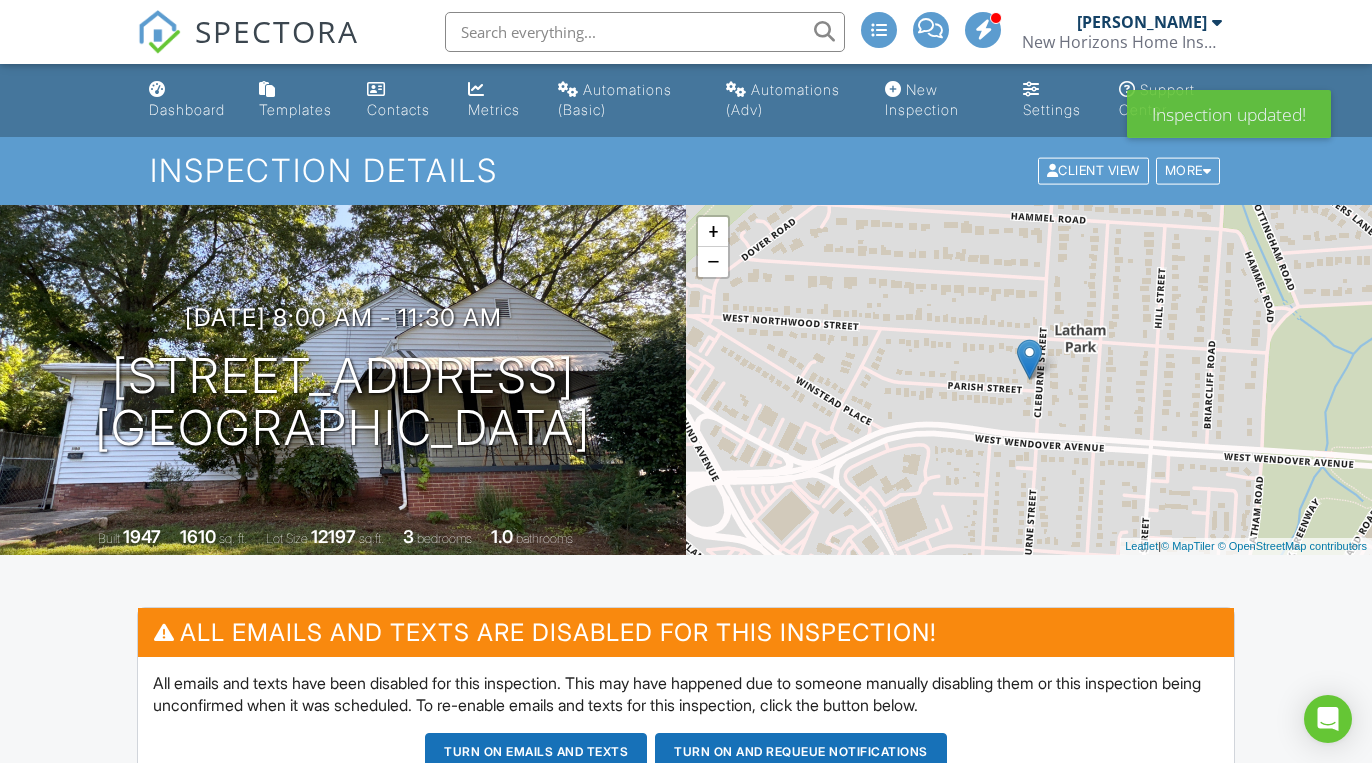scroll, scrollTop: 0, scrollLeft: 0, axis: both 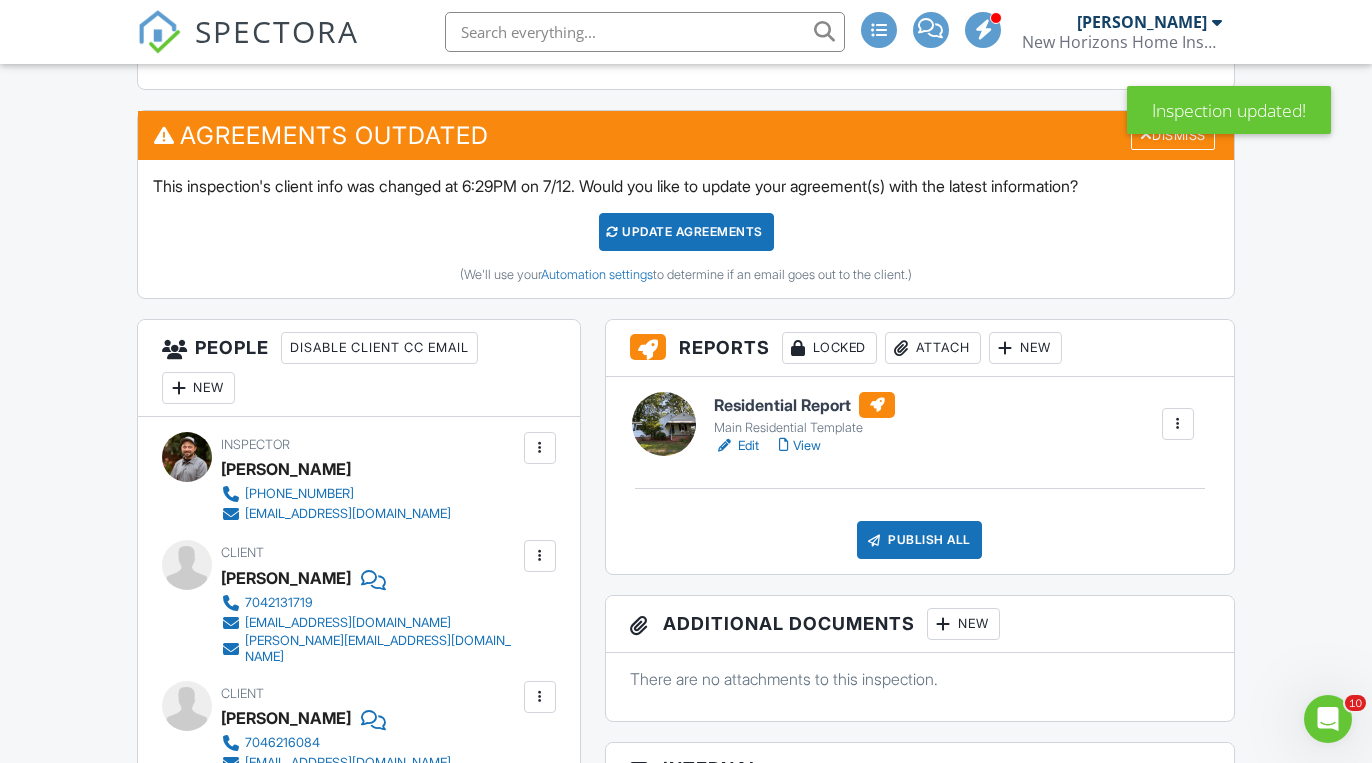 click at bounding box center (540, 556) 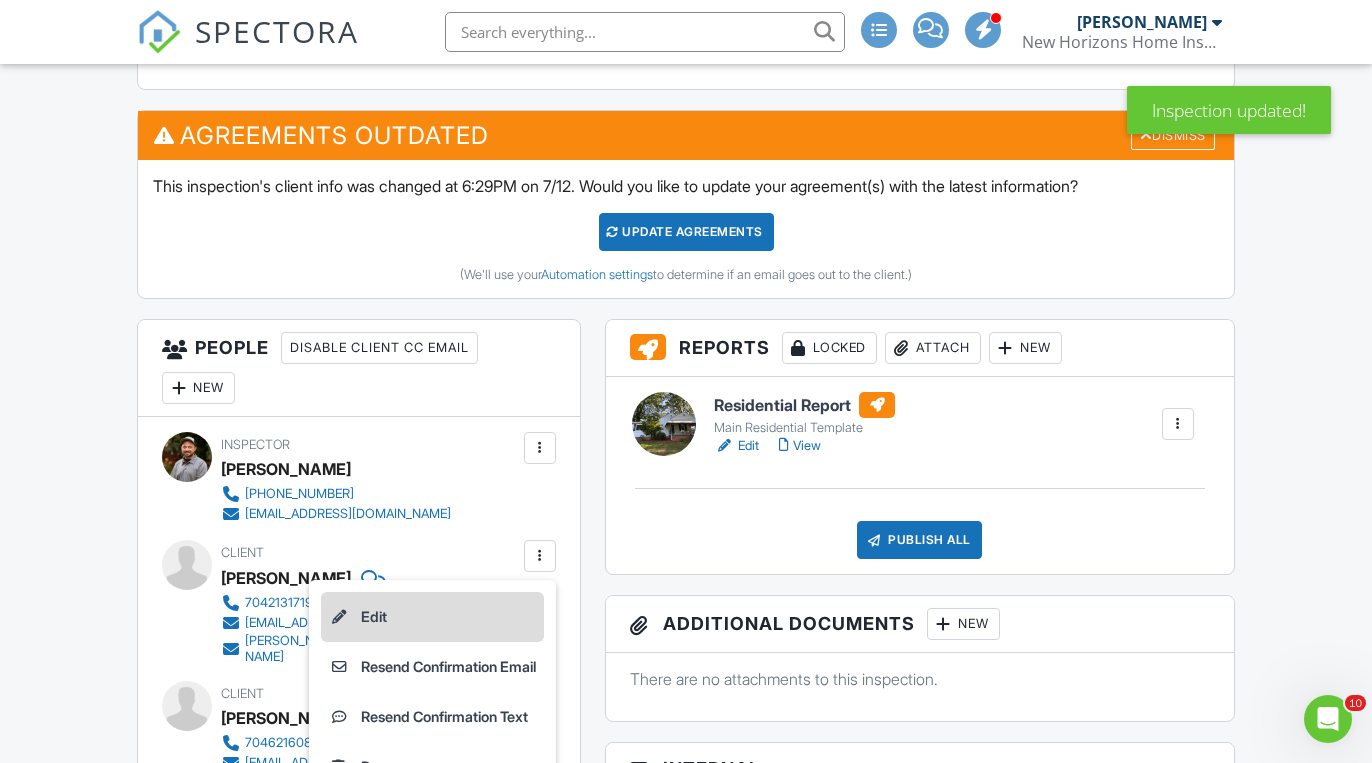 click on "Edit" at bounding box center (432, 617) 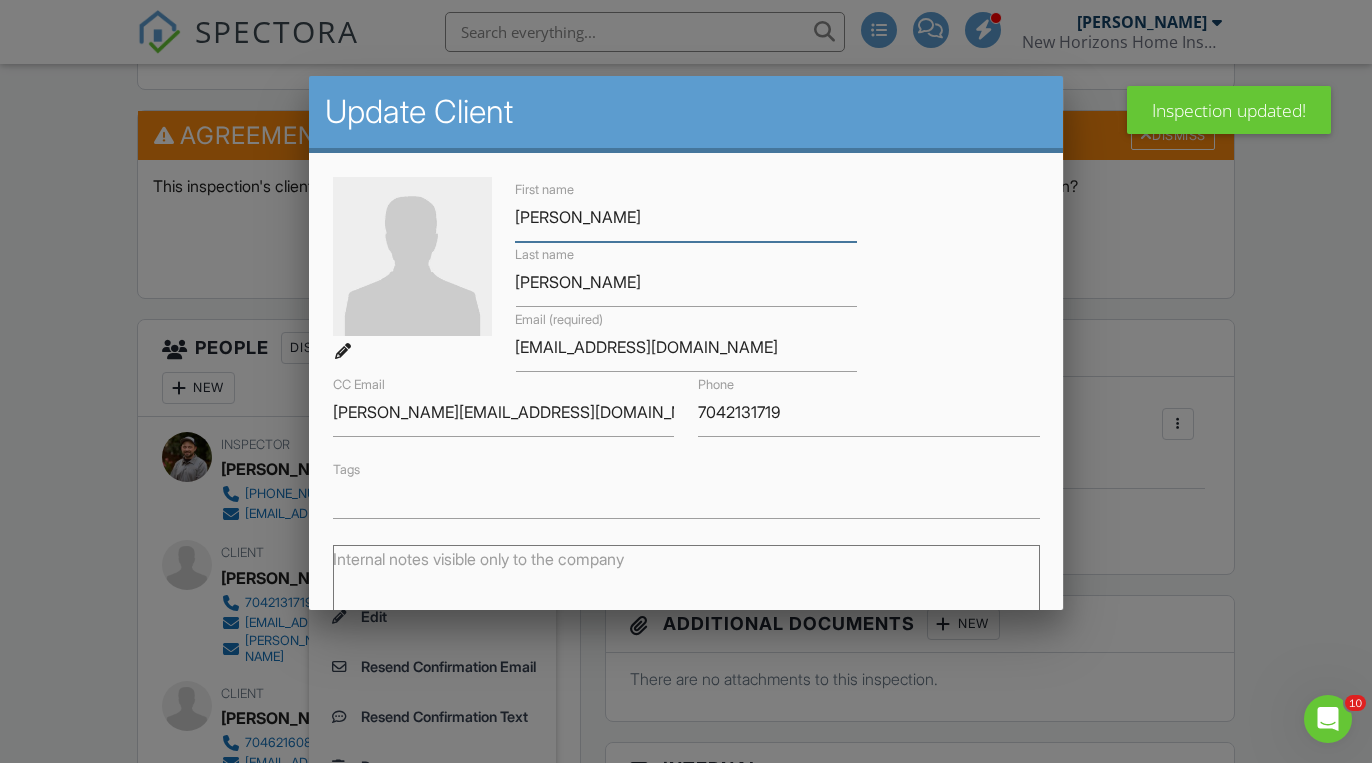click on "[PERSON_NAME]" at bounding box center (685, 217) 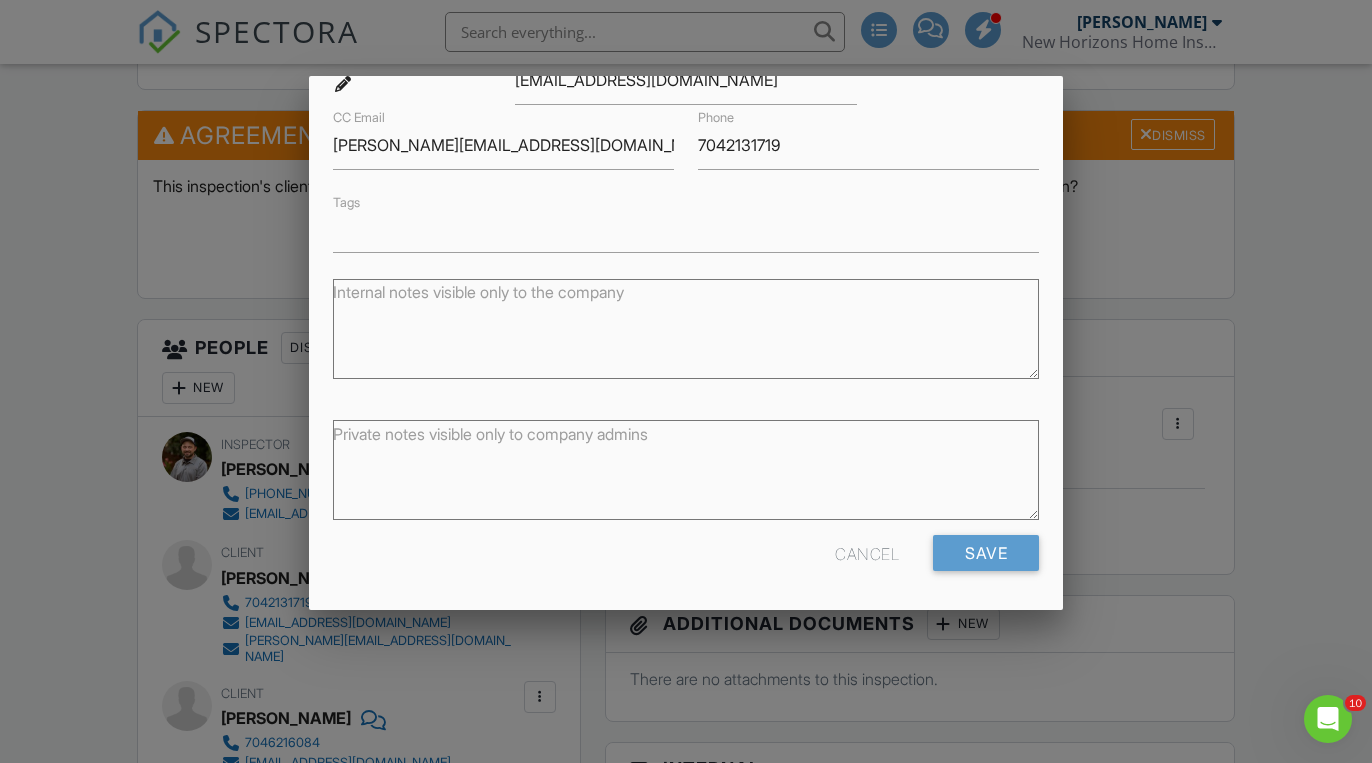 scroll, scrollTop: 266, scrollLeft: 0, axis: vertical 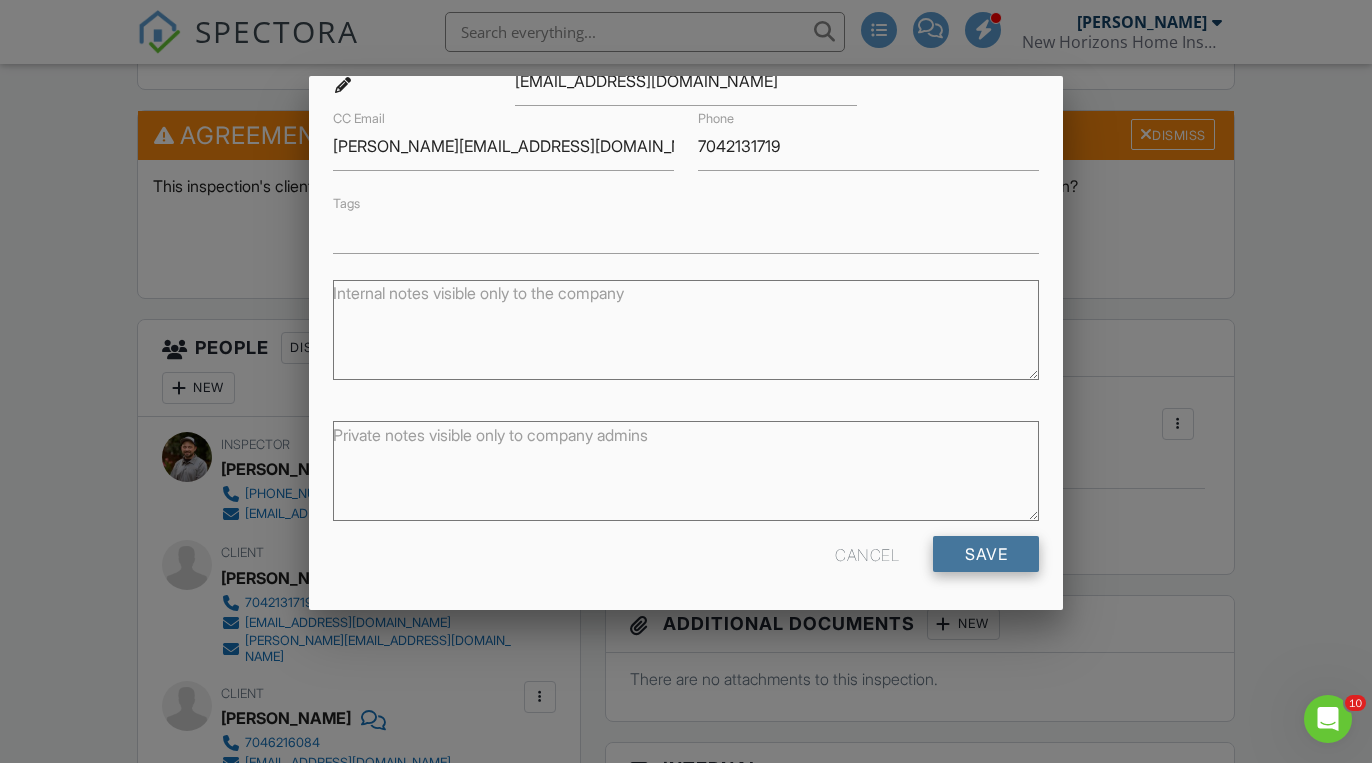 type on "[PERSON_NAME]" 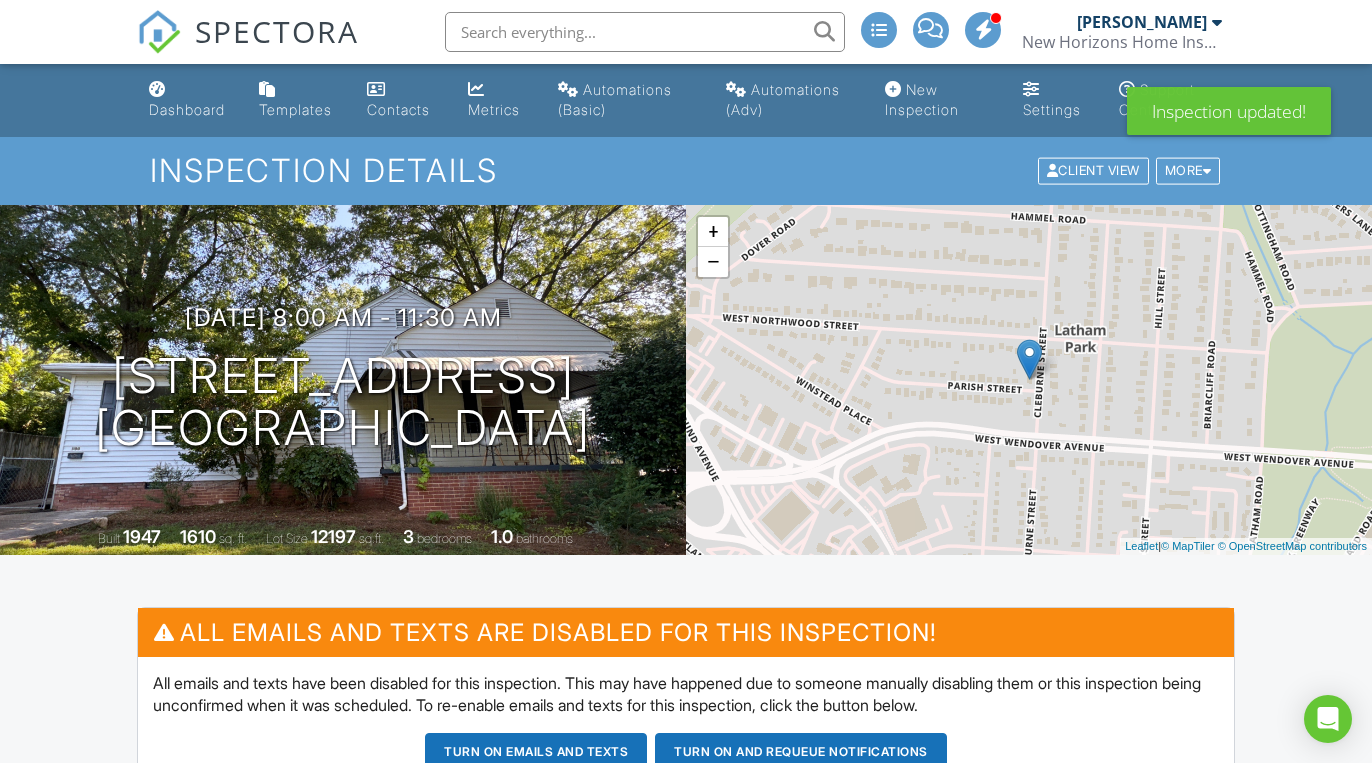 scroll, scrollTop: 157, scrollLeft: 0, axis: vertical 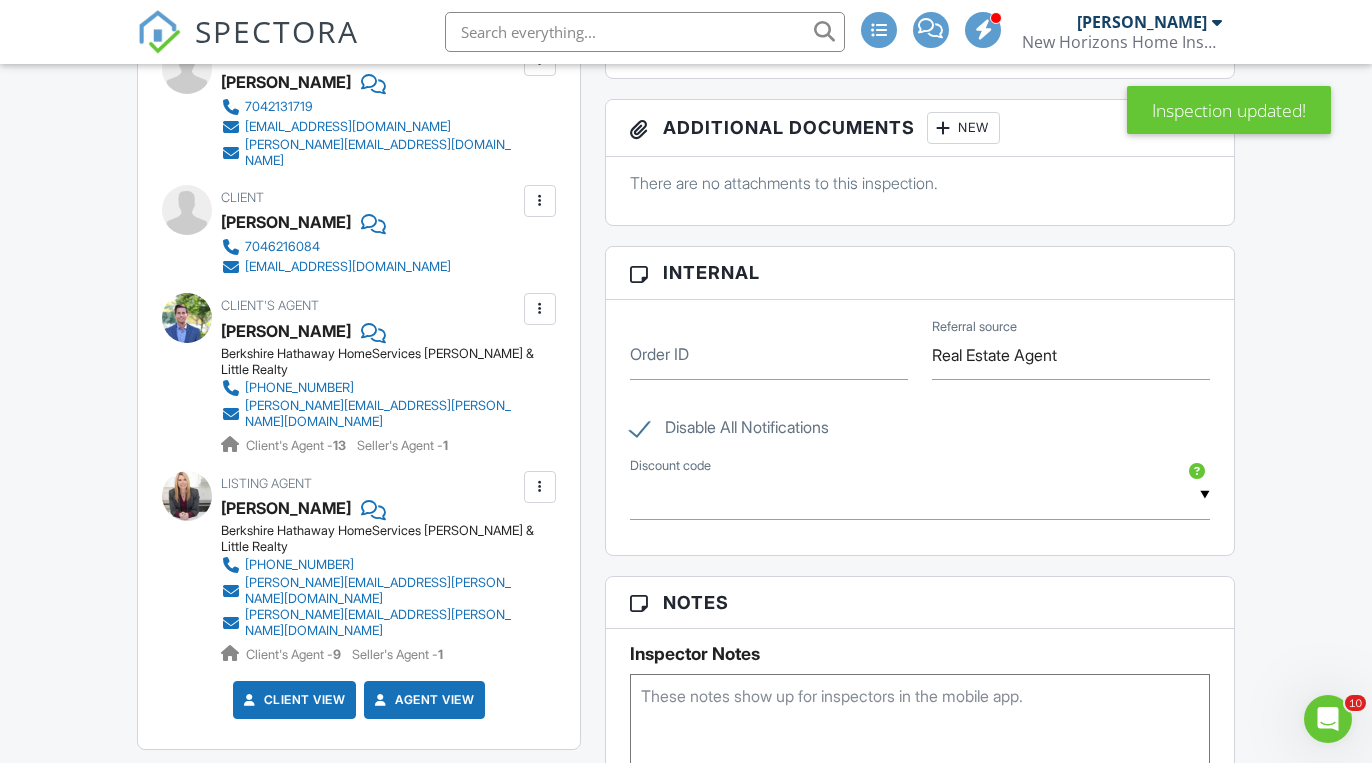 click on "Disable All Notifications" at bounding box center (729, 430) 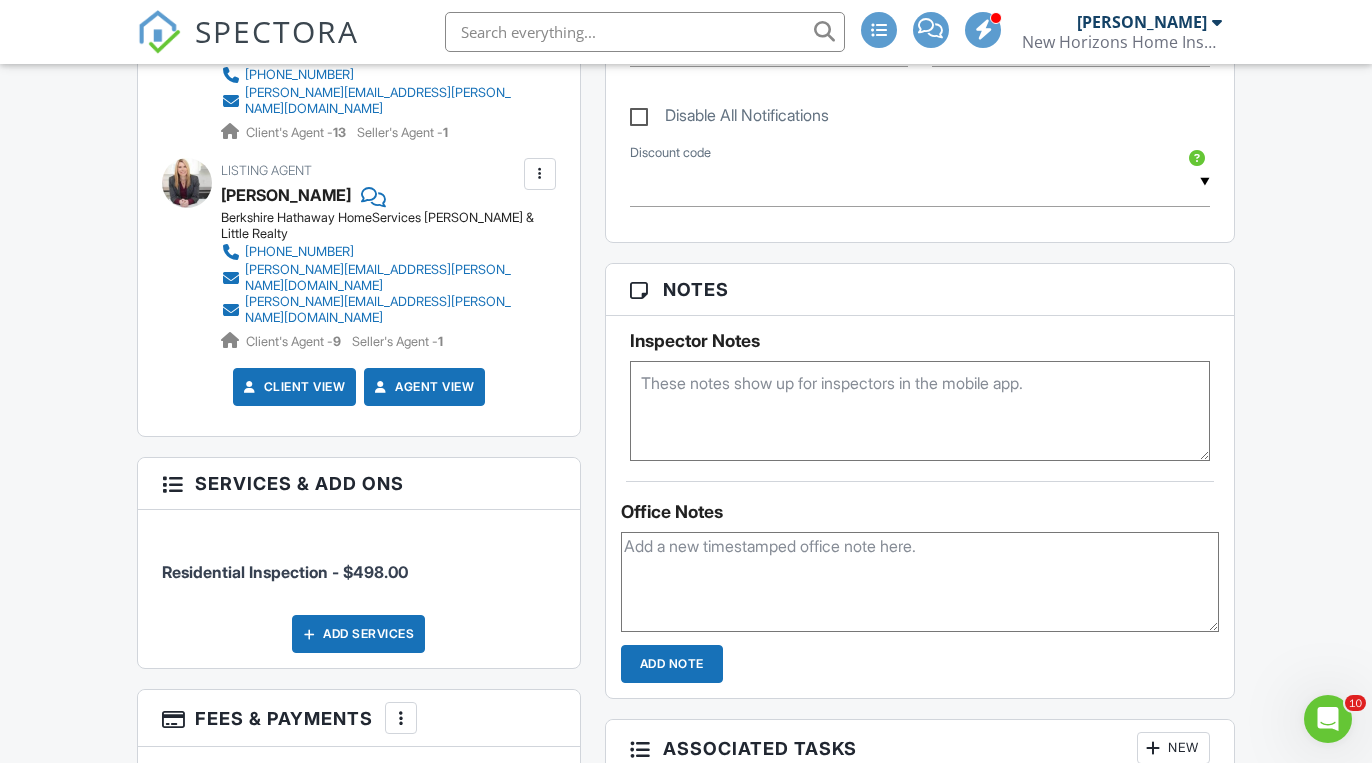 scroll, scrollTop: 1286, scrollLeft: 0, axis: vertical 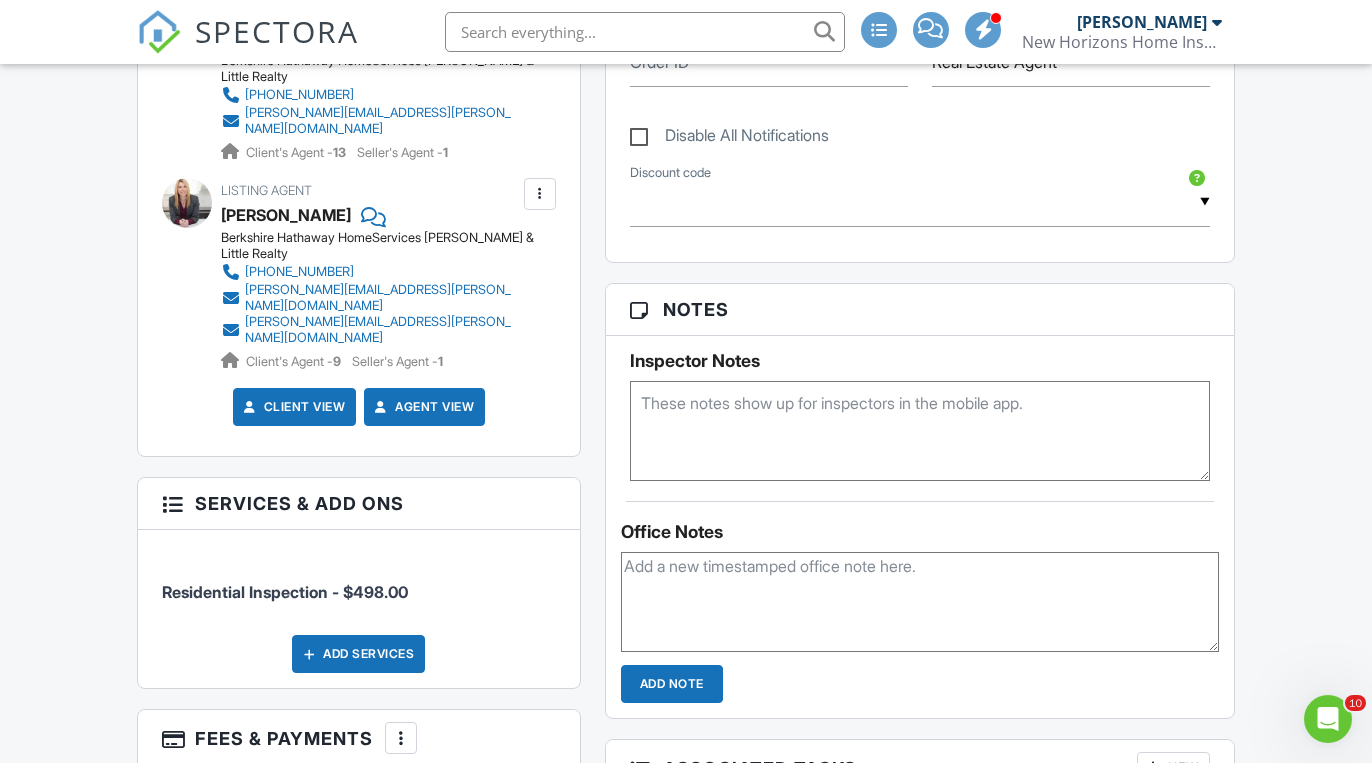 click on "Disable All Notifications" at bounding box center [729, 138] 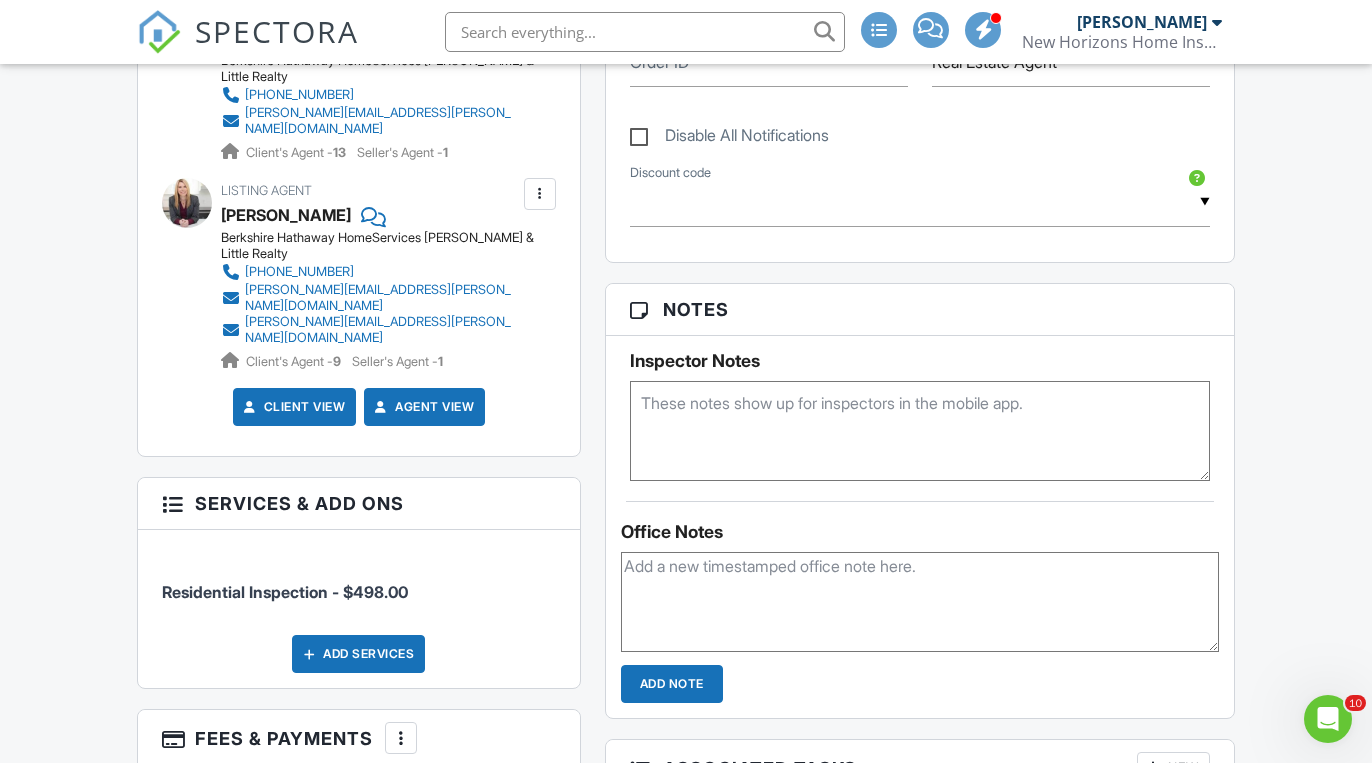 click on "Disable All Notifications" at bounding box center [636, 125] 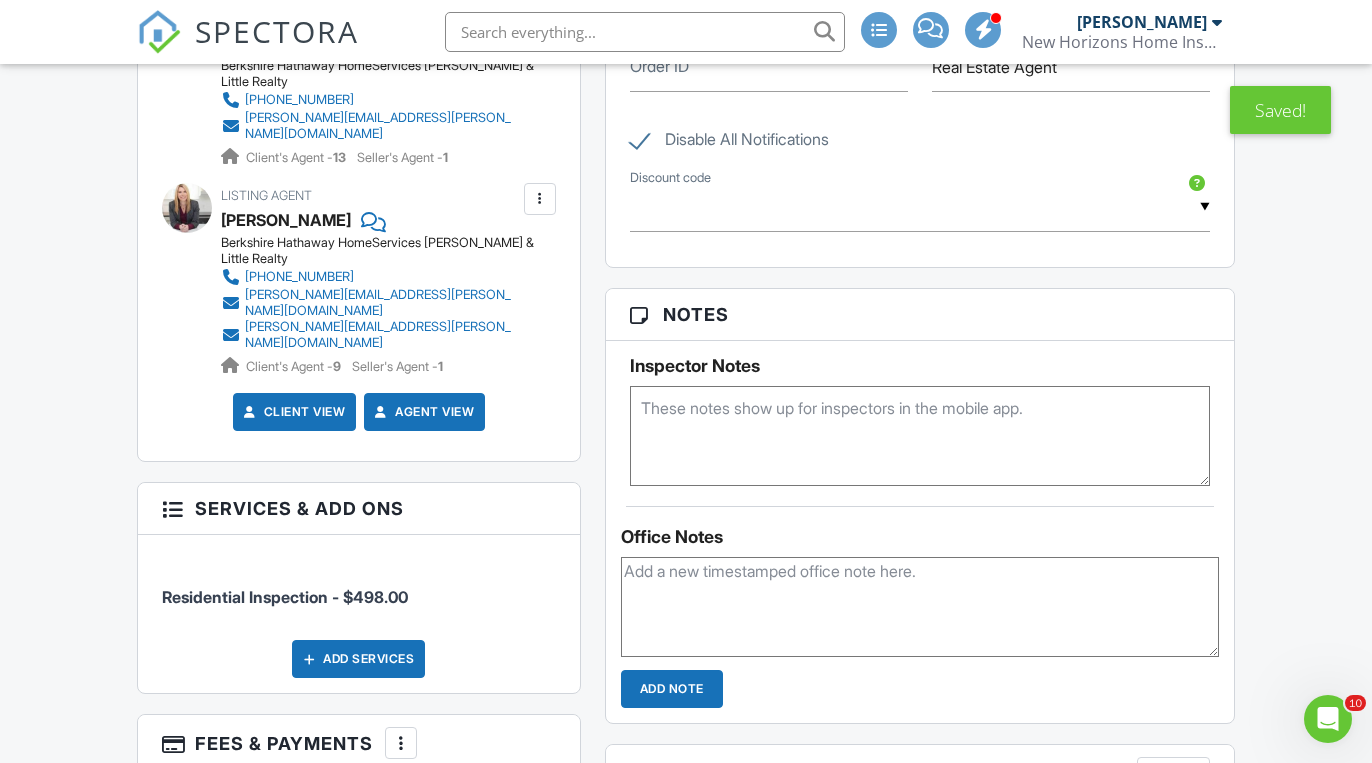 scroll, scrollTop: 1501, scrollLeft: 0, axis: vertical 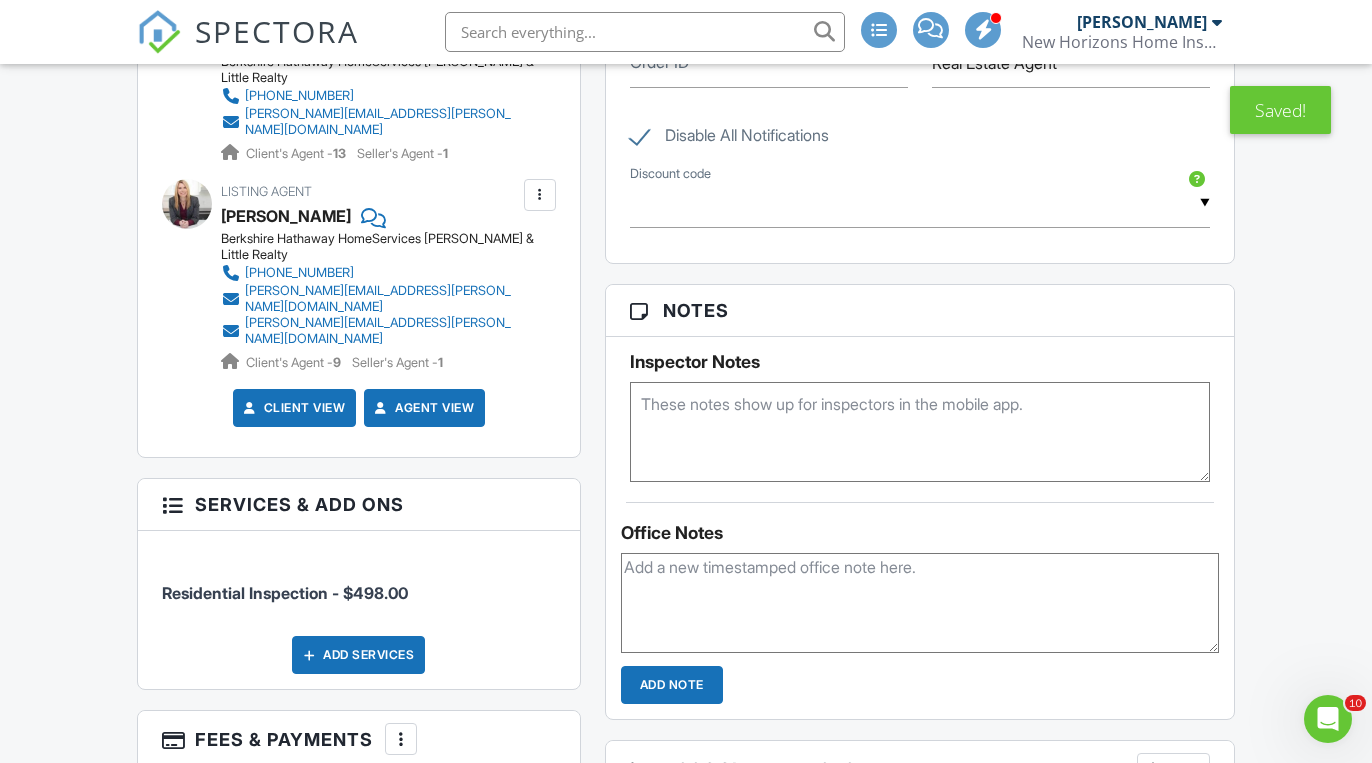 click on "Add Services" at bounding box center (358, 655) 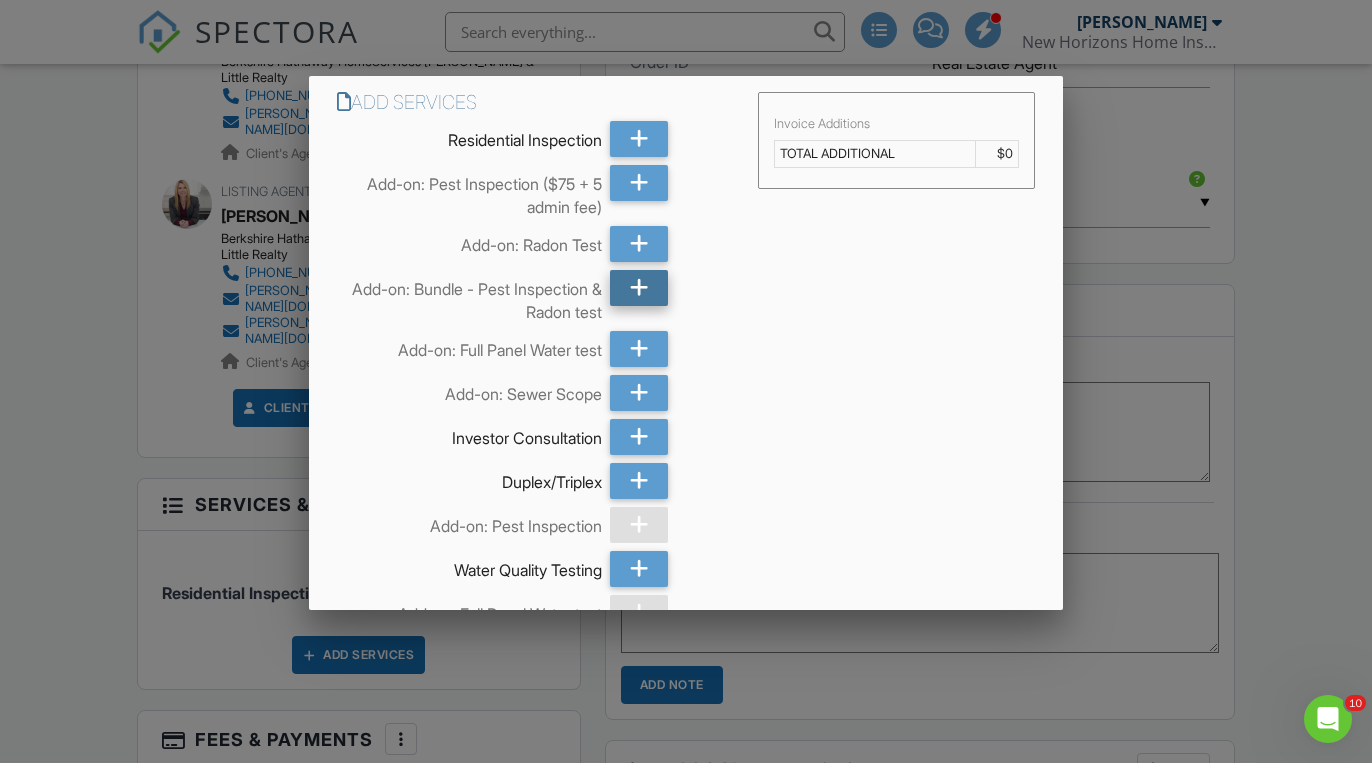 click at bounding box center [639, 288] 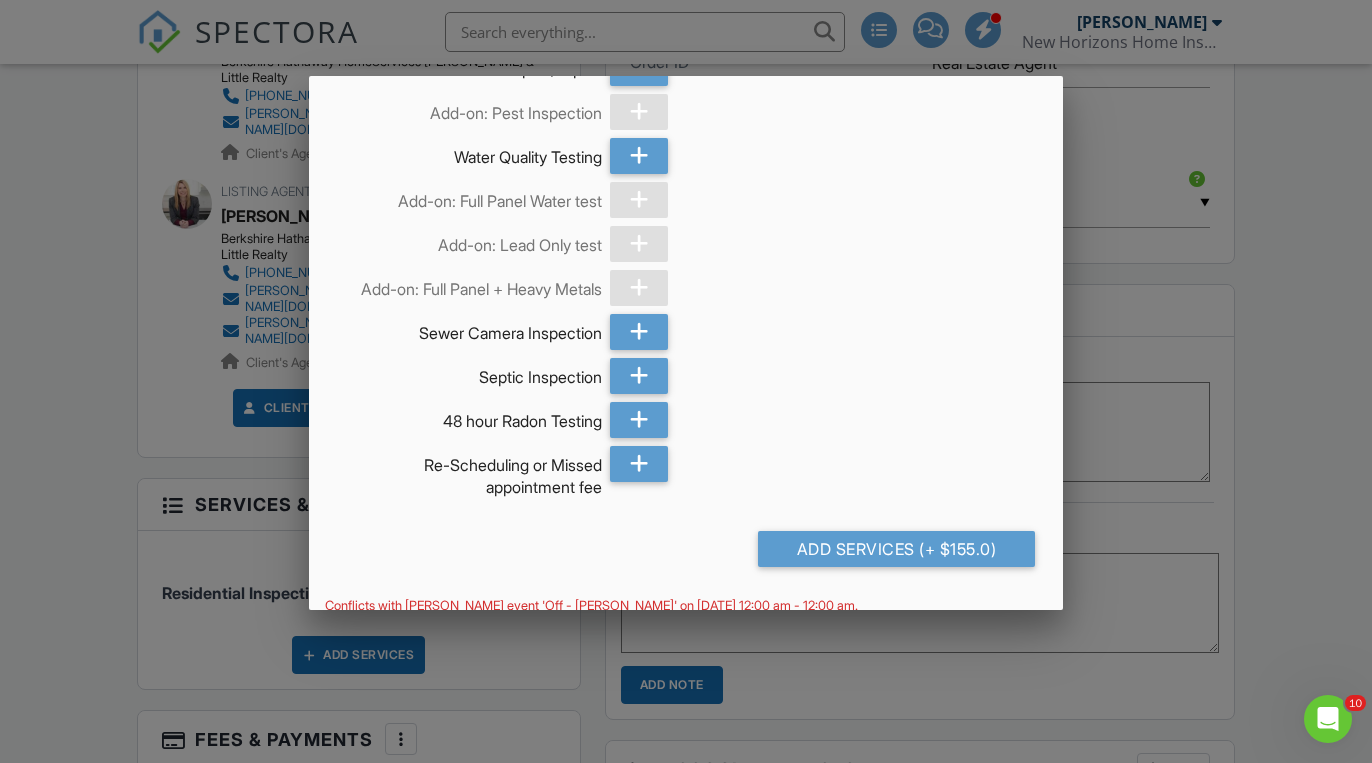scroll, scrollTop: 414, scrollLeft: 0, axis: vertical 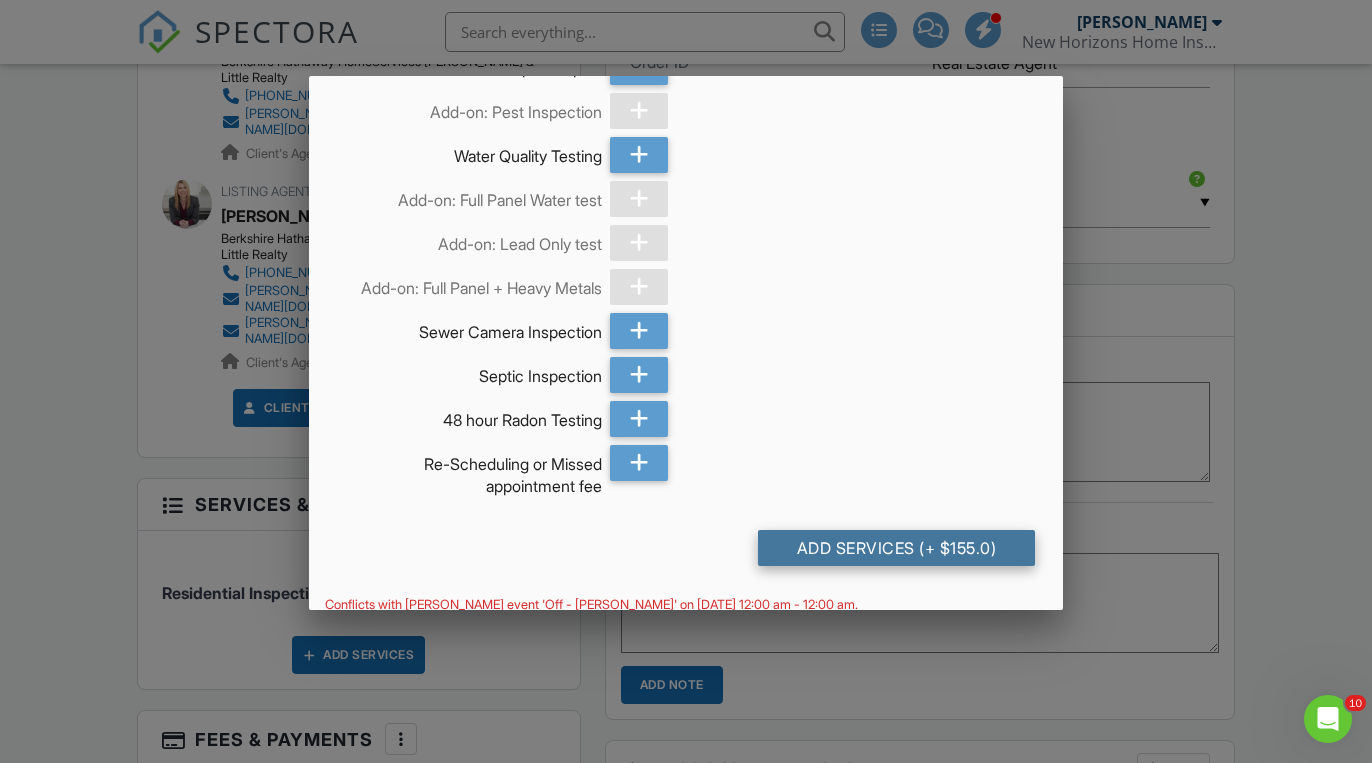 click on "Add Services
(+ $155.0)" at bounding box center (896, 548) 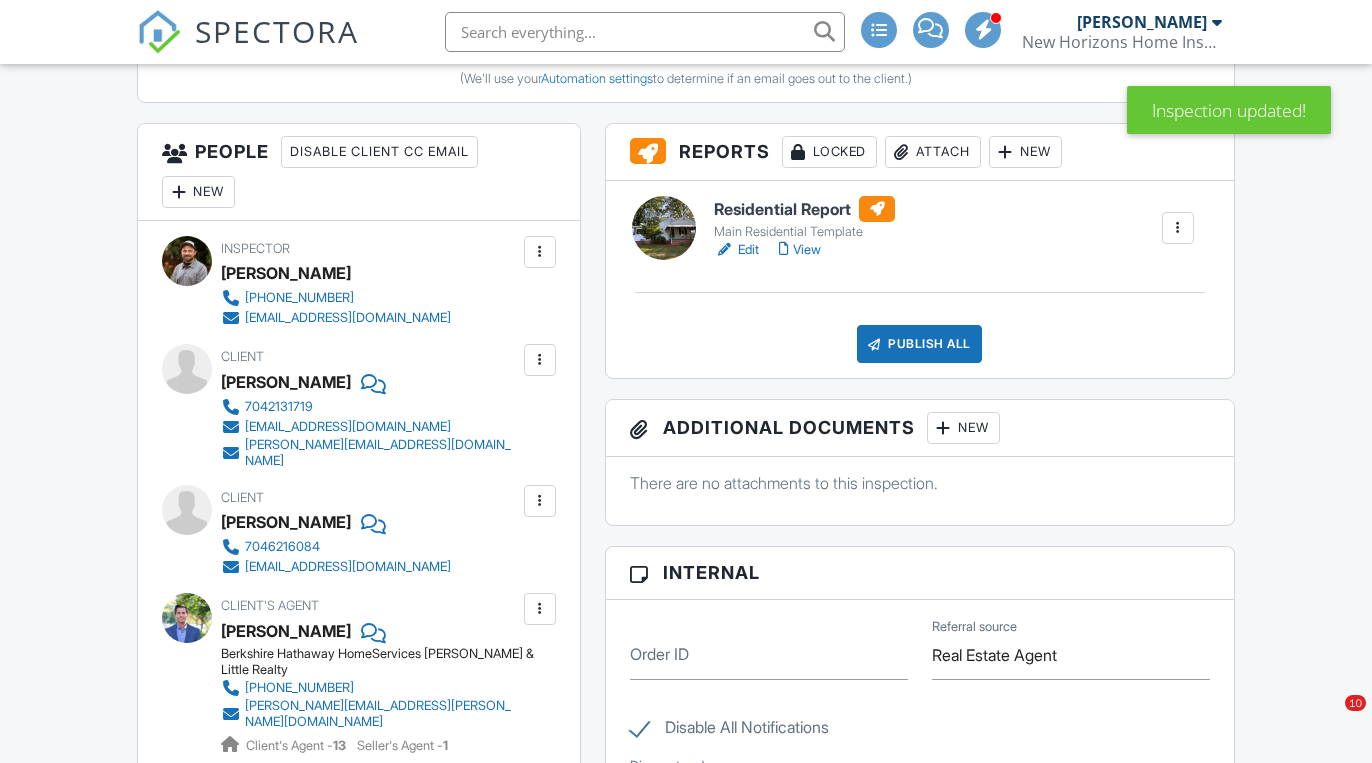 scroll, scrollTop: 1131, scrollLeft: 0, axis: vertical 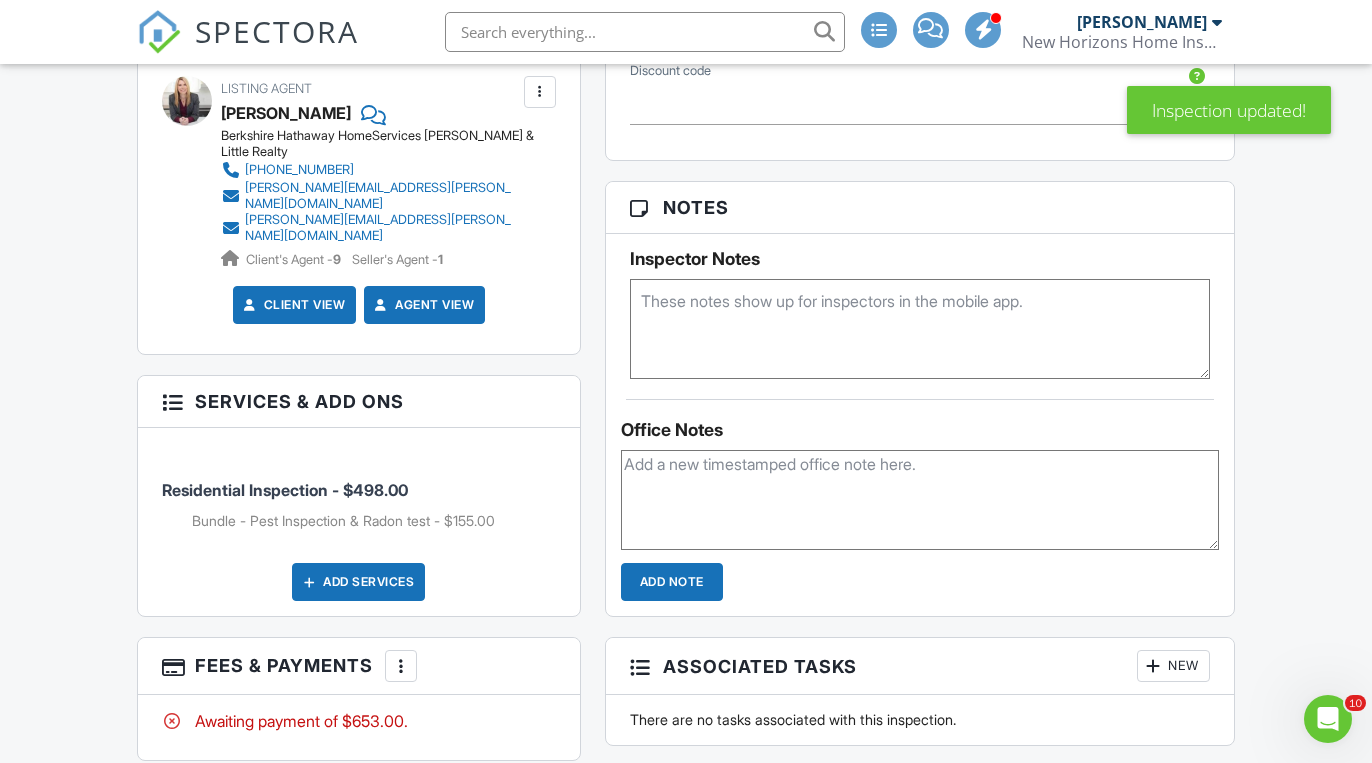 click on "Add Services" at bounding box center (358, 582) 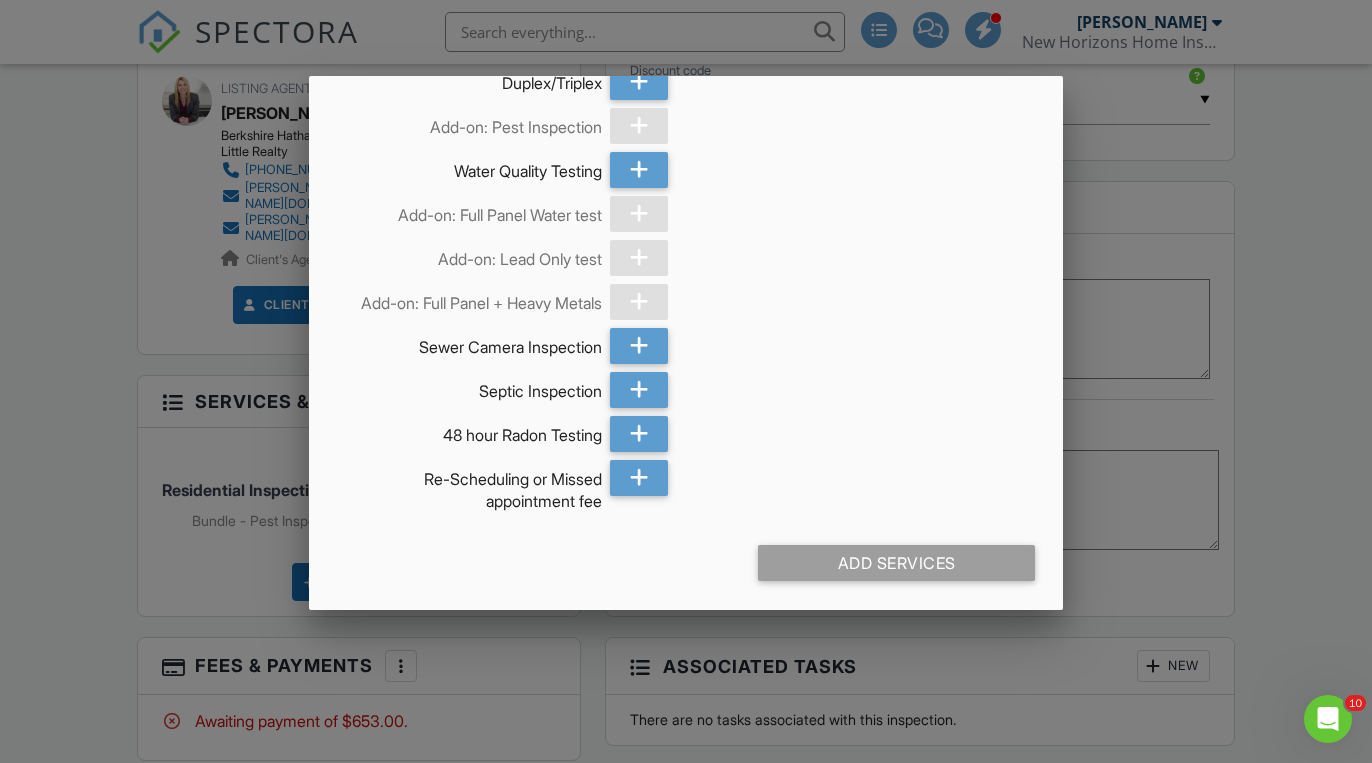 scroll, scrollTop: 398, scrollLeft: 0, axis: vertical 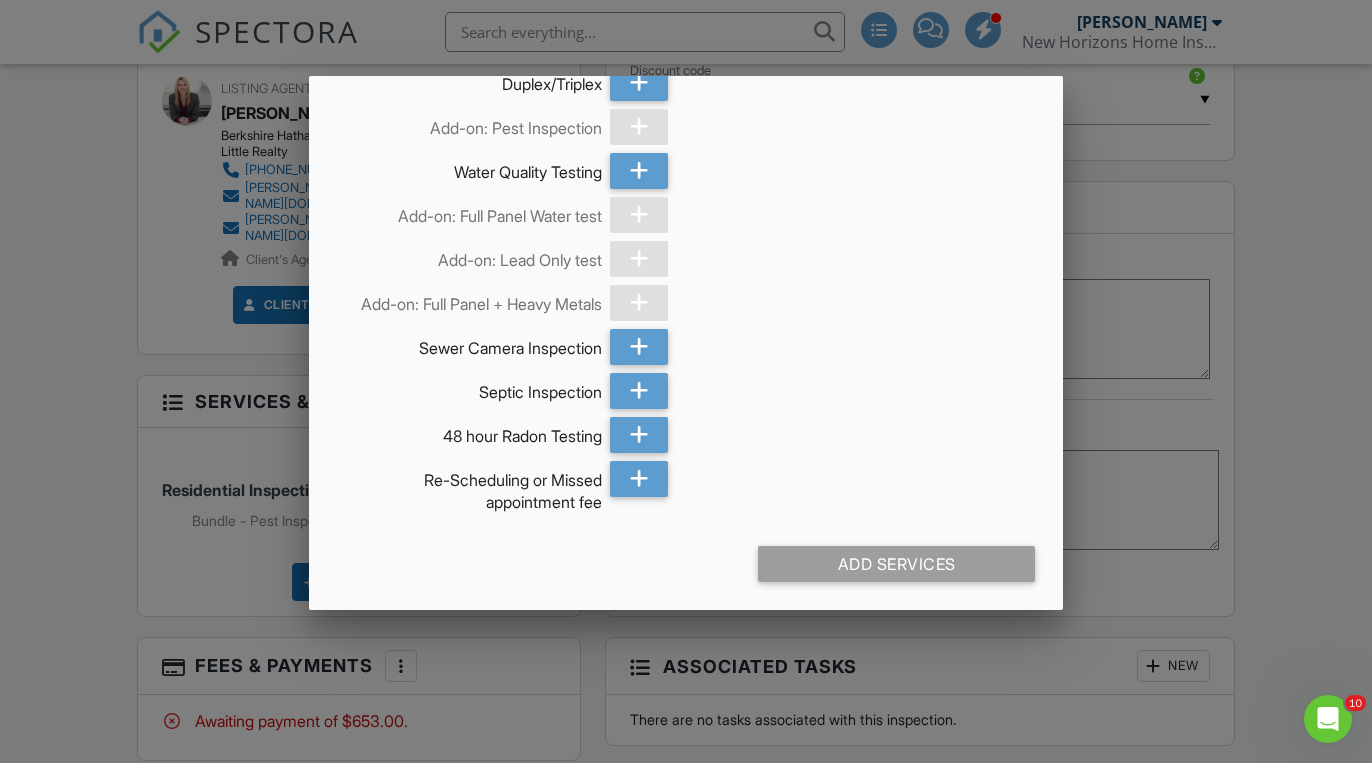 click at bounding box center [686, 377] 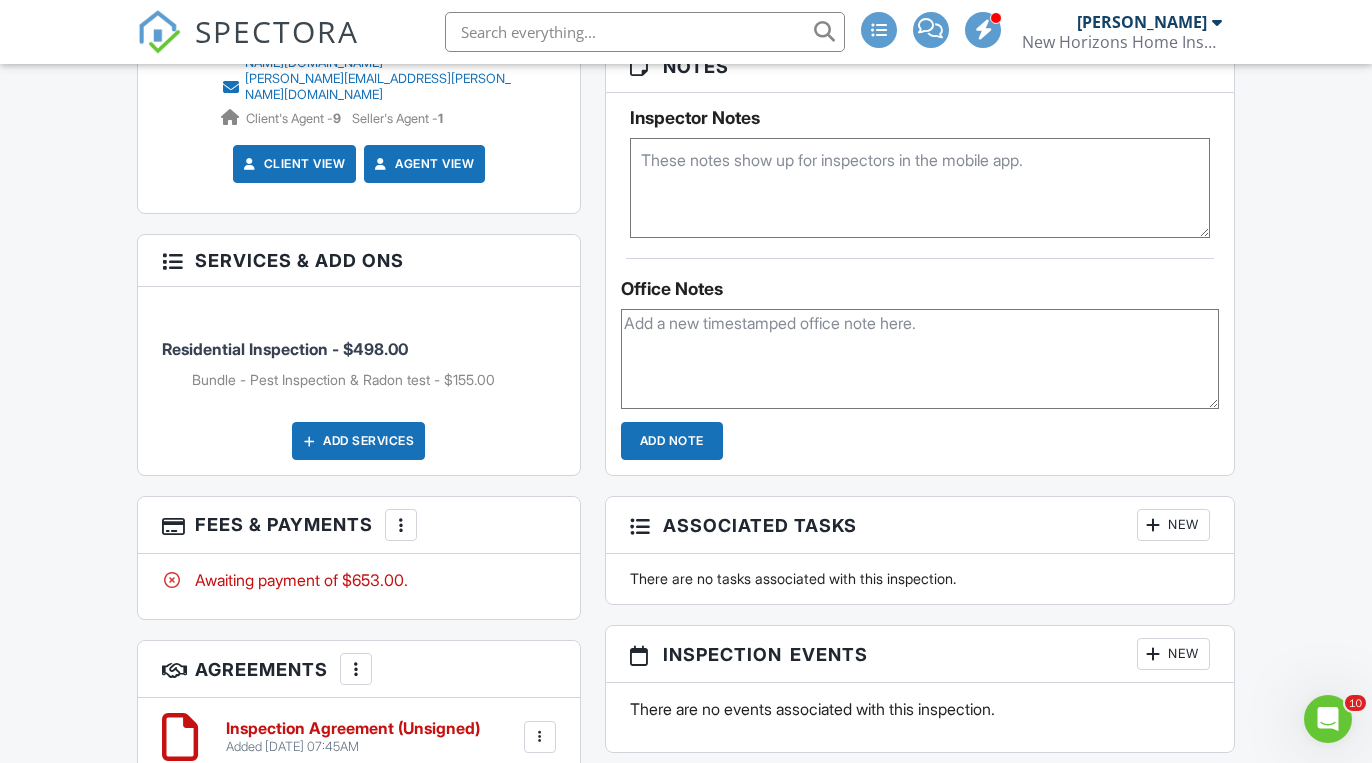 scroll, scrollTop: 1755, scrollLeft: 0, axis: vertical 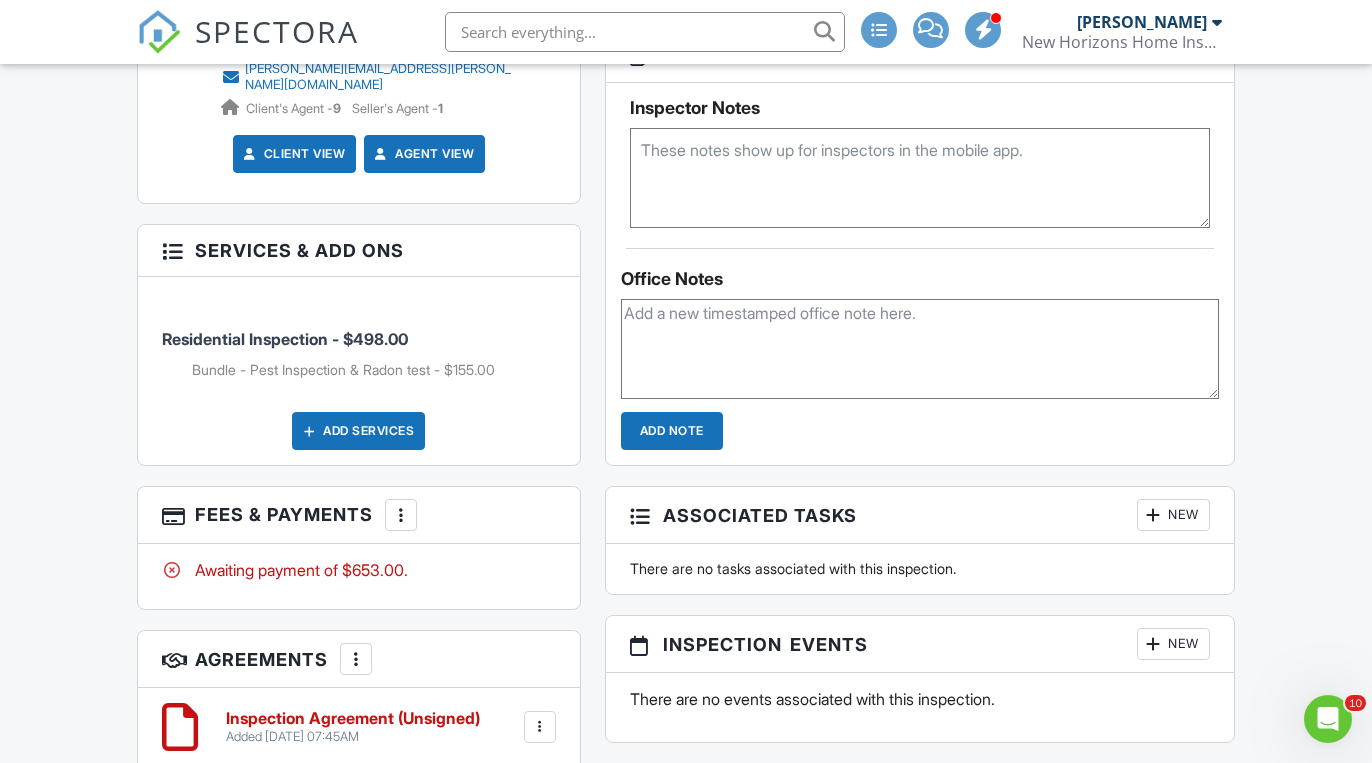 click at bounding box center [401, 515] 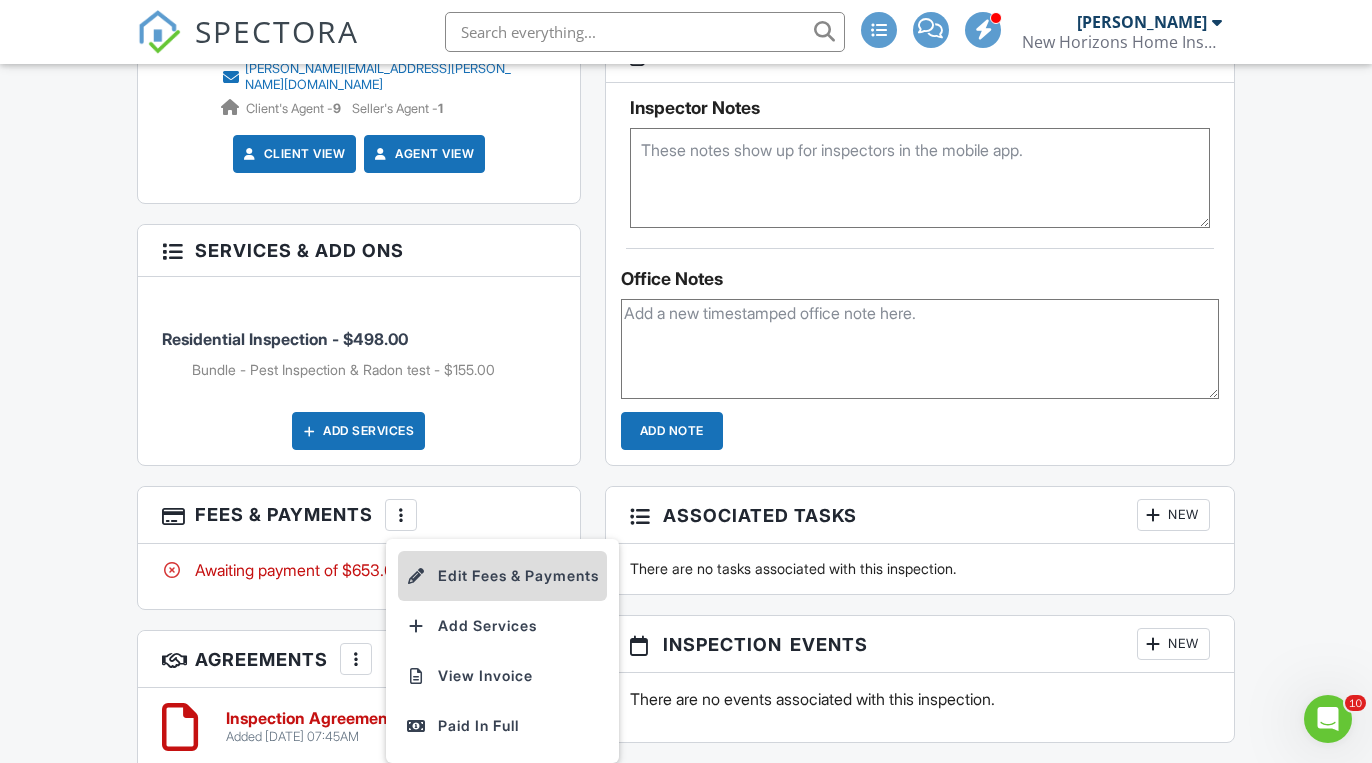 click on "Edit Fees & Payments" at bounding box center (502, 576) 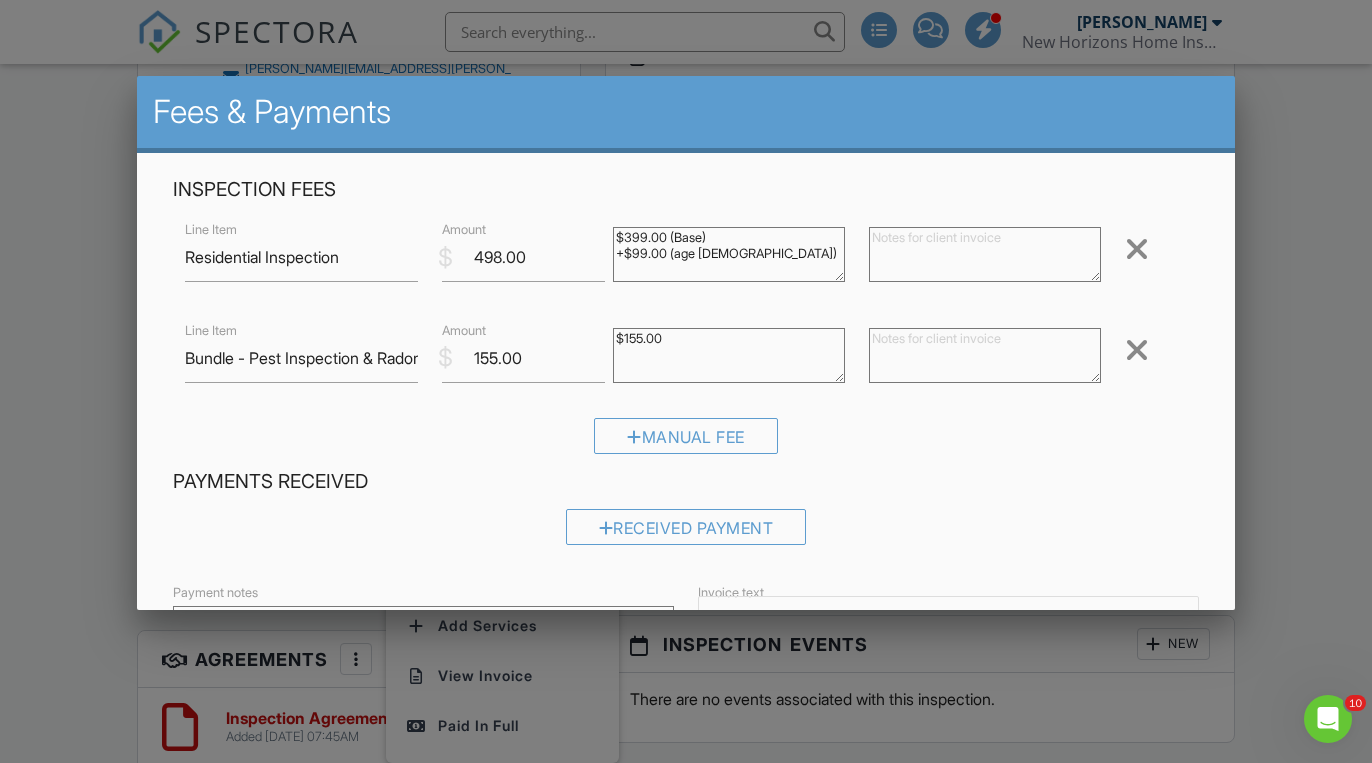 click on "$399.00 (Base)
+$99.00 (age 75 - 100)" at bounding box center (729, 254) 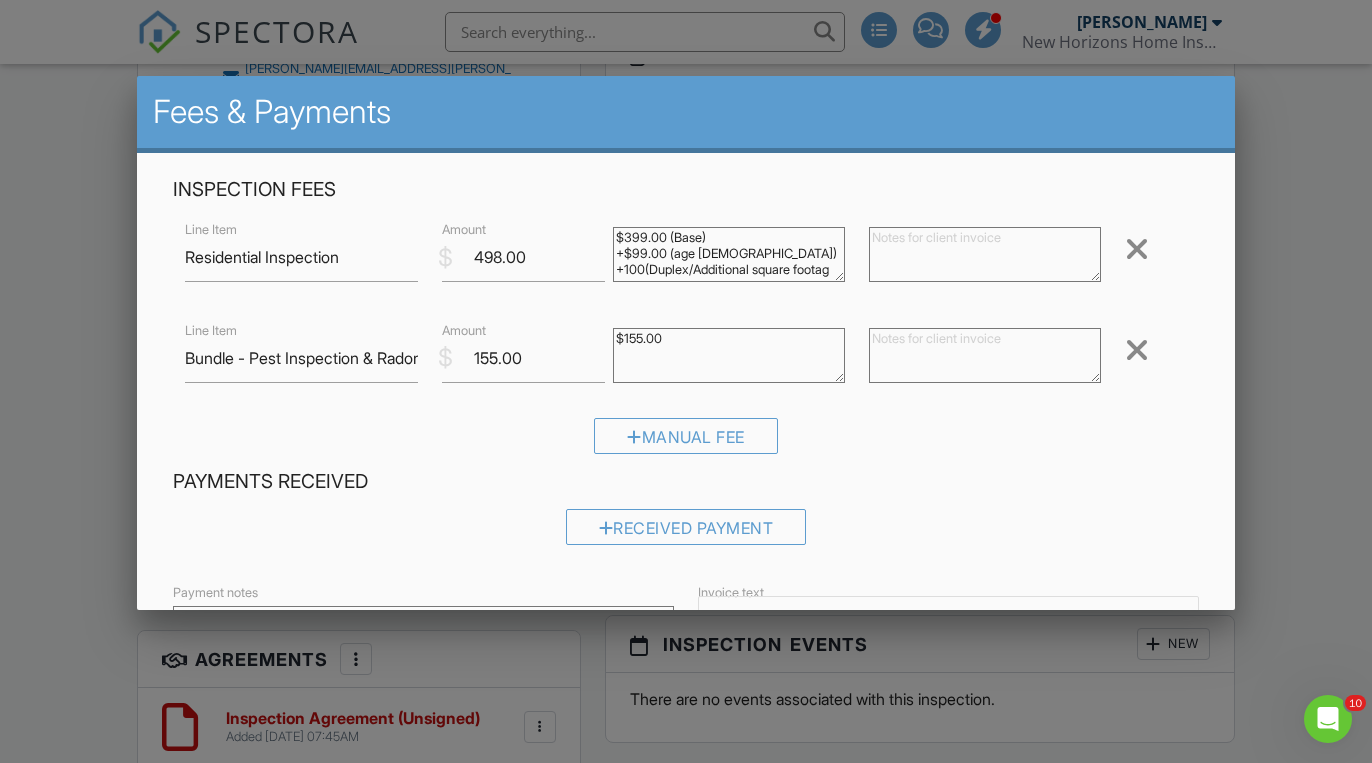 scroll, scrollTop: 12, scrollLeft: 0, axis: vertical 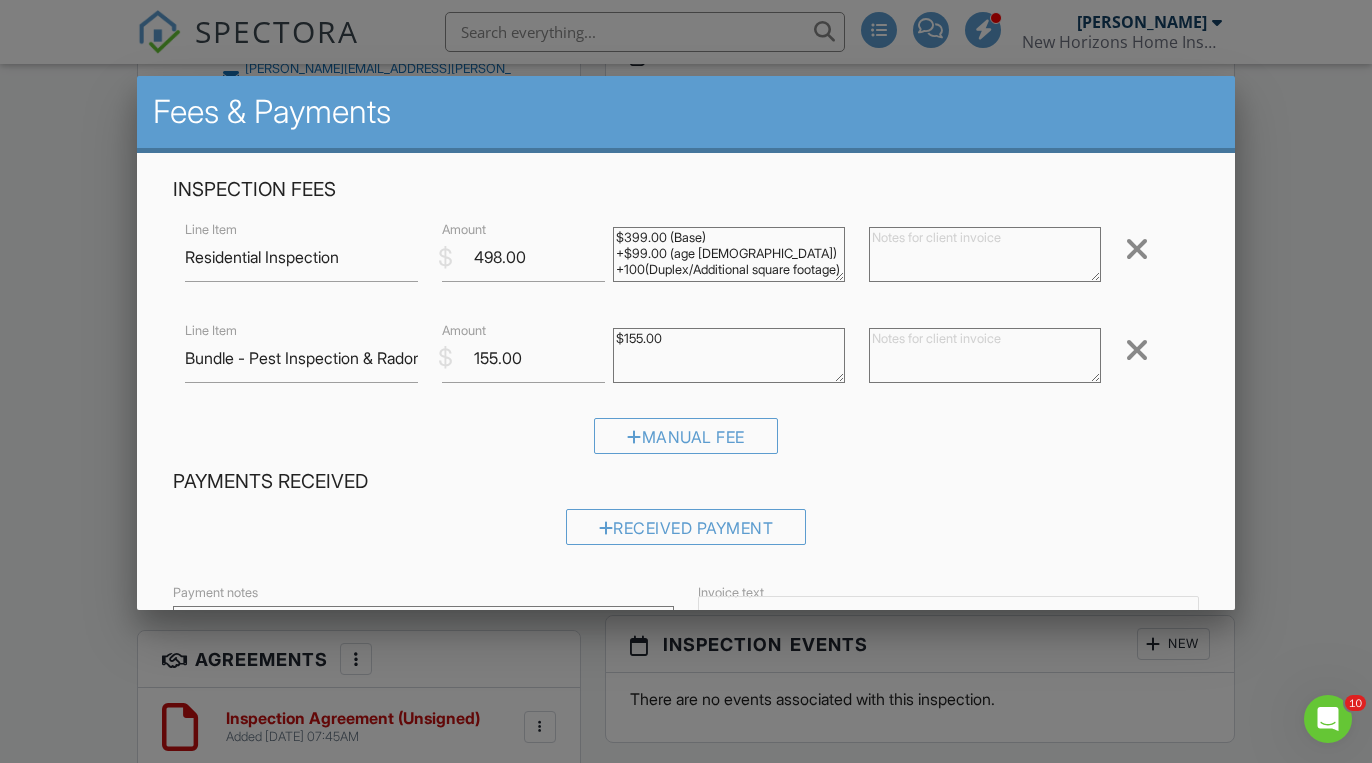 type on "$399.00 (Base)
+$99.00 (age [DEMOGRAPHIC_DATA])
+100(Duplex/Additional square footage)" 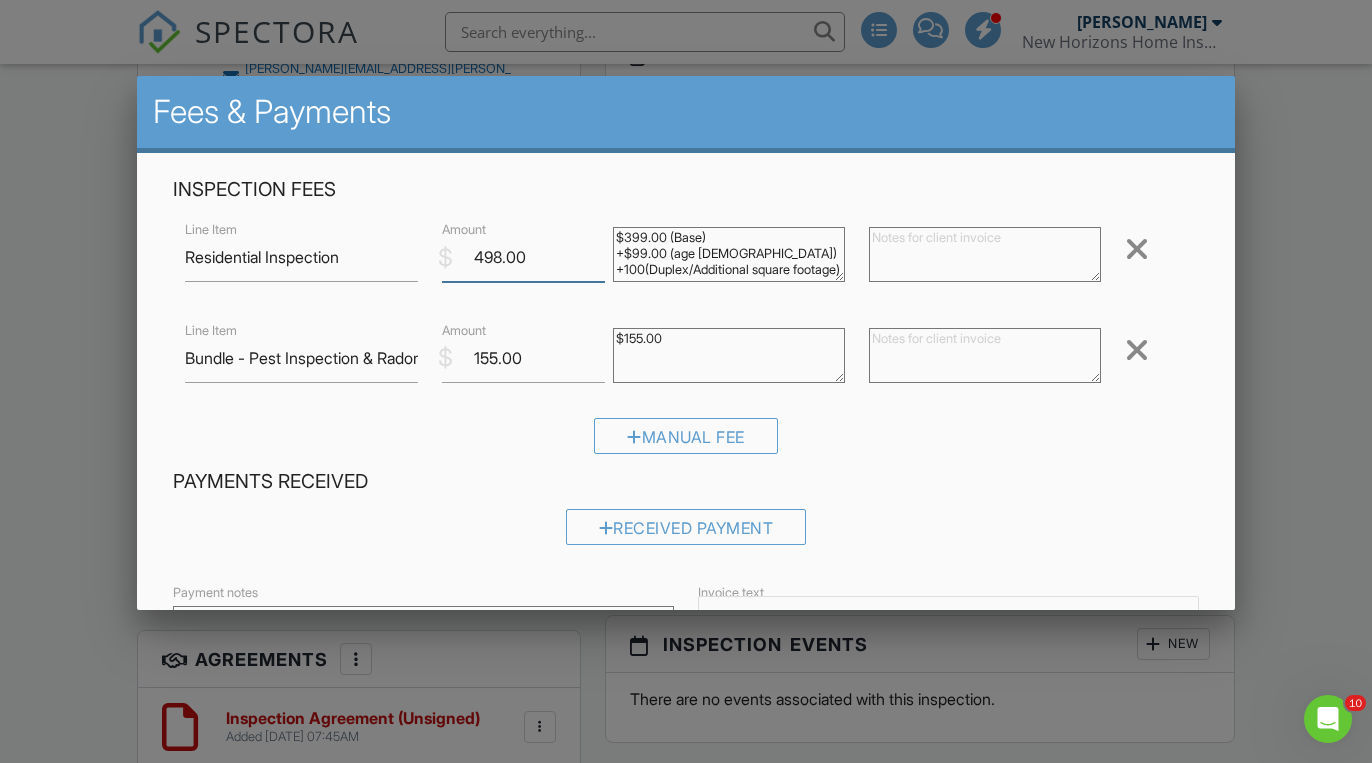 click on "498.00" at bounding box center [523, 257] 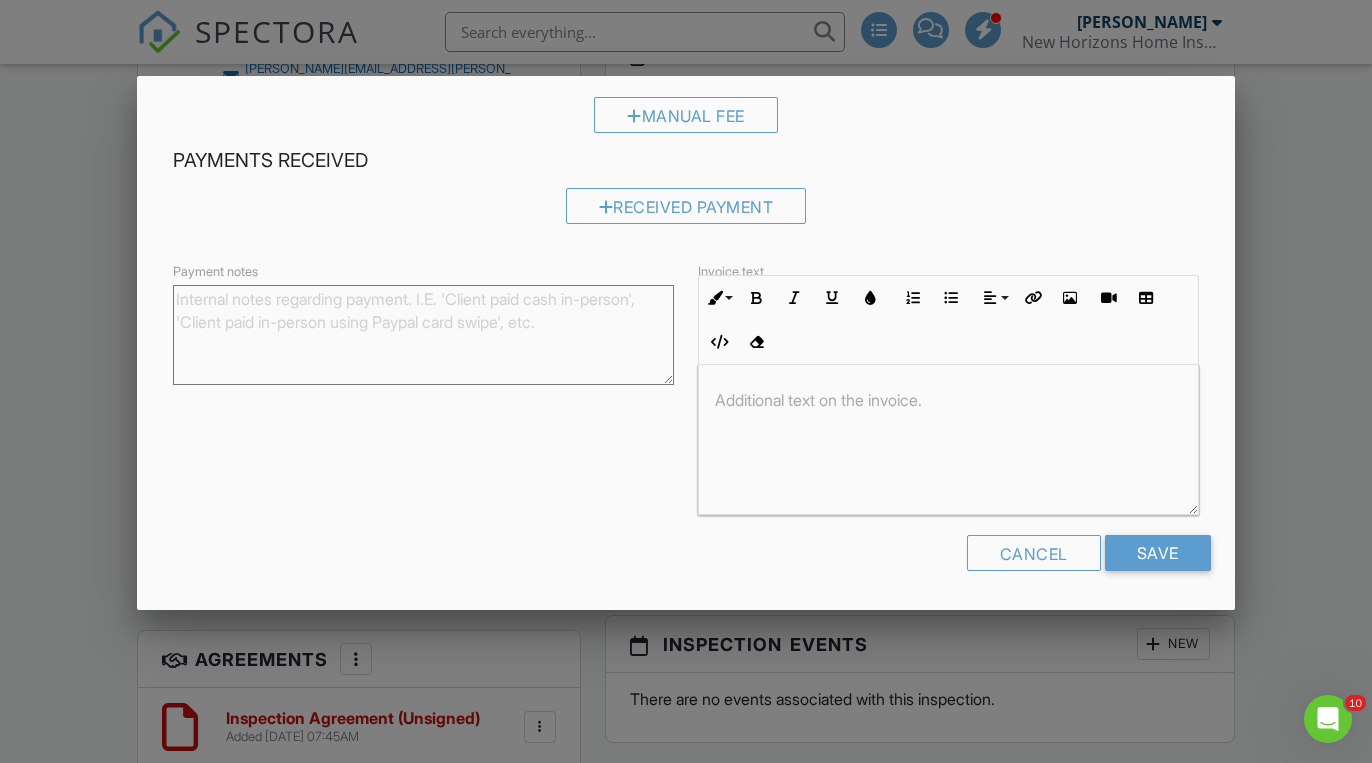 scroll, scrollTop: 320, scrollLeft: 0, axis: vertical 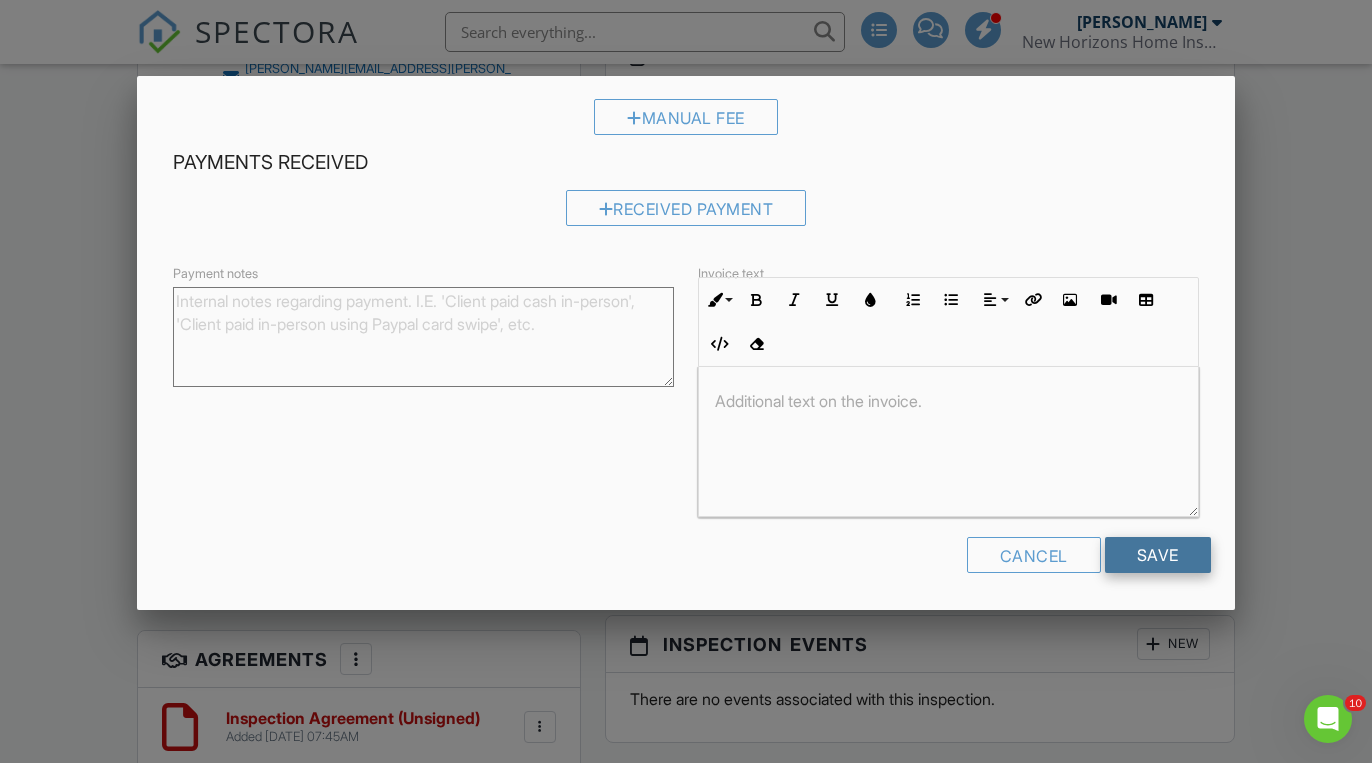 type on "598.00" 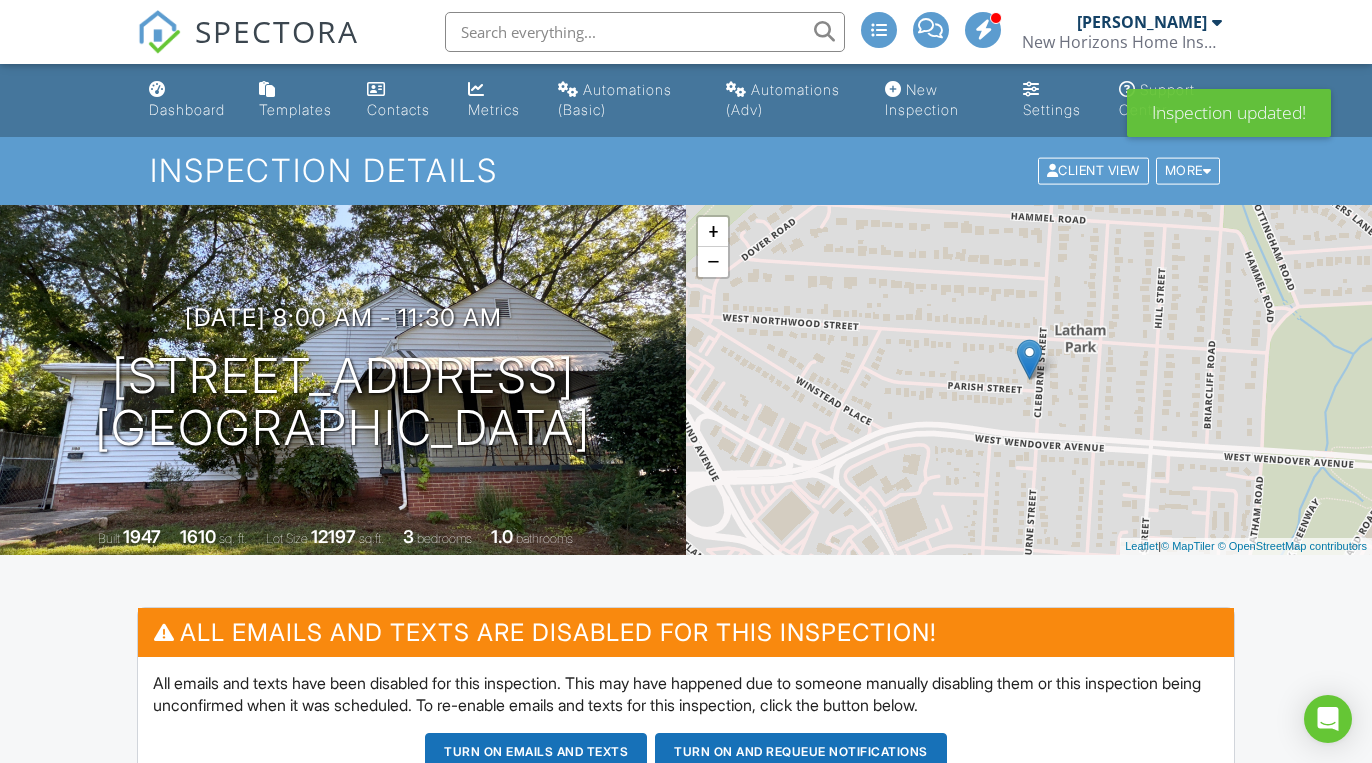 scroll, scrollTop: 356, scrollLeft: 0, axis: vertical 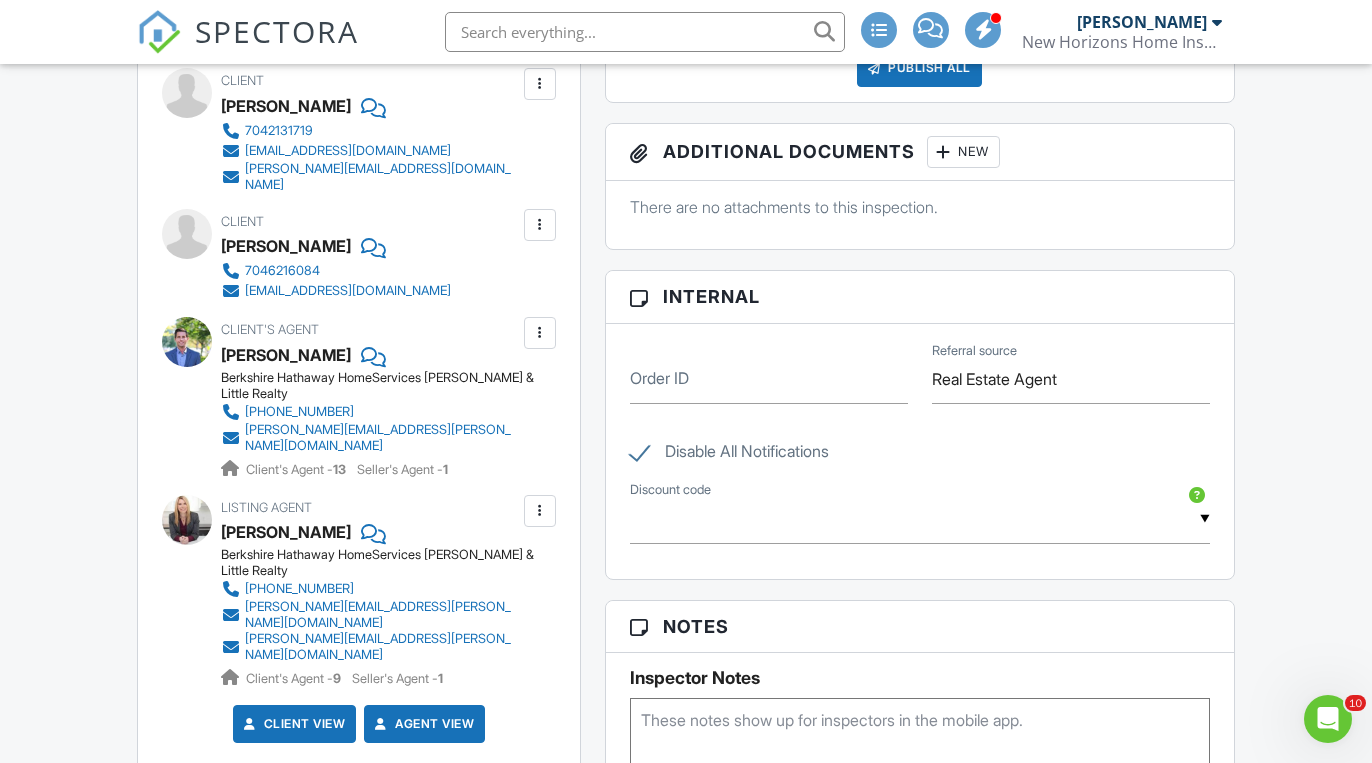 click on "Disable All Notifications" at bounding box center (729, 454) 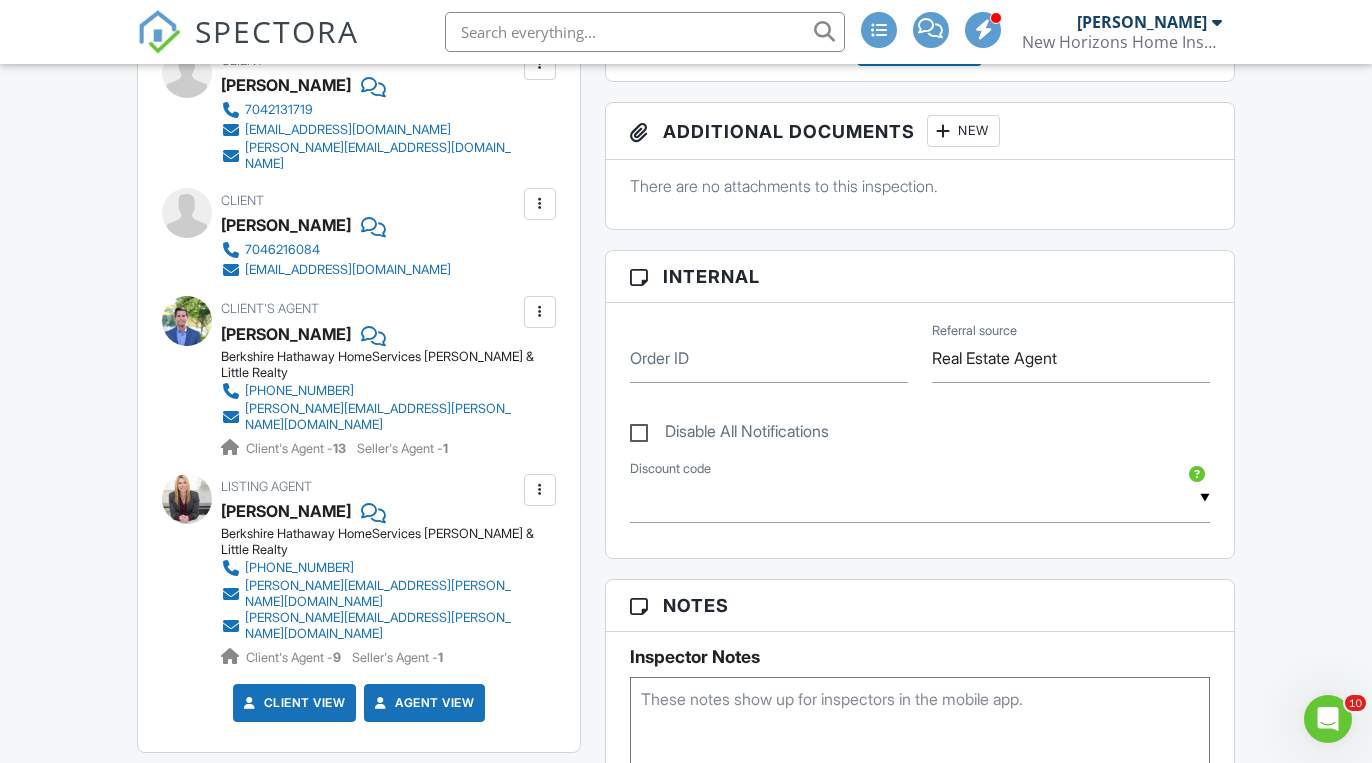 scroll, scrollTop: 972, scrollLeft: 0, axis: vertical 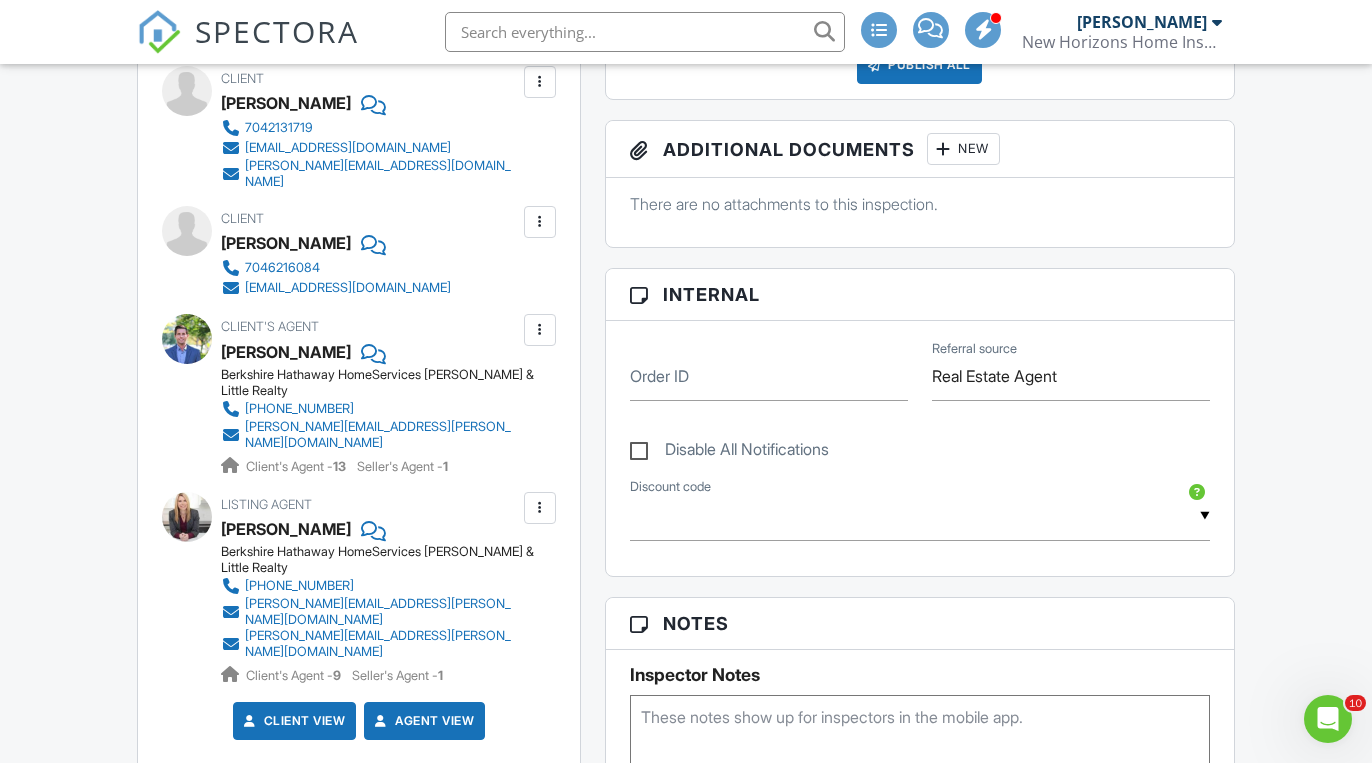 click on "Disable All Notifications" at bounding box center (729, 452) 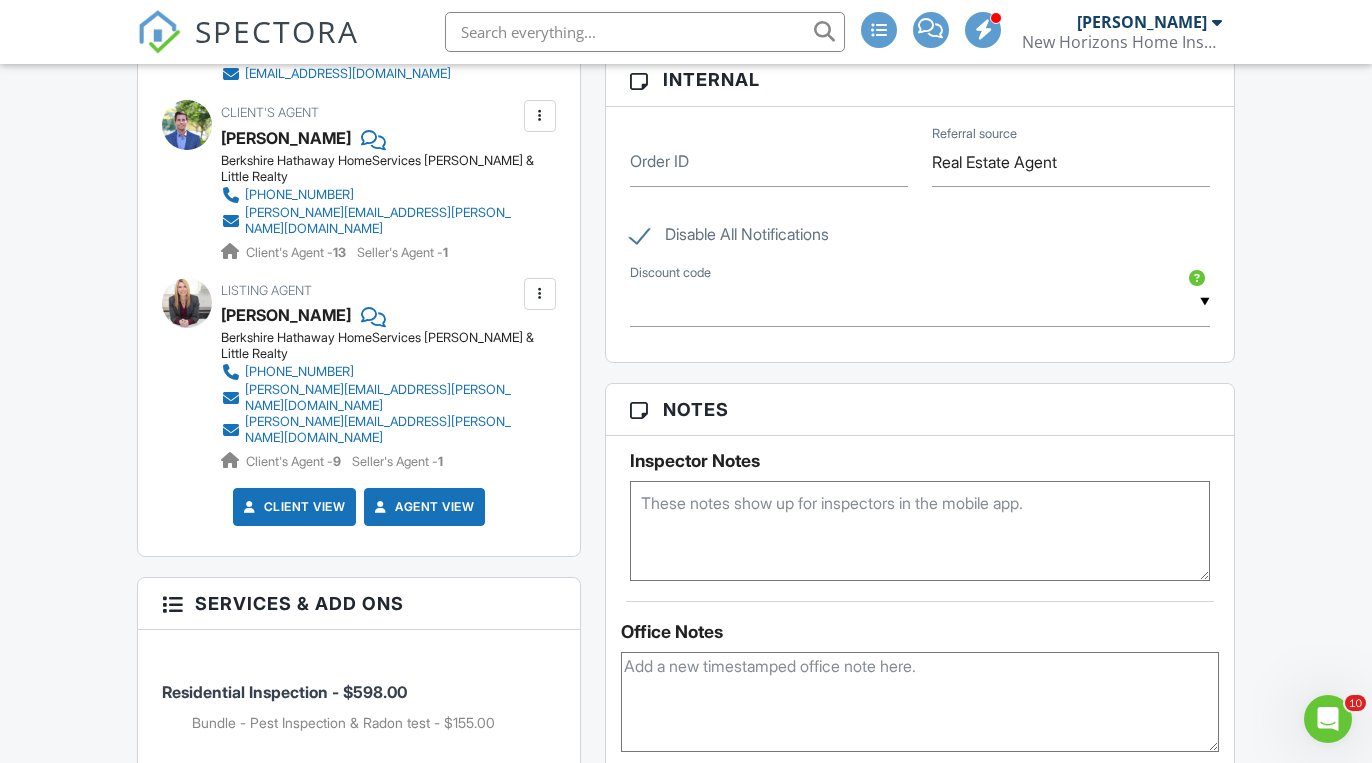 scroll, scrollTop: 1335, scrollLeft: 0, axis: vertical 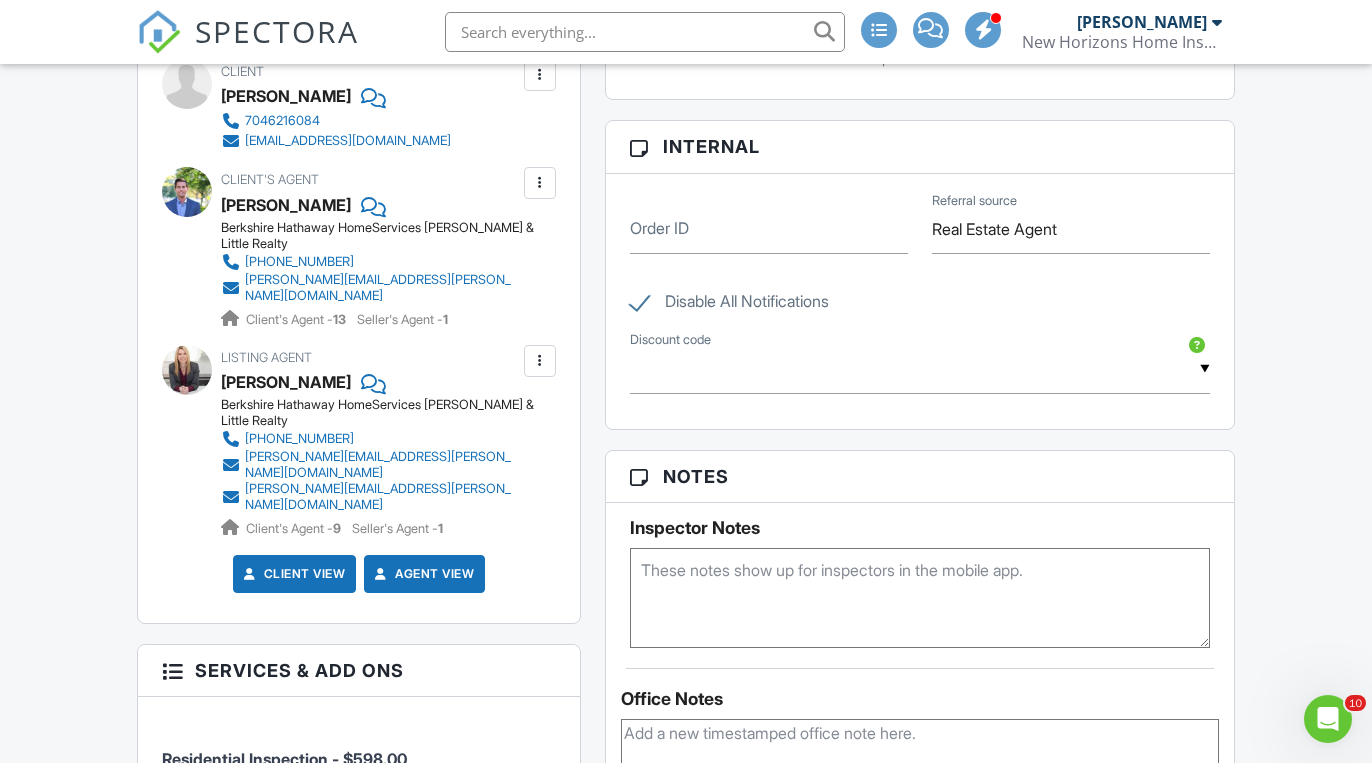 click at bounding box center (540, 183) 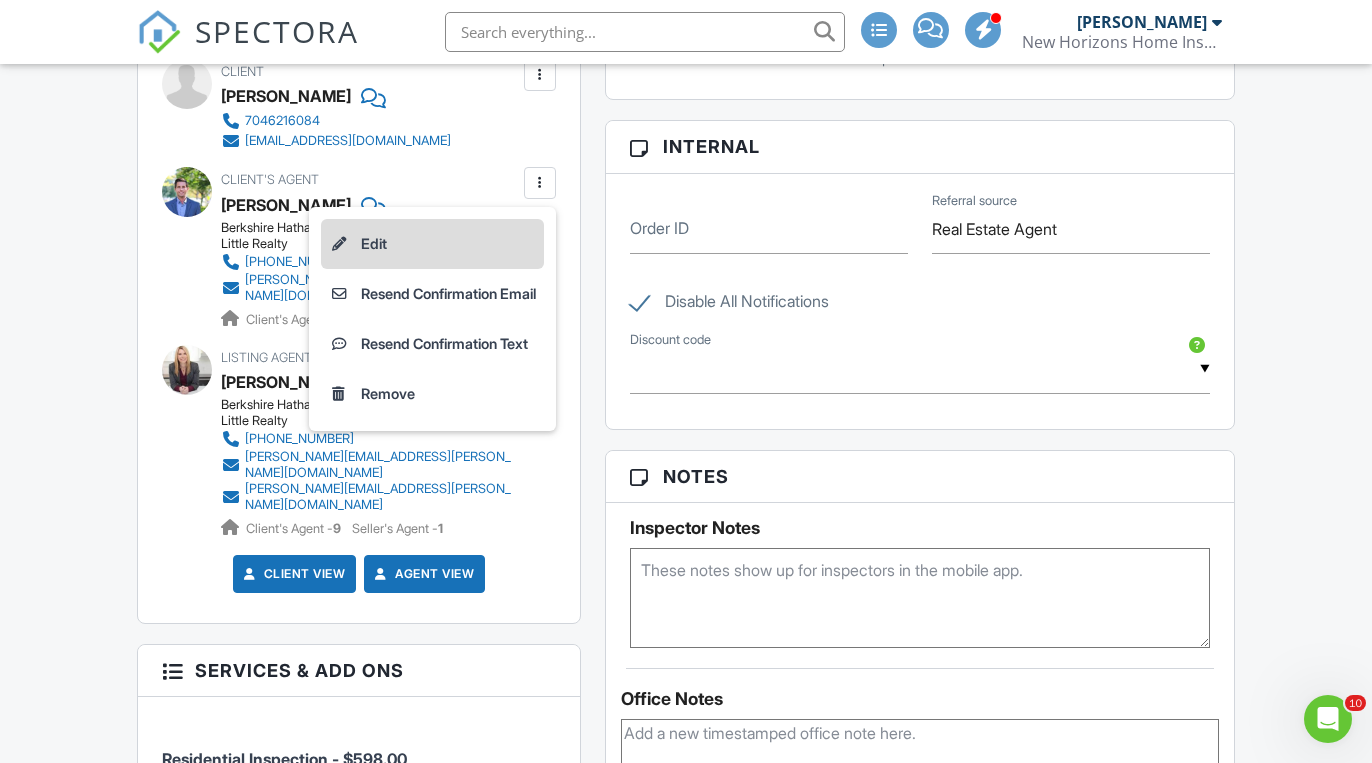 click on "Edit" at bounding box center [432, 244] 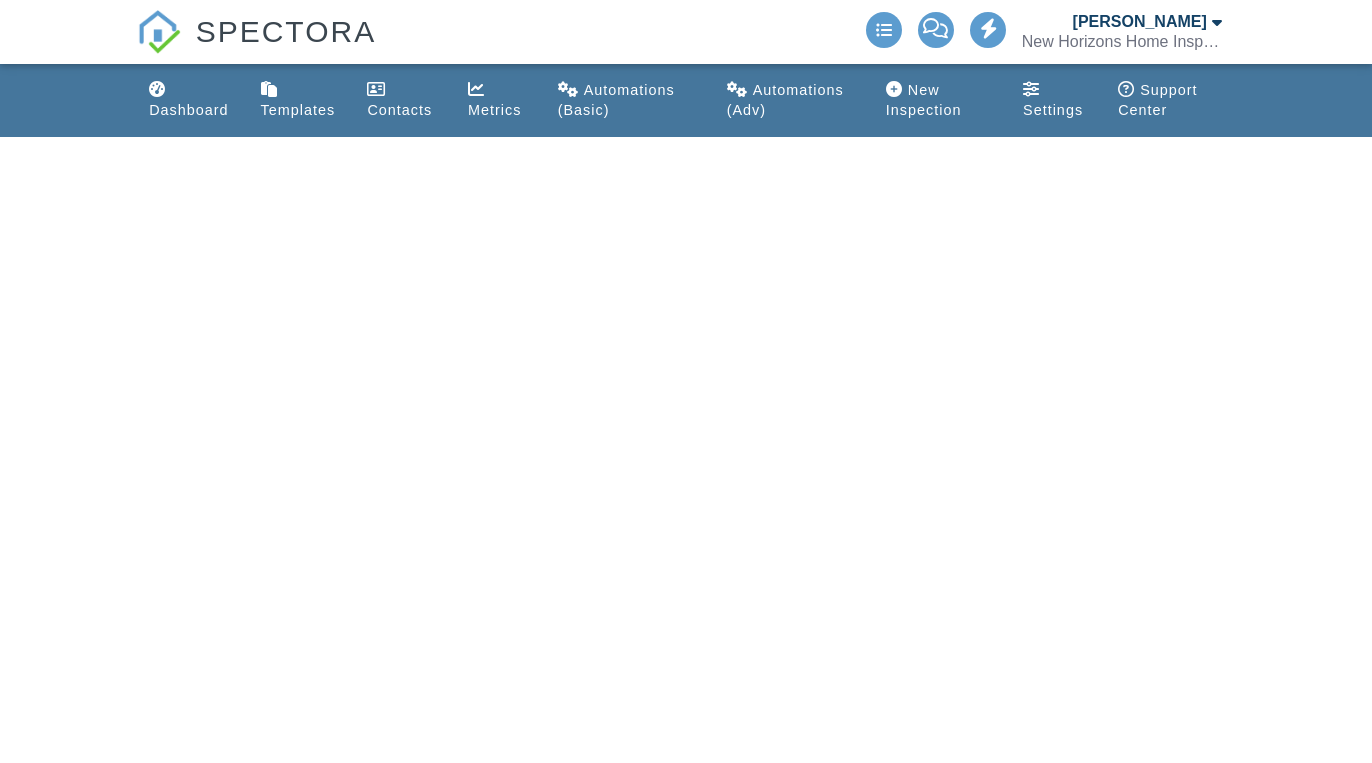 scroll, scrollTop: 0, scrollLeft: 0, axis: both 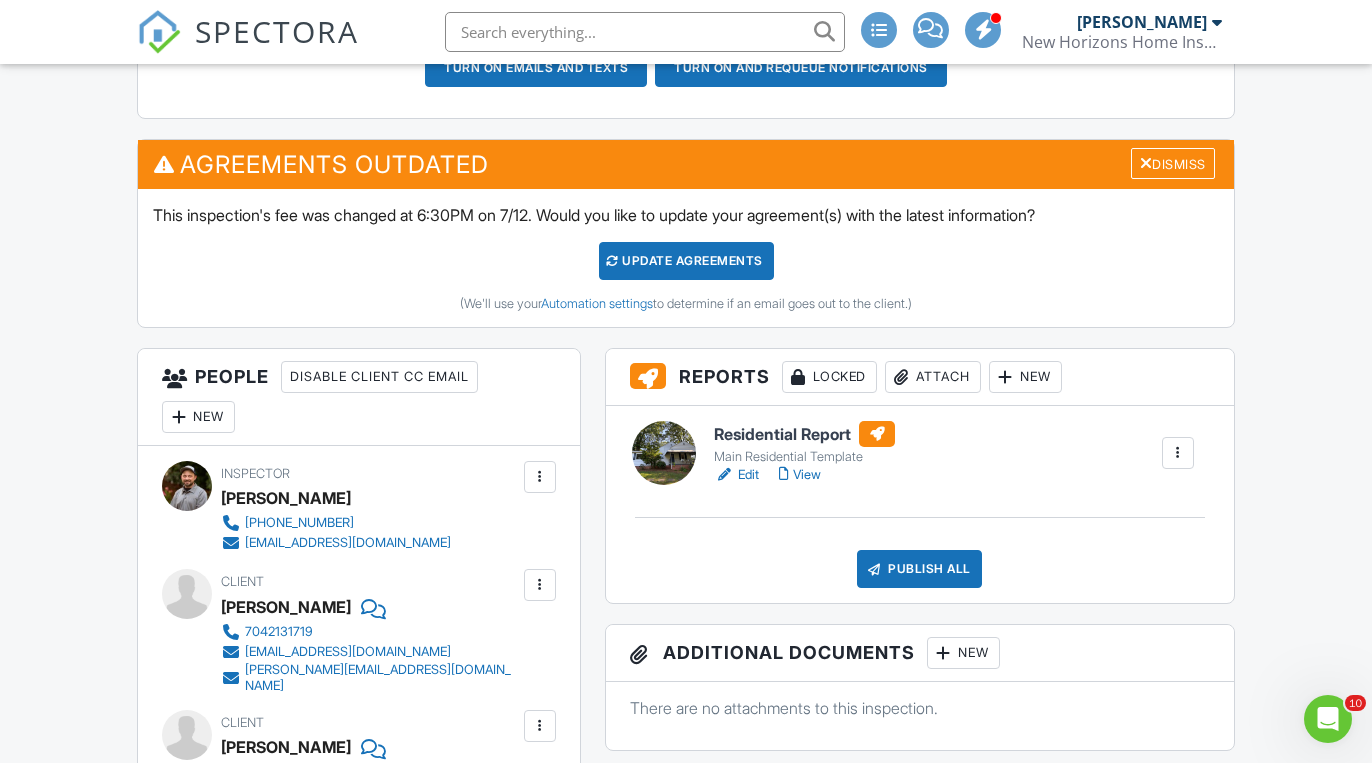 click on "Publish All" at bounding box center [919, 569] 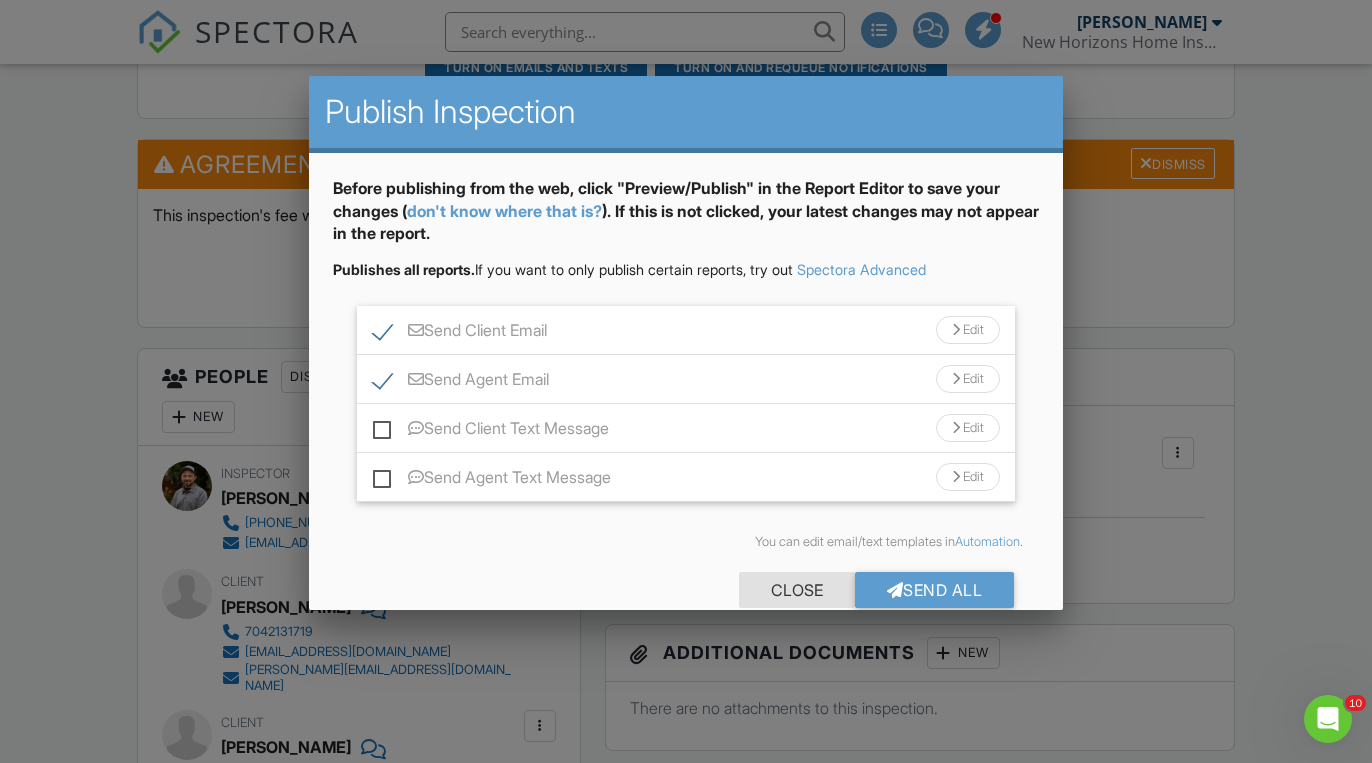 click on "Close" at bounding box center (797, 590) 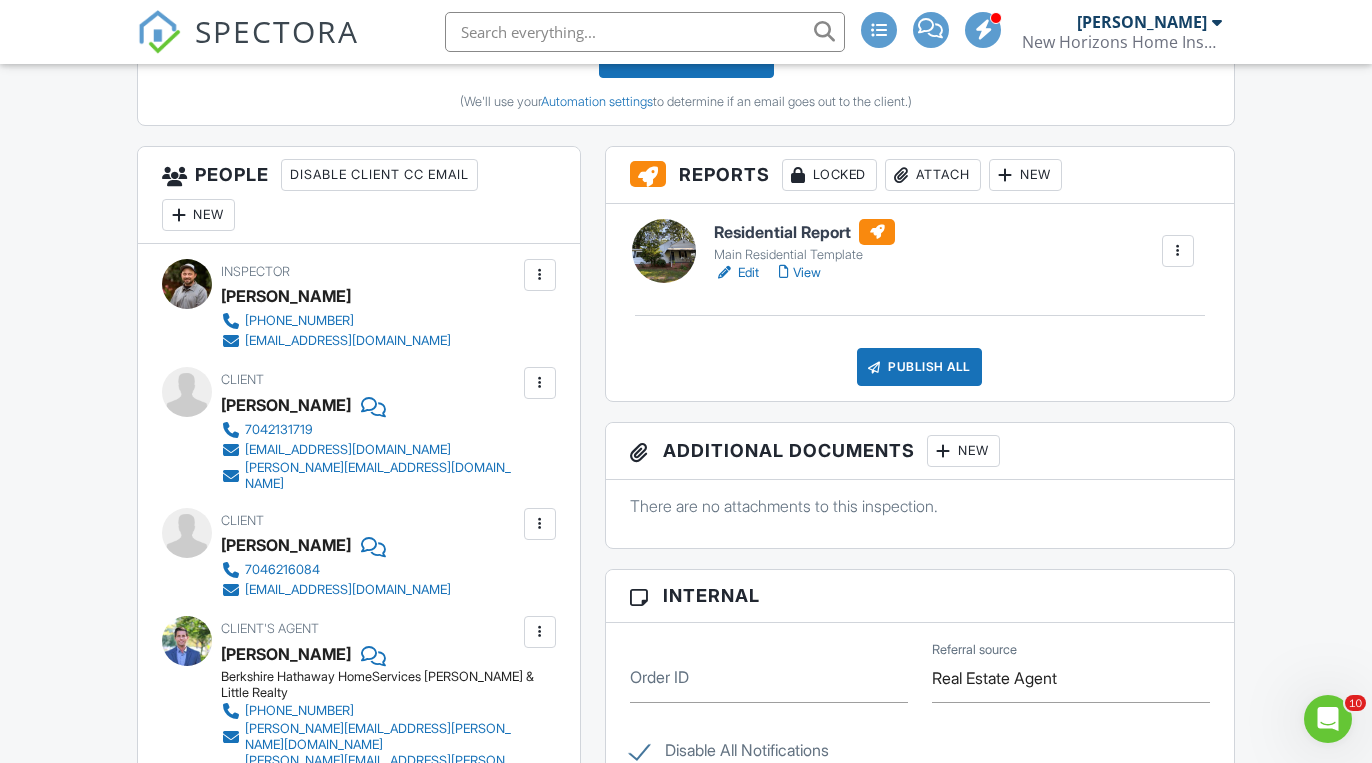 scroll, scrollTop: 951, scrollLeft: 0, axis: vertical 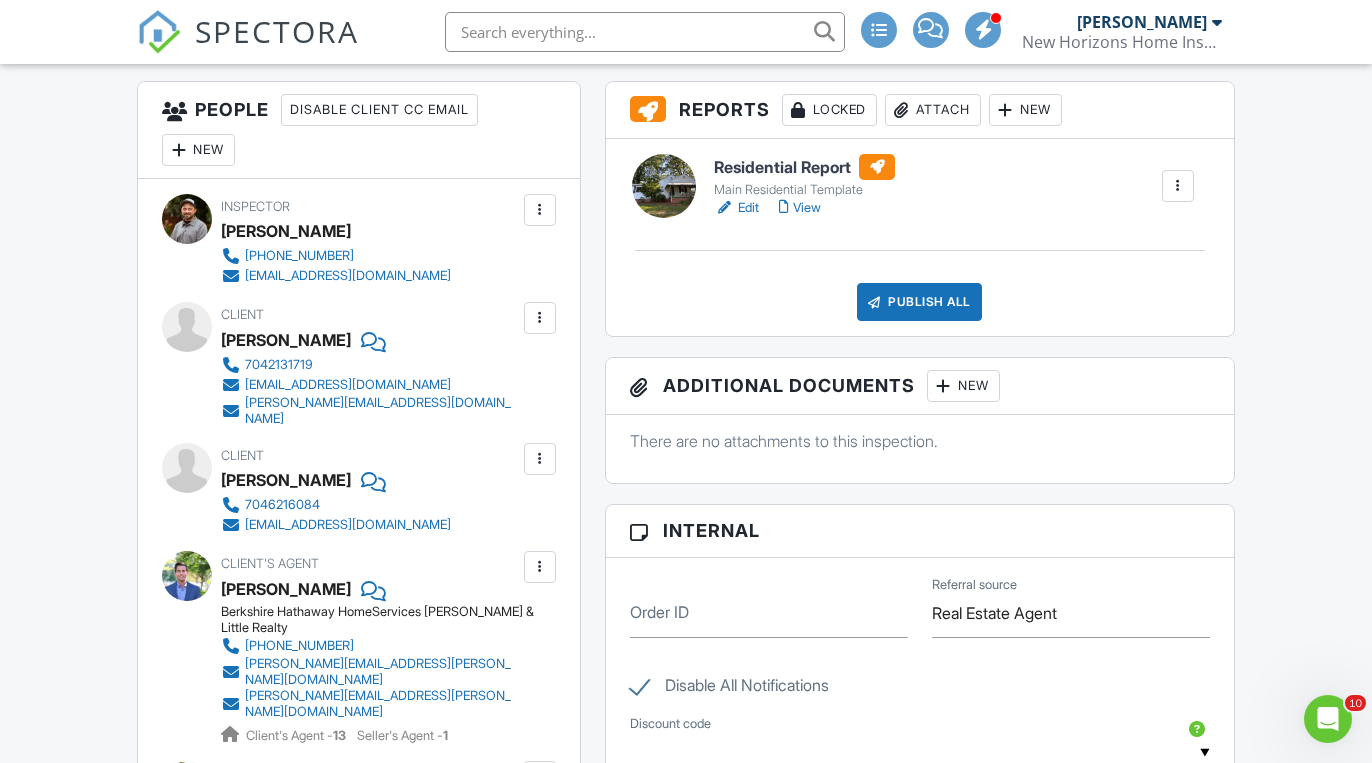 click on "Disable All Notifications" at bounding box center (729, 688) 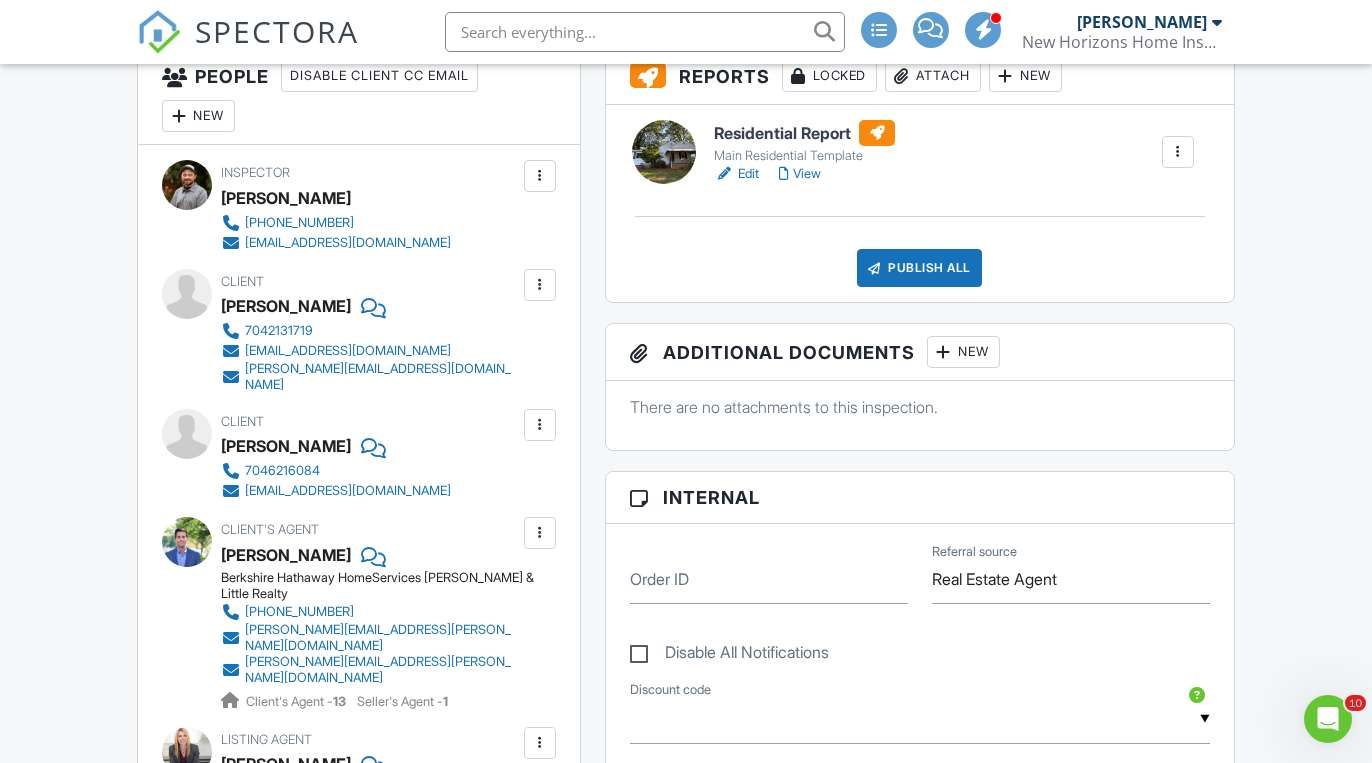 scroll, scrollTop: 765, scrollLeft: 0, axis: vertical 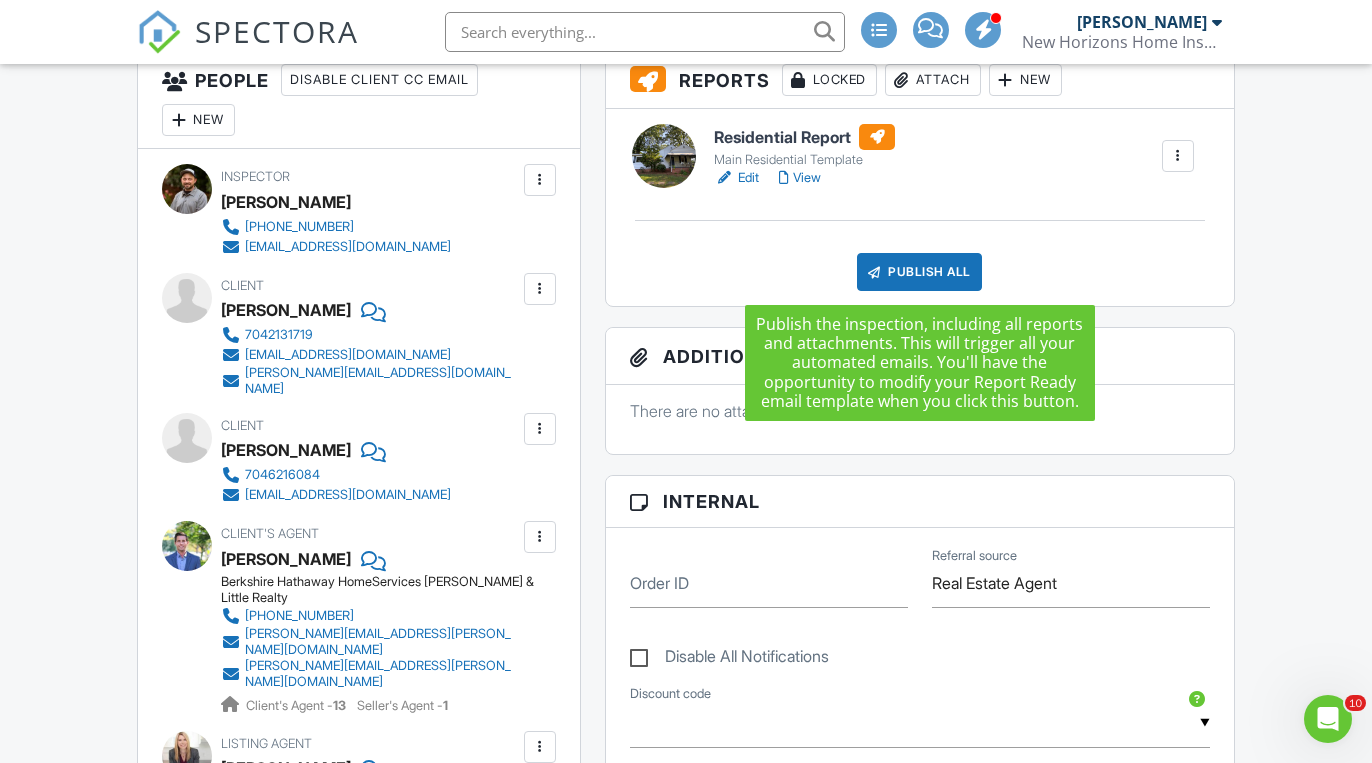 click on "Publish All" at bounding box center [919, 272] 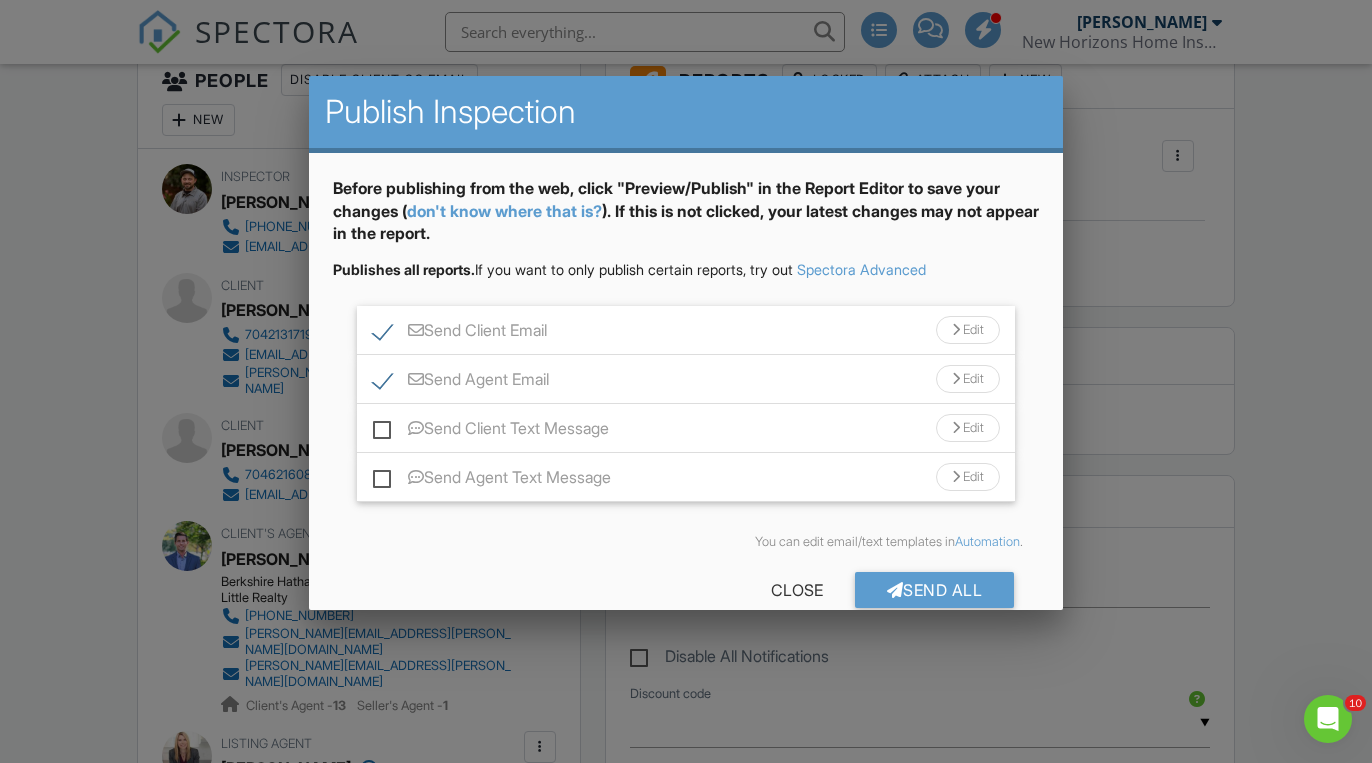 click on "Send Agent Email
Edit" at bounding box center [686, 379] 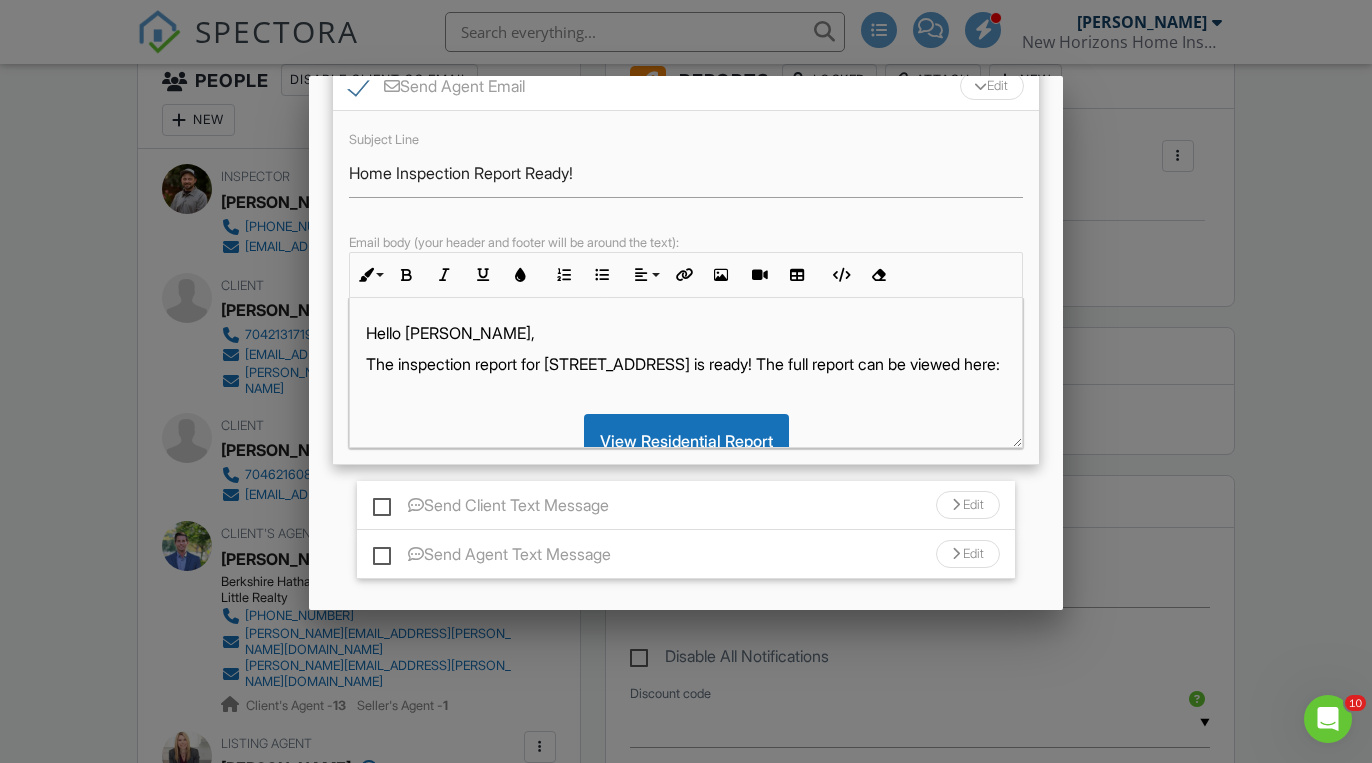 scroll, scrollTop: 314, scrollLeft: 0, axis: vertical 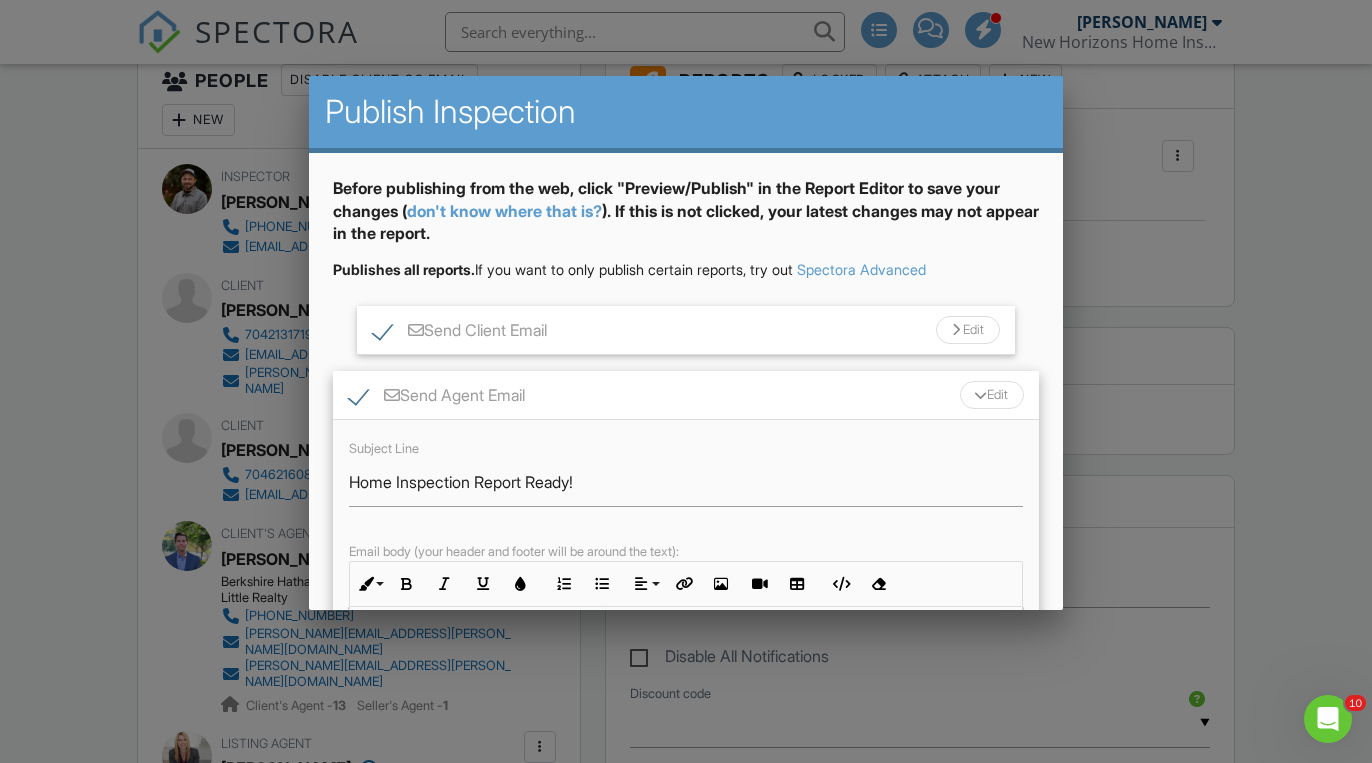 click on "Send Agent Email
Edit" at bounding box center (686, 395) 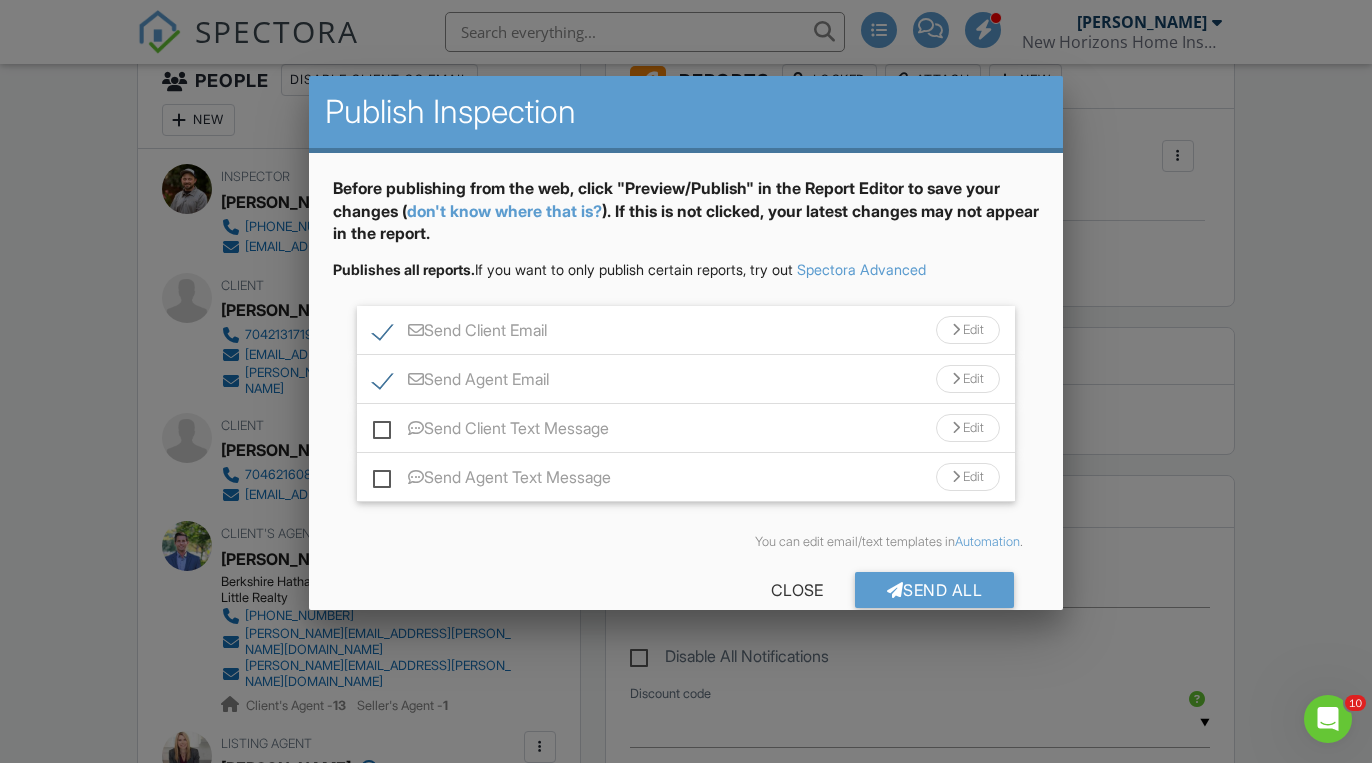 click on "Send Client Email
Edit" at bounding box center [686, 330] 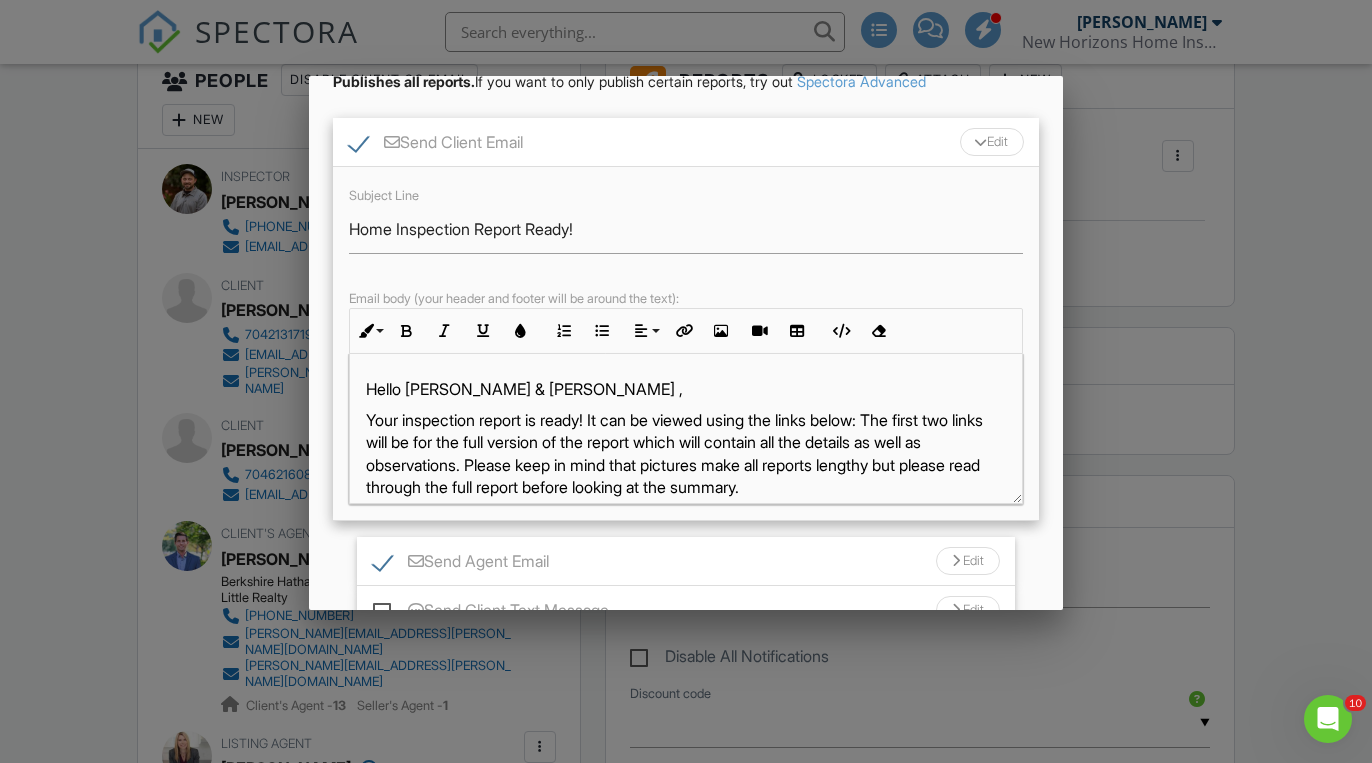 scroll, scrollTop: 189, scrollLeft: 0, axis: vertical 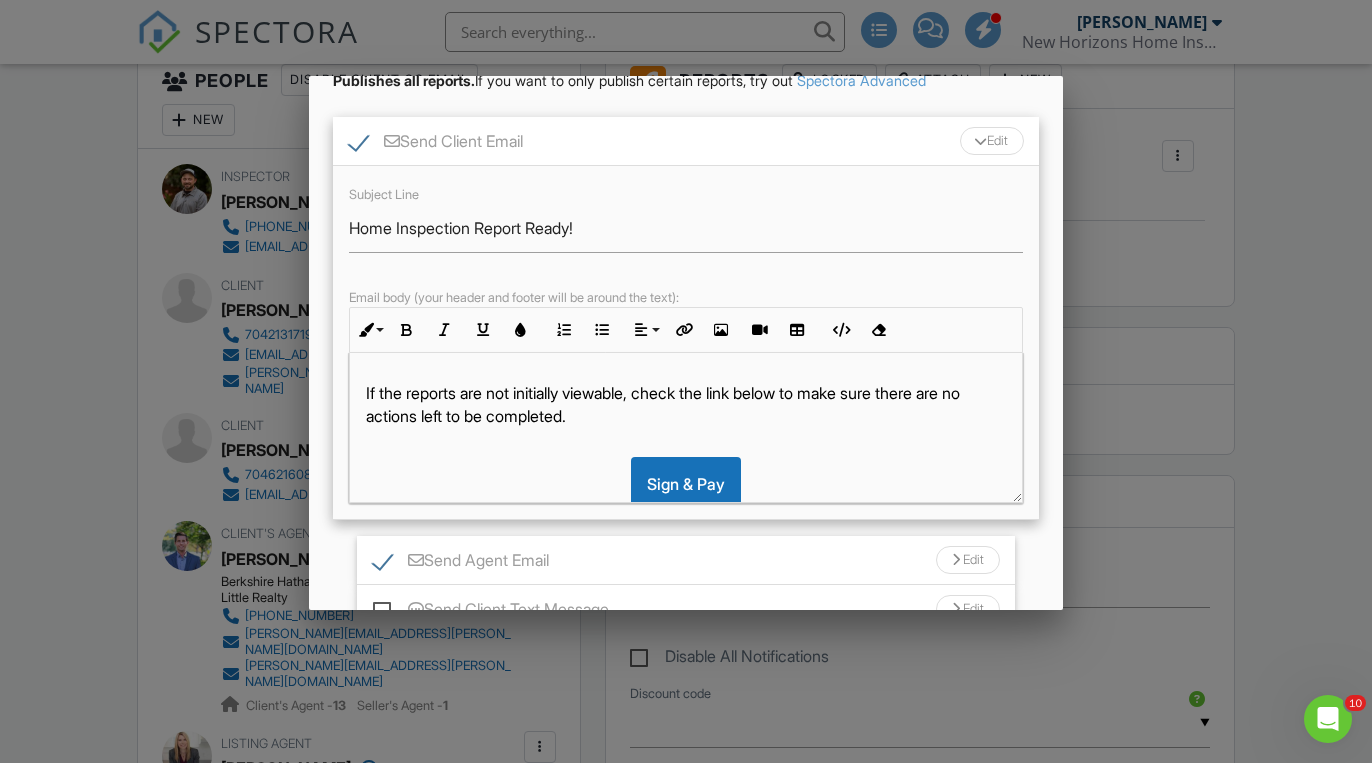 click on "If the reports are not initially viewable, check the link below to make sure there are no actions left to be completed." at bounding box center [686, 405] 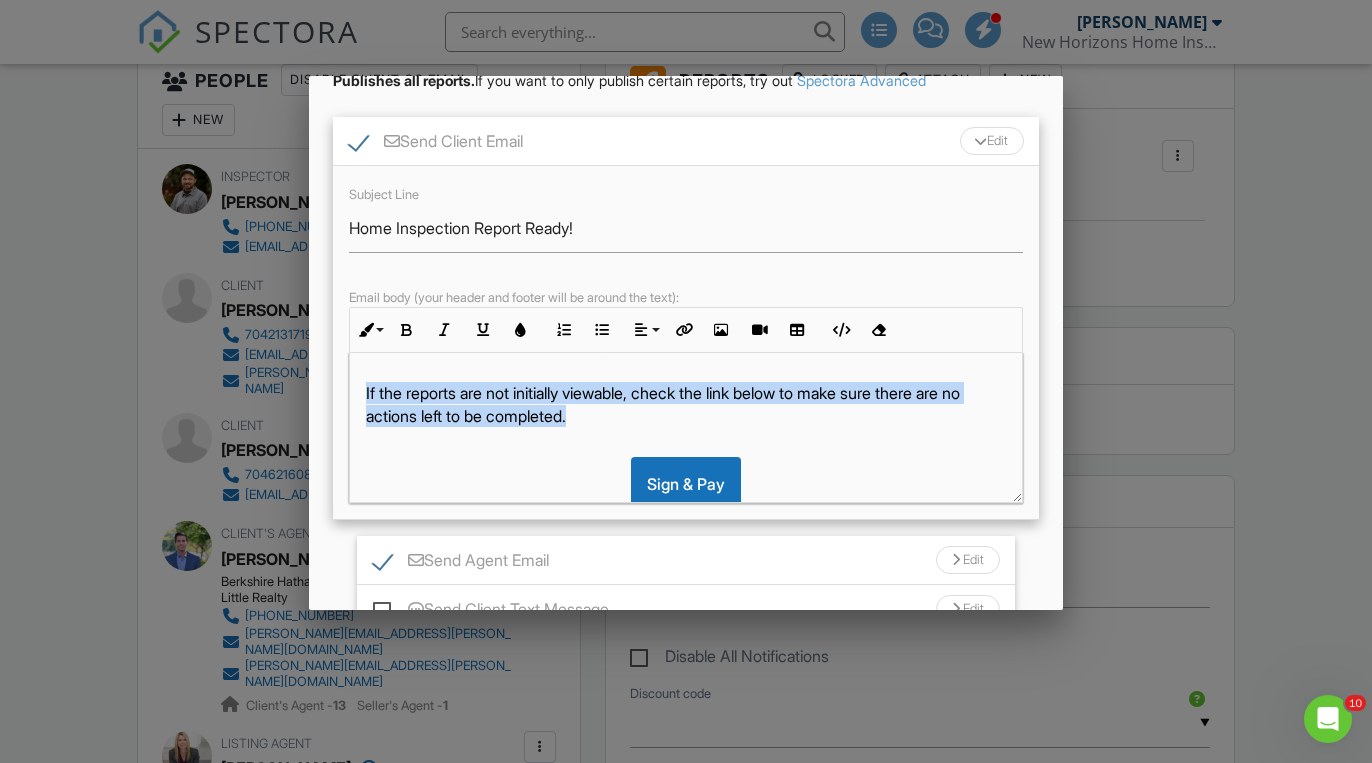 drag, startPoint x: 594, startPoint y: 414, endPoint x: 363, endPoint y: 393, distance: 231.95258 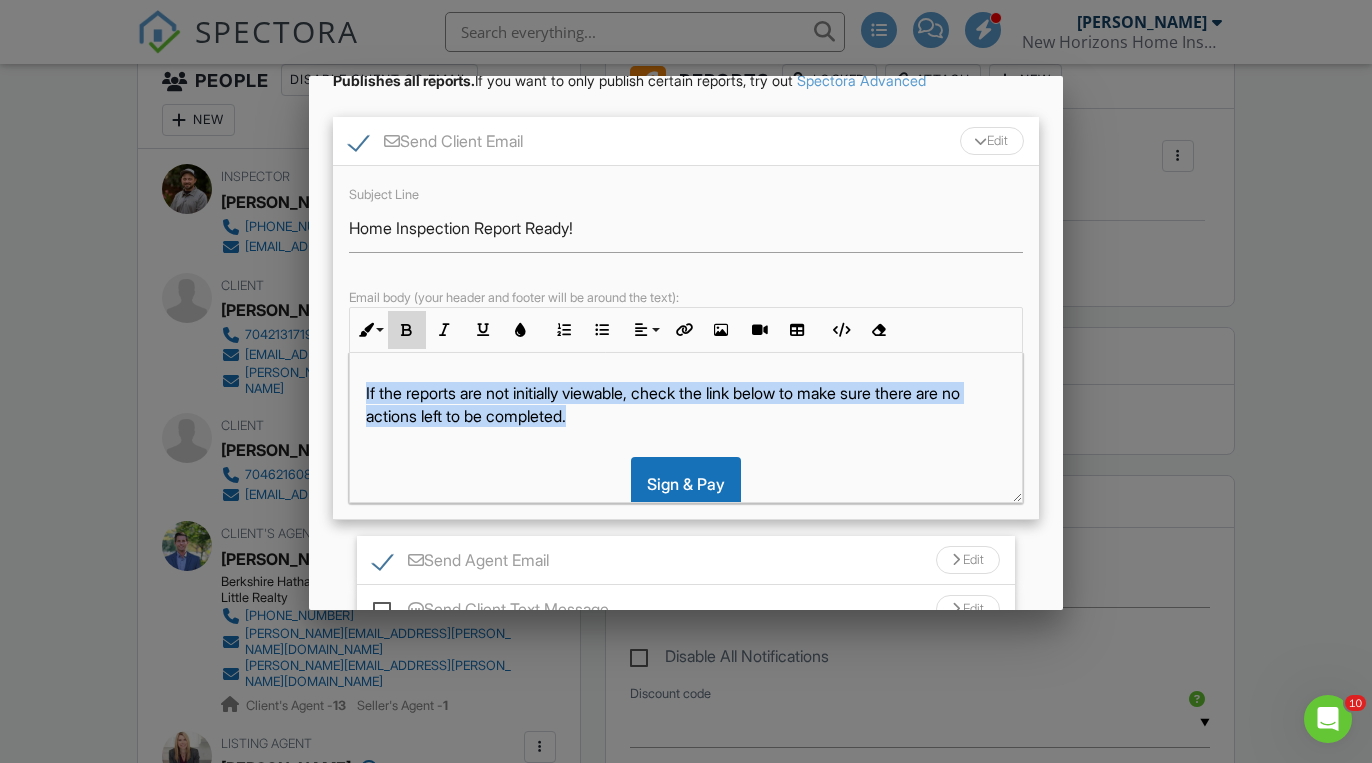 click at bounding box center (407, 330) 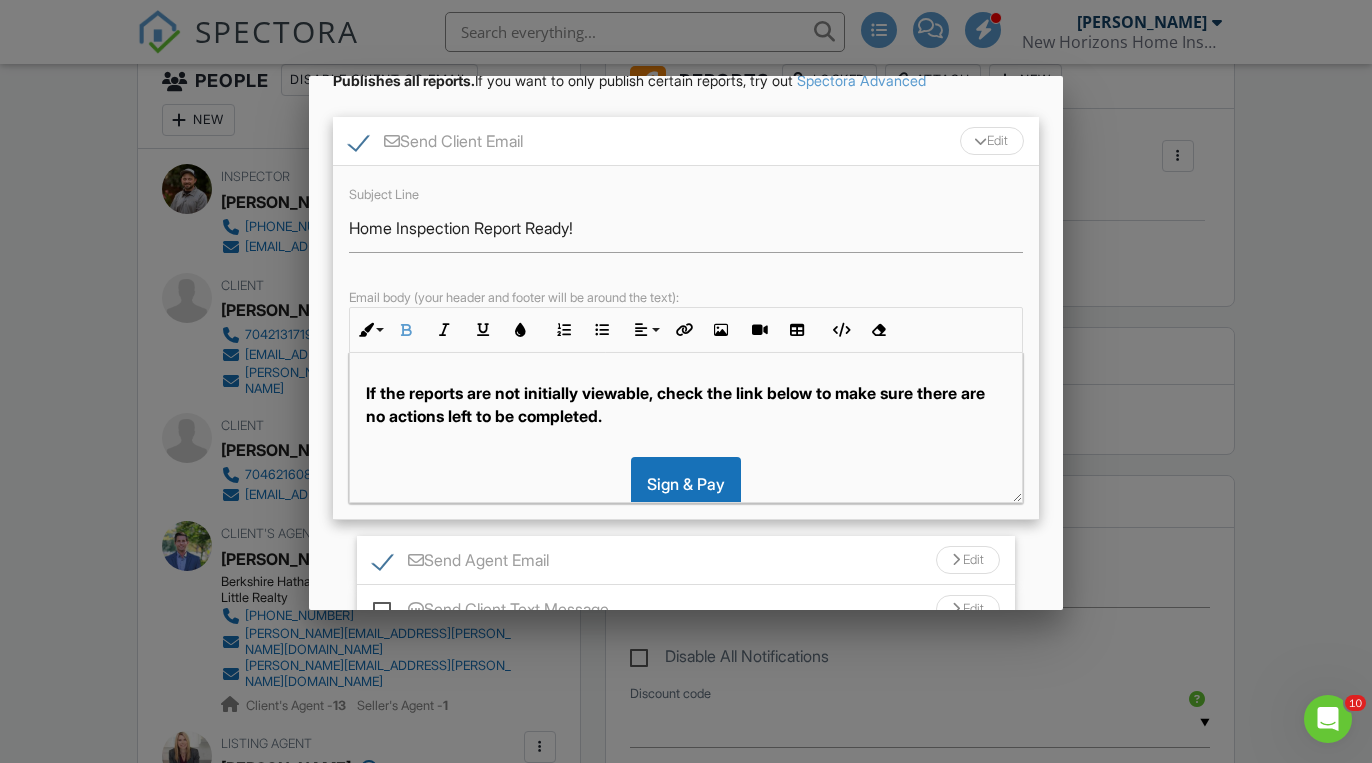 click on "If the reports are not initially viewable, check the link below to make sure there are no actions left to be completed." at bounding box center [686, 405] 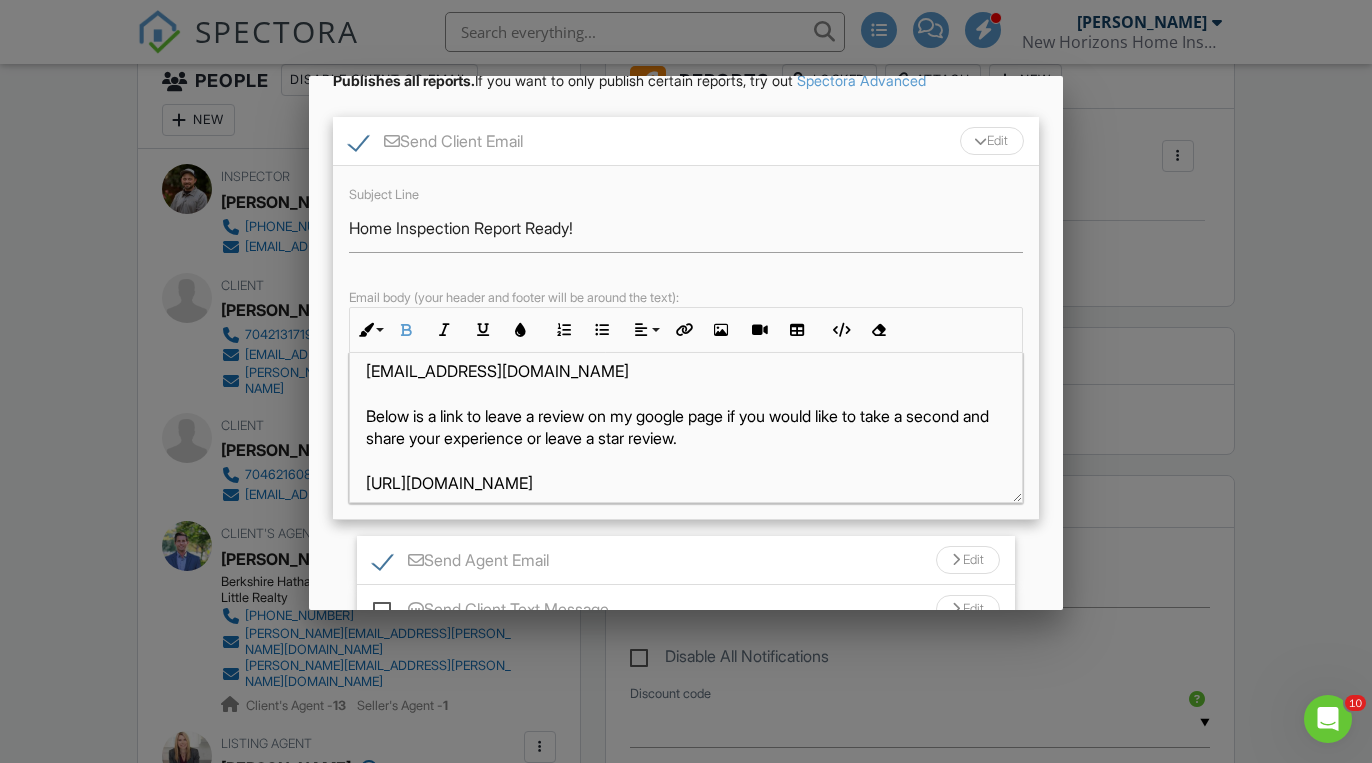 scroll, scrollTop: 1115, scrollLeft: 0, axis: vertical 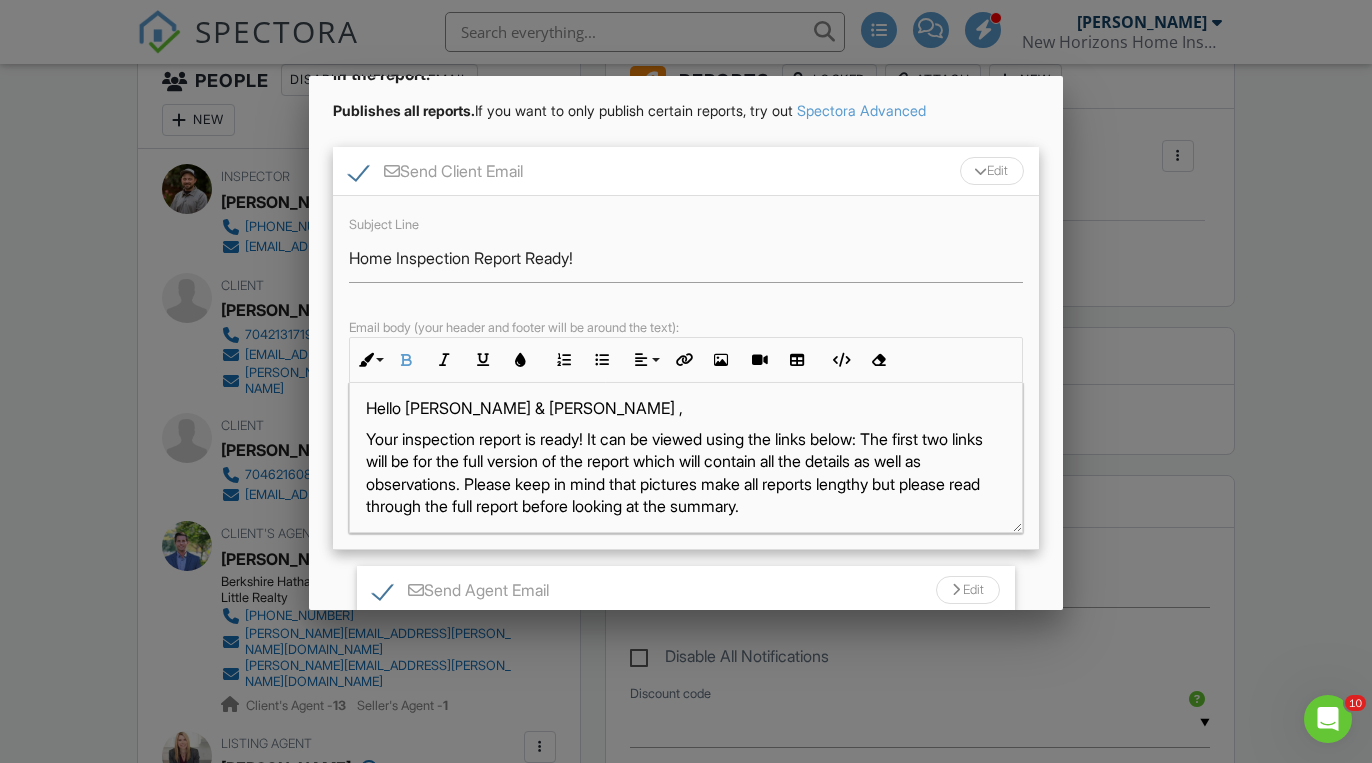 click on "Hello William & Emily ," at bounding box center (686, 408) 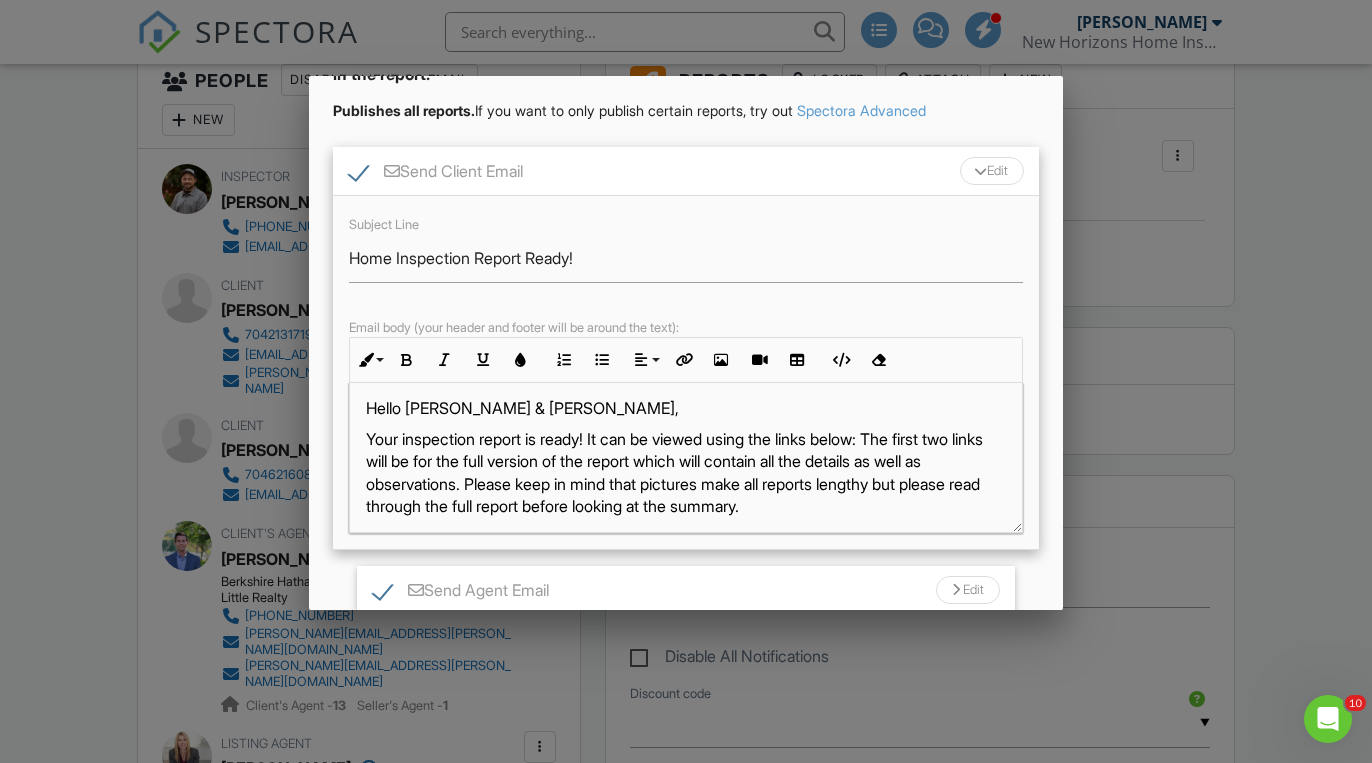 click on "Your inspection report is ready! It can be viewed using the links below: The first two links will be for the full version of the report which will contain all the details as well as observations. Please keep in mind that pictures make all reports lengthy but please read through the full report before looking at the summary." at bounding box center [686, 484] 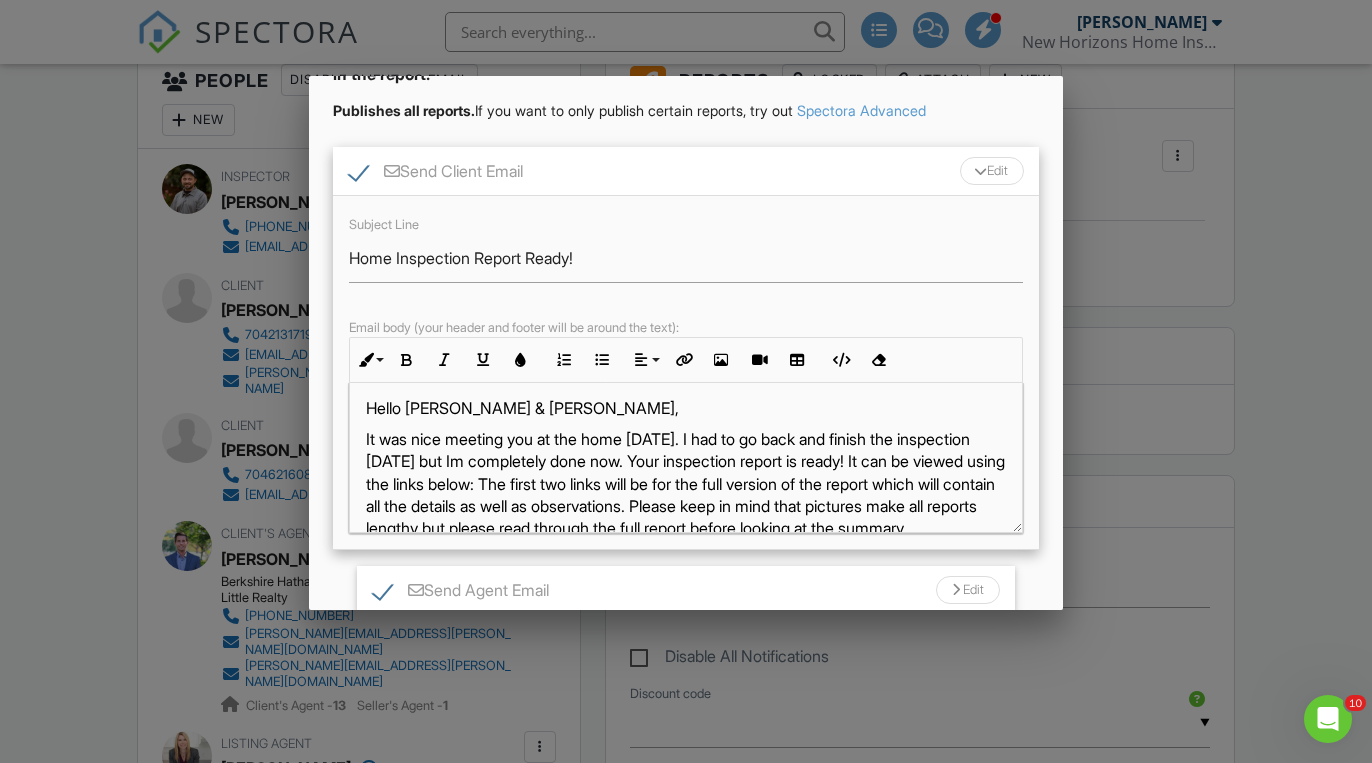 click on "It was nice meeting you at the home yesterday. I had to go back and finish the inspection today but Im completely done now. Your inspection report is ready! It can be viewed using the links below: The first two links will be for the full version of the report which will contain all the details as well as observations. Please keep in mind that pictures make all reports lengthy but please read through the full report before looking at the summary." at bounding box center [686, 495] 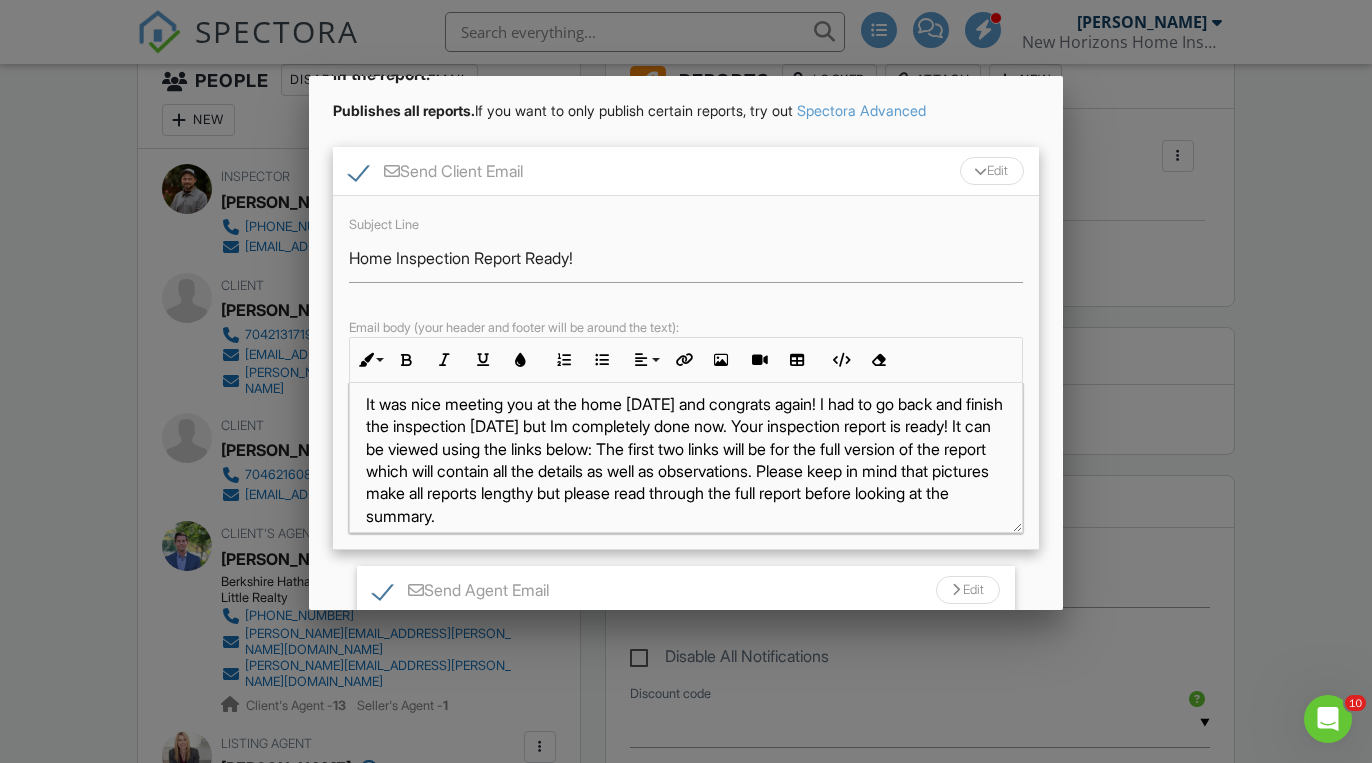scroll, scrollTop: 48, scrollLeft: 0, axis: vertical 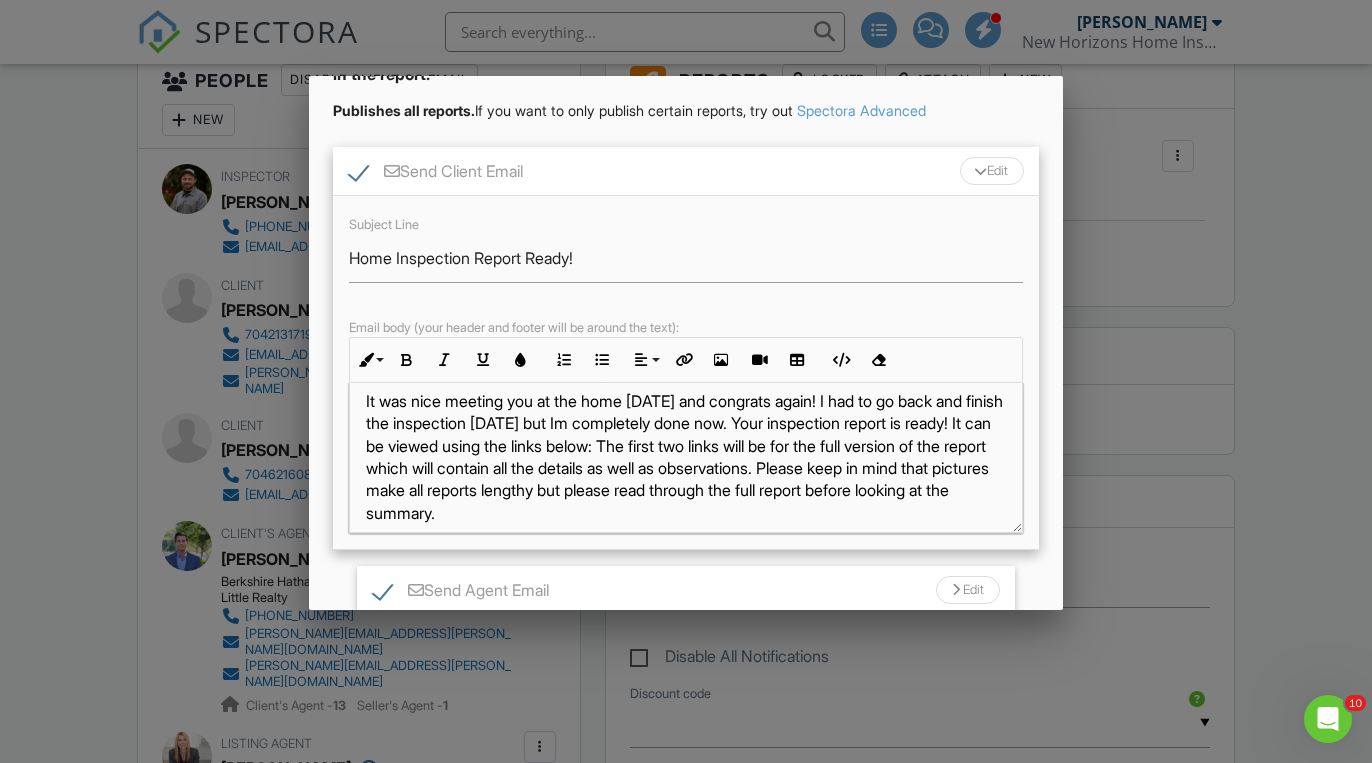click on "It was nice meeting you at the home yesterday and congrats again! I had to go back and finish the inspection today but Im completely done now. Your inspection report is ready! It can be viewed using the links below: The first two links will be for the full version of the report which will contain all the details as well as observations. Please keep in mind that pictures make all reports lengthy but please read through the full report before looking at the summary." at bounding box center [686, 468] 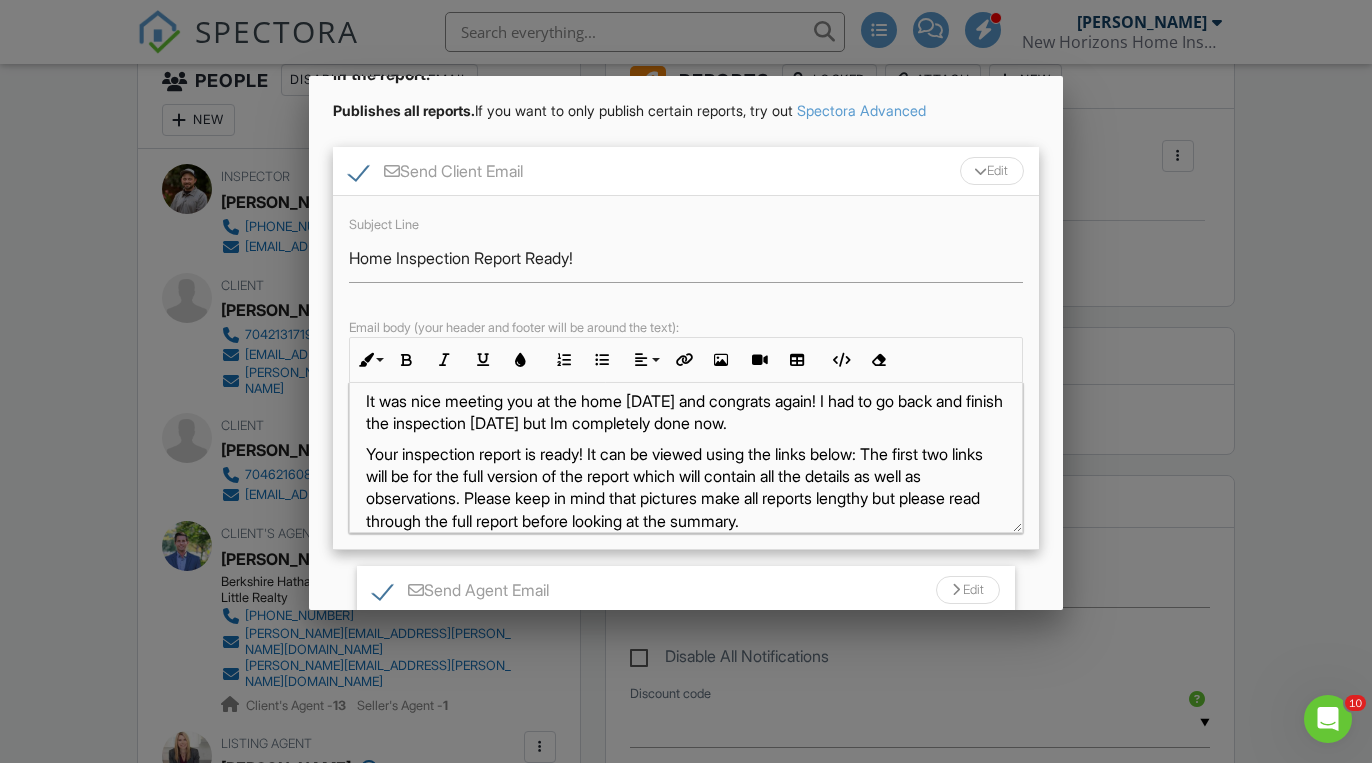 click on "Your inspection report is ready! It can be viewed using the links below: The first two links will be for the full version of the report which will contain all the details as well as observations. Please keep in mind that pictures make all reports lengthy but please read through the full report before looking at the summary." at bounding box center [686, 499] 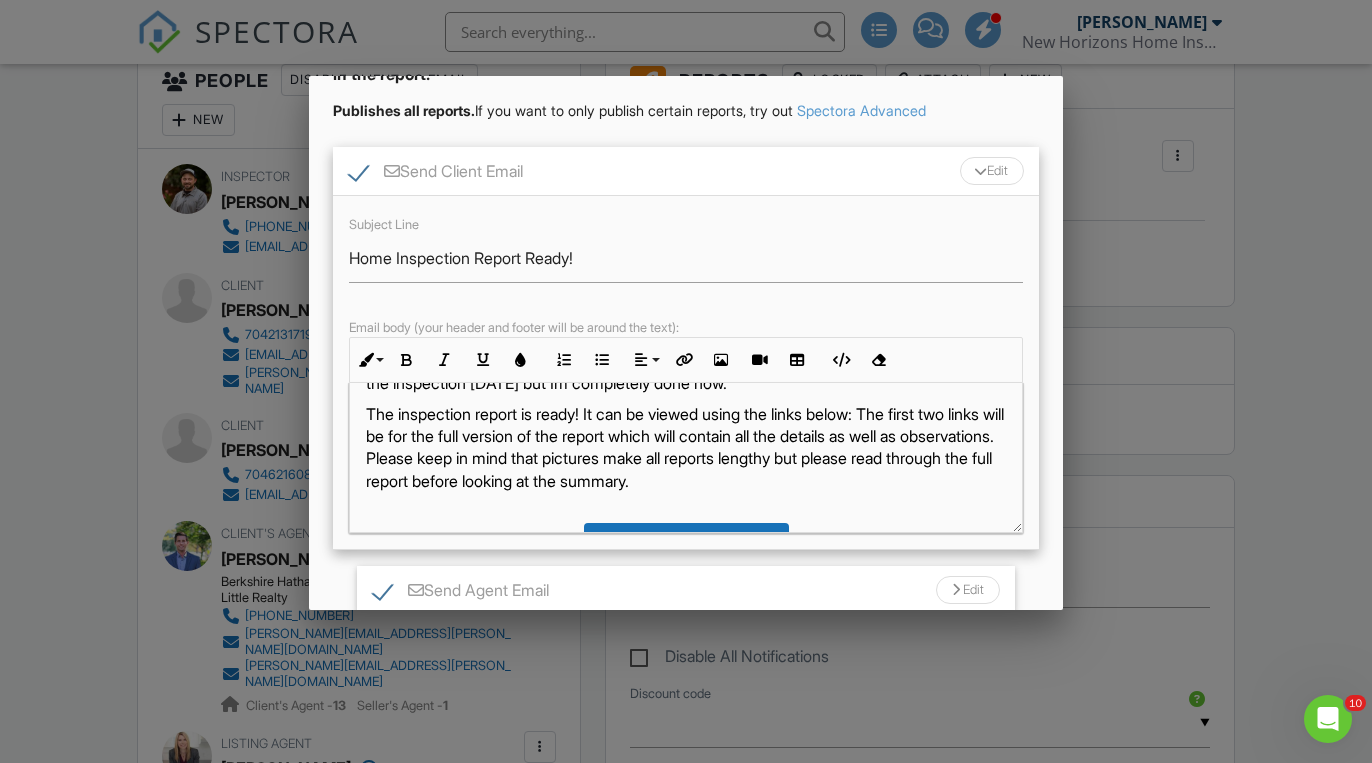 scroll, scrollTop: 98, scrollLeft: 0, axis: vertical 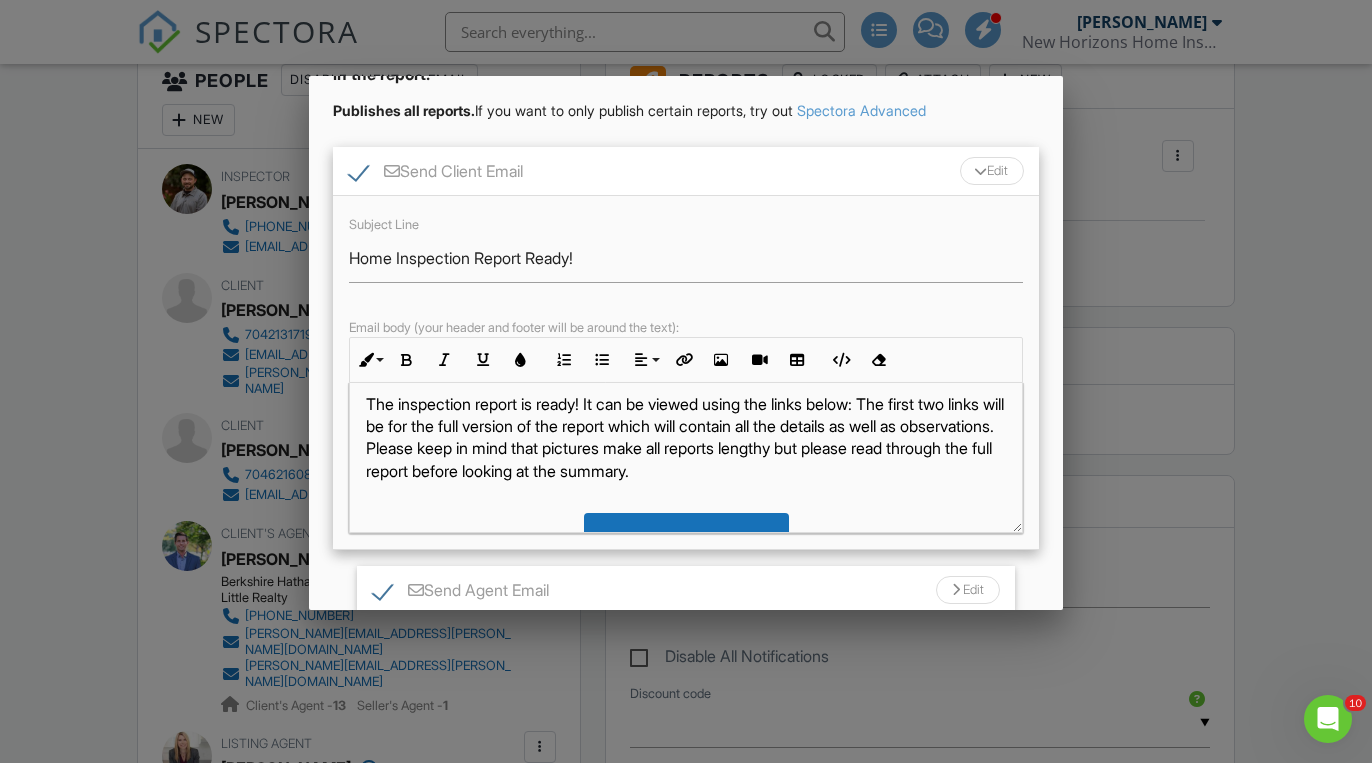 click on "The inspection report is ready! It can be viewed using the links below: The first two links will be for the full version of the report which will contain all the details as well as observations. Please keep in mind that pictures make all reports lengthy but please read through the full report before looking at the summary." at bounding box center (686, 449) 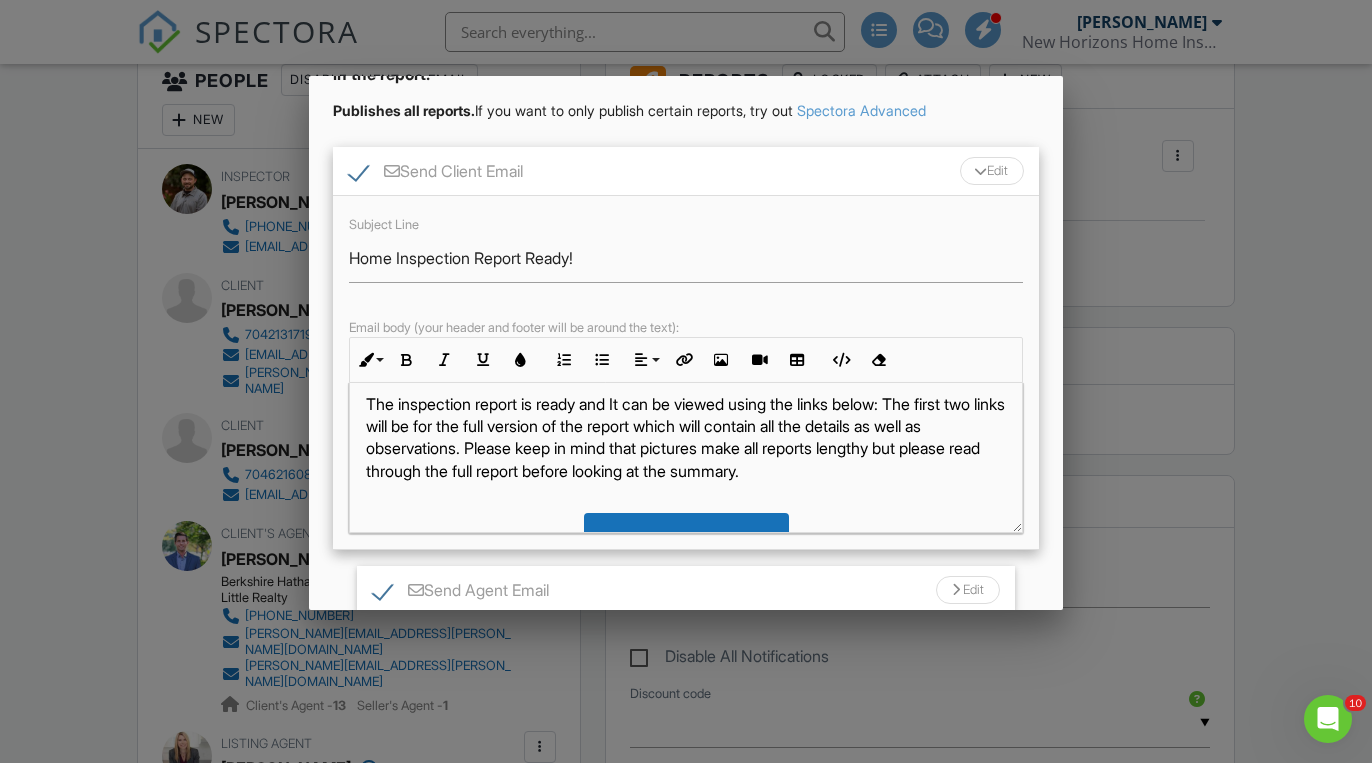 click on "The inspection report is ready and It can be viewed using the links below: The first two links will be for the full version of the report which will contain all the details as well as observations. Please keep in mind that pictures make all reports lengthy but please read through the full report before looking at the summary." at bounding box center [686, 449] 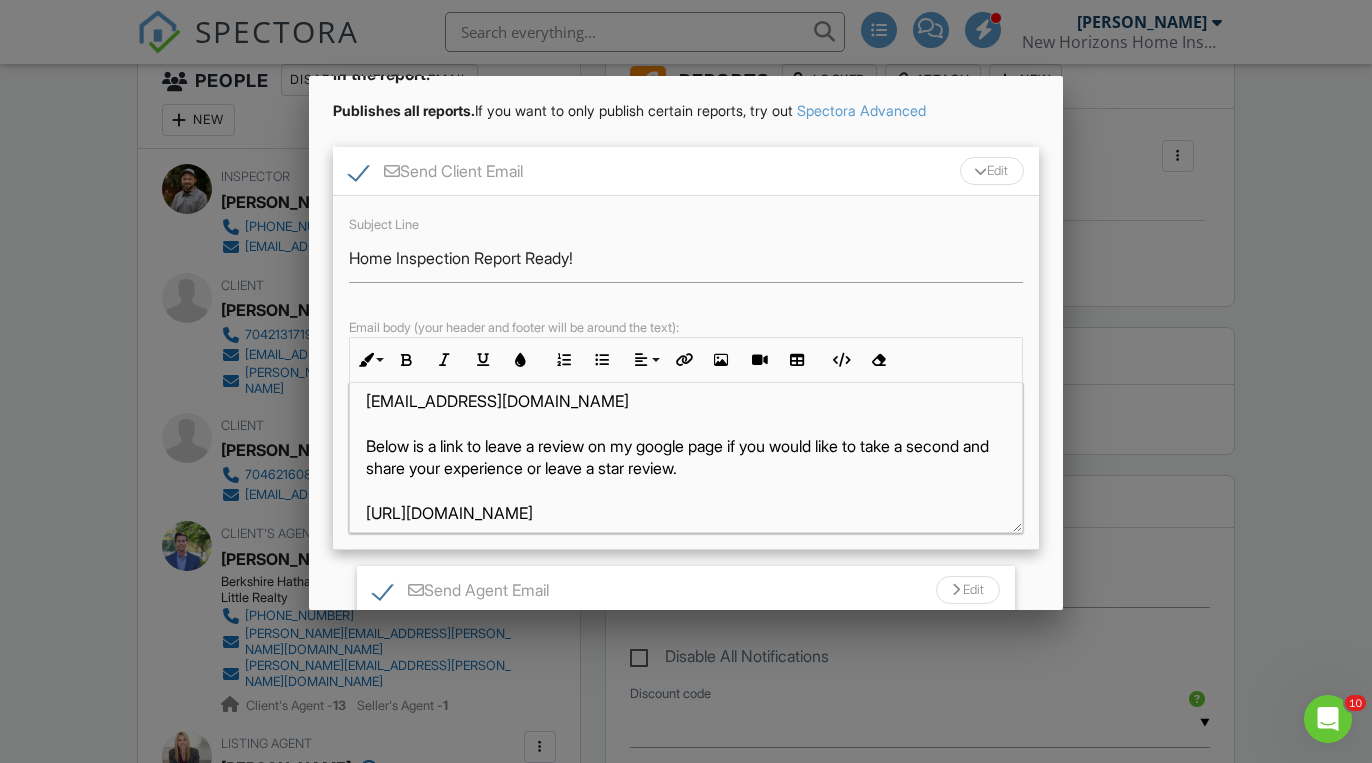 scroll, scrollTop: 1167, scrollLeft: 0, axis: vertical 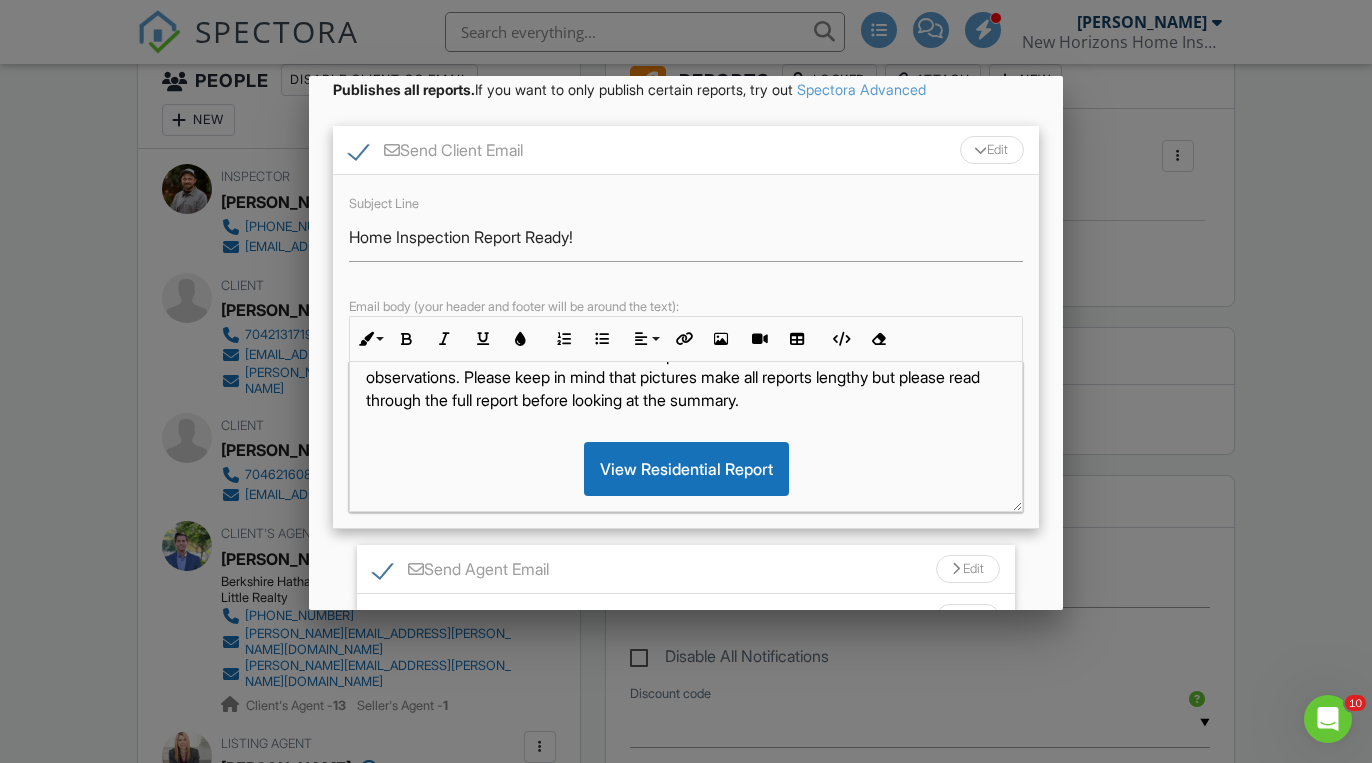 click on "The inspection report is ready and It can be viewed using the three links below: The first two links will be for the full version of the report which will contain all the details as well as observations. Please keep in mind that pictures make all reports lengthy but please read through the full report before looking at the summary." at bounding box center [686, 378] 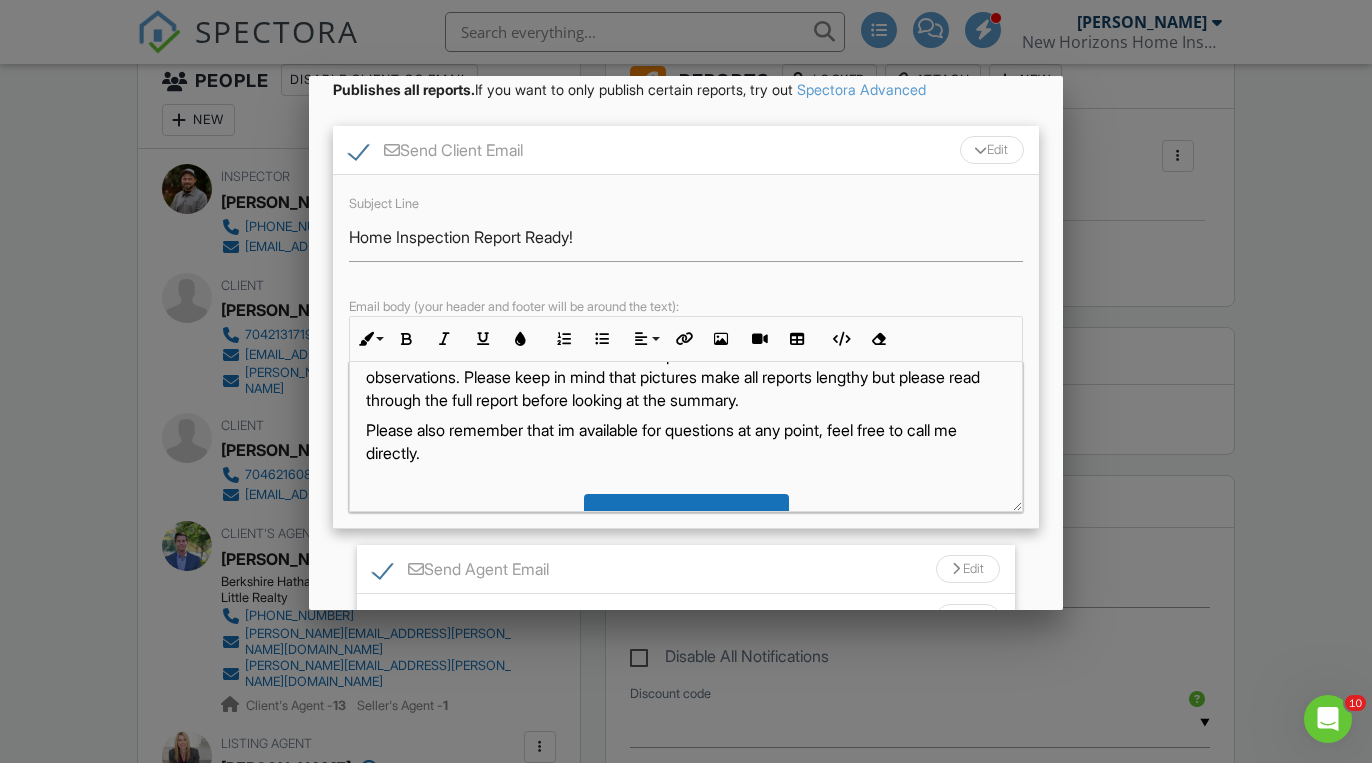 click on "Please also remember that im available for questions at any point, feel free to call me directly." at bounding box center [686, 452] 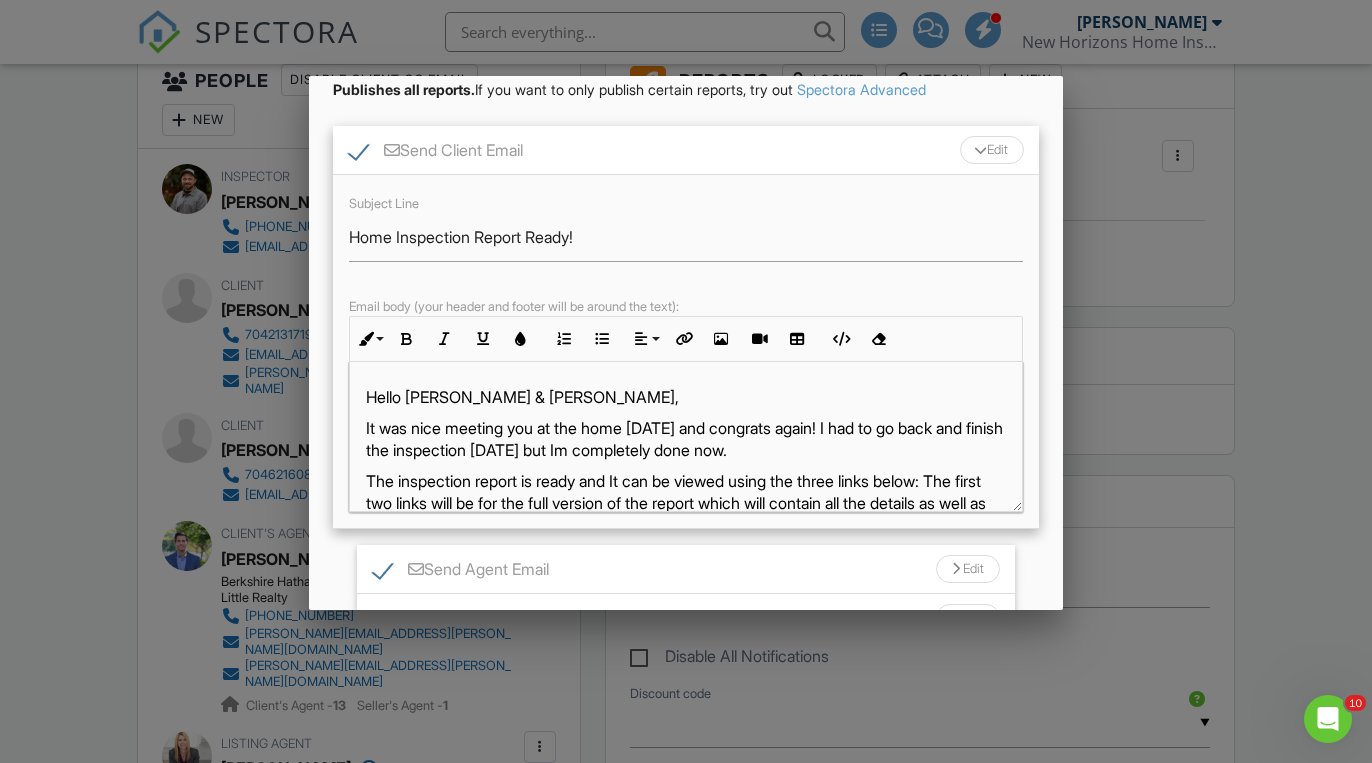 scroll, scrollTop: 0, scrollLeft: 0, axis: both 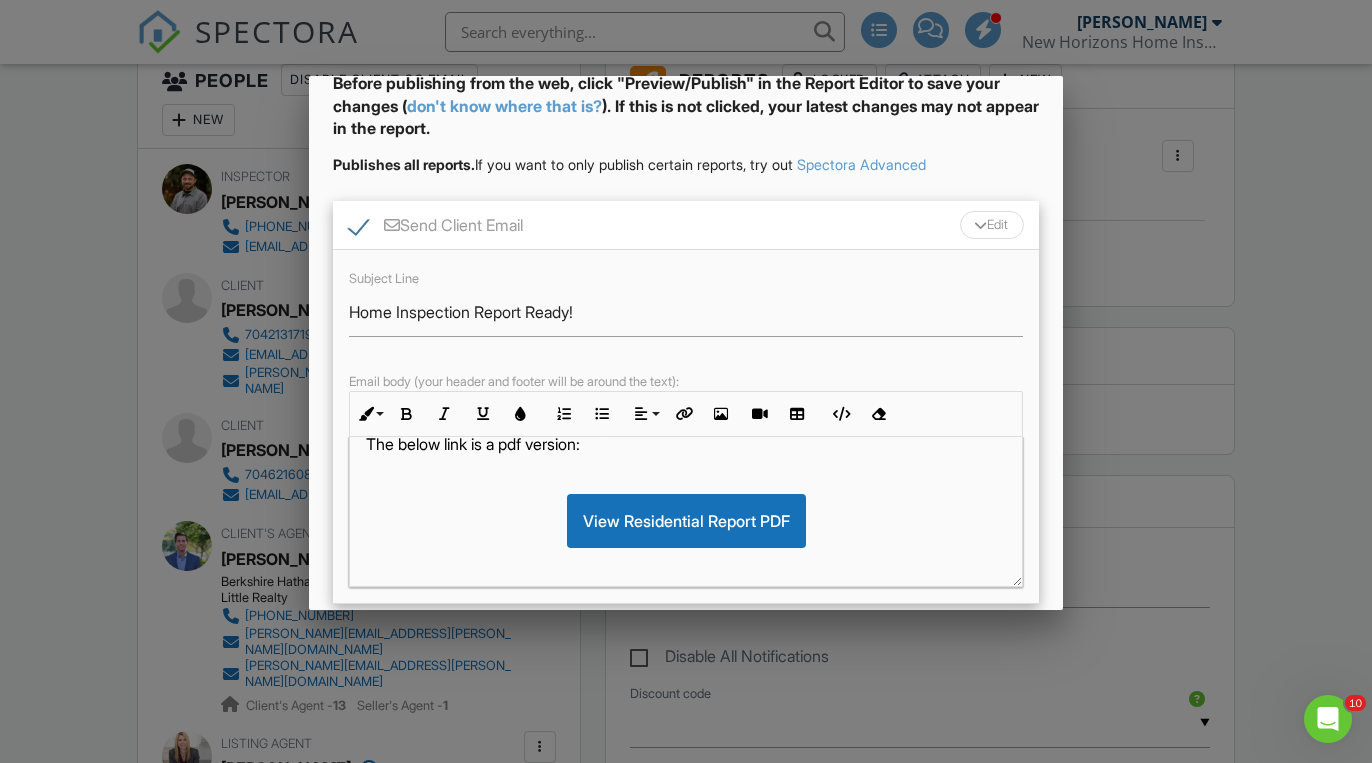 click on "Send Client Email
Edit" at bounding box center (686, 225) 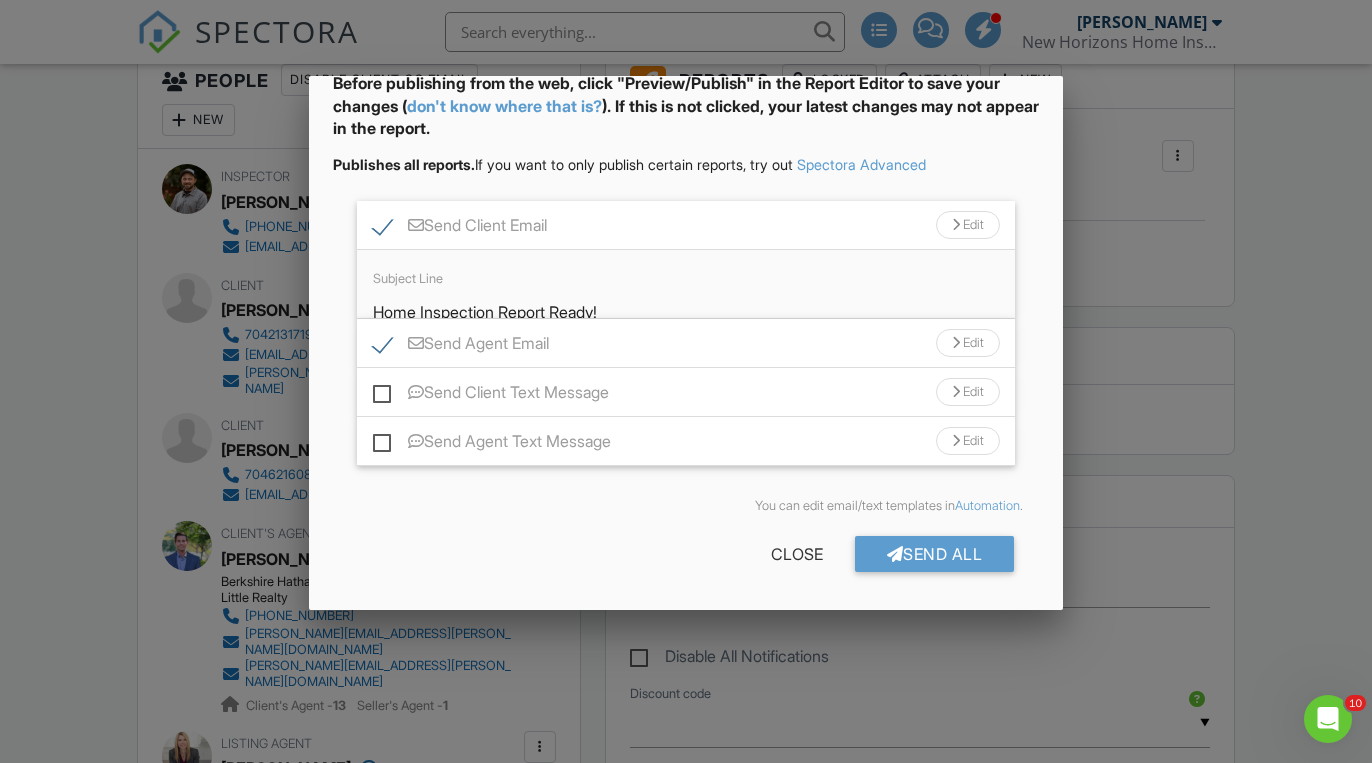 scroll, scrollTop: 34, scrollLeft: 0, axis: vertical 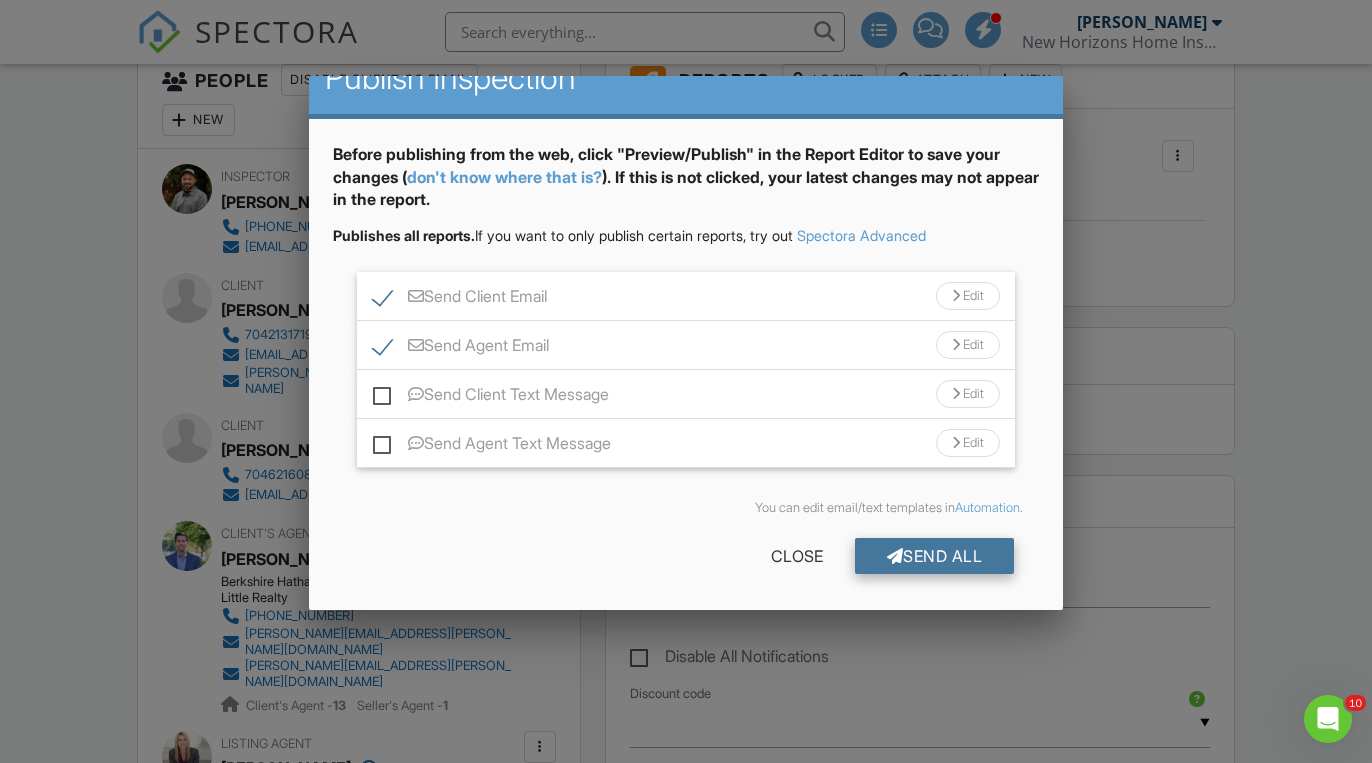 click on "Send All" at bounding box center [935, 556] 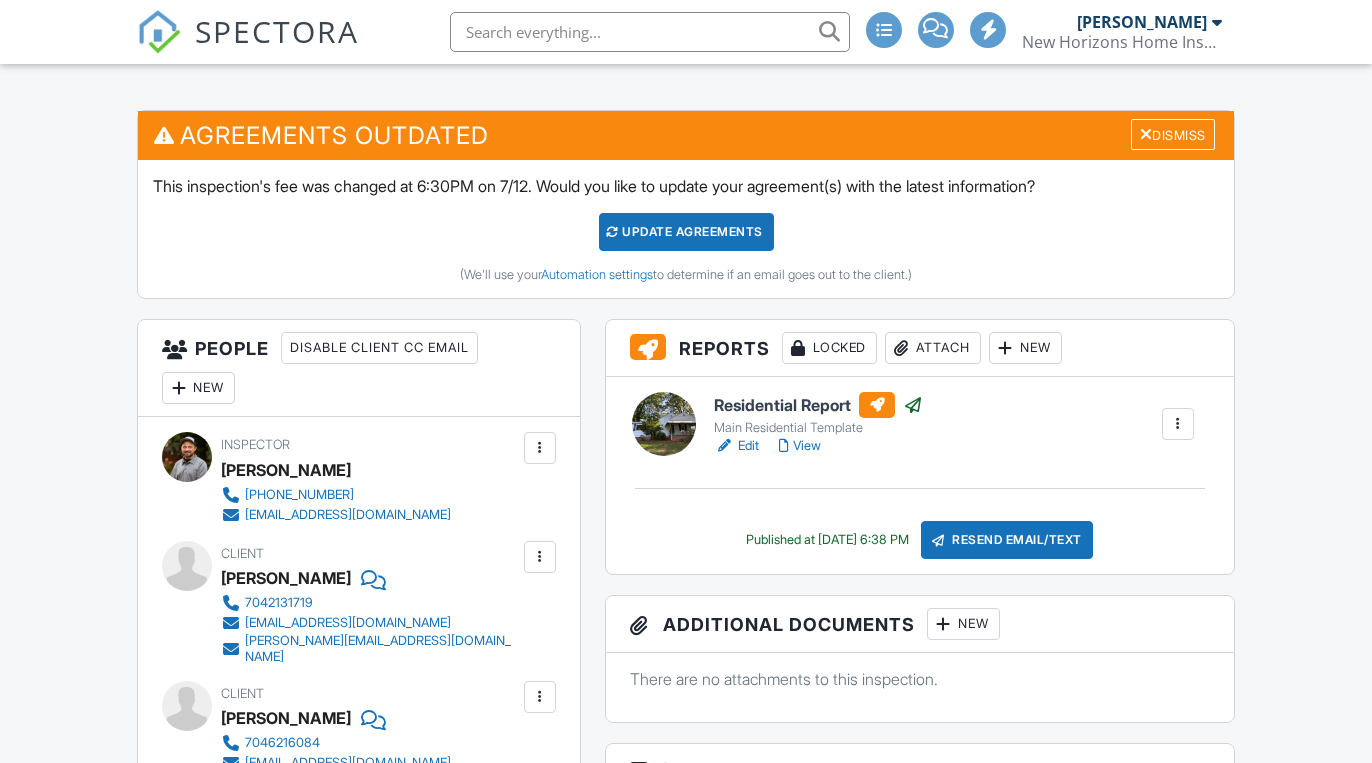 scroll, scrollTop: 623, scrollLeft: 0, axis: vertical 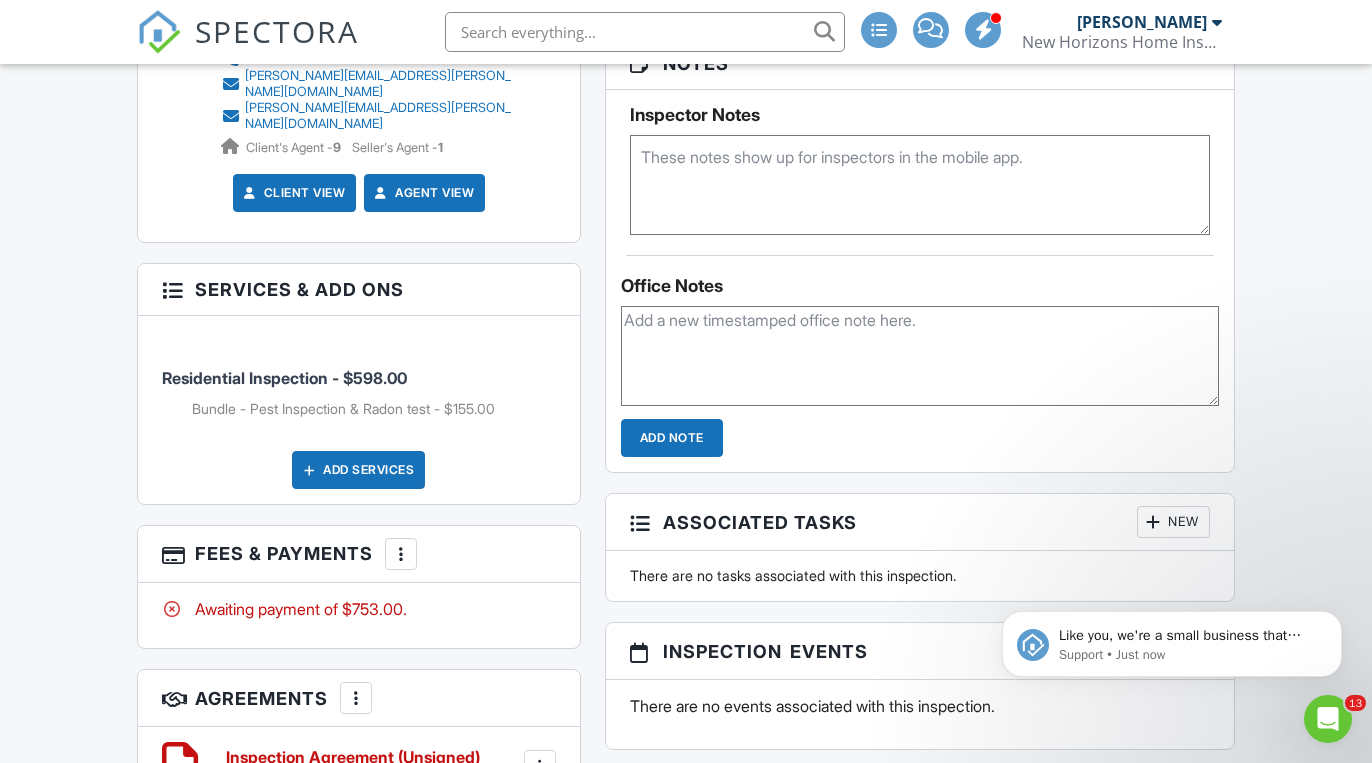 click at bounding box center (401, 554) 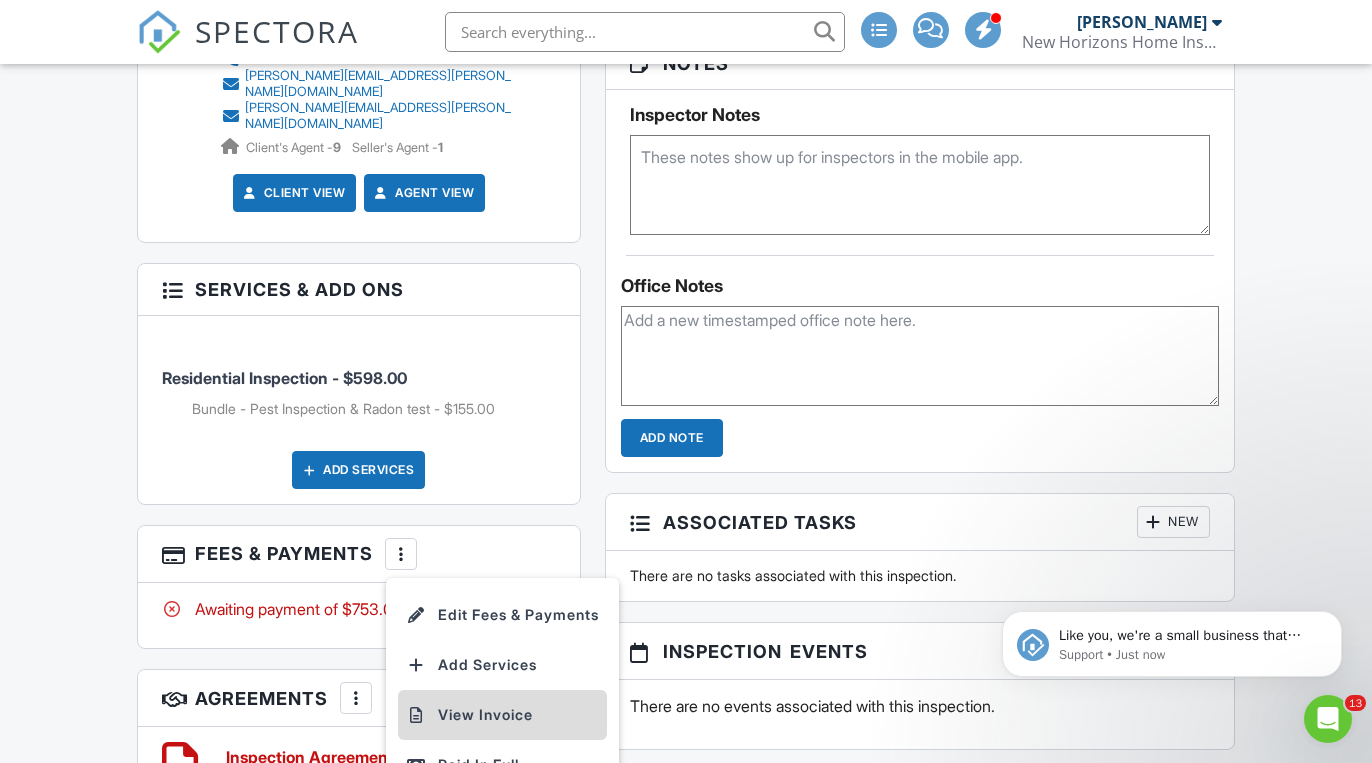 click on "View Invoice" at bounding box center (502, 715) 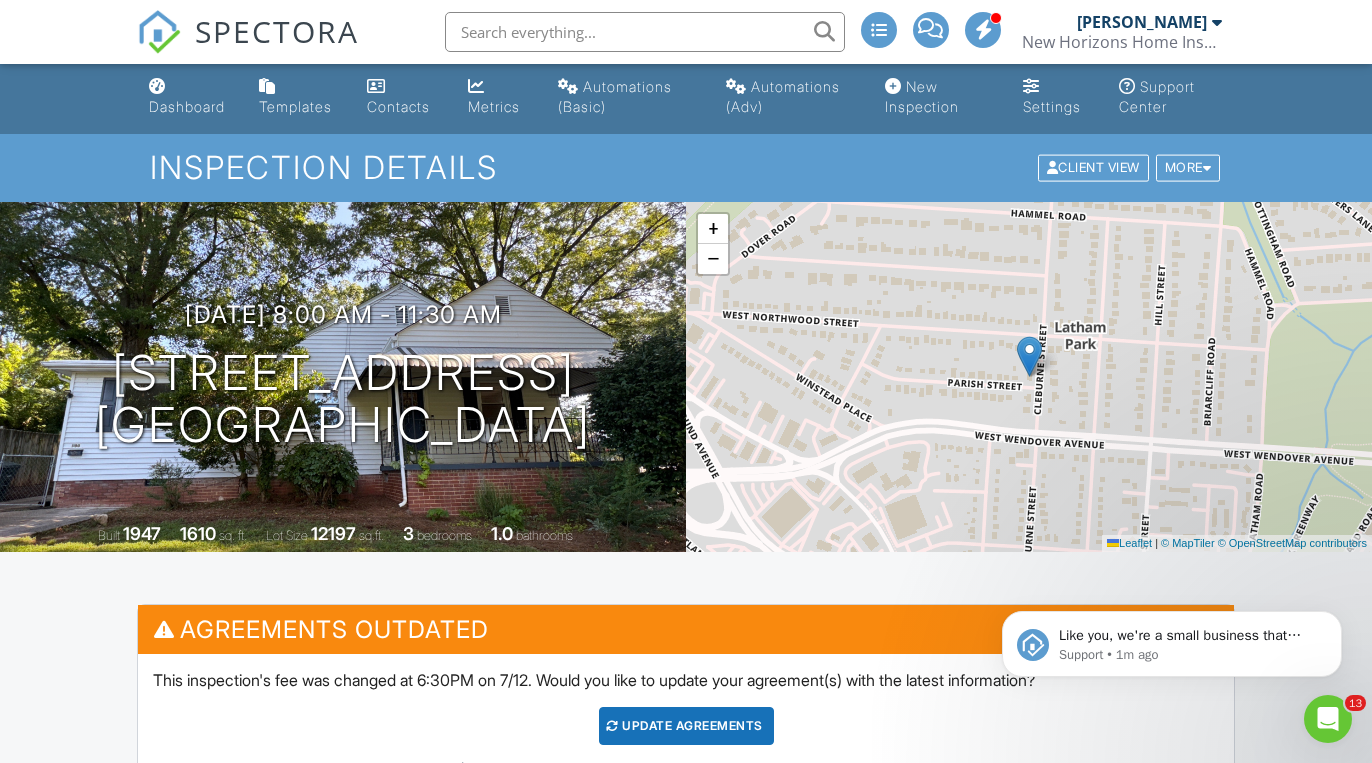 scroll, scrollTop: 0, scrollLeft: 0, axis: both 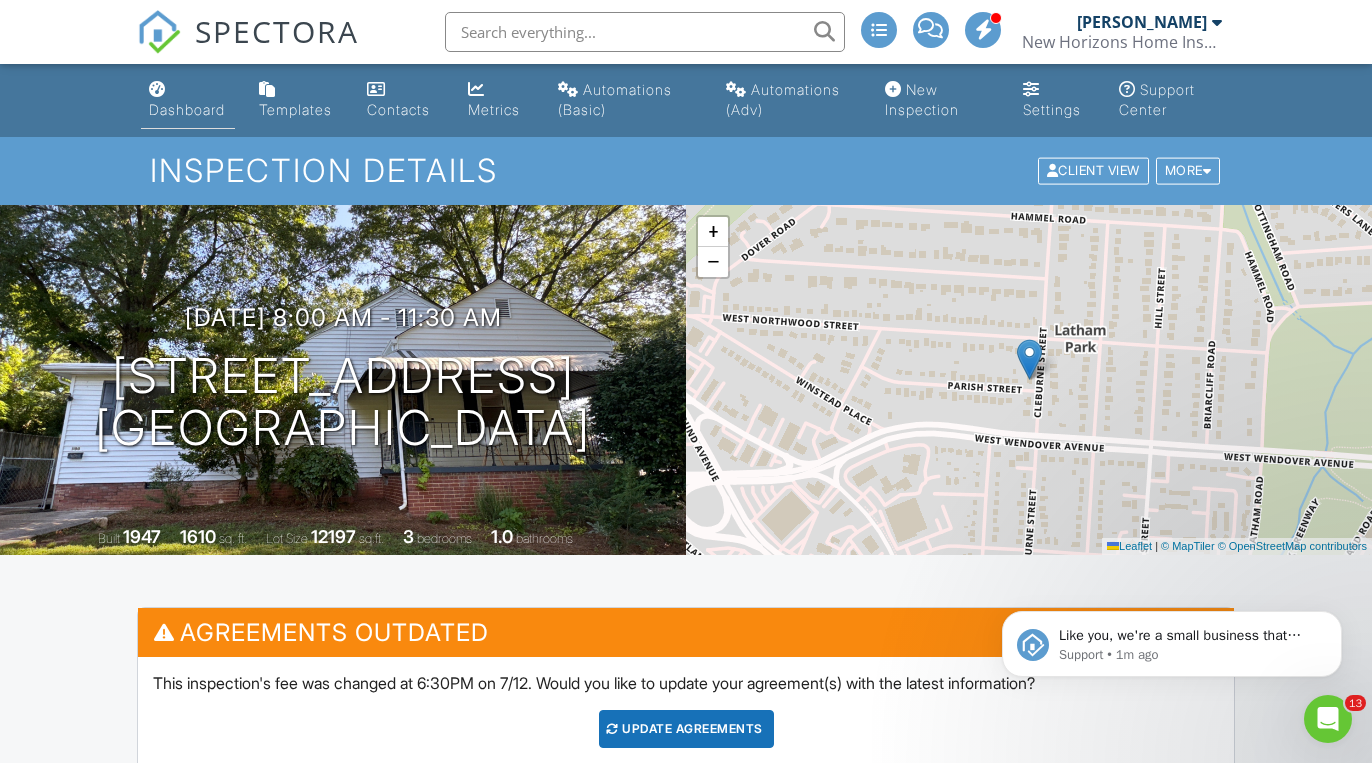 click on "Dashboard" at bounding box center (187, 109) 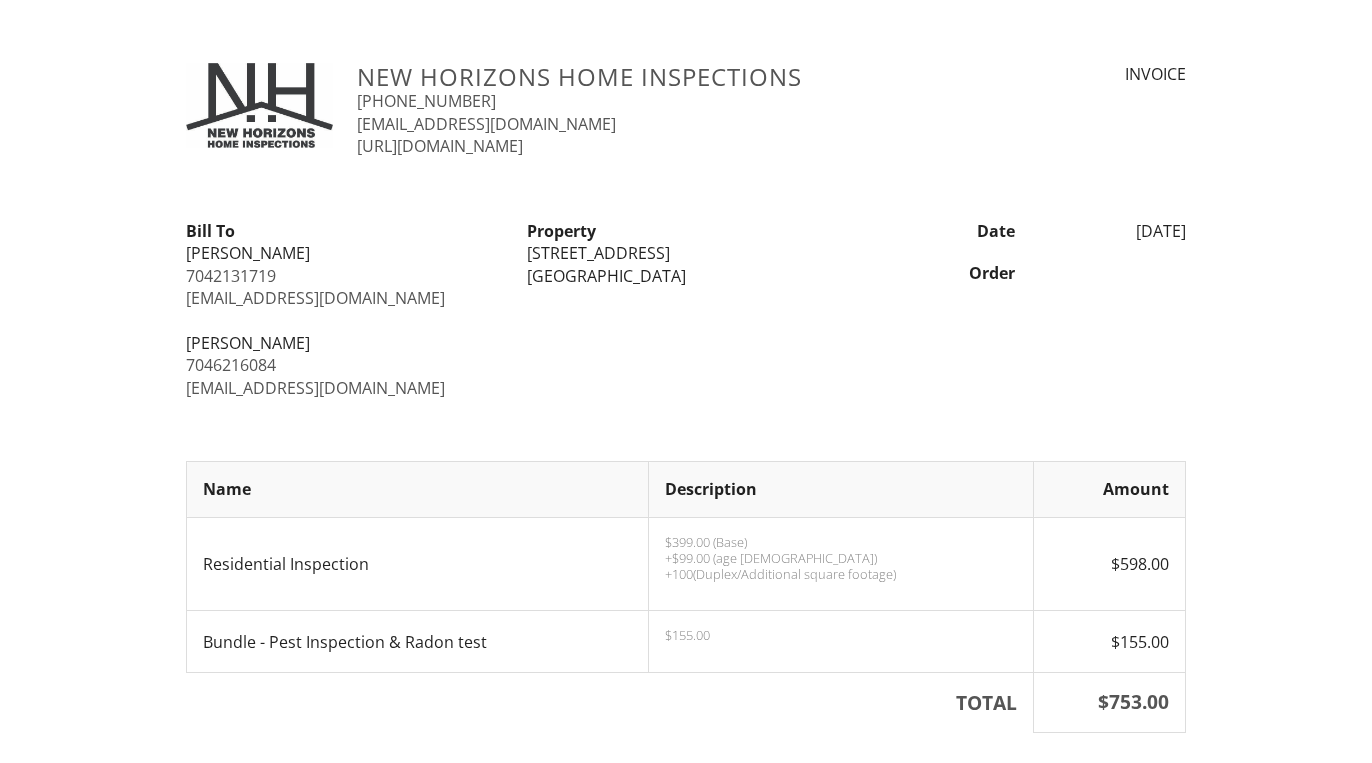 scroll, scrollTop: 0, scrollLeft: 0, axis: both 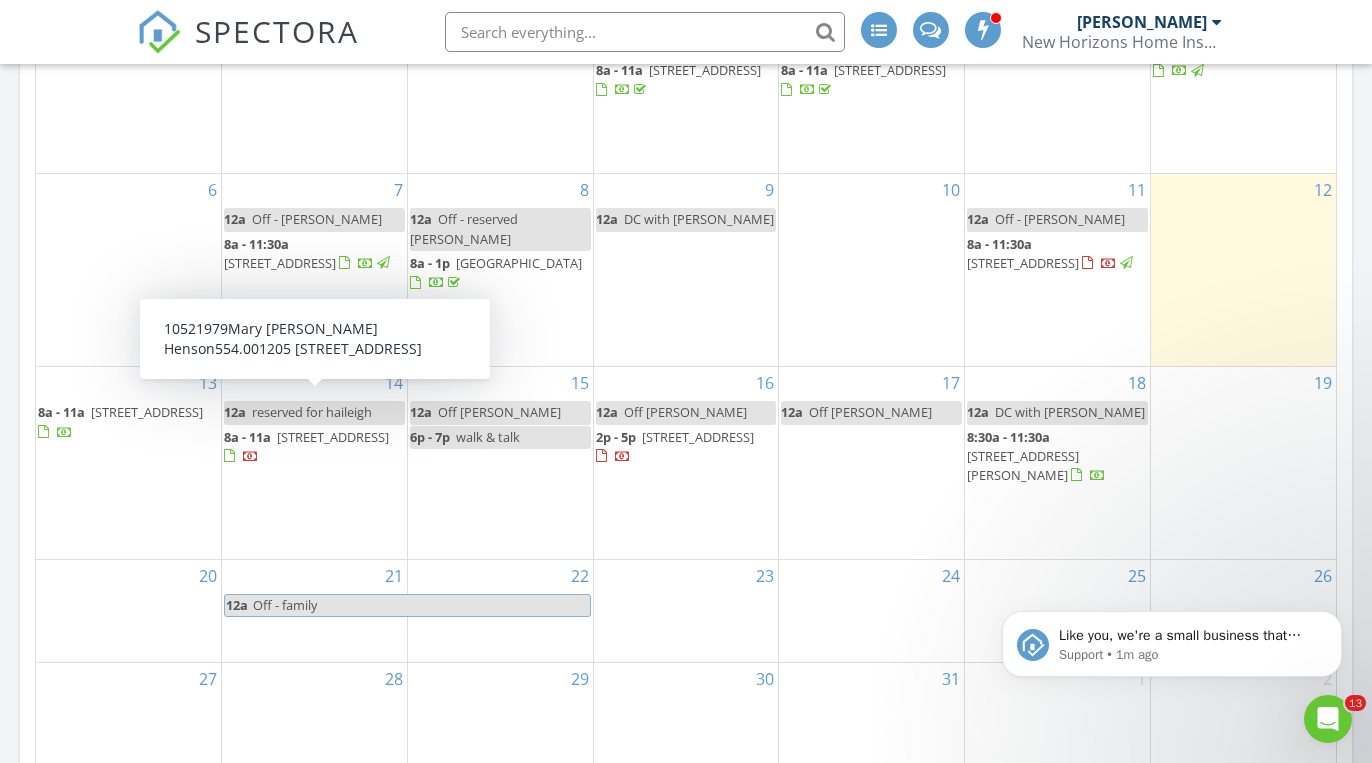click on "[STREET_ADDRESS]" at bounding box center (333, 437) 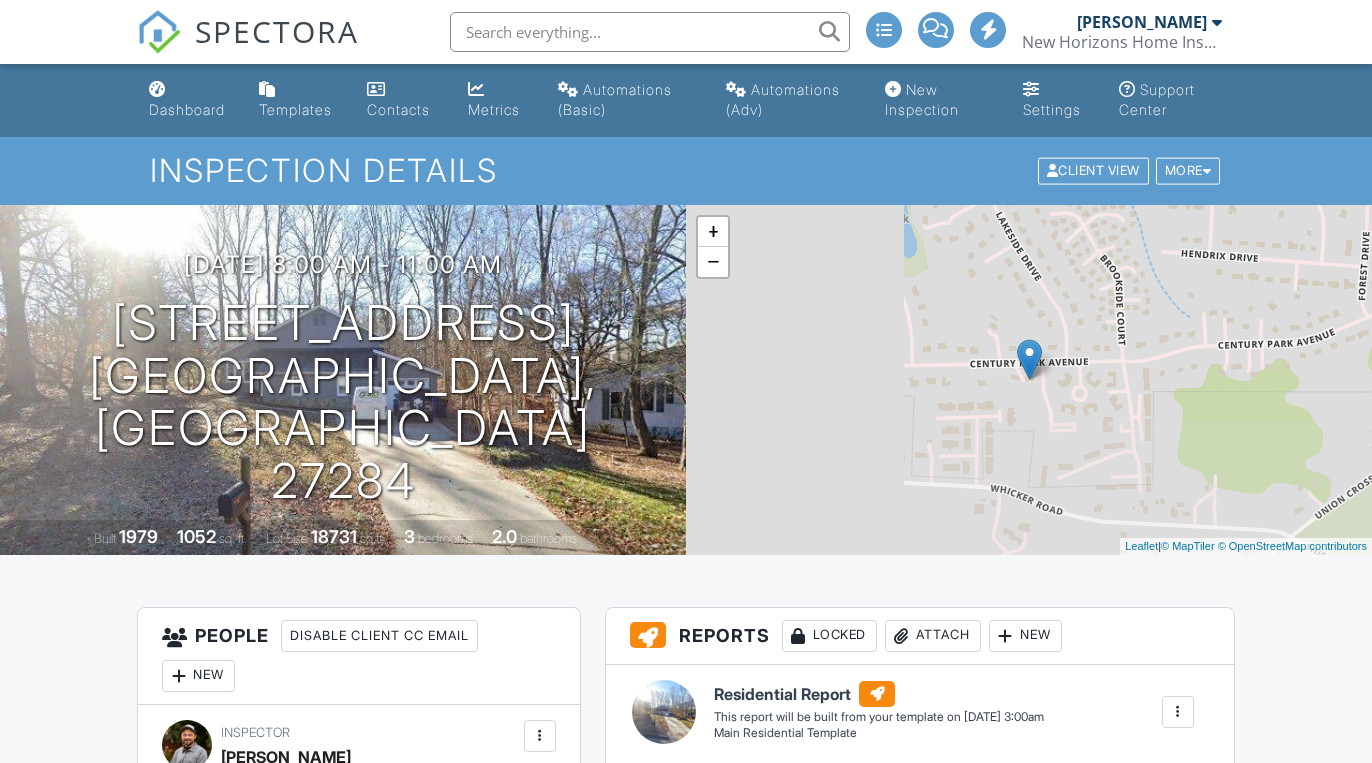 scroll, scrollTop: 0, scrollLeft: 0, axis: both 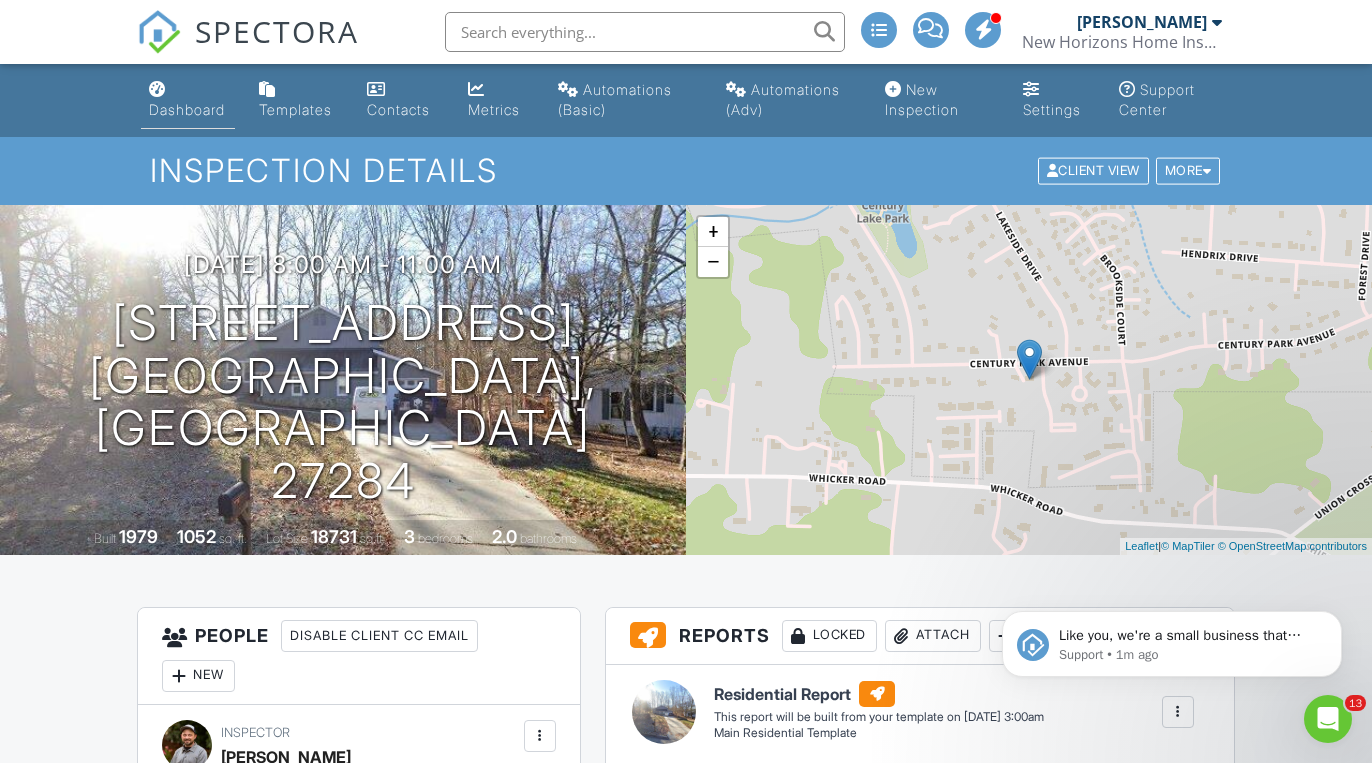 click on "Dashboard" at bounding box center (187, 109) 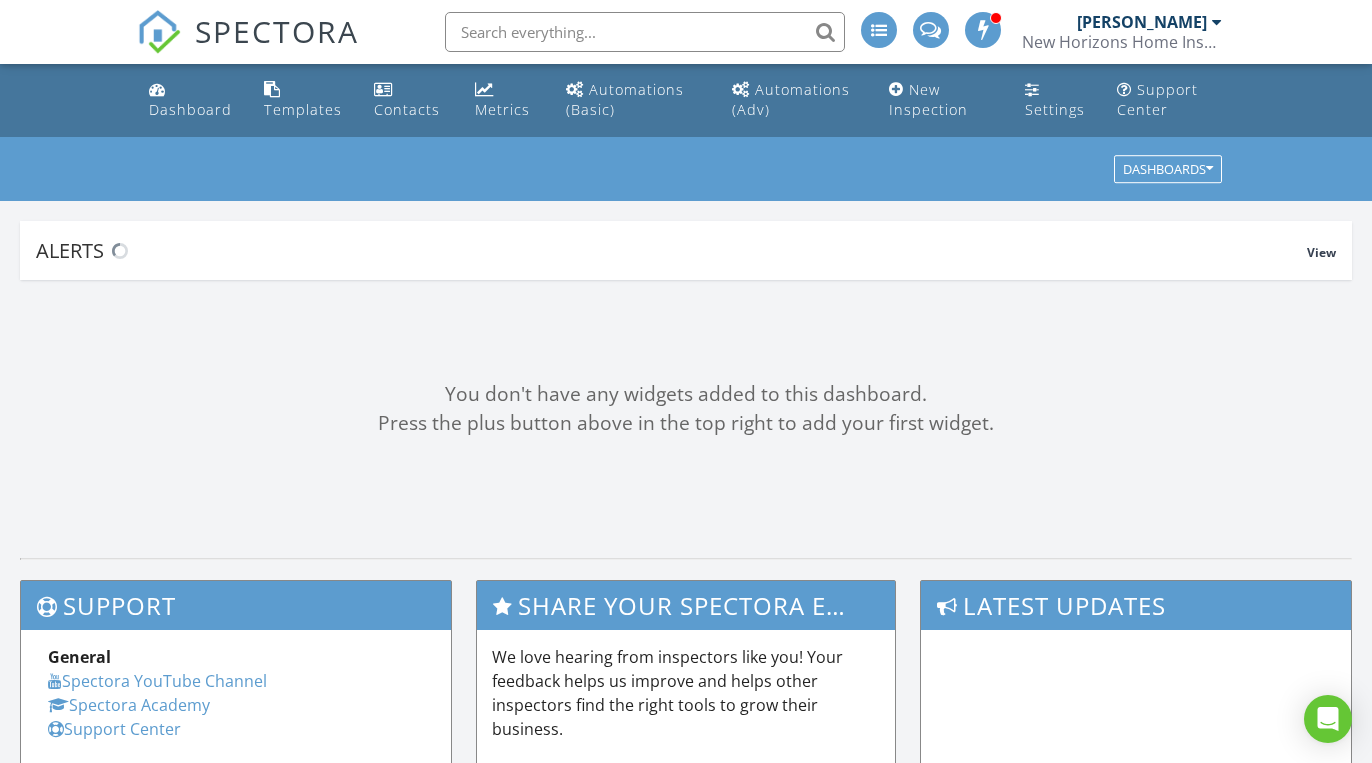 scroll, scrollTop: 0, scrollLeft: 0, axis: both 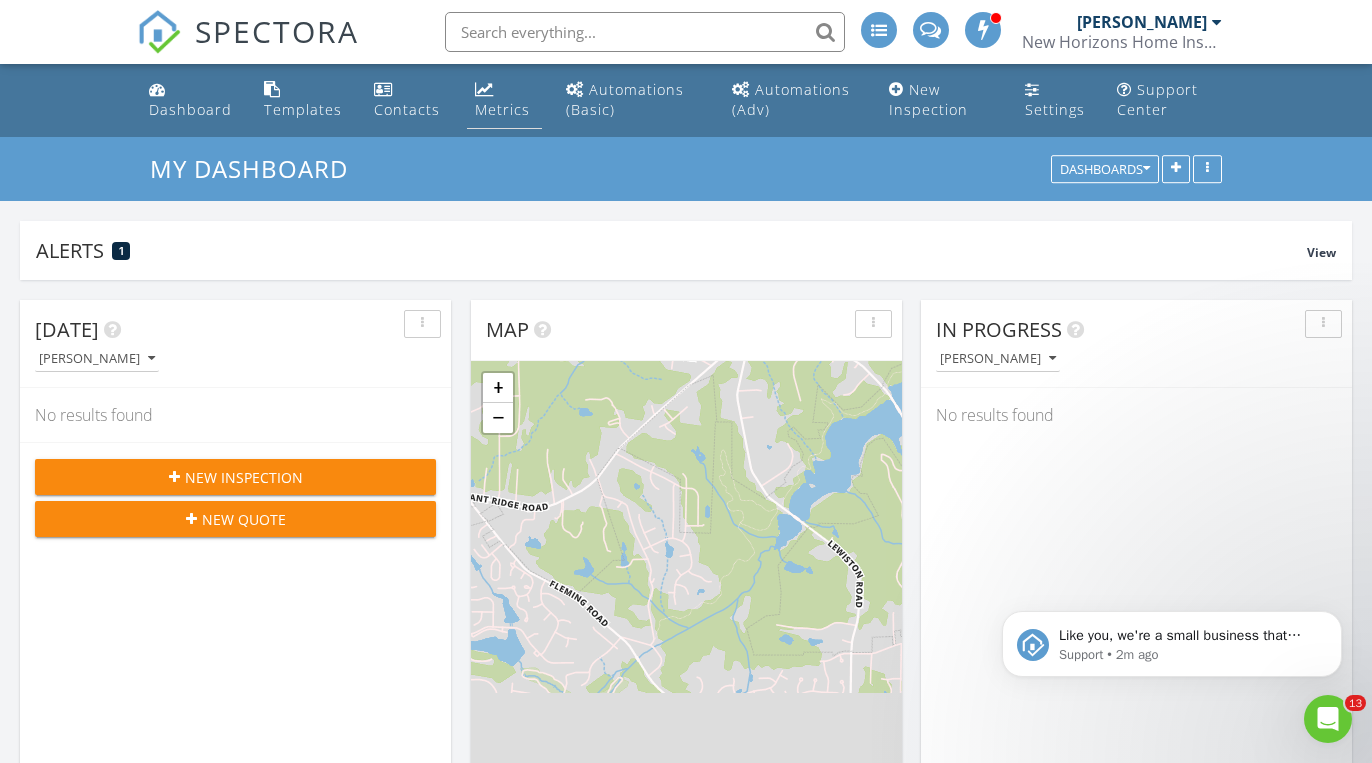 click on "Metrics" at bounding box center (502, 109) 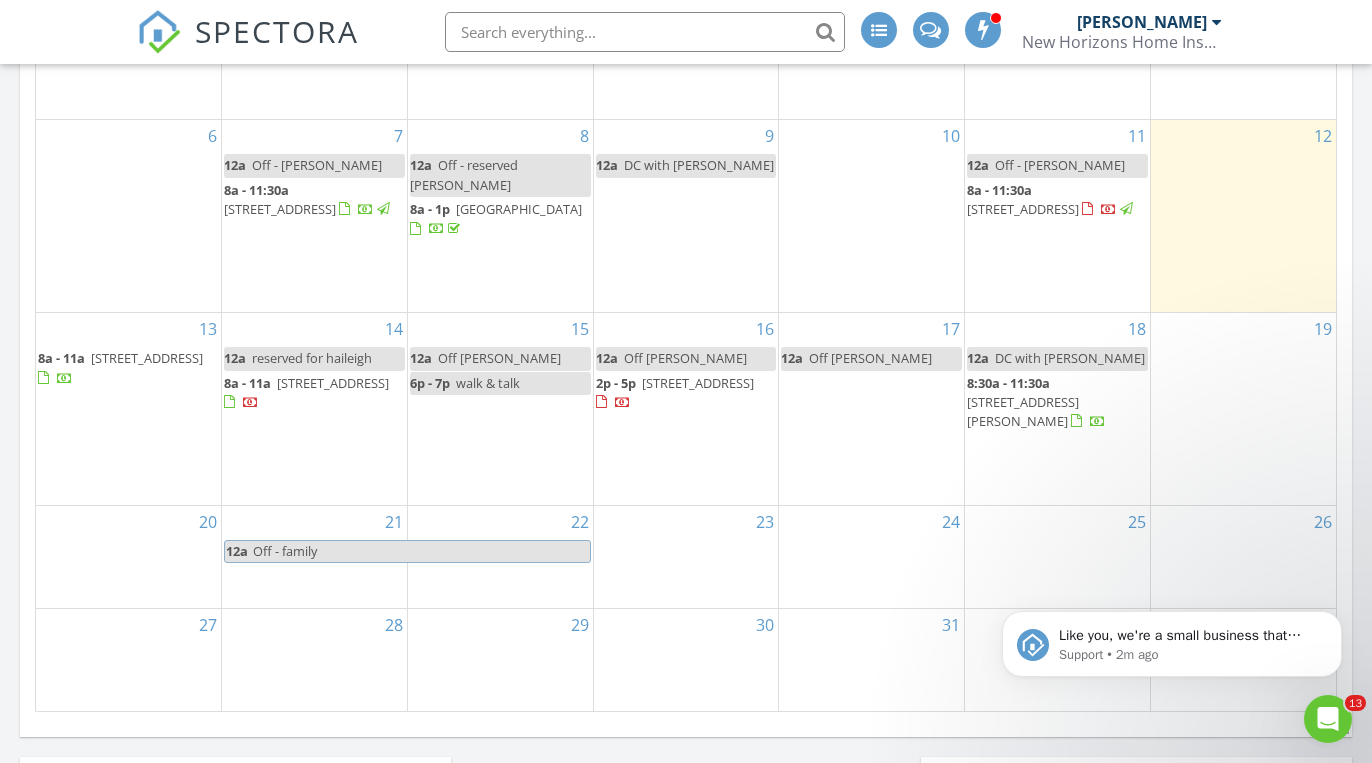 scroll, scrollTop: 1131, scrollLeft: 0, axis: vertical 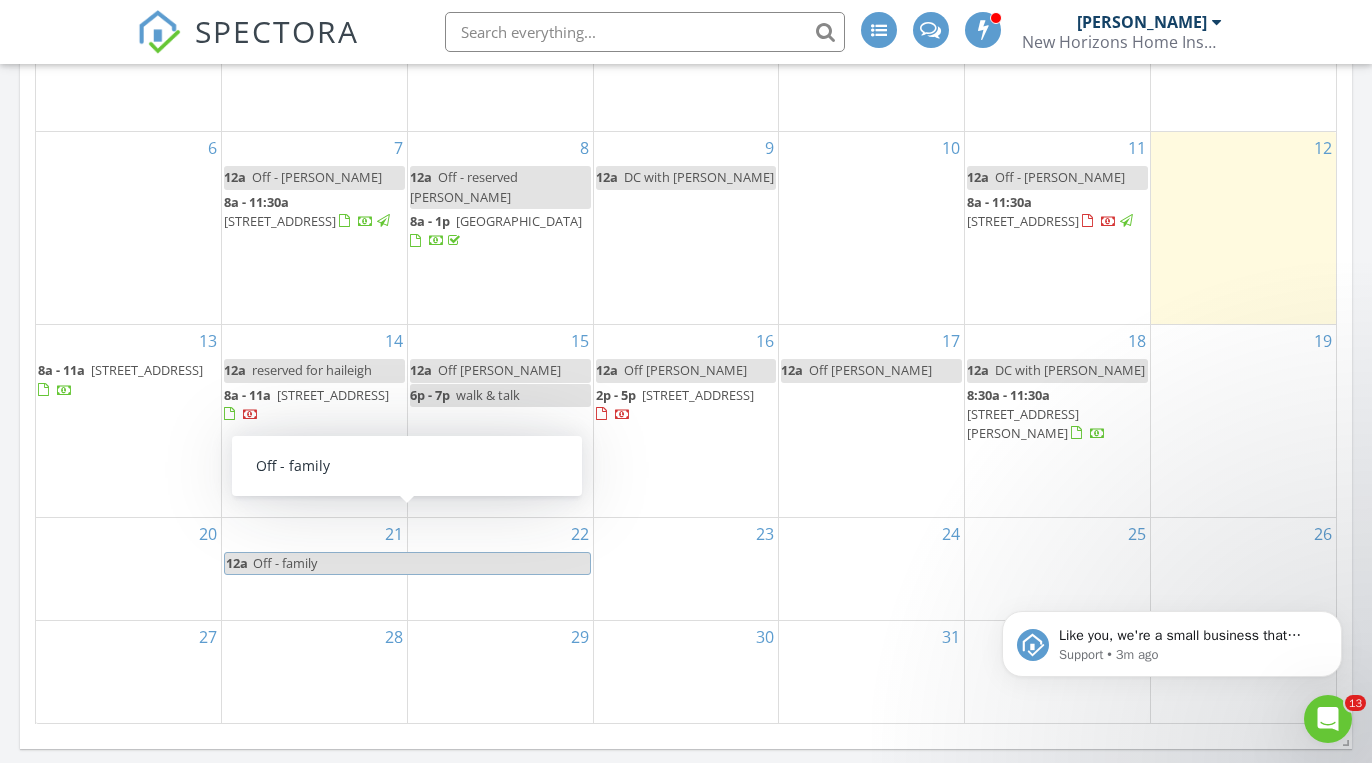 click on "22" at bounding box center (500, 569) 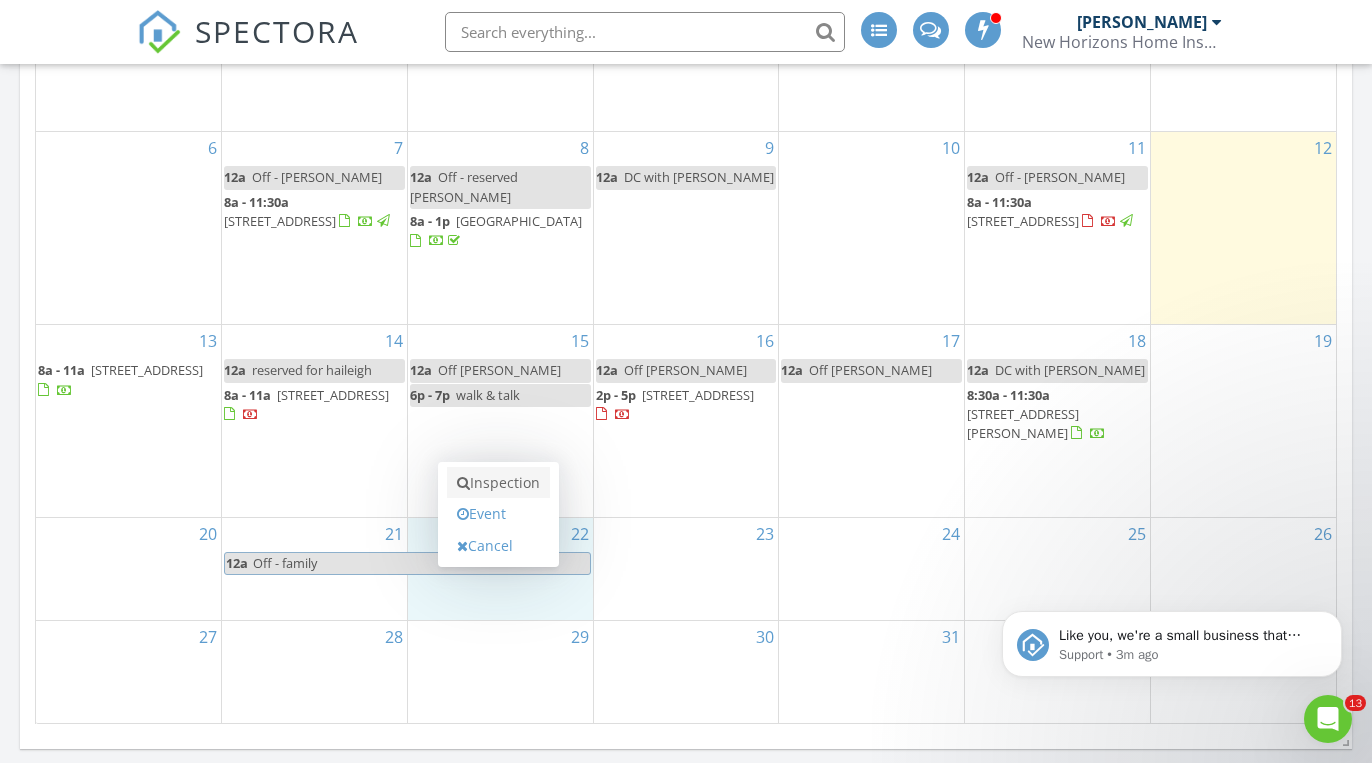 click on "Inspection" at bounding box center (498, 483) 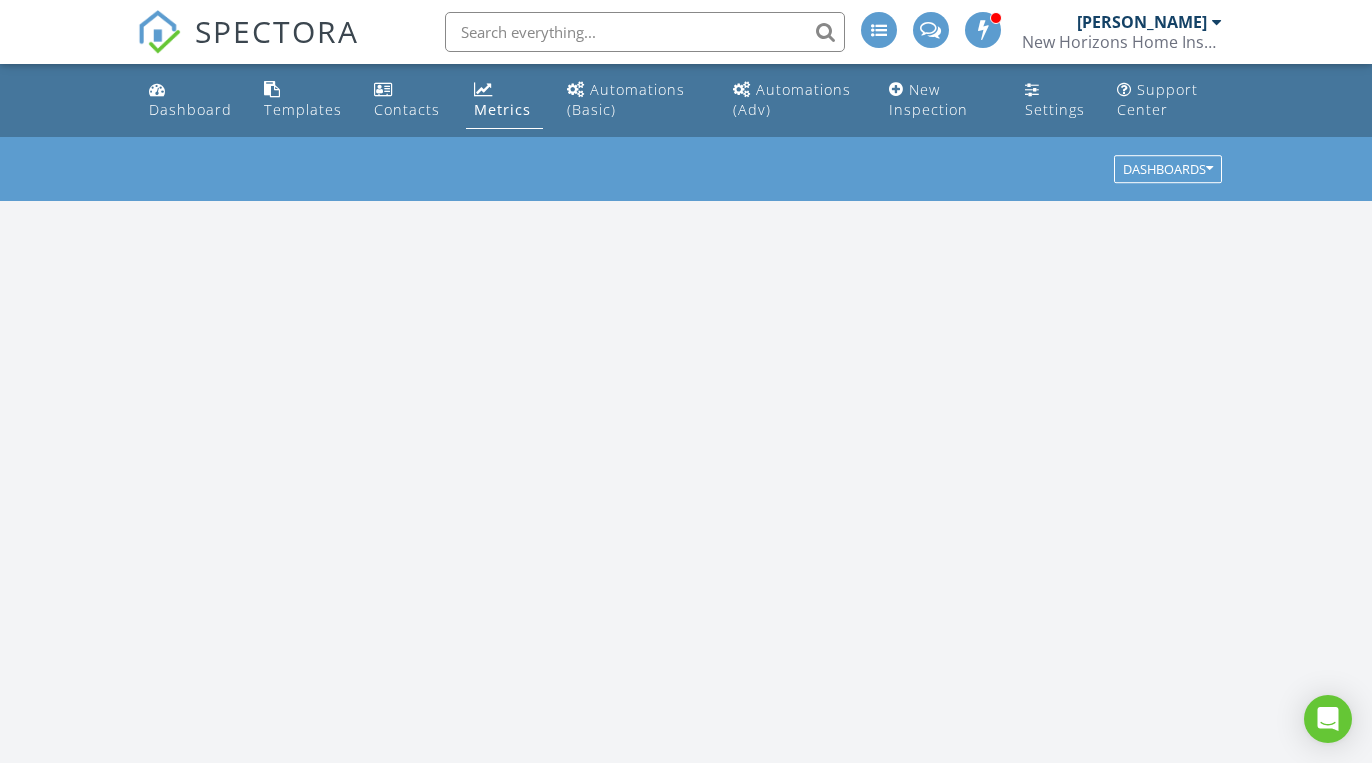 scroll, scrollTop: 0, scrollLeft: 0, axis: both 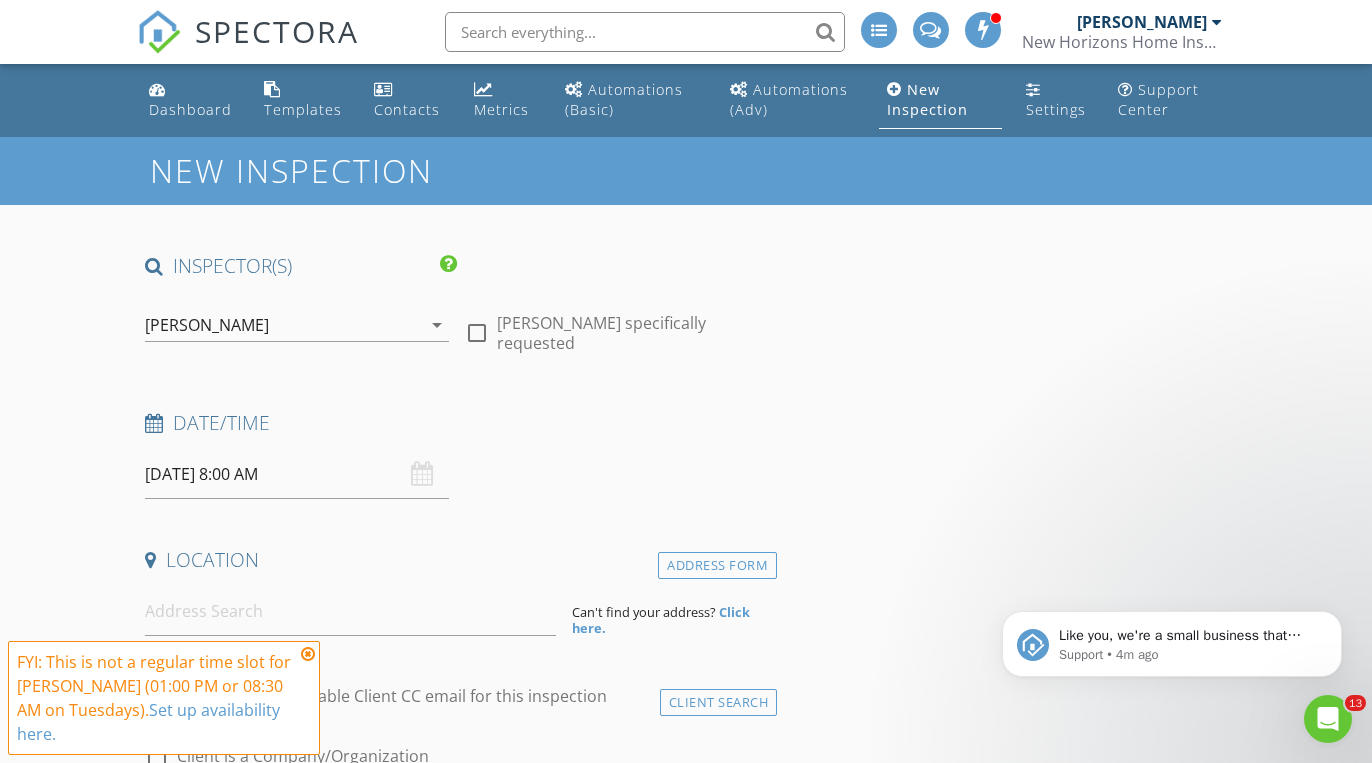 click at bounding box center [308, 654] 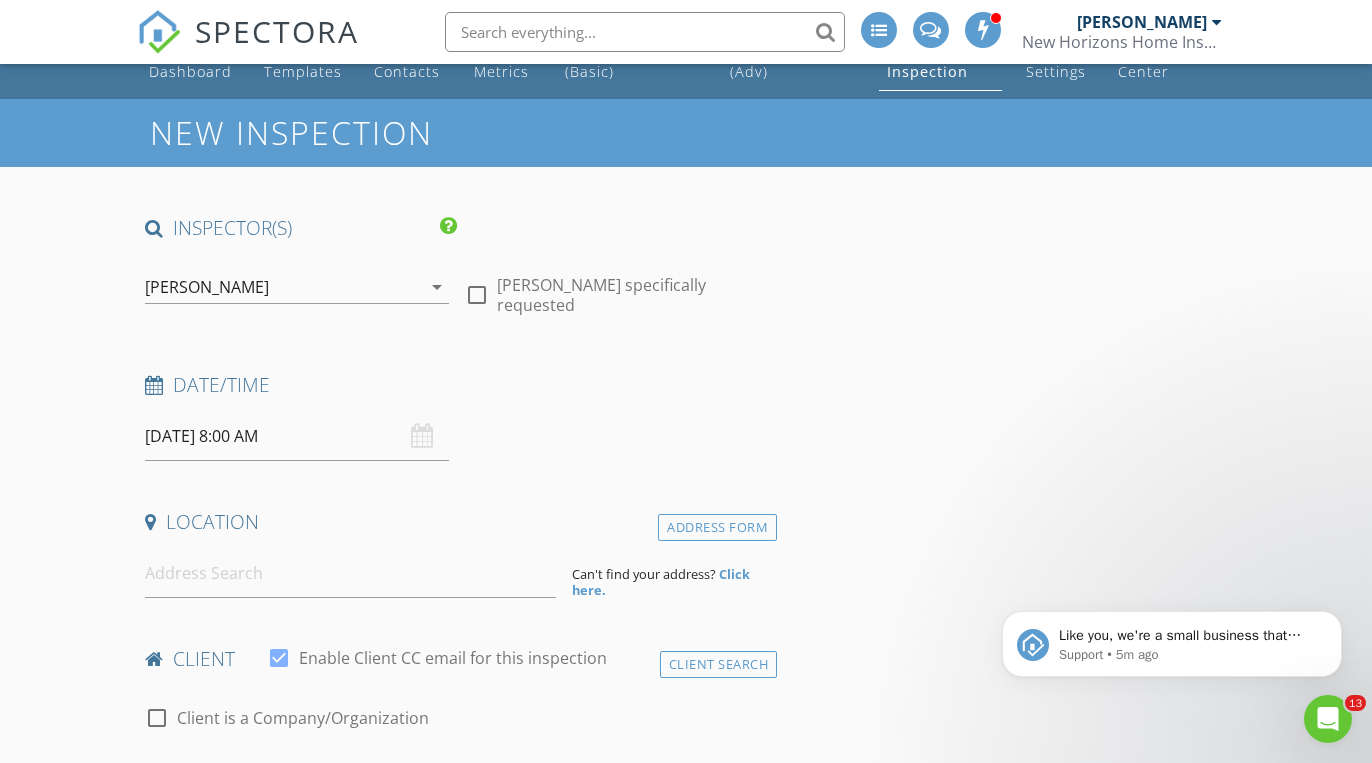 scroll, scrollTop: 0, scrollLeft: 0, axis: both 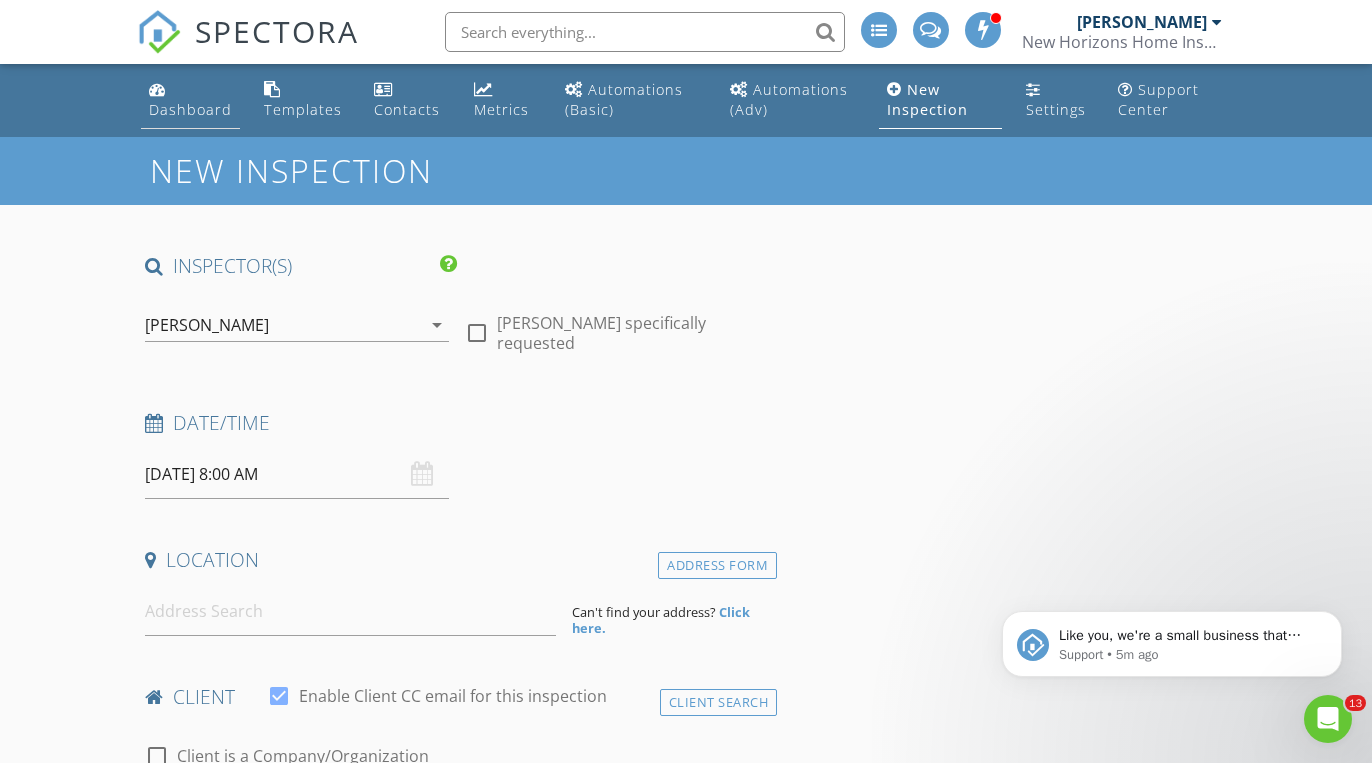 click on "Dashboard" at bounding box center (190, 109) 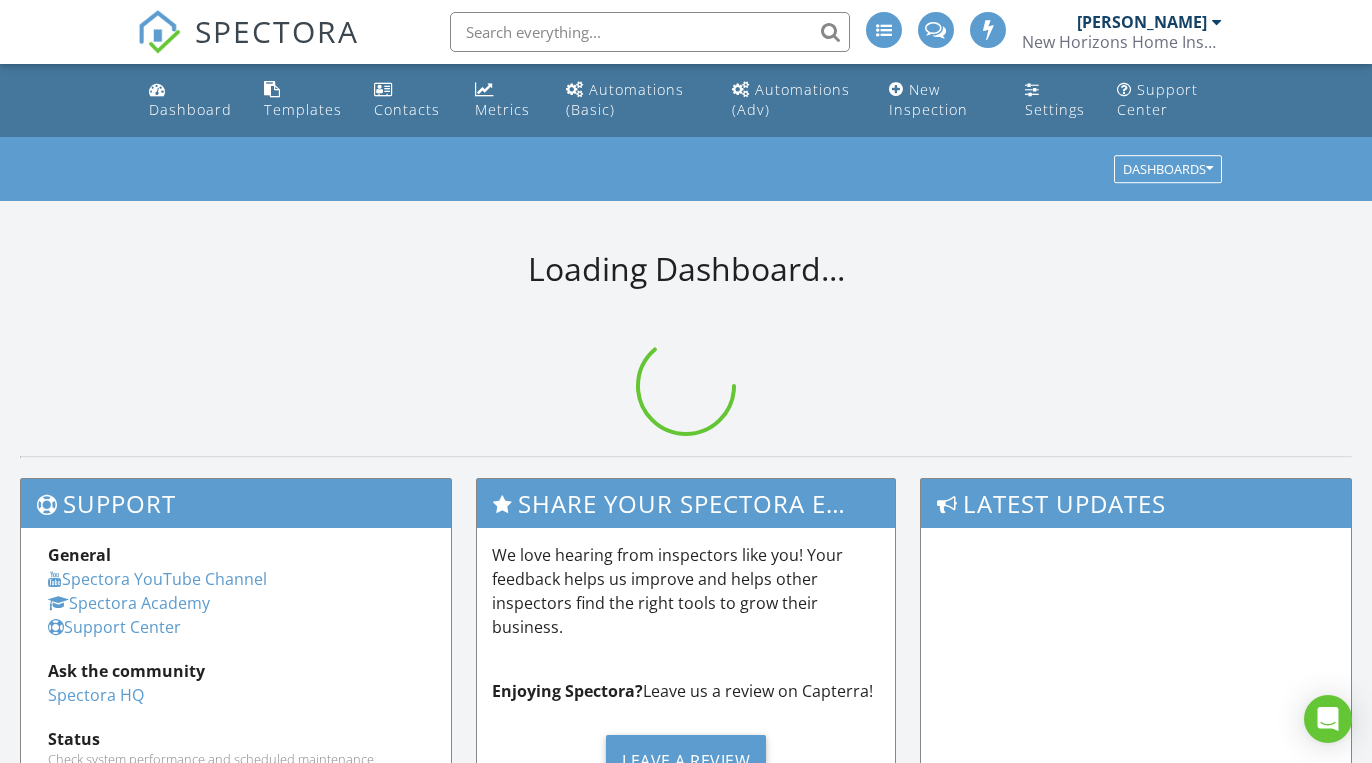 scroll, scrollTop: 0, scrollLeft: 0, axis: both 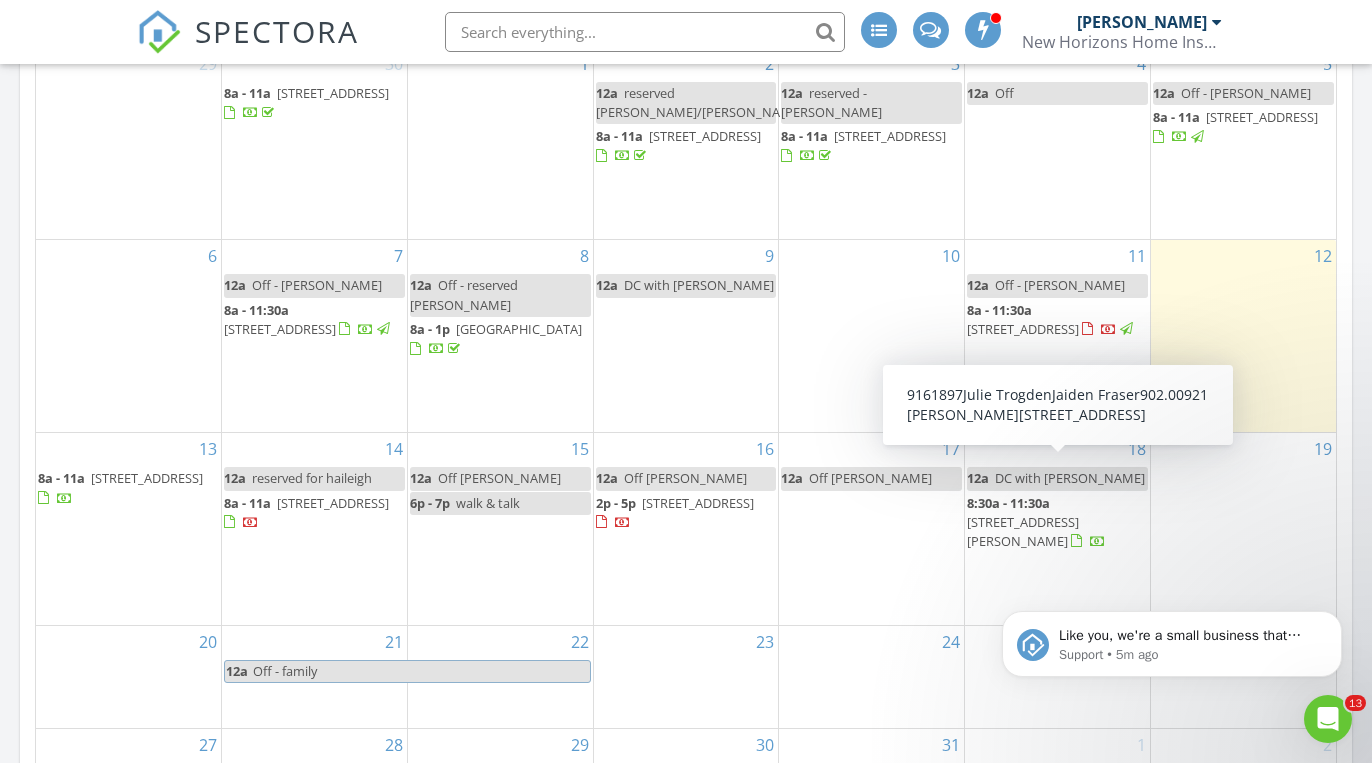 click on "[STREET_ADDRESS][PERSON_NAME]" at bounding box center [1023, 531] 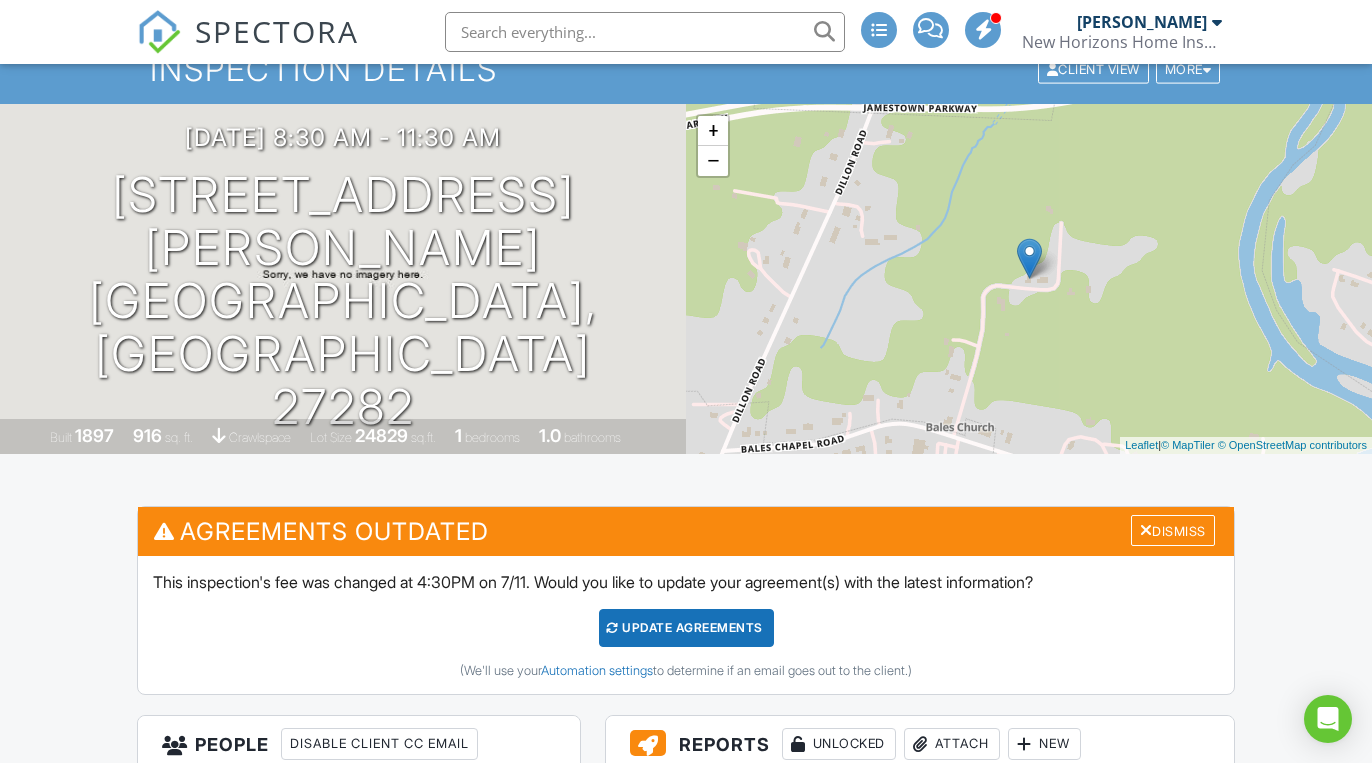 scroll, scrollTop: 399, scrollLeft: 0, axis: vertical 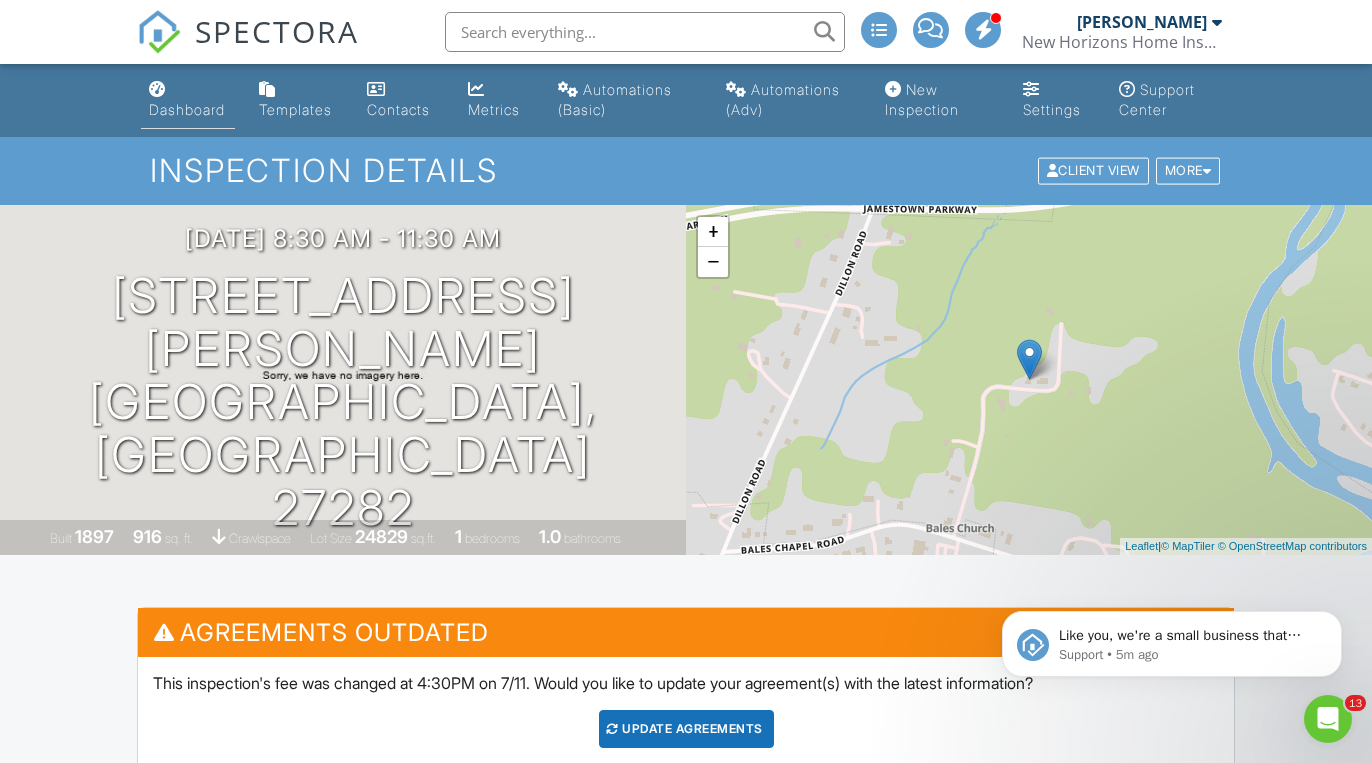 click on "Dashboard" at bounding box center (188, 100) 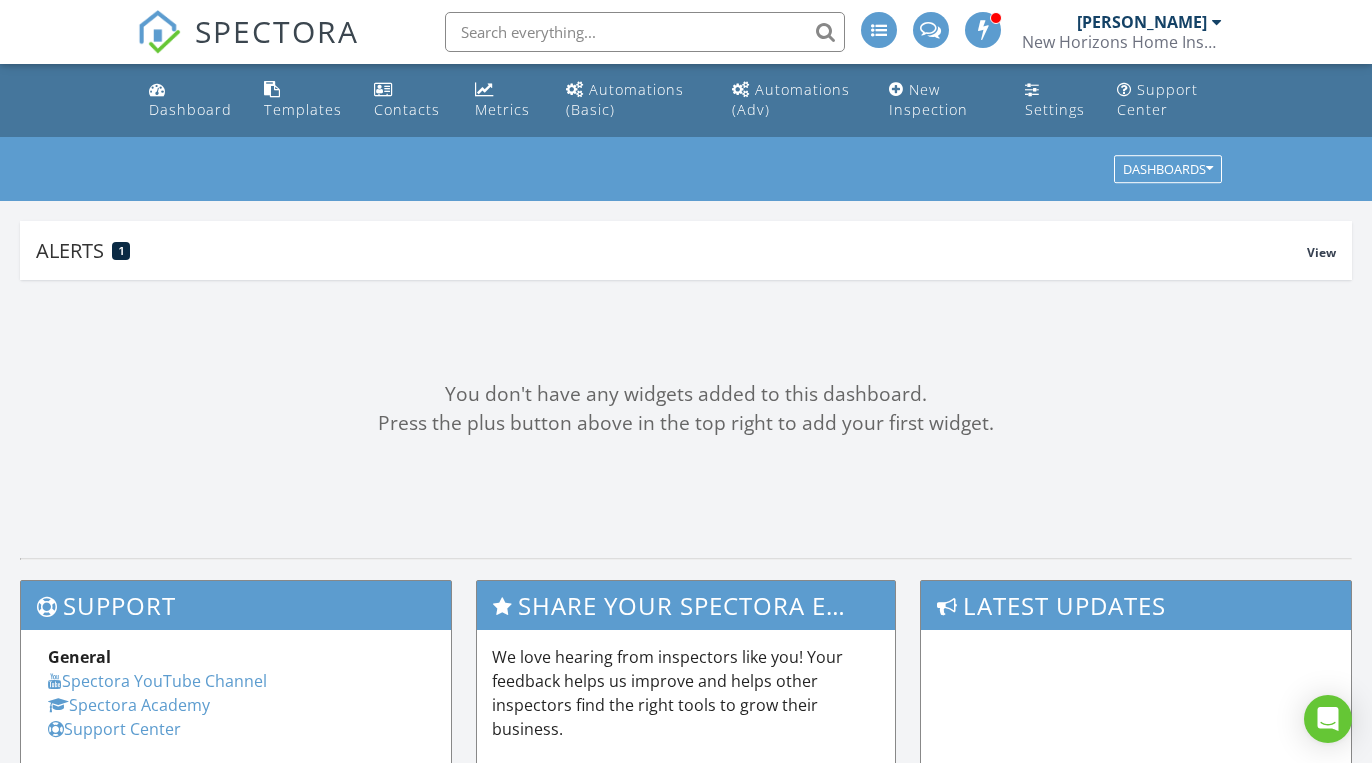 scroll, scrollTop: 0, scrollLeft: 0, axis: both 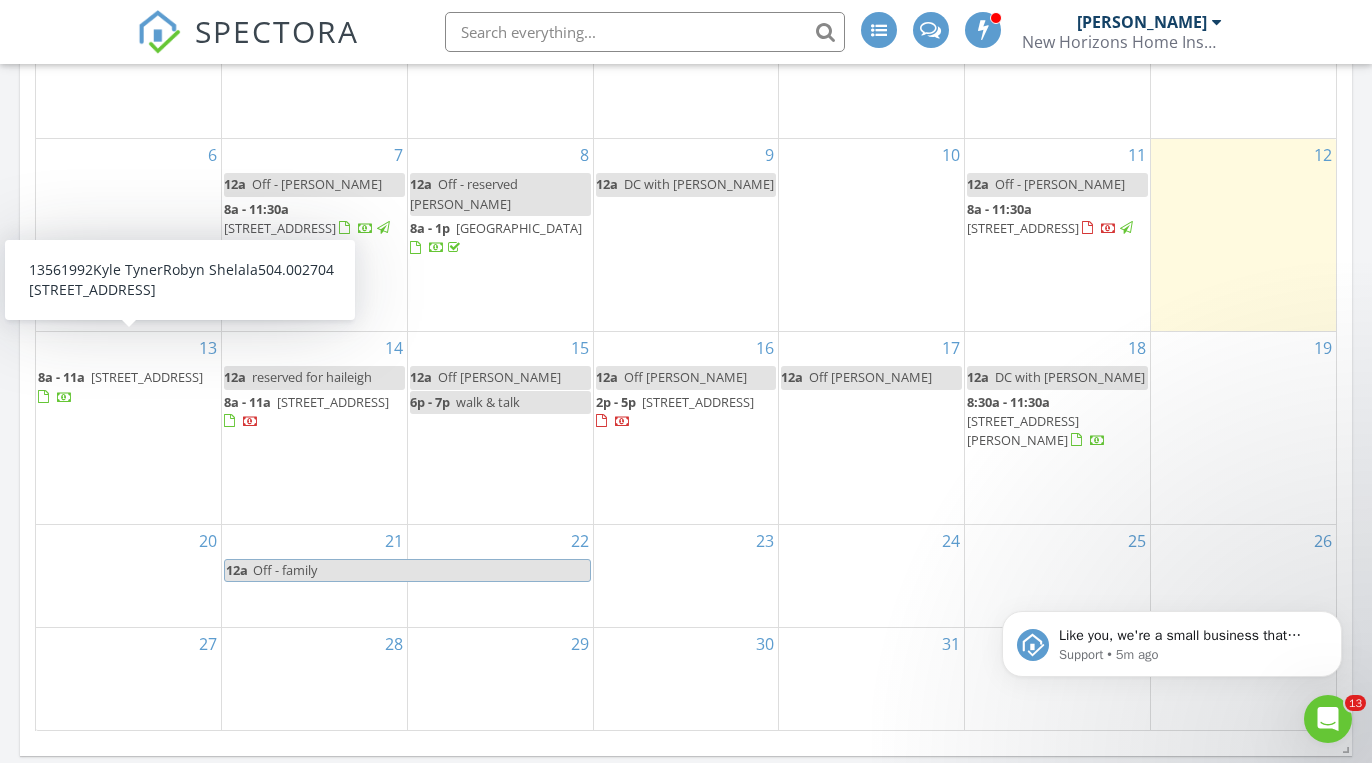 click on "2704 Spring Bridge Trail, Greensboro 27410" at bounding box center [147, 377] 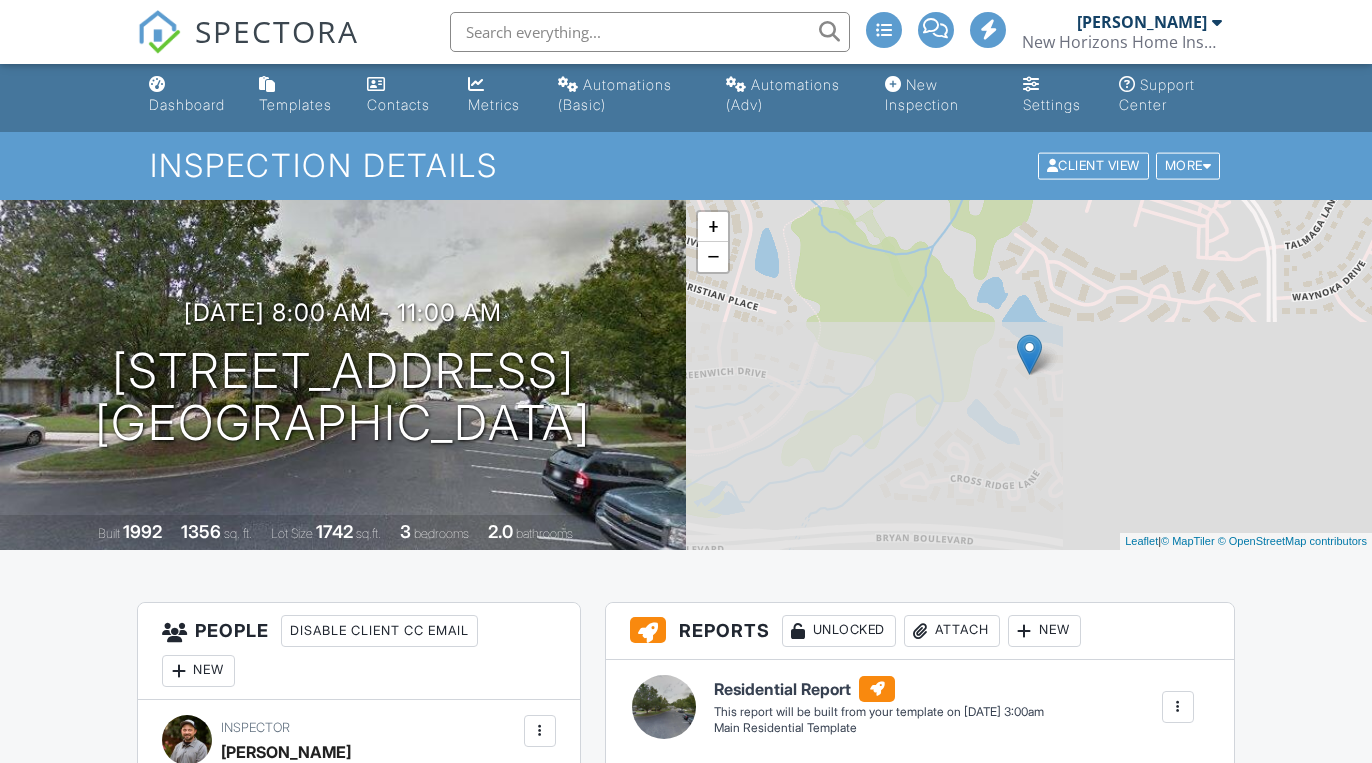 scroll, scrollTop: 72, scrollLeft: 0, axis: vertical 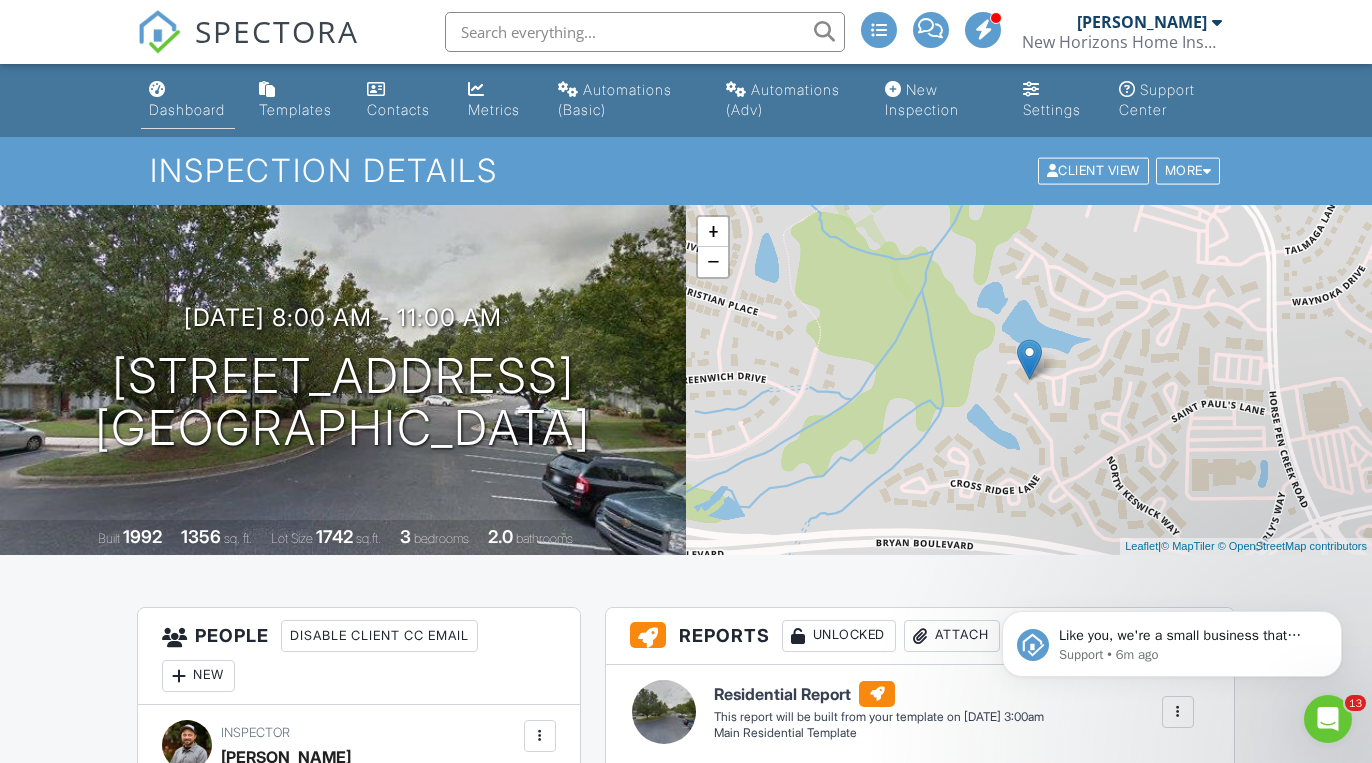 click on "Dashboard" at bounding box center (187, 109) 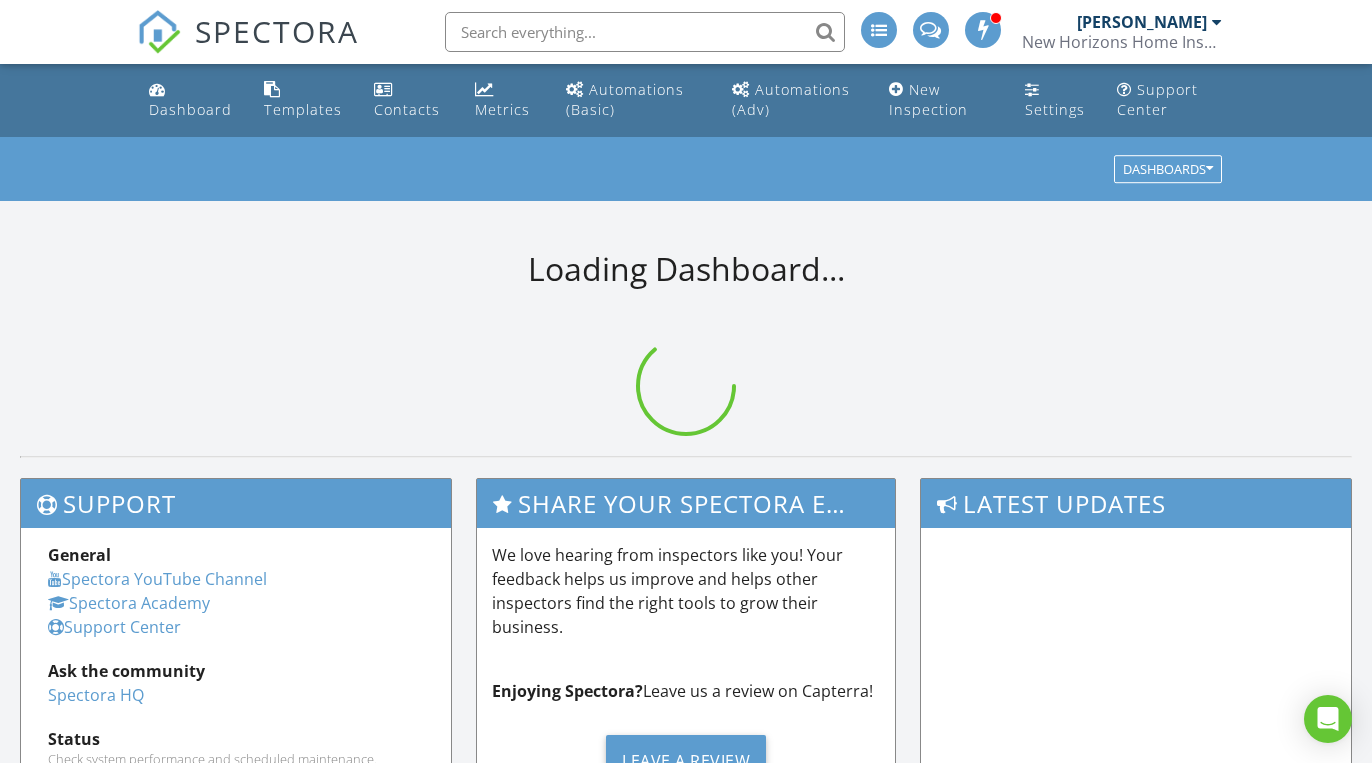 scroll, scrollTop: 0, scrollLeft: 0, axis: both 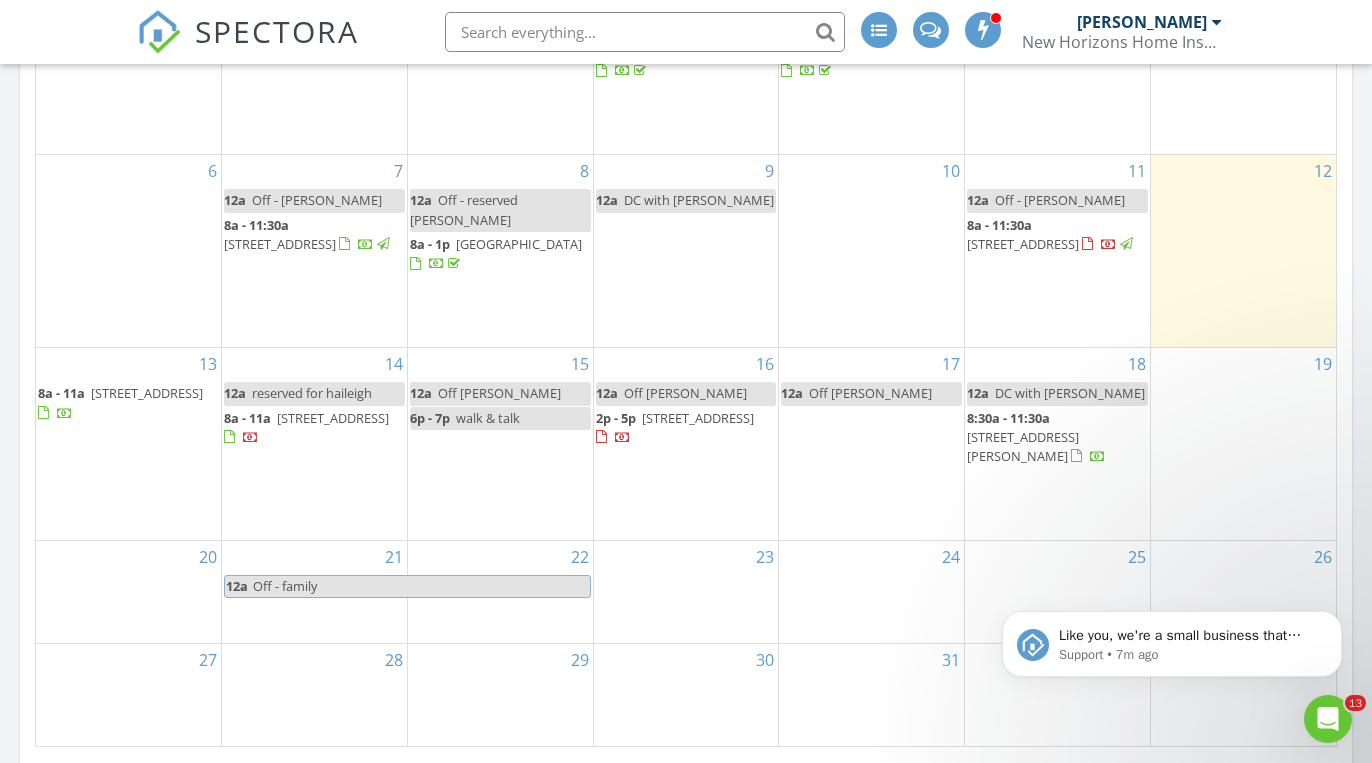 click on "15
12a
Off [PERSON_NAME]
6p - 7p
walk & talk" at bounding box center (500, 444) 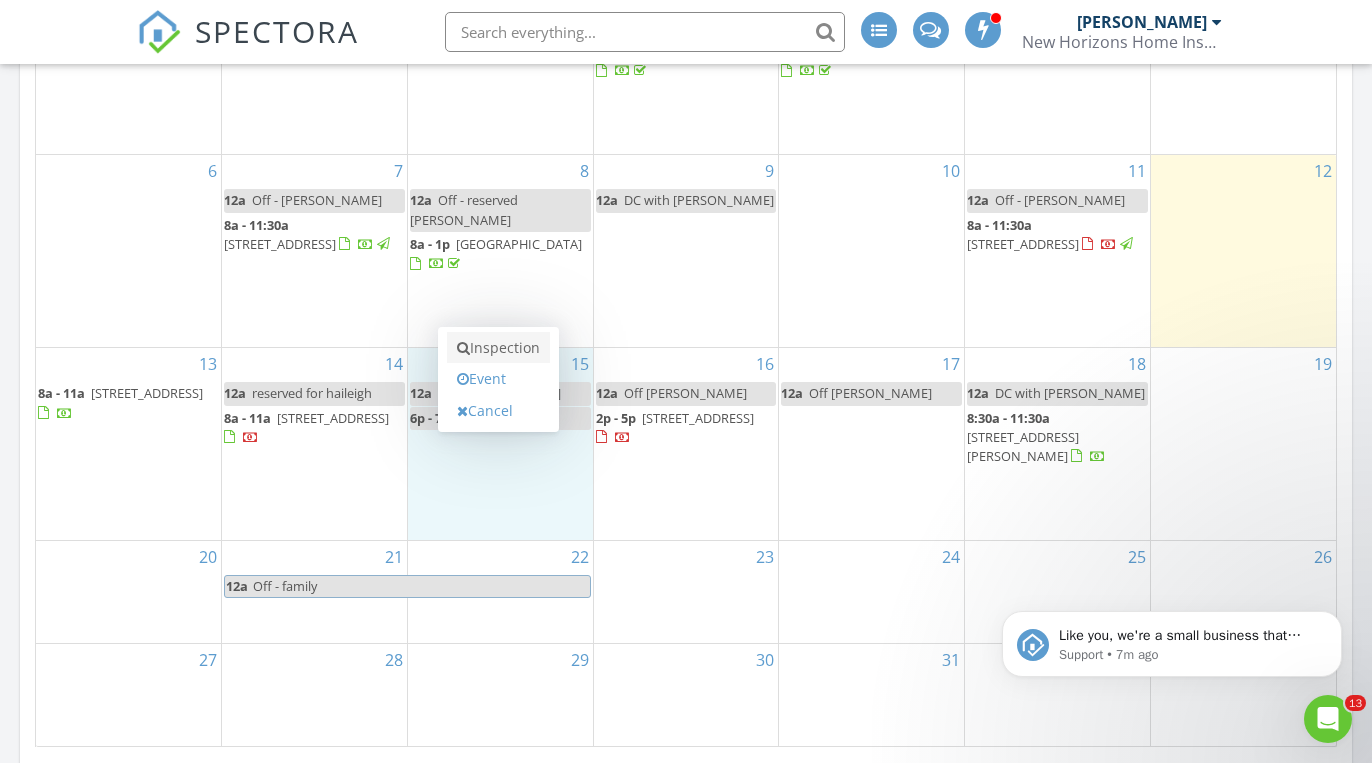 click on "Inspection" at bounding box center [498, 348] 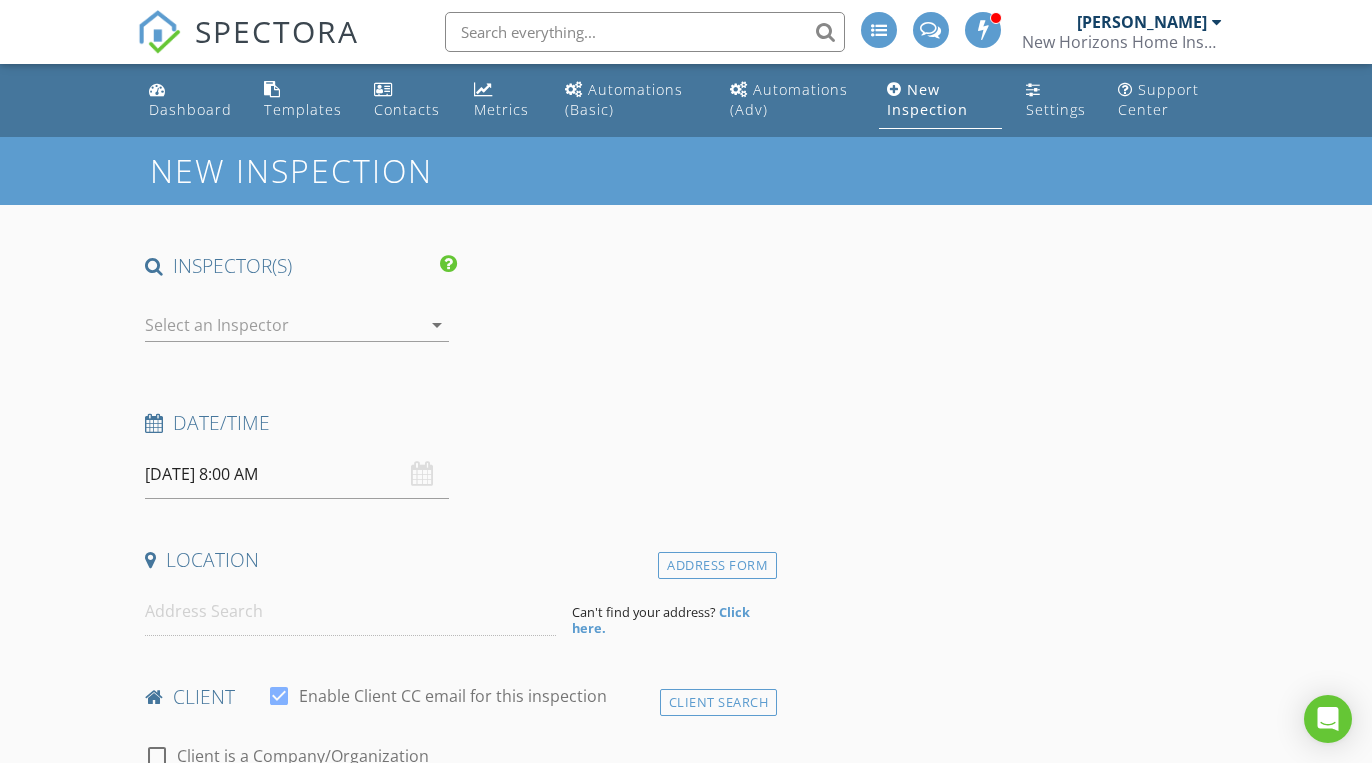 scroll, scrollTop: 0, scrollLeft: 0, axis: both 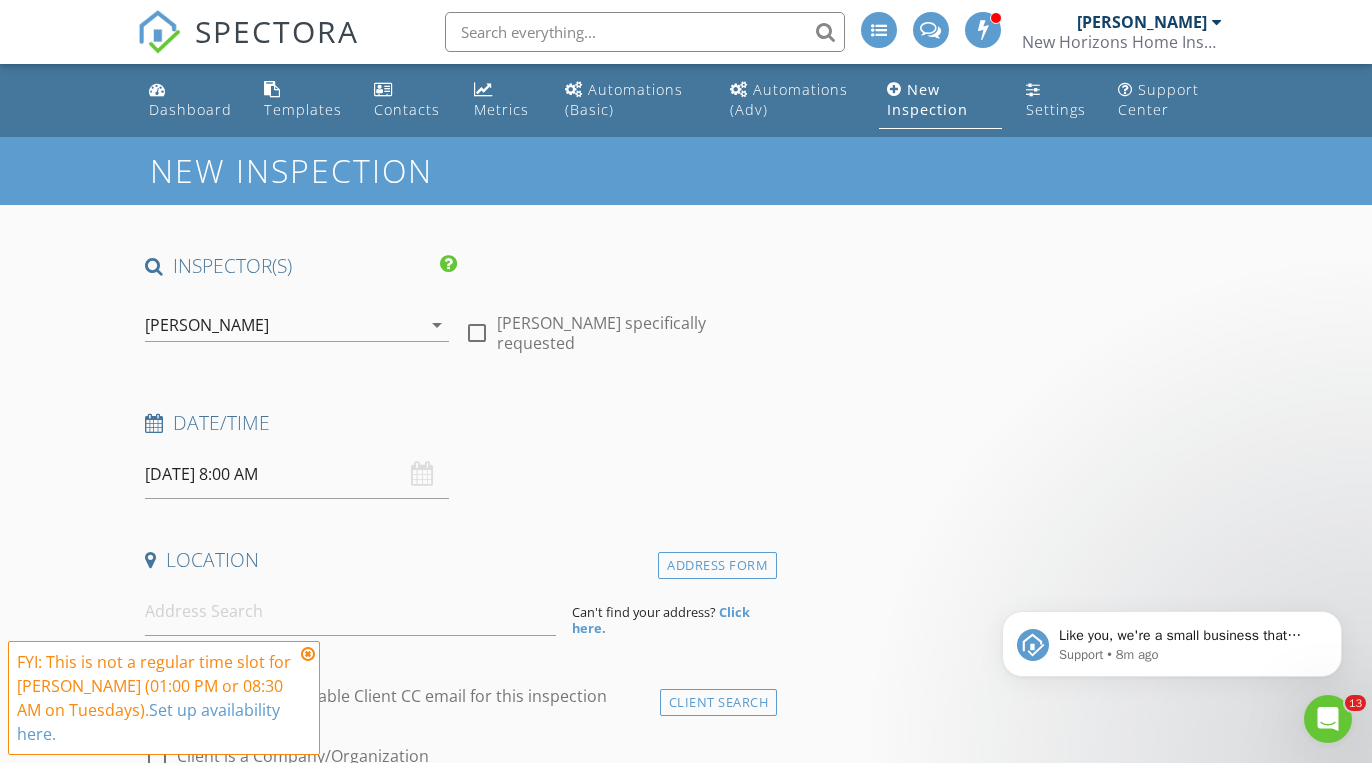 click at bounding box center [308, 654] 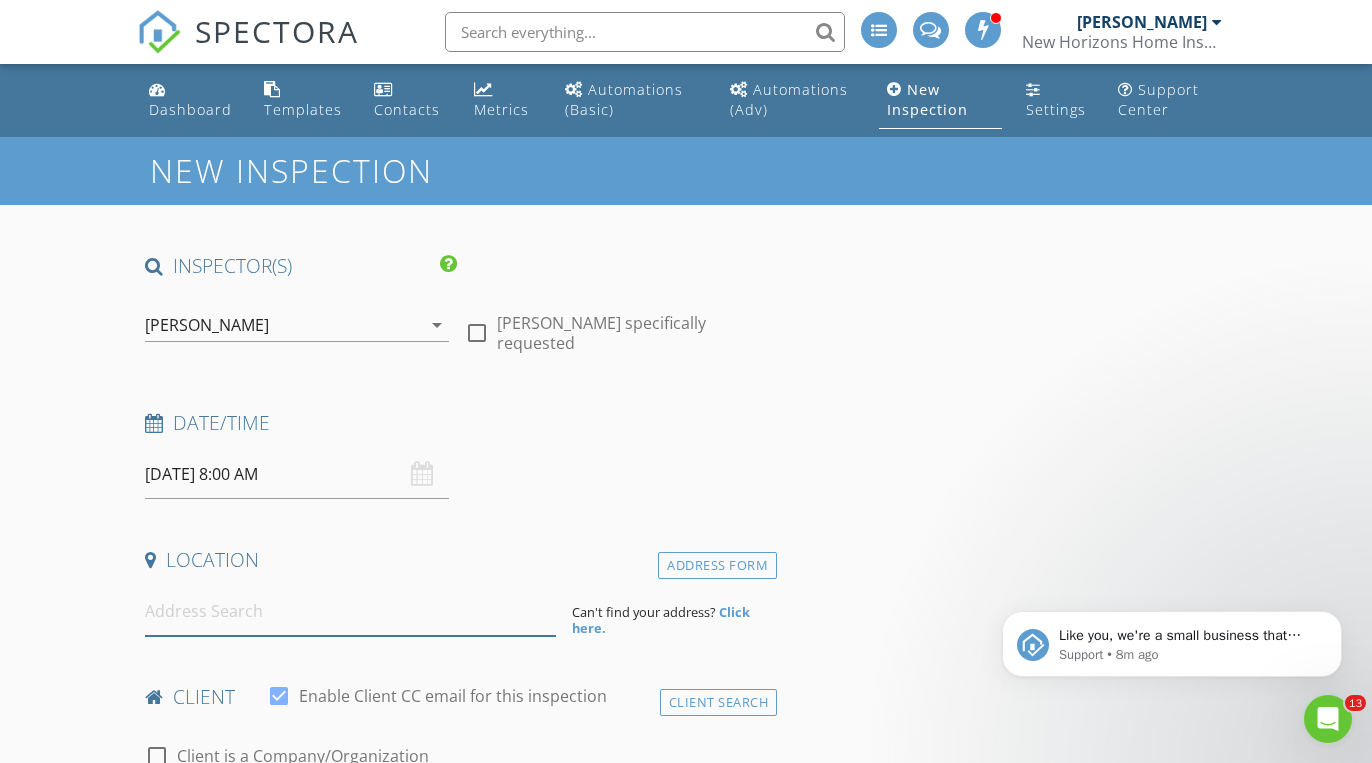 click at bounding box center [350, 611] 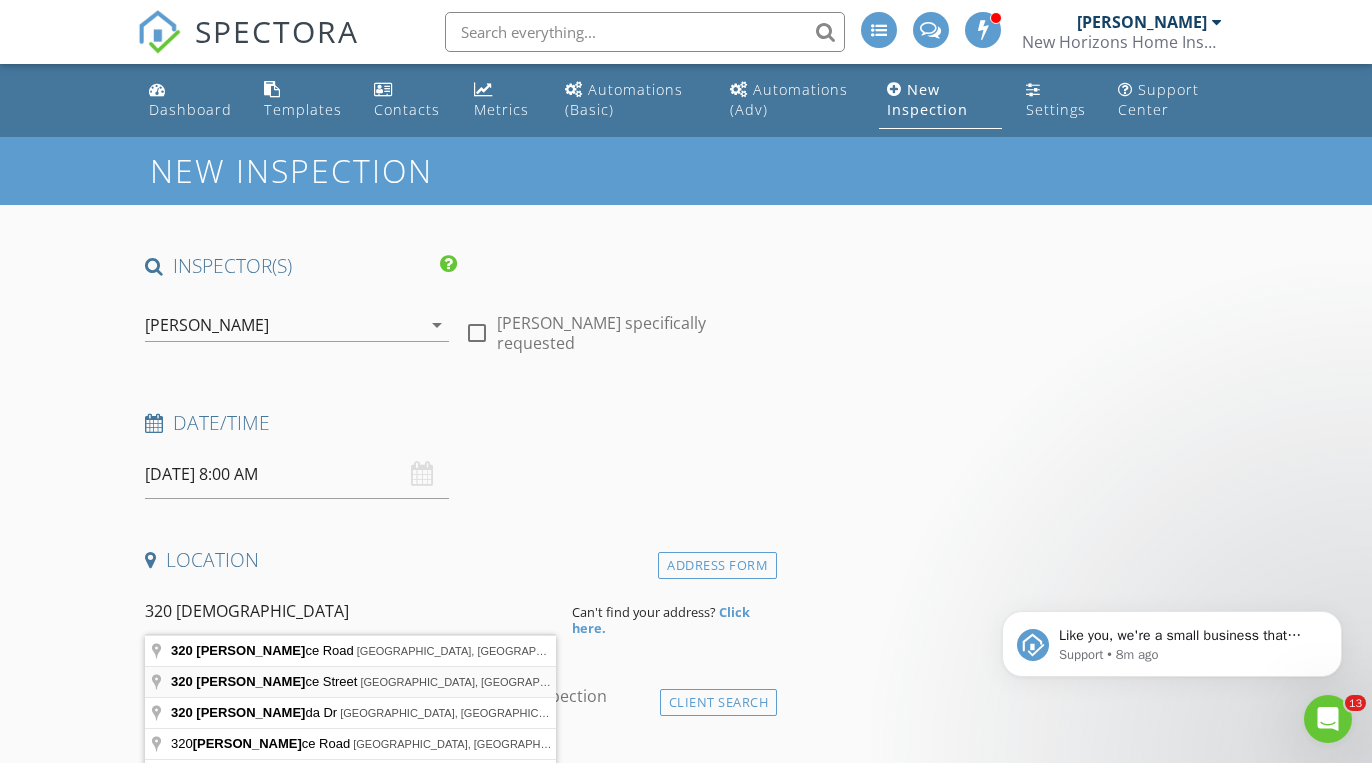 type on "320 Alamance Street, Gibsonville, NC, USA" 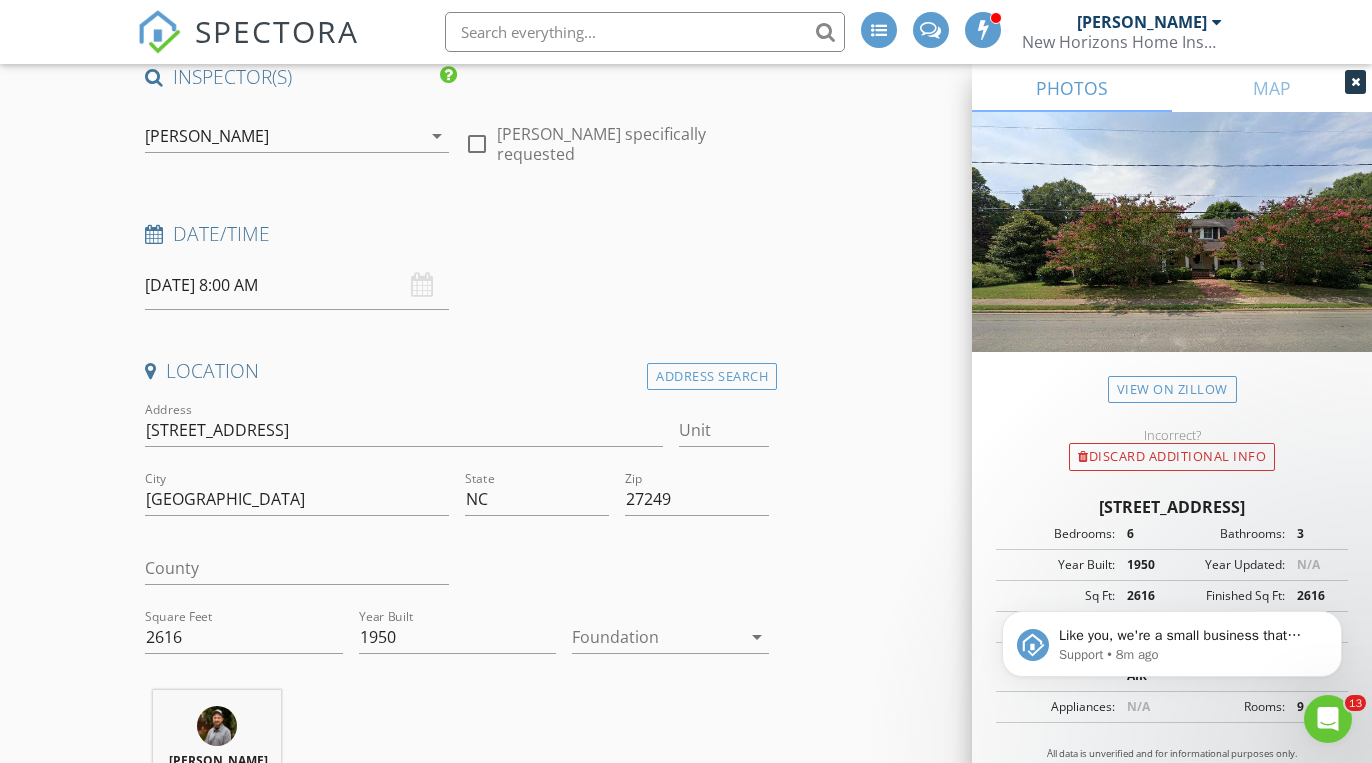 scroll, scrollTop: 191, scrollLeft: 0, axis: vertical 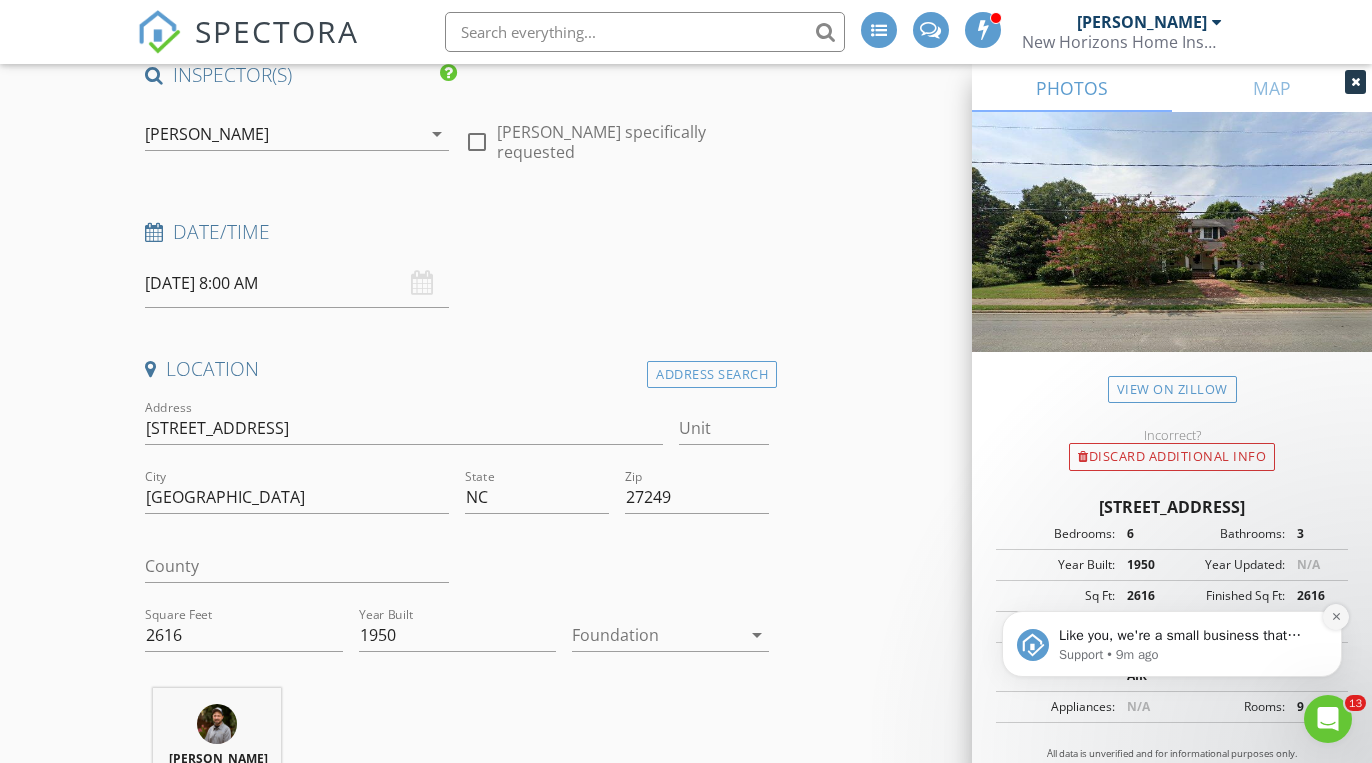 click 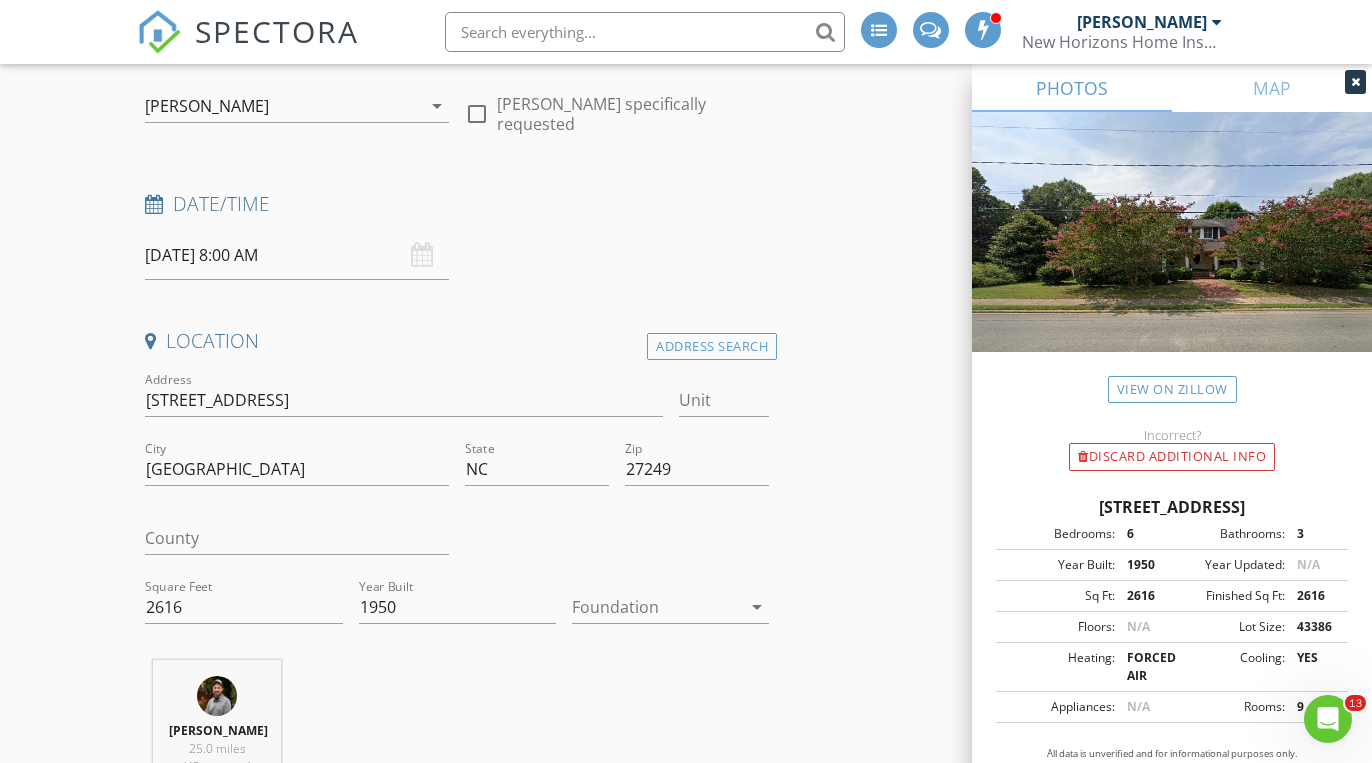 scroll, scrollTop: 230, scrollLeft: 0, axis: vertical 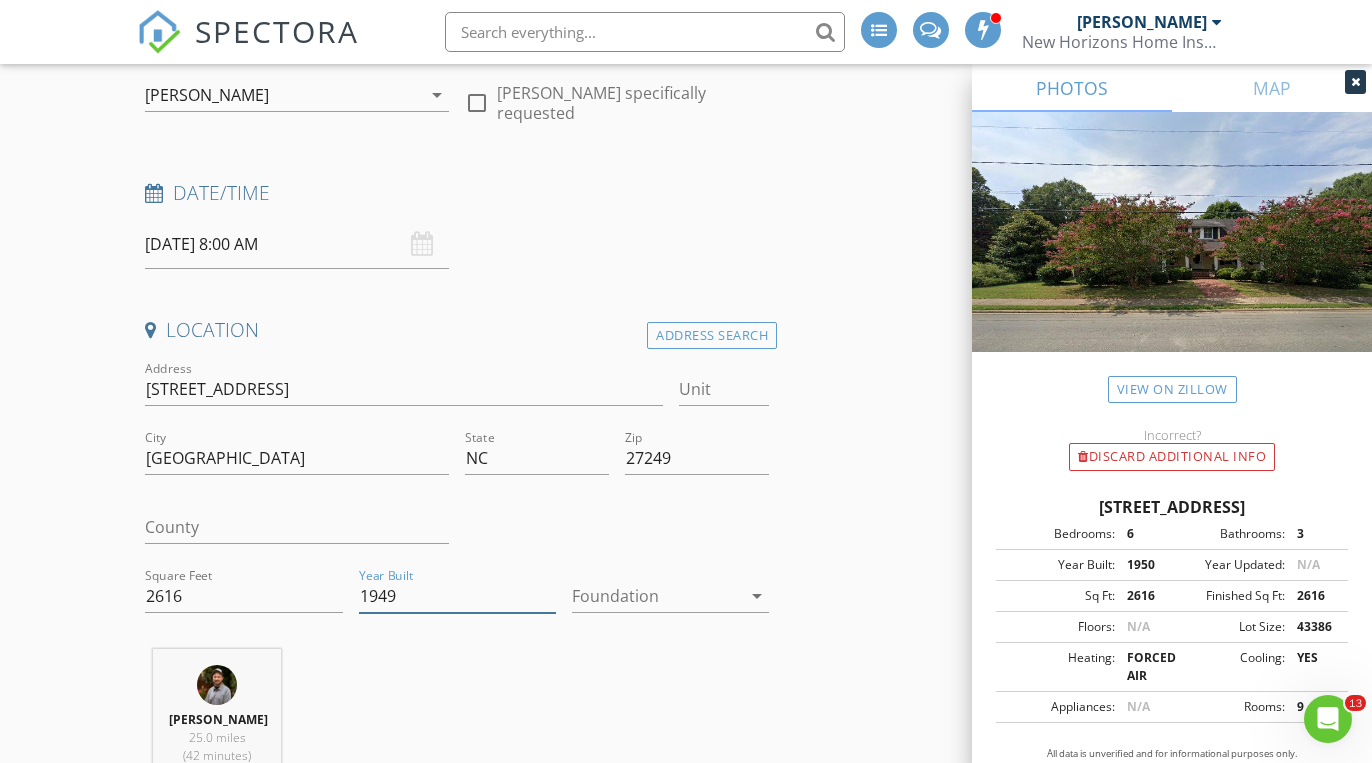 click on "1949" at bounding box center [457, 596] 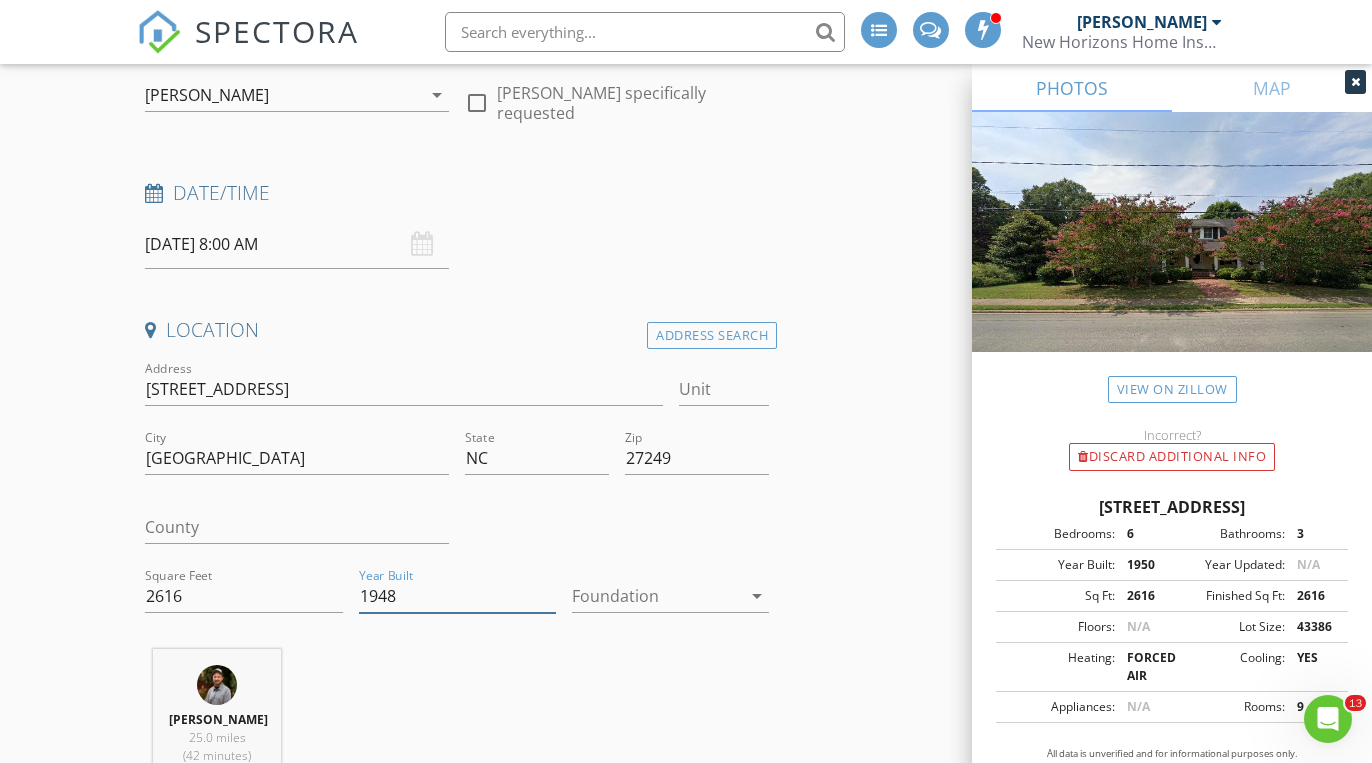 click on "1948" at bounding box center (457, 596) 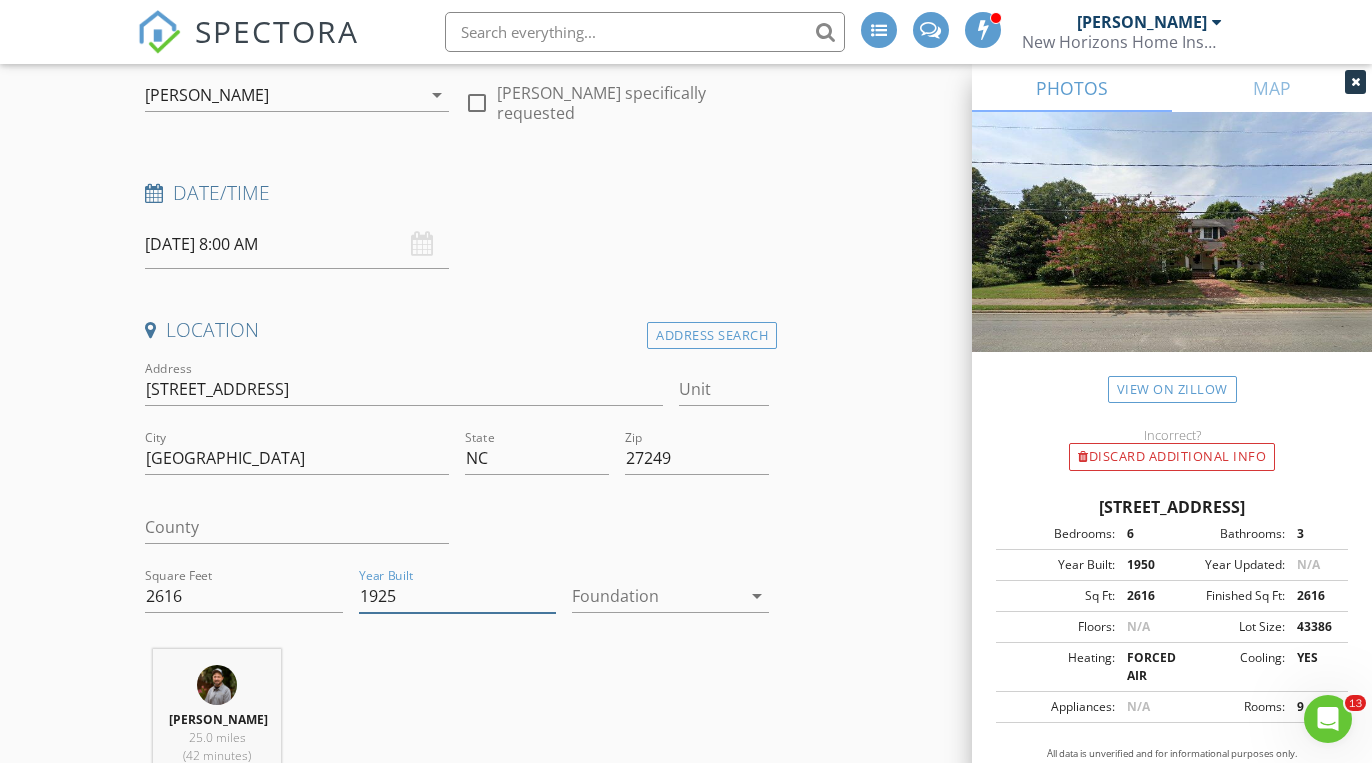 type on "1925" 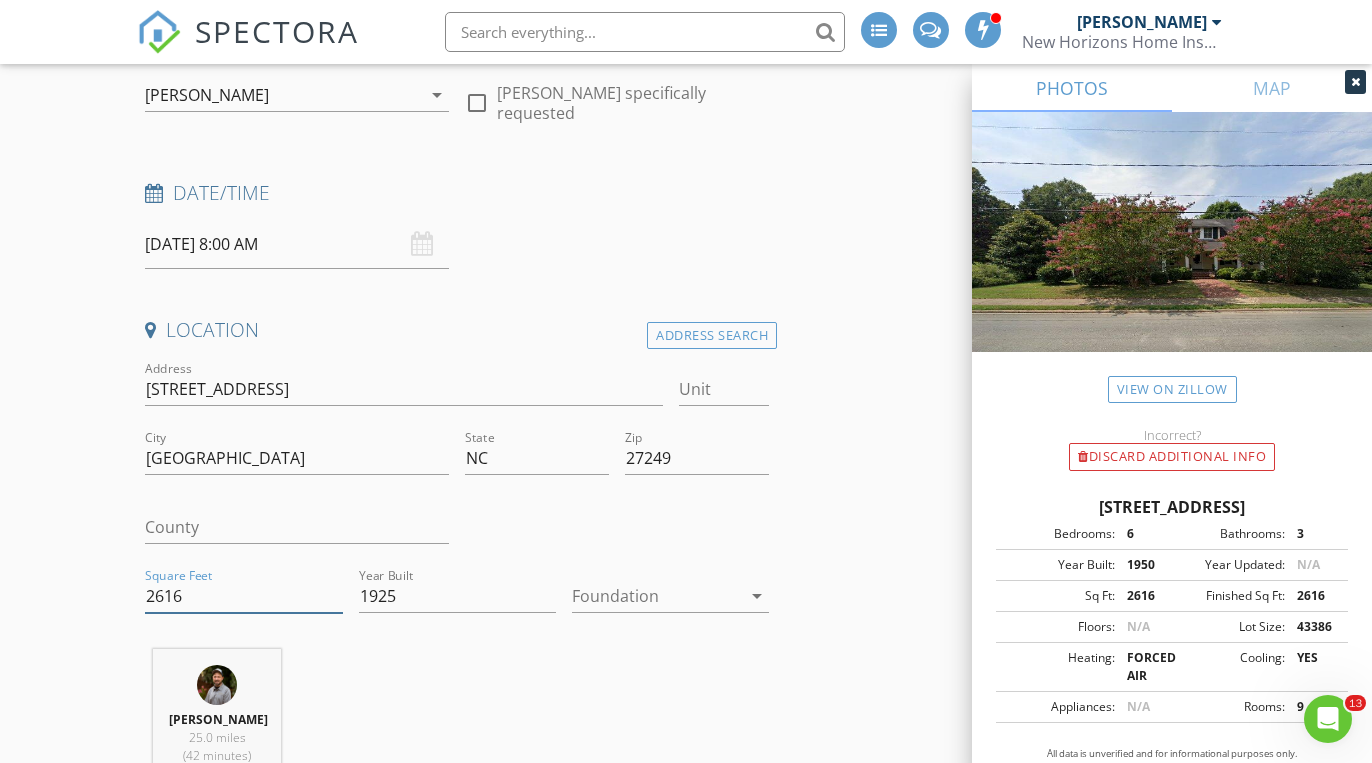 click on "2616" at bounding box center [243, 596] 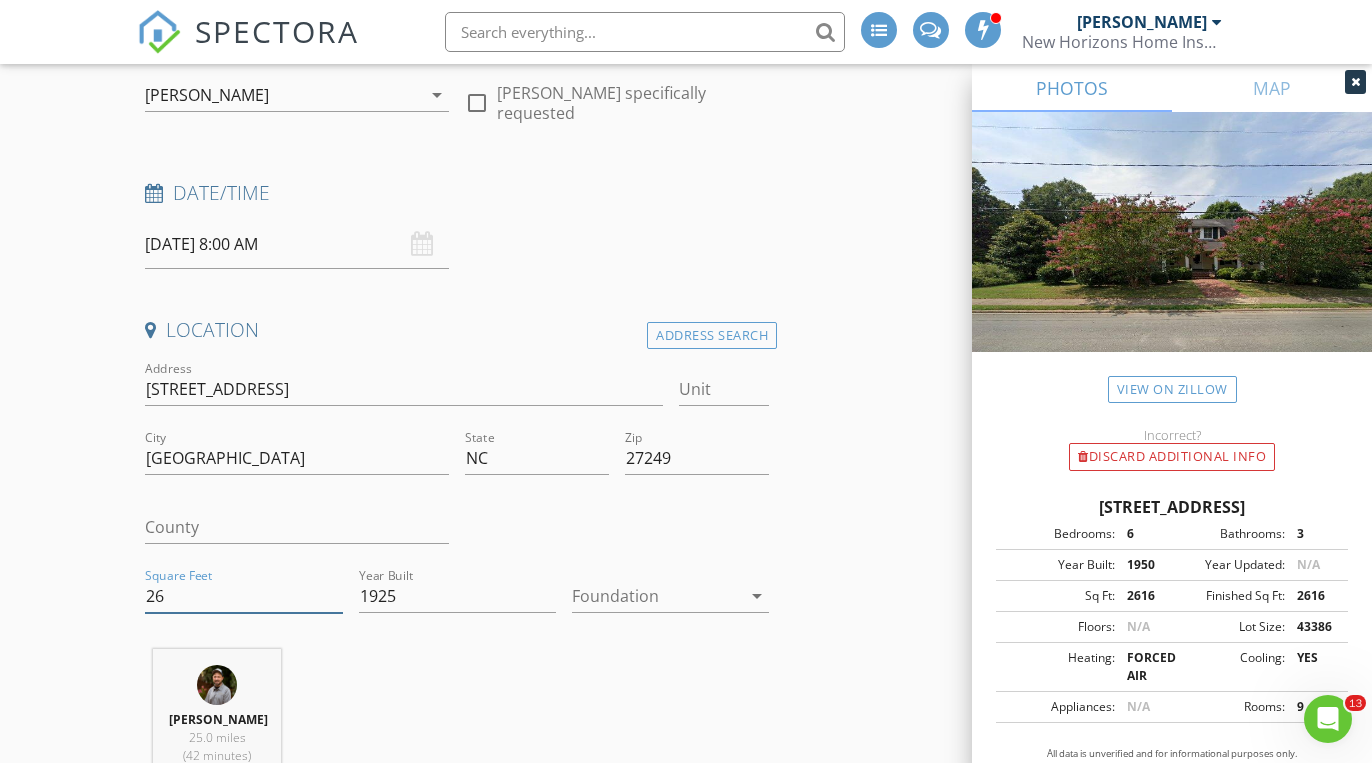 type on "2" 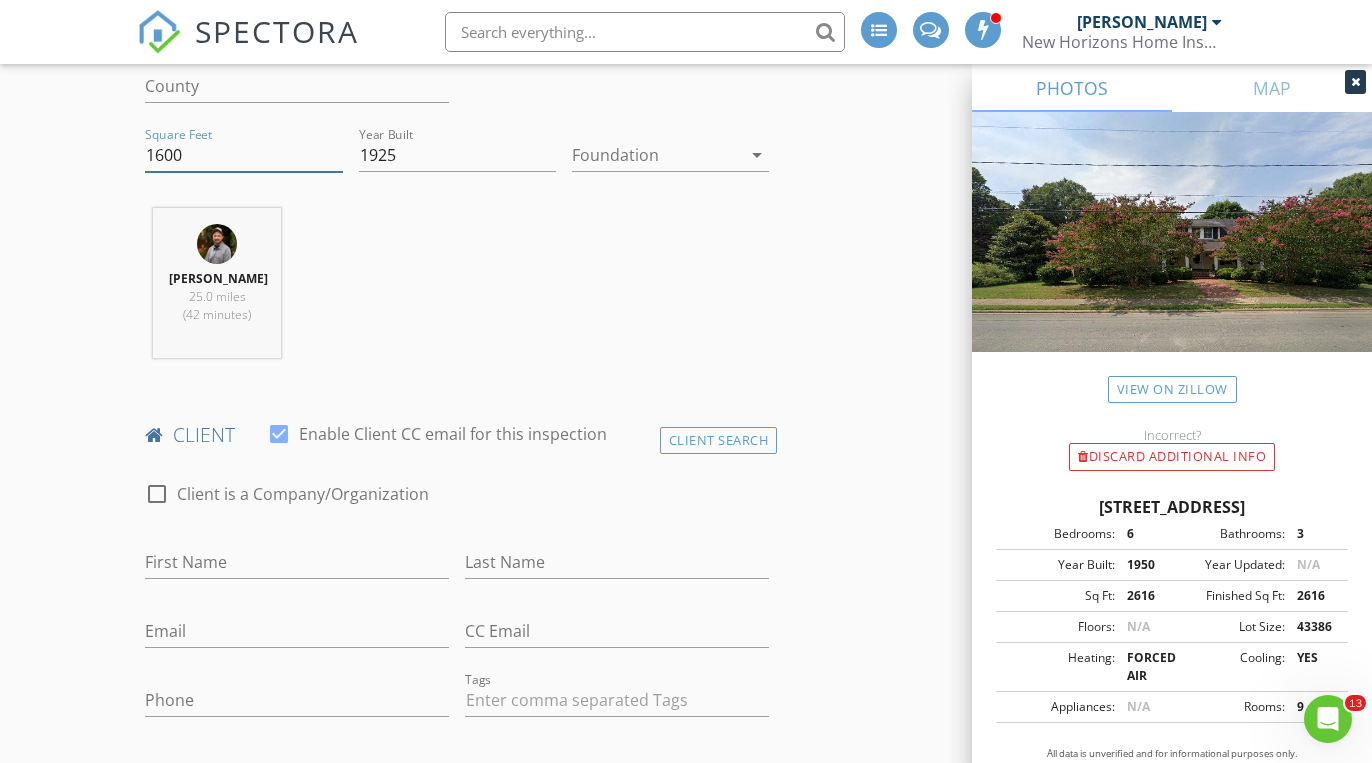 scroll, scrollTop: 672, scrollLeft: 0, axis: vertical 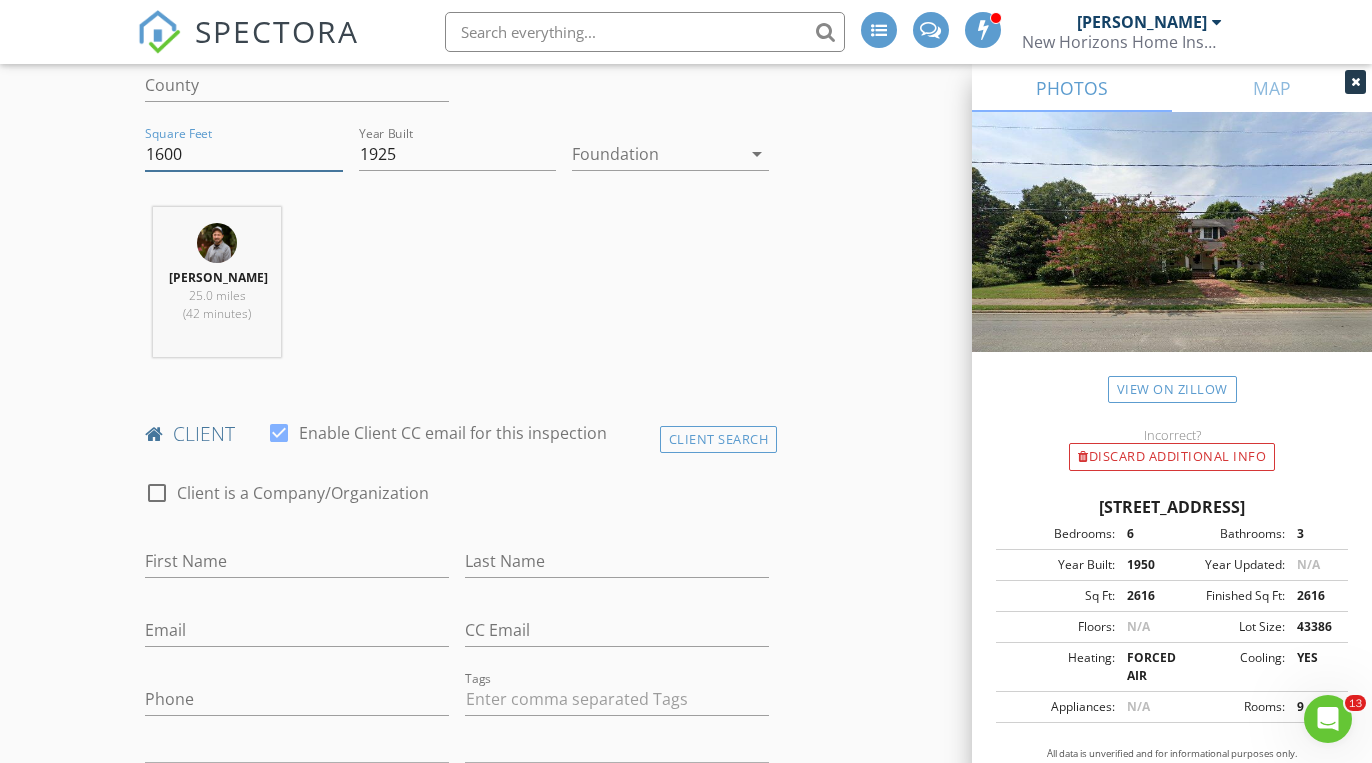 type on "1600" 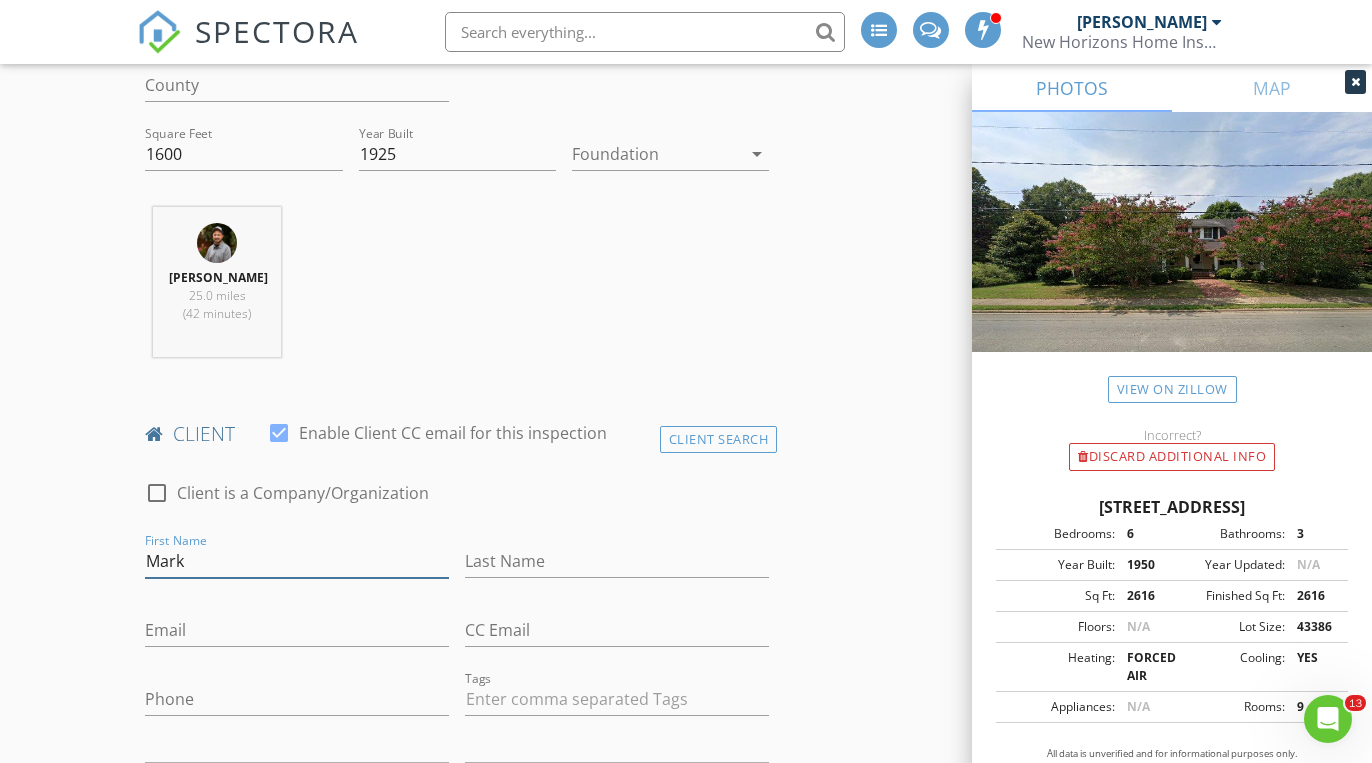 type on "Mark" 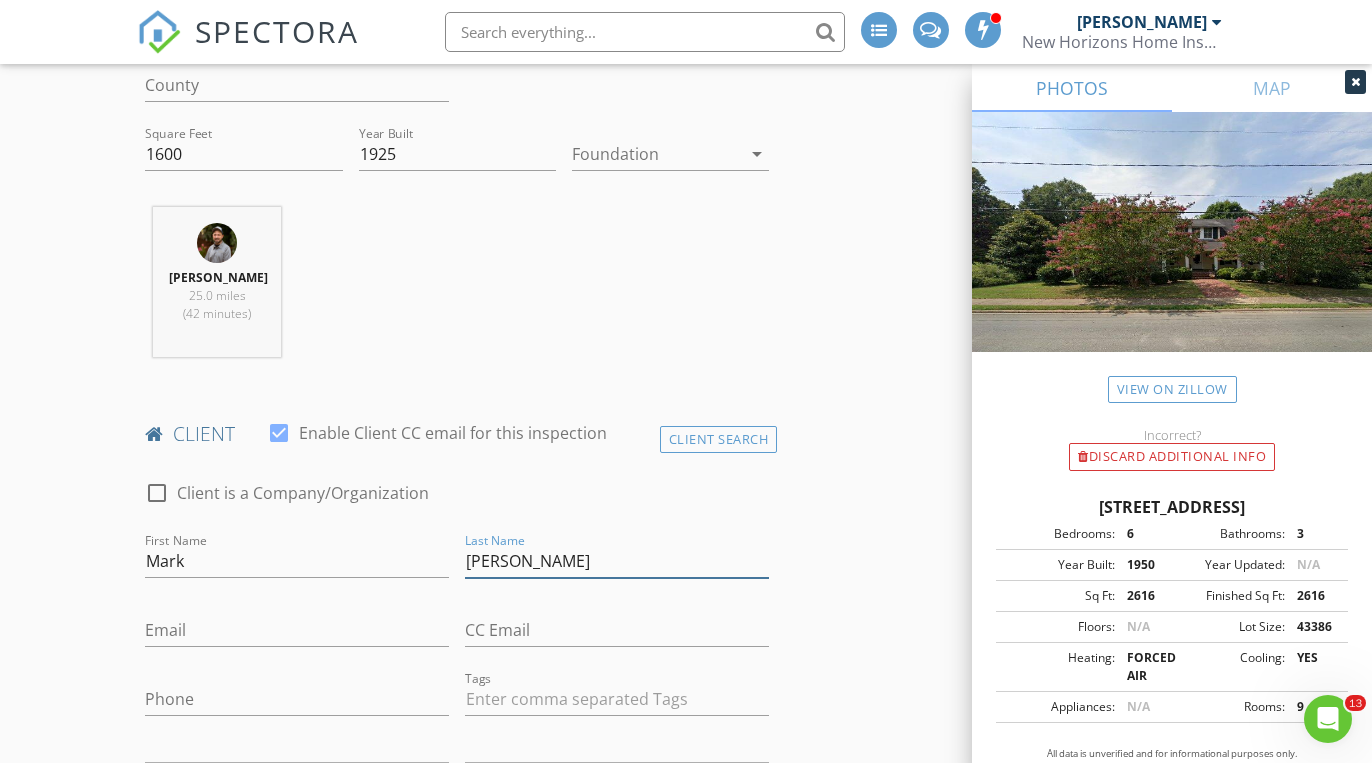 type on "Williams" 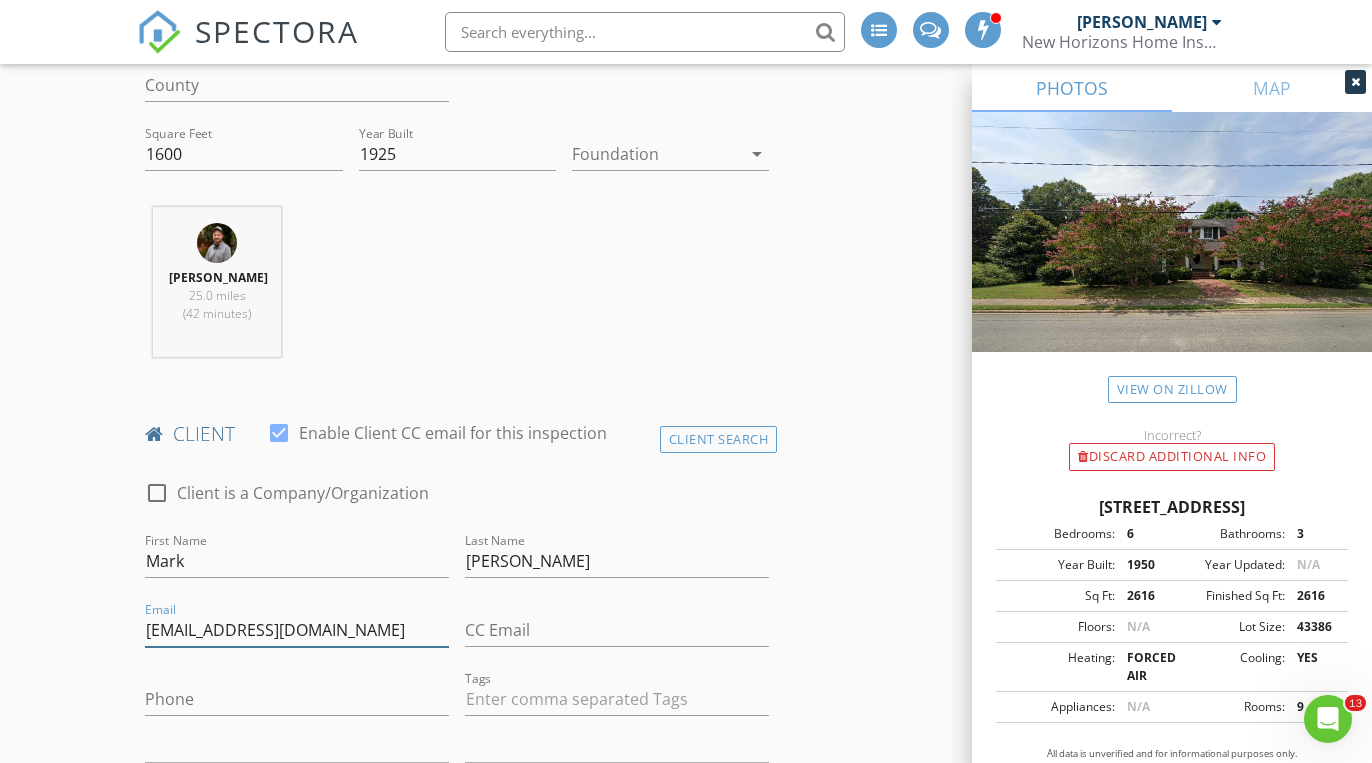 type on "msw0956@gmail.com" 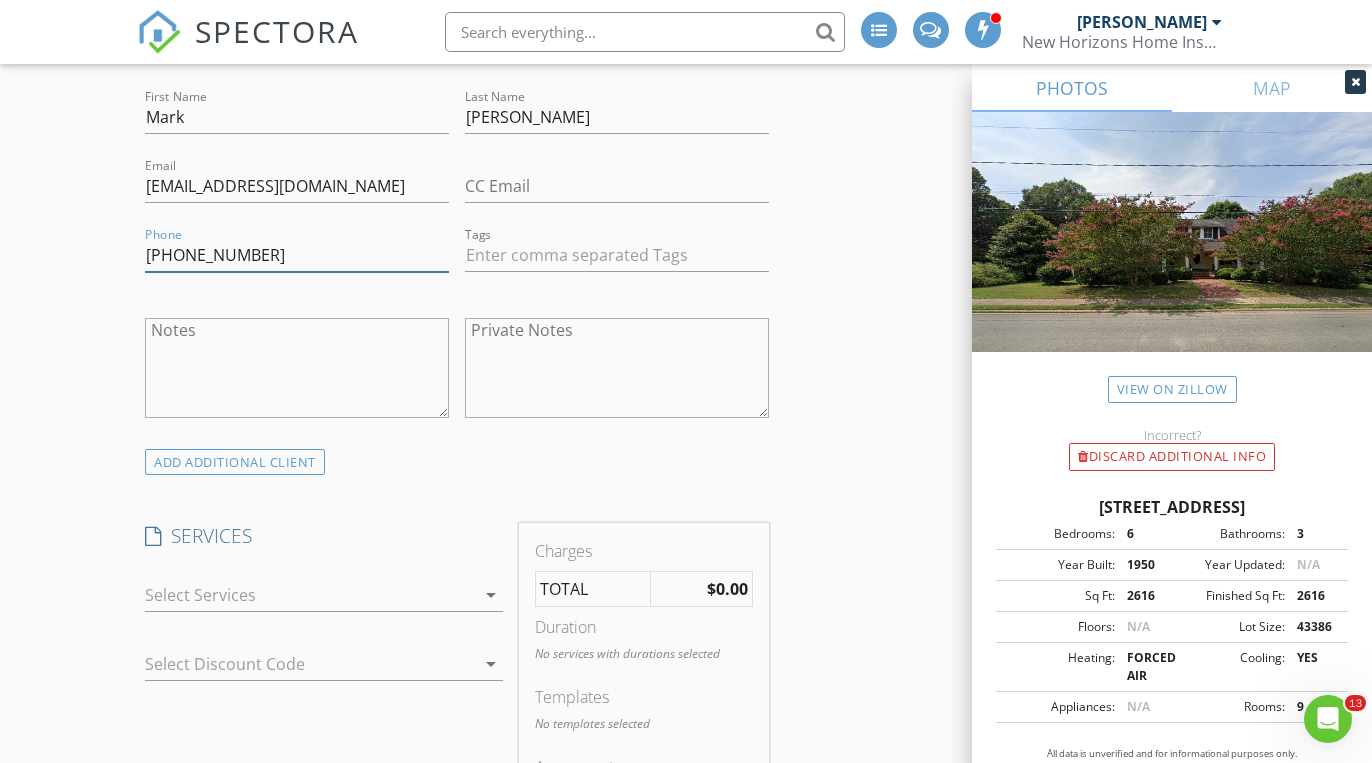 scroll, scrollTop: 1118, scrollLeft: 0, axis: vertical 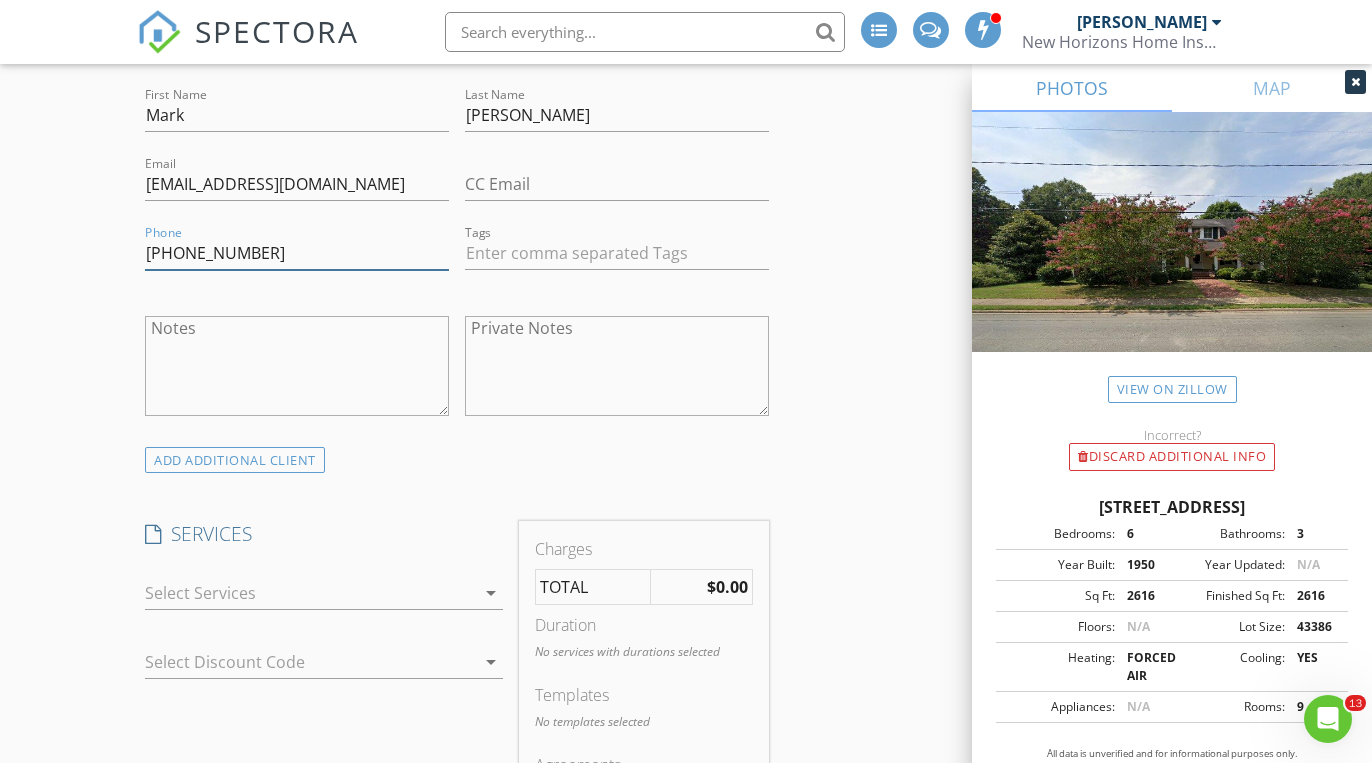 type on "336-209-2319" 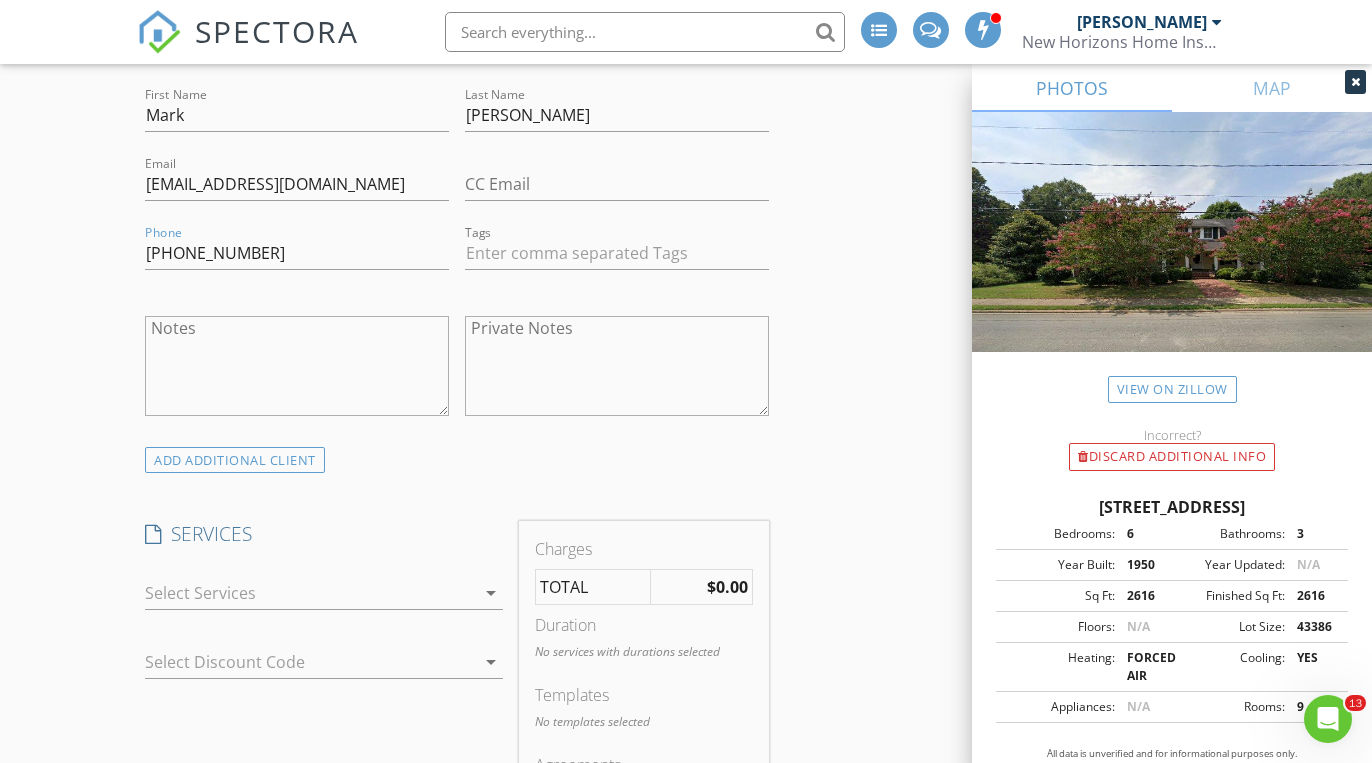 click at bounding box center (309, 593) 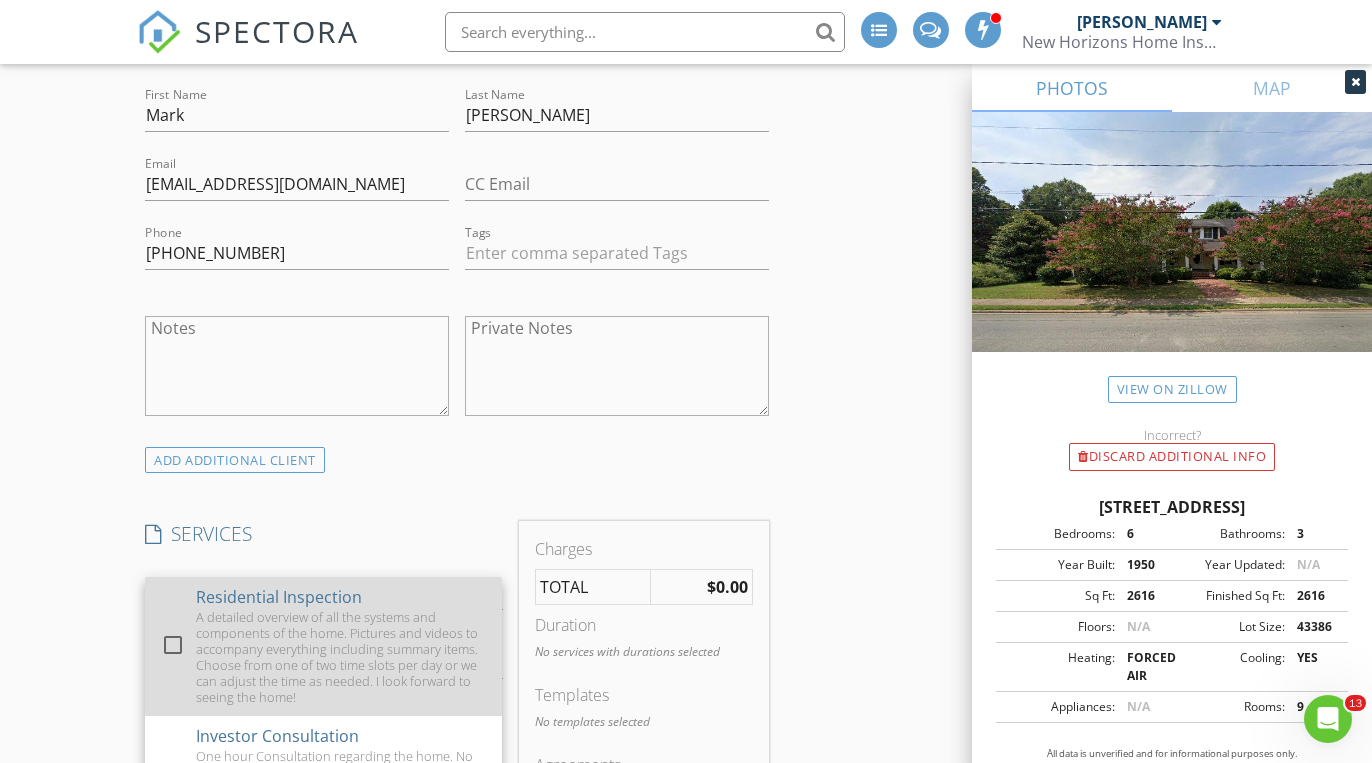 click on "A detailed overview of all the systems and components of the home. Pictures and videos to accompany everything including summary items. Choose from one of two time slots per day or we can adjust the time as needed. I look forward to seeing the home!" at bounding box center (341, 657) 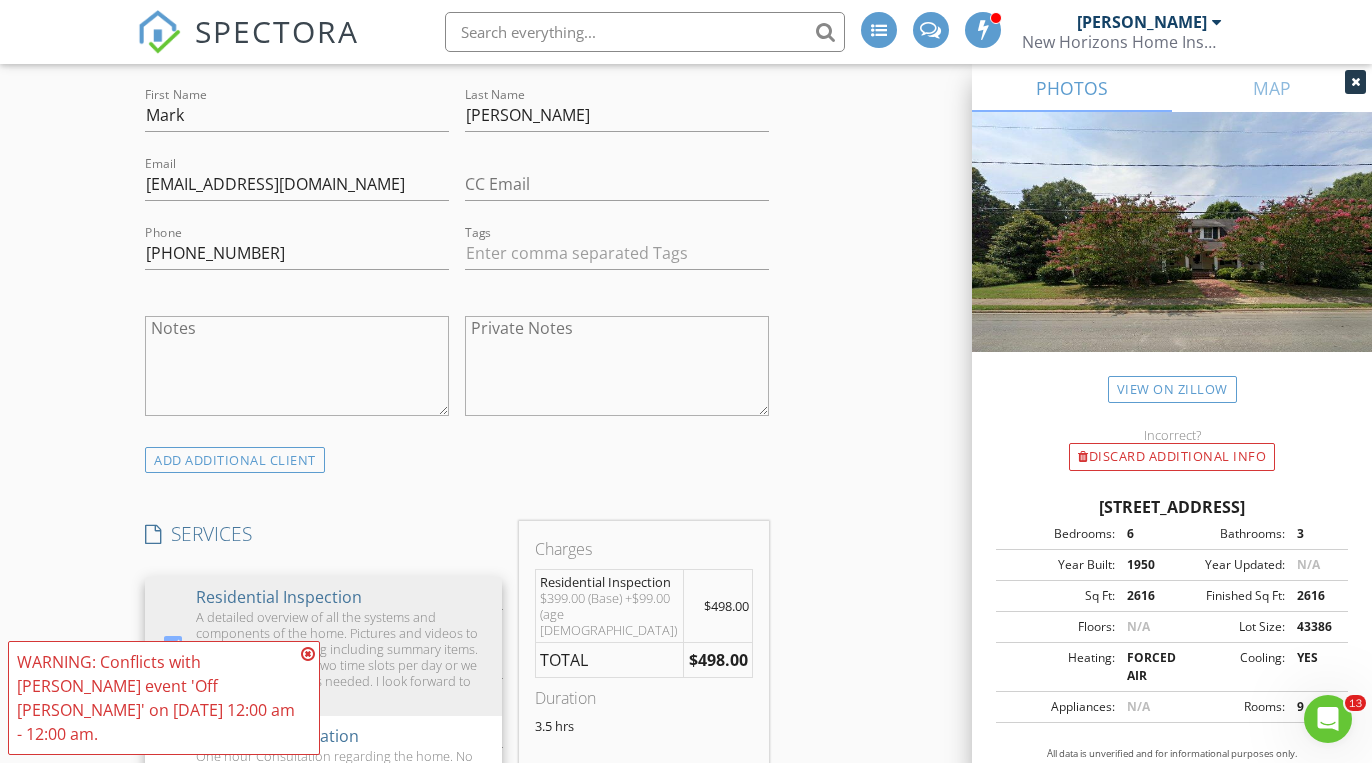 click on "INSPECTOR(S)
check_box   Mike Scalzo   PRIMARY   Mike Scalzo arrow_drop_down   check_box_outline_blank Mike Scalzo specifically requested
Date/Time
07/15/2025 8:00 AM
Location
Address Search       Address 320 Alamance St   Unit   City Gibsonville   State NC   Zip 27249   County     Square Feet 1600   Year Built 1925   Foundation arrow_drop_down     Mike Scalzo     25.0 miles     (42 minutes)
client
check_box Enable Client CC email for this inspection   Client Search     check_box_outline_blank Client is a Company/Organization     First Name Mark   Last Name Williams   Email msw0956@gmail.com   CC Email   Phone 336-209-2319         Tags         Notes   Private Notes
ADD ADDITIONAL client
SERVICES
check_box   Residential Inspection   check_box_outline_blank   Investor Consultation" at bounding box center (457, 870) 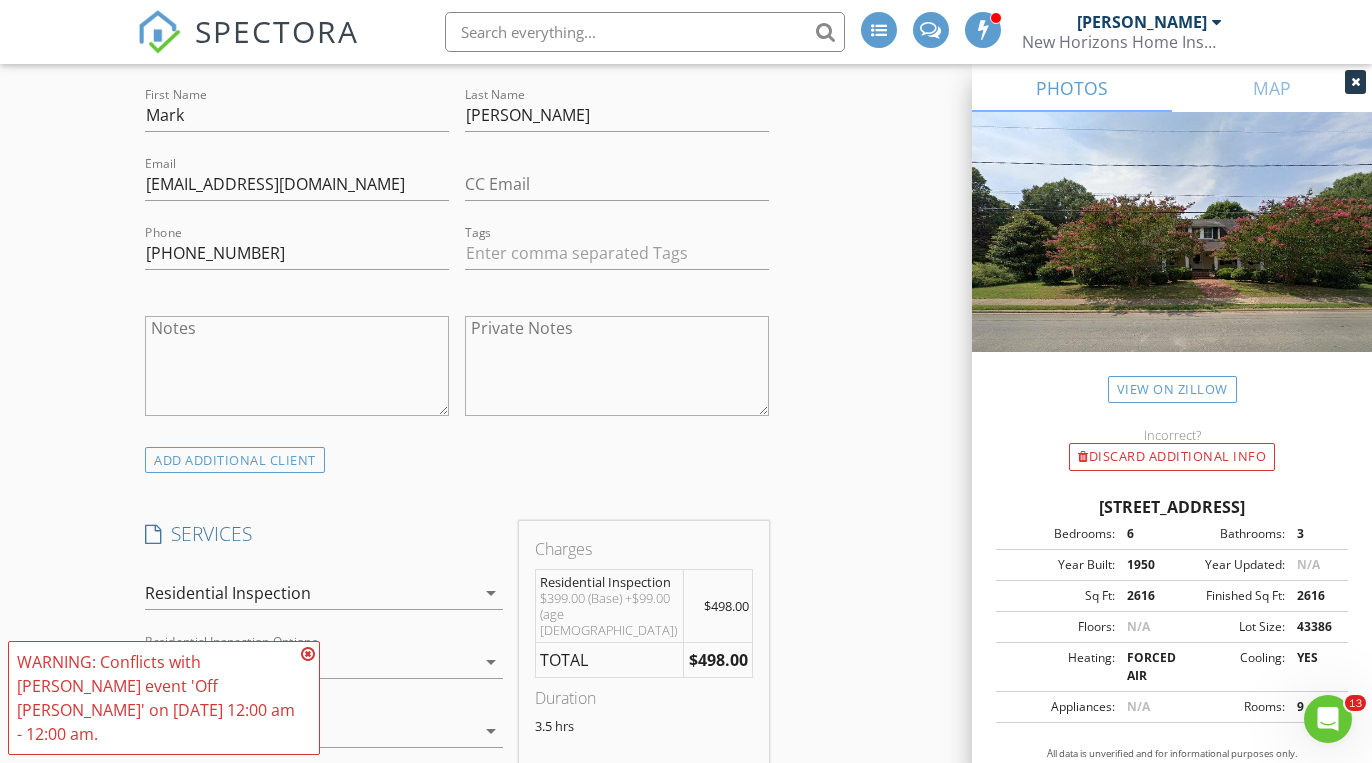 click at bounding box center [308, 654] 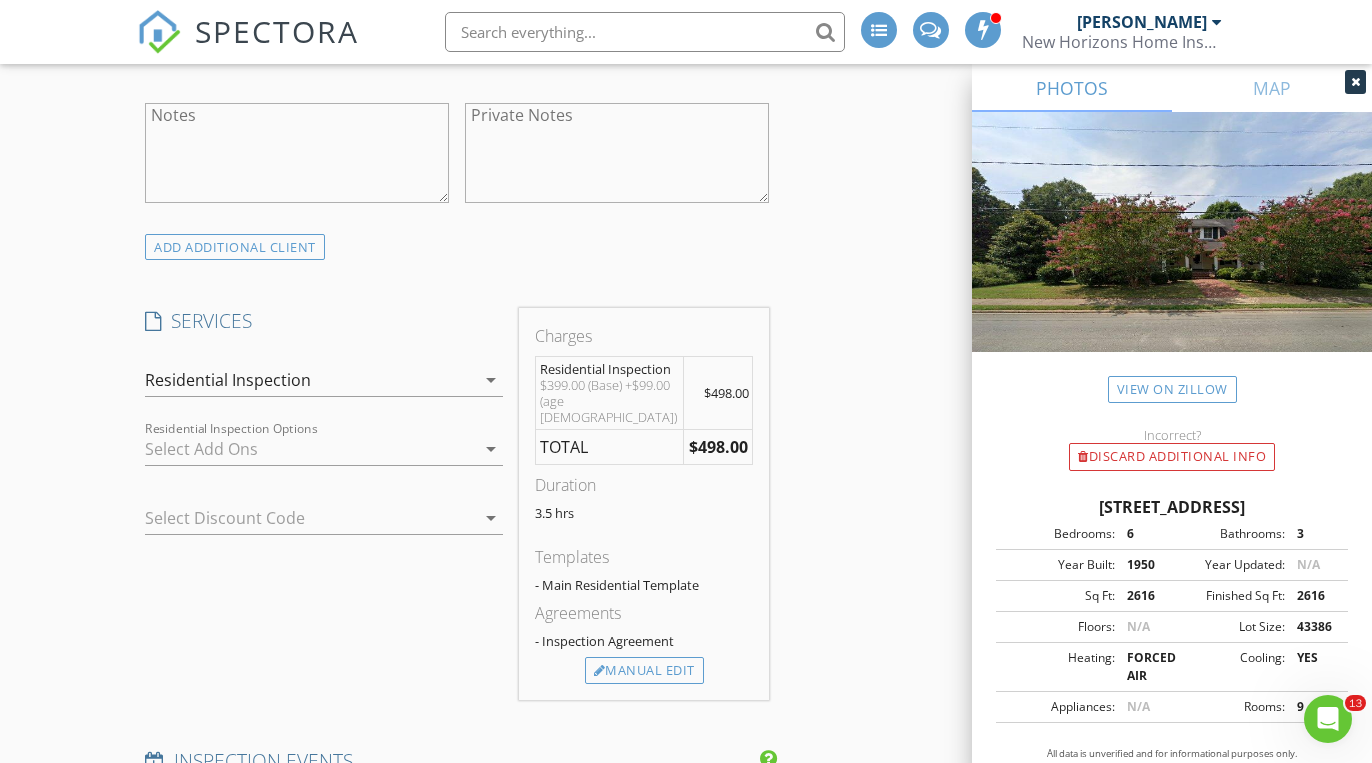 scroll, scrollTop: 1352, scrollLeft: 0, axis: vertical 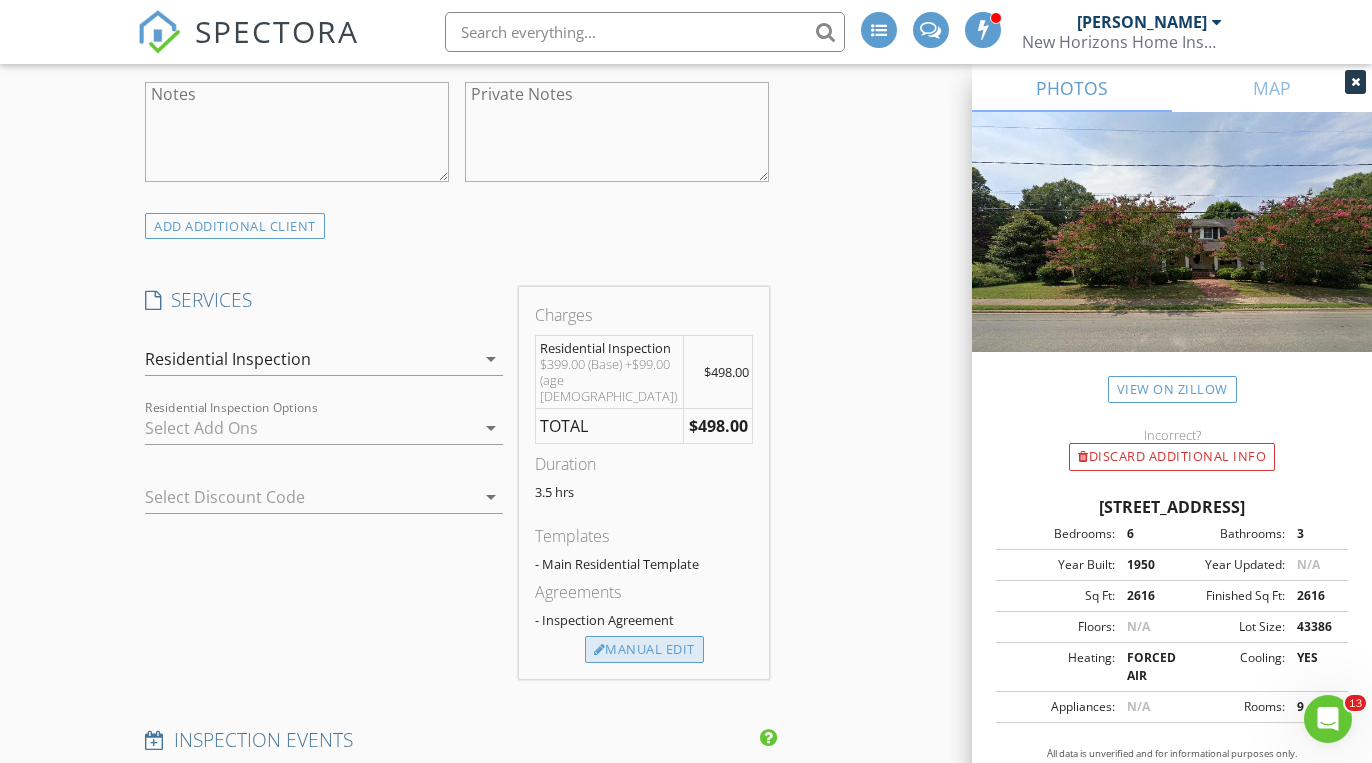click on "Manual Edit" at bounding box center [644, 650] 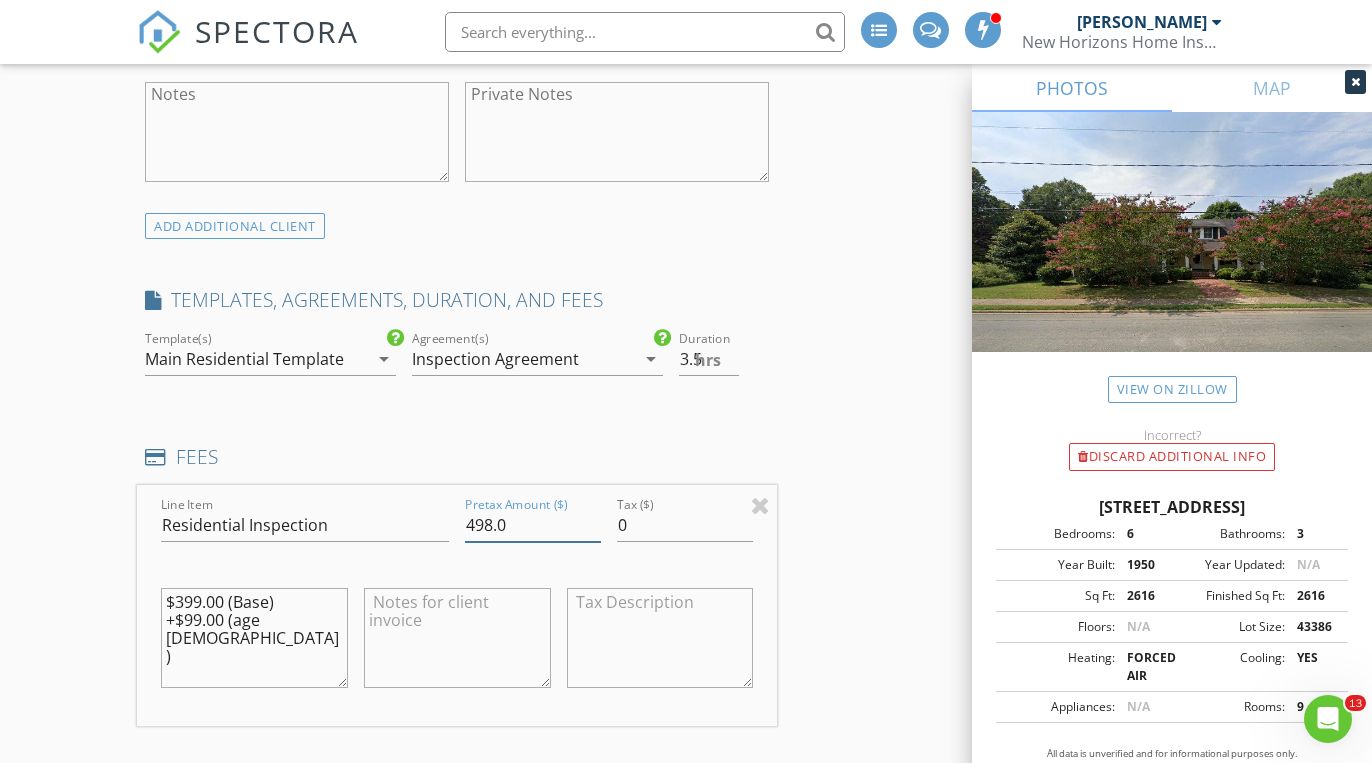 click on "498.0" at bounding box center (533, 525) 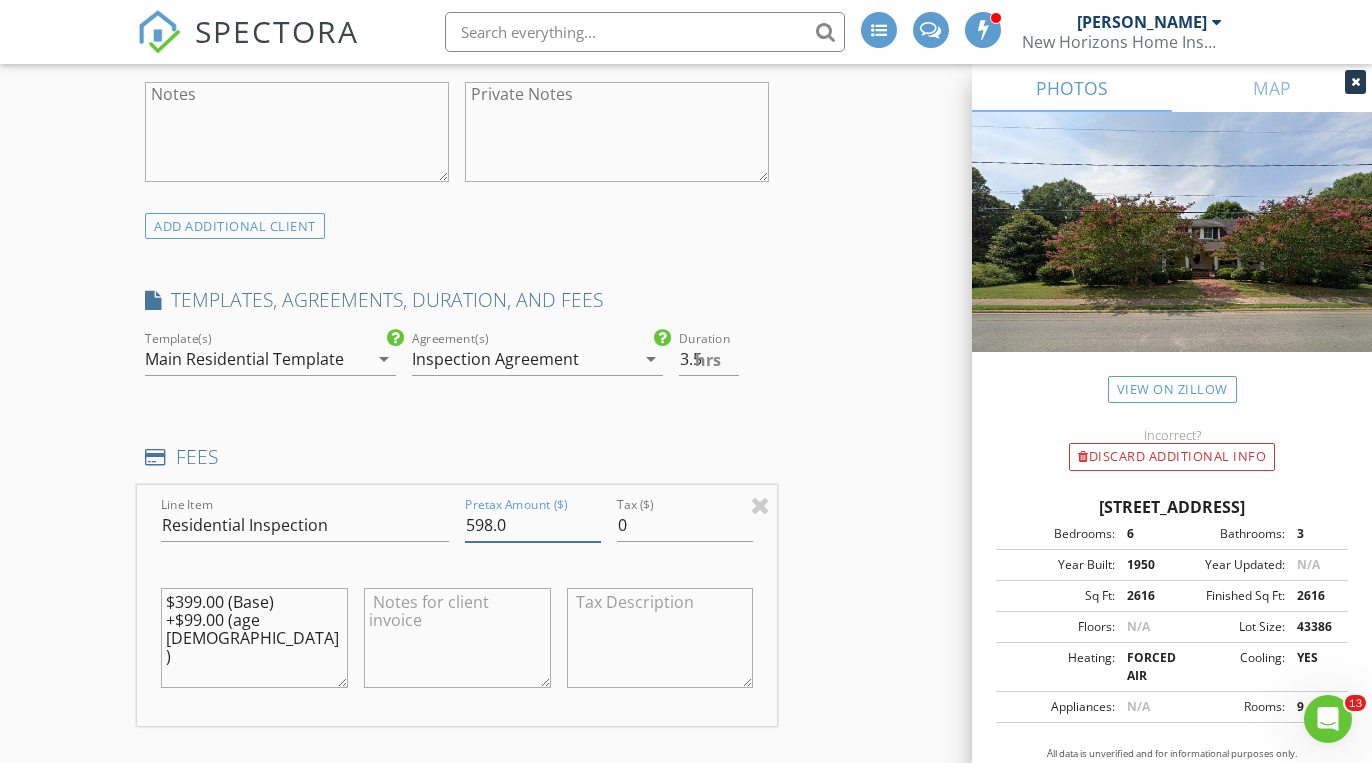 type on "598.0" 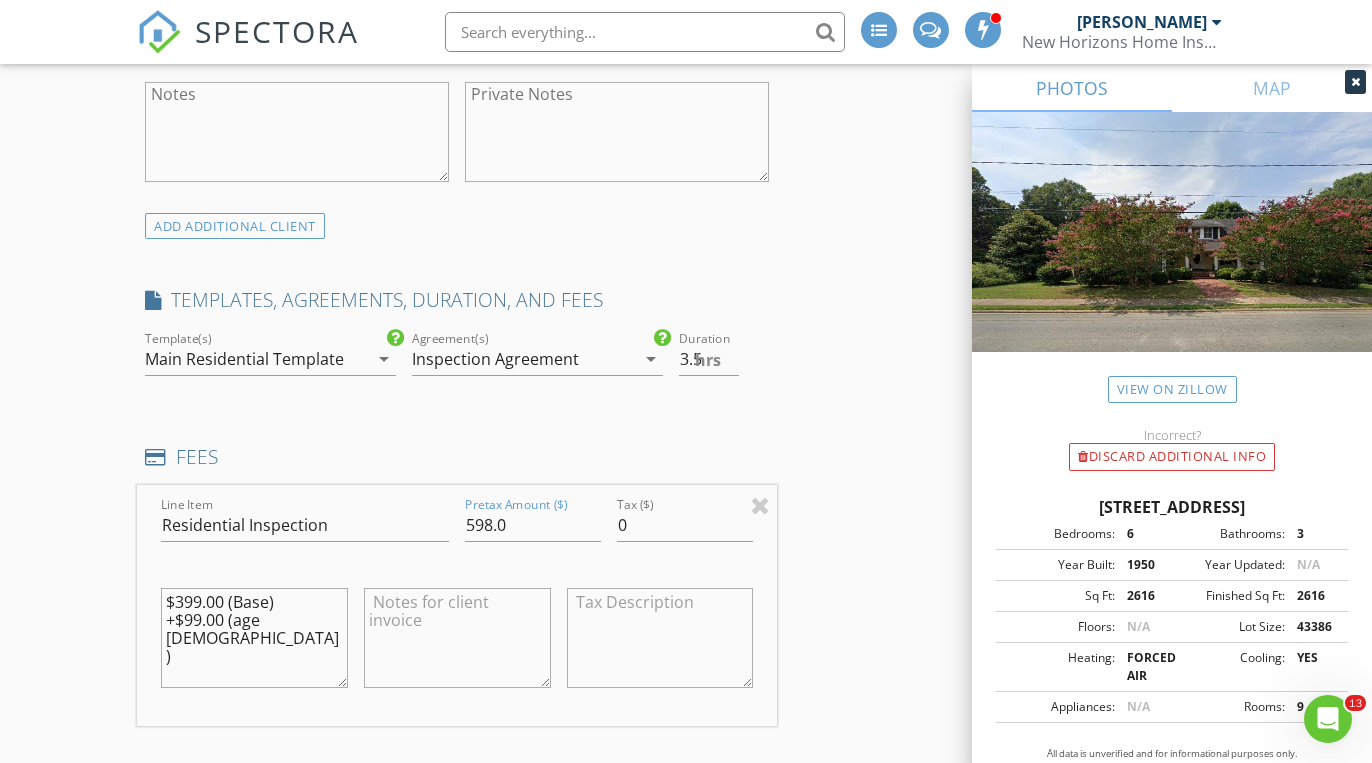 click on "$399.00 (Base)
+$99.00 (age 75 - 100)" at bounding box center [254, 638] 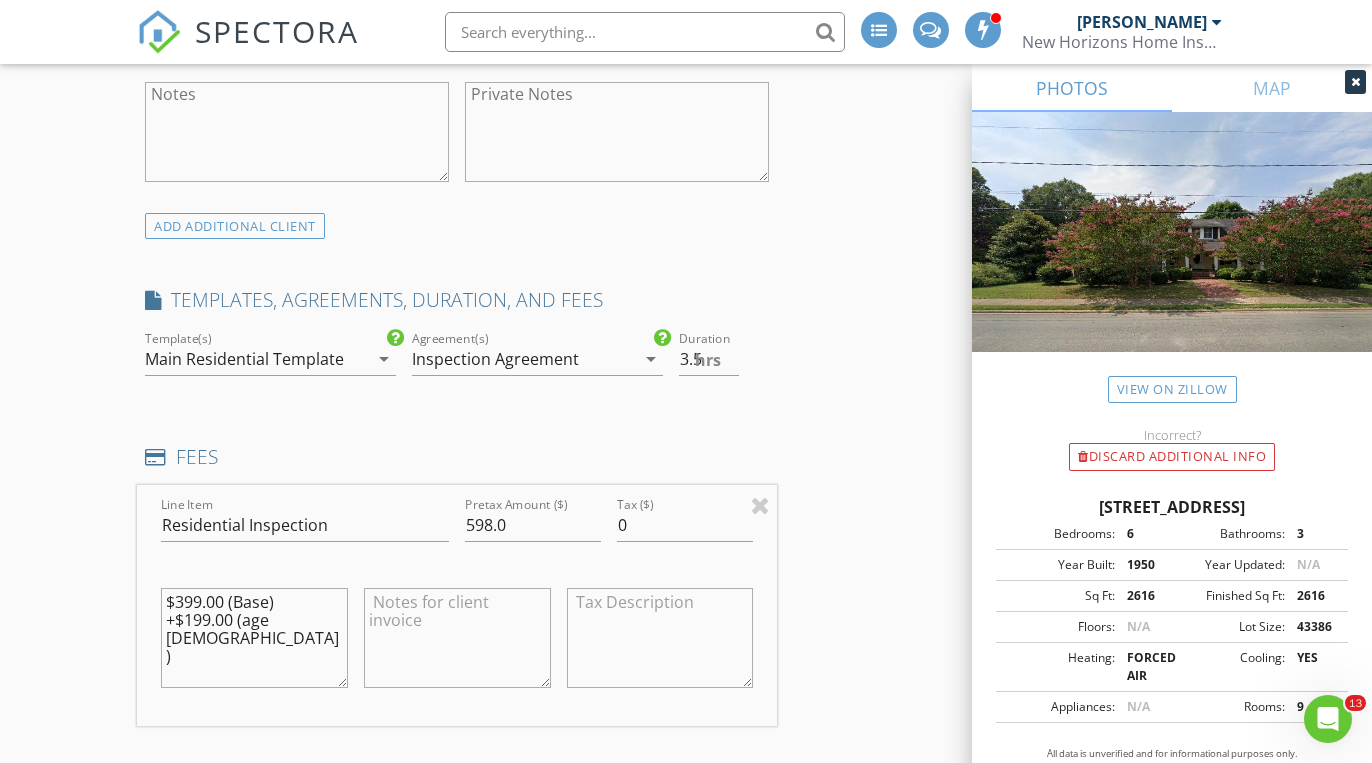 click on "$399.00 (Base)
+$199.00 (age 75 - 100)" at bounding box center [254, 638] 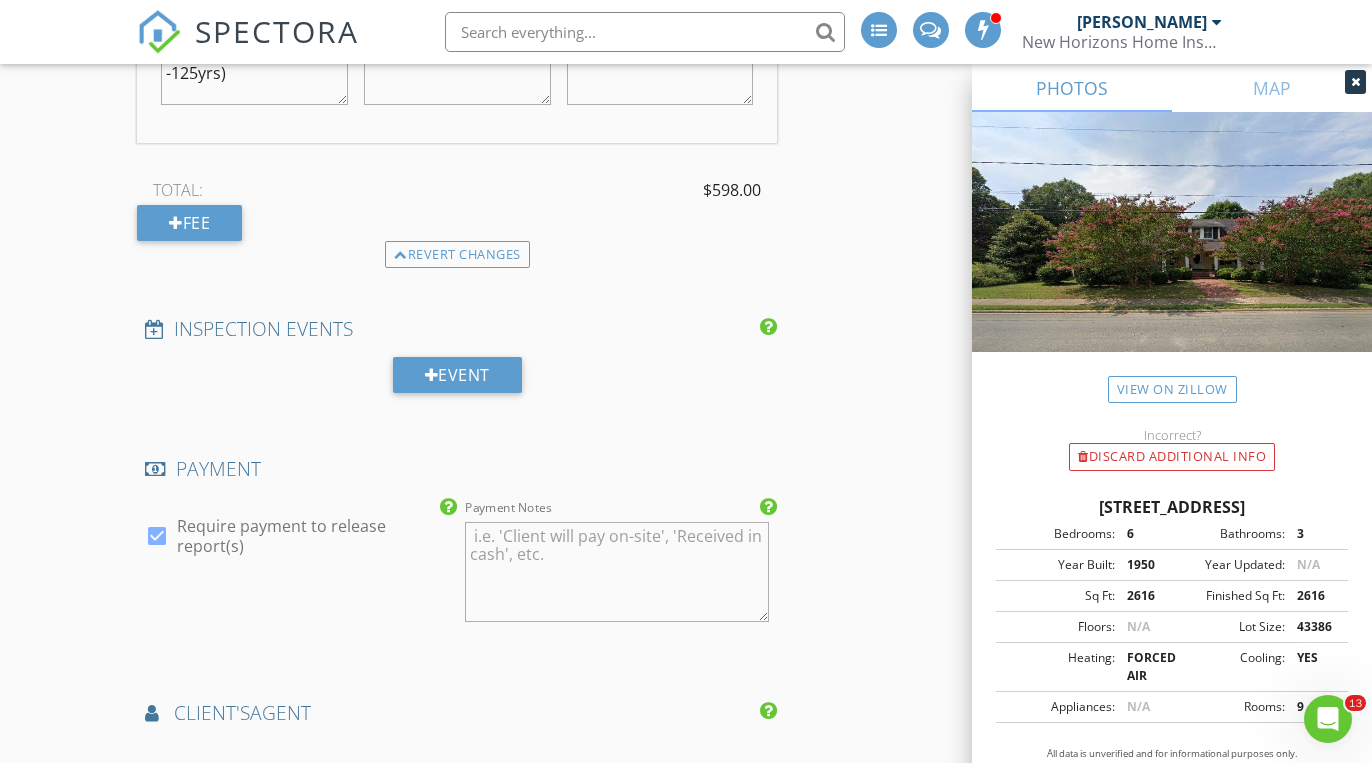 scroll, scrollTop: 1936, scrollLeft: 0, axis: vertical 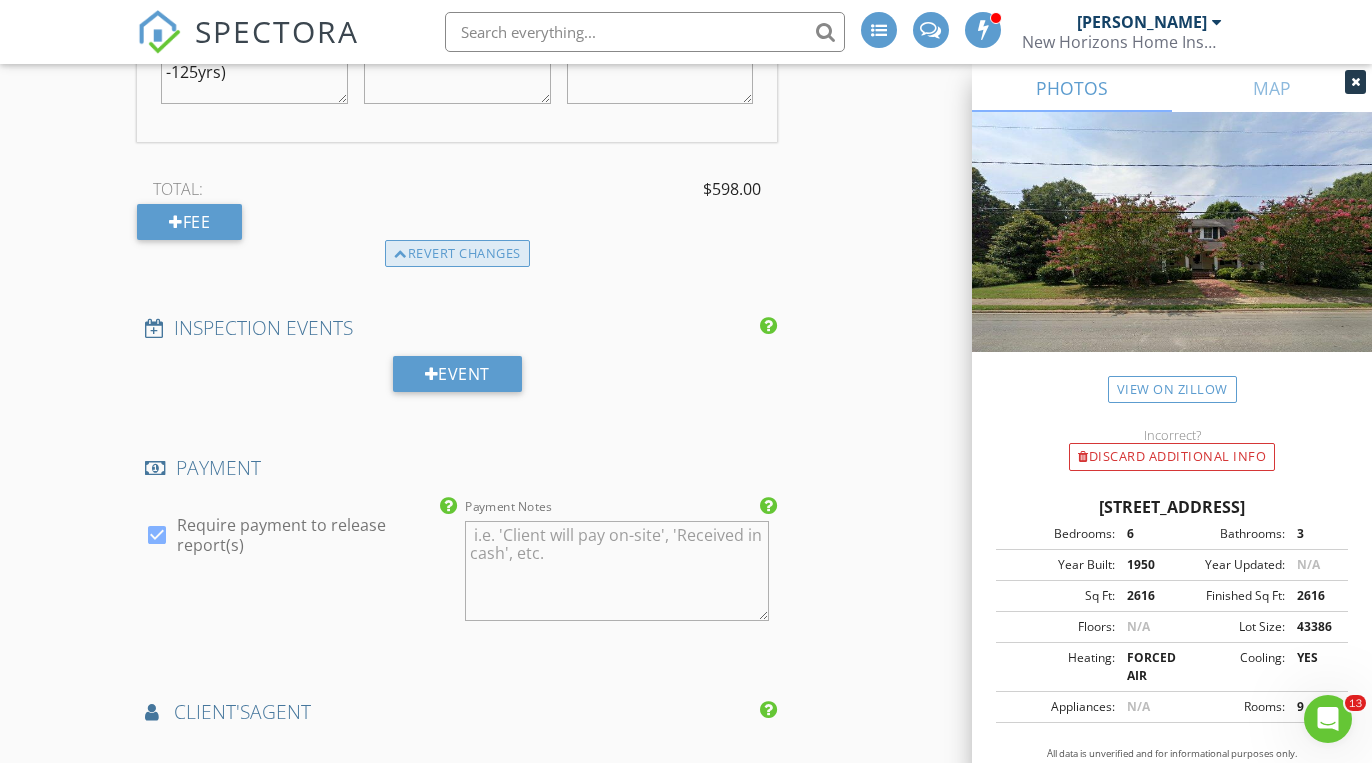type on "$399.00 (Base)
+$199.00 (age 100-125yrs)" 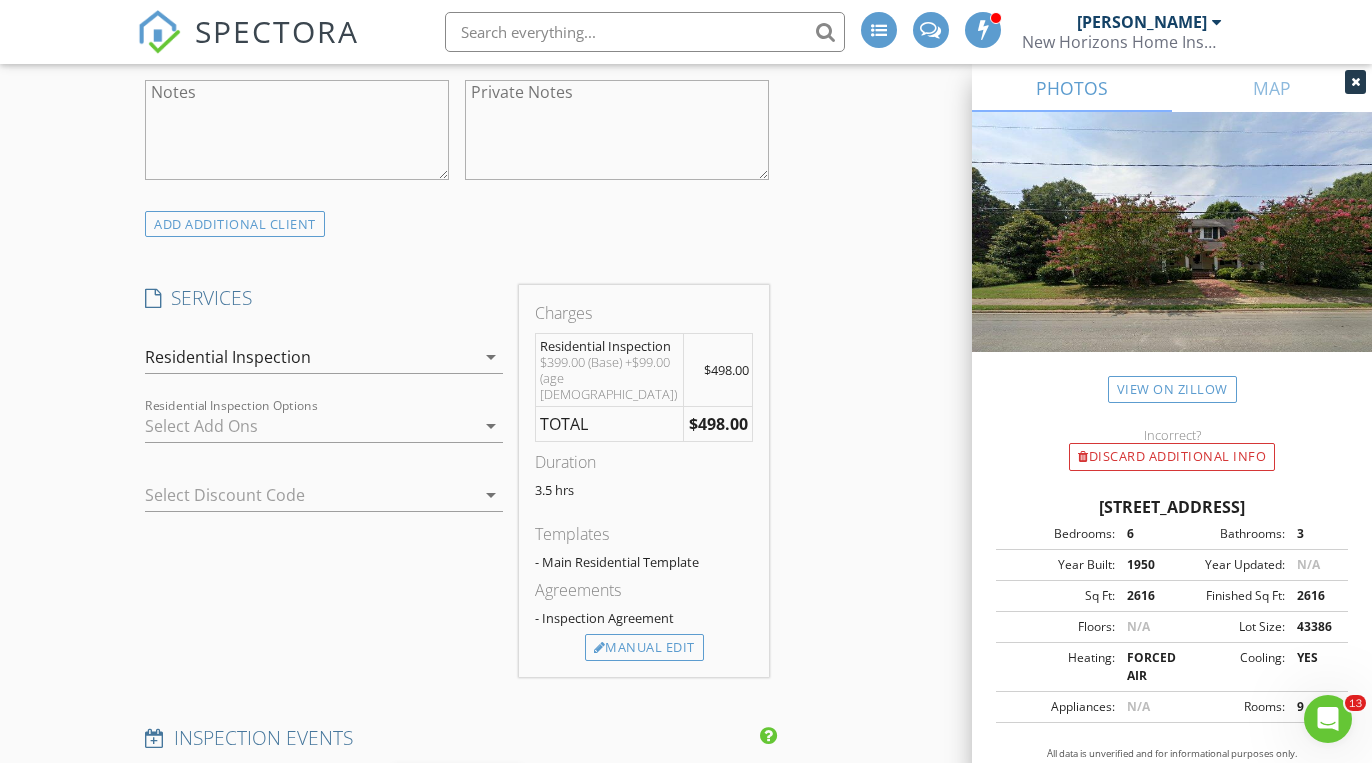 scroll, scrollTop: 1354, scrollLeft: 0, axis: vertical 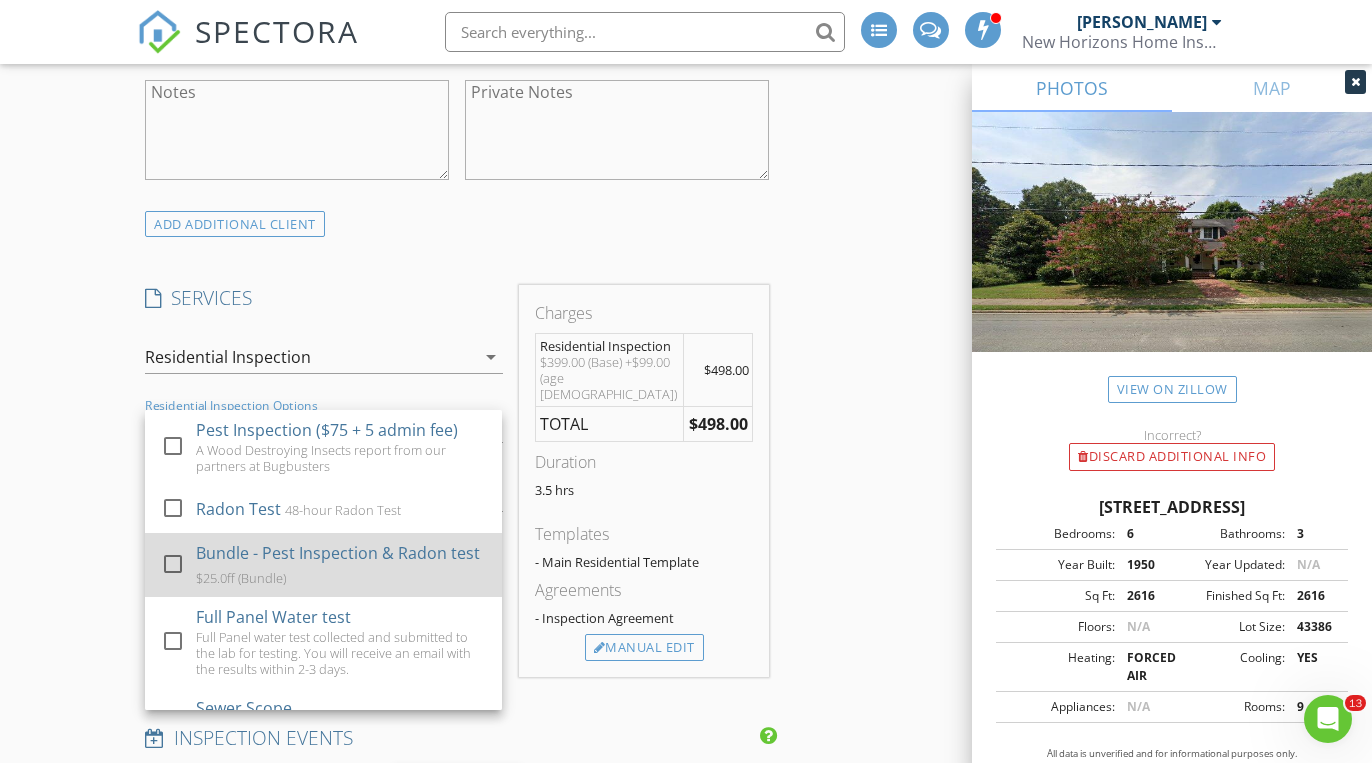 click at bounding box center [173, 564] 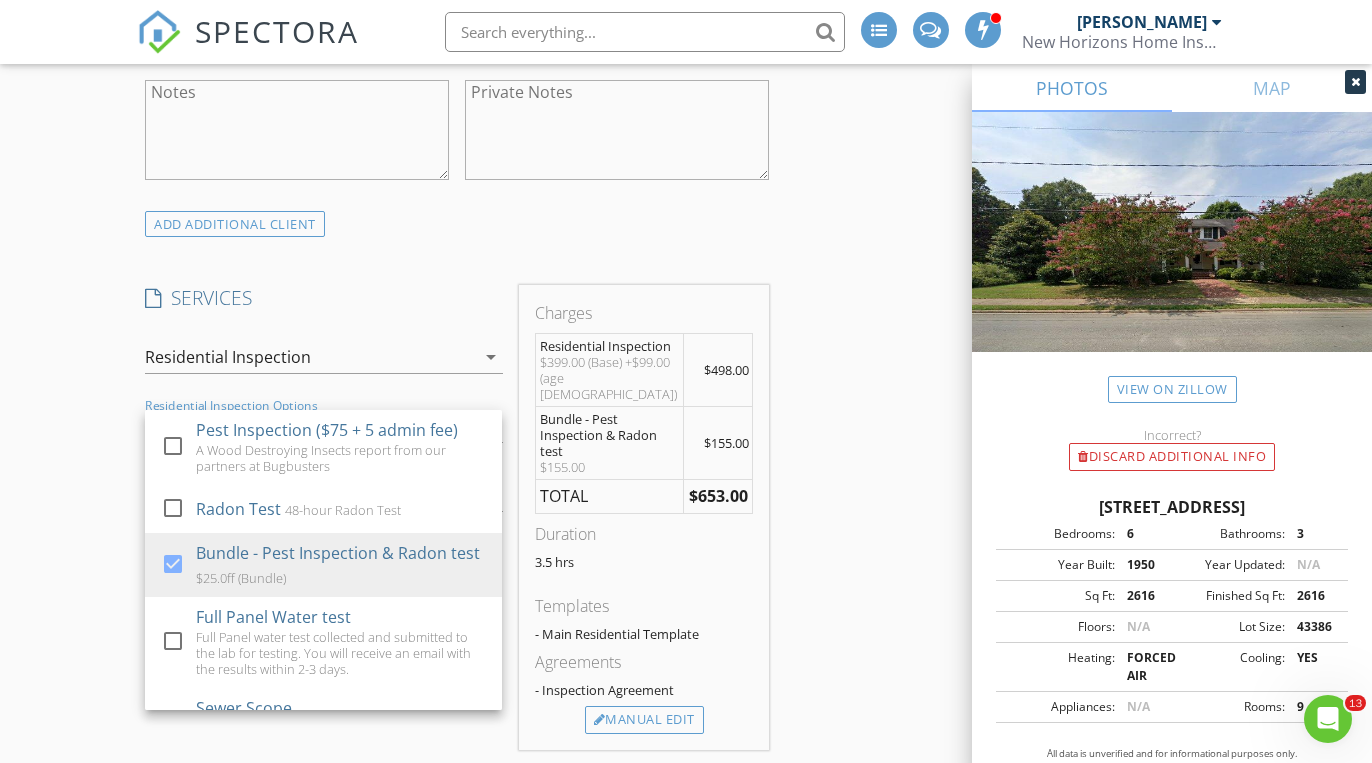click on "New Inspection
INSPECTOR(S)
check_box   Mike Scalzo   PRIMARY   Mike Scalzo arrow_drop_down   check_box_outline_blank Mike Scalzo specifically requested
Date/Time
07/15/2025 8:00 AM
Location
Address Search       Address 320 Alamance St   Unit   City Gibsonville   State NC   Zip 27249   County     Square Feet 1600   Year Built 1925   Foundation arrow_drop_down     Mike Scalzo     25.0 miles     (42 minutes)
client
check_box Enable Client CC email for this inspection   Client Search     check_box_outline_blank Client is a Company/Organization     First Name Mark   Last Name Williams   Email msw0956@gmail.com   CC Email   Phone 336-209-2319         Tags         Notes   Private Notes
ADD ADDITIONAL client
SERVICES
check_box   Residential Inspection         Duplex/Triplex" at bounding box center [686, 695] 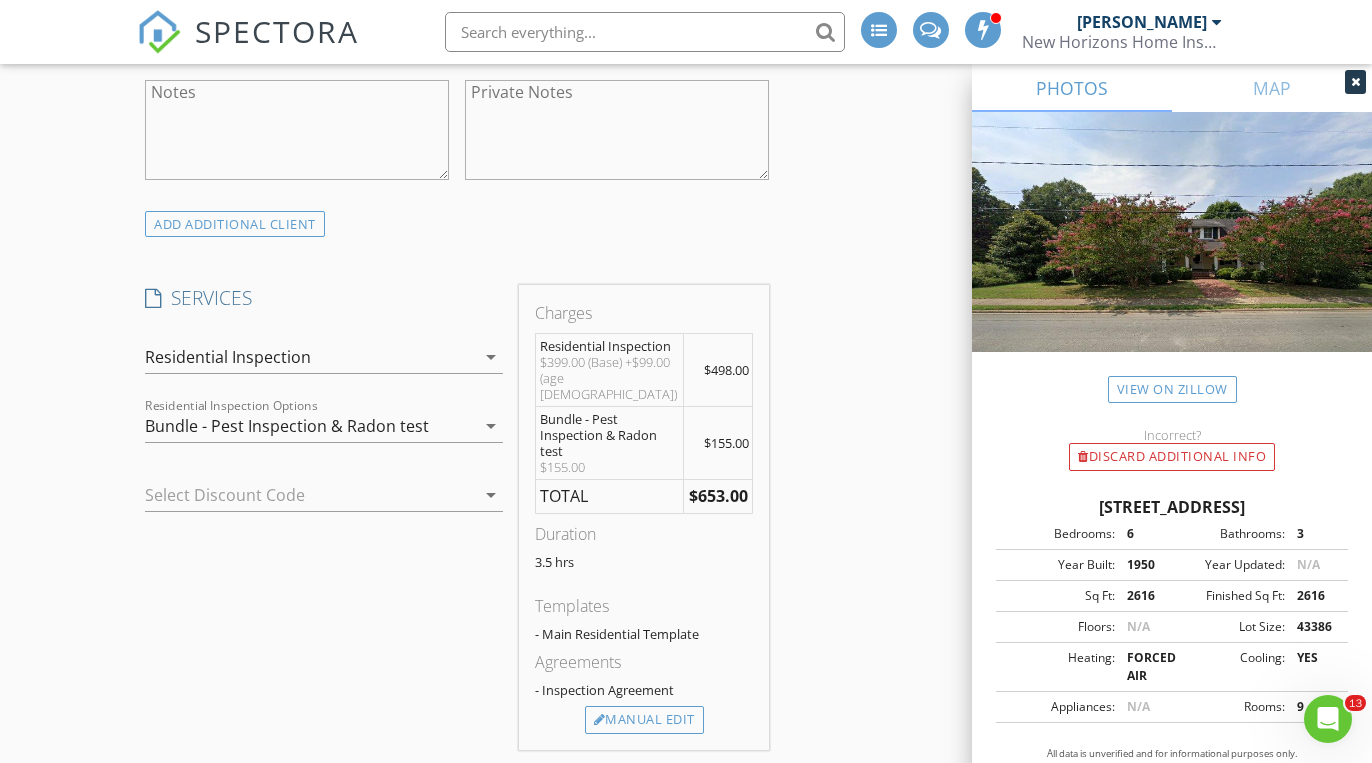 click at bounding box center [295, 495] 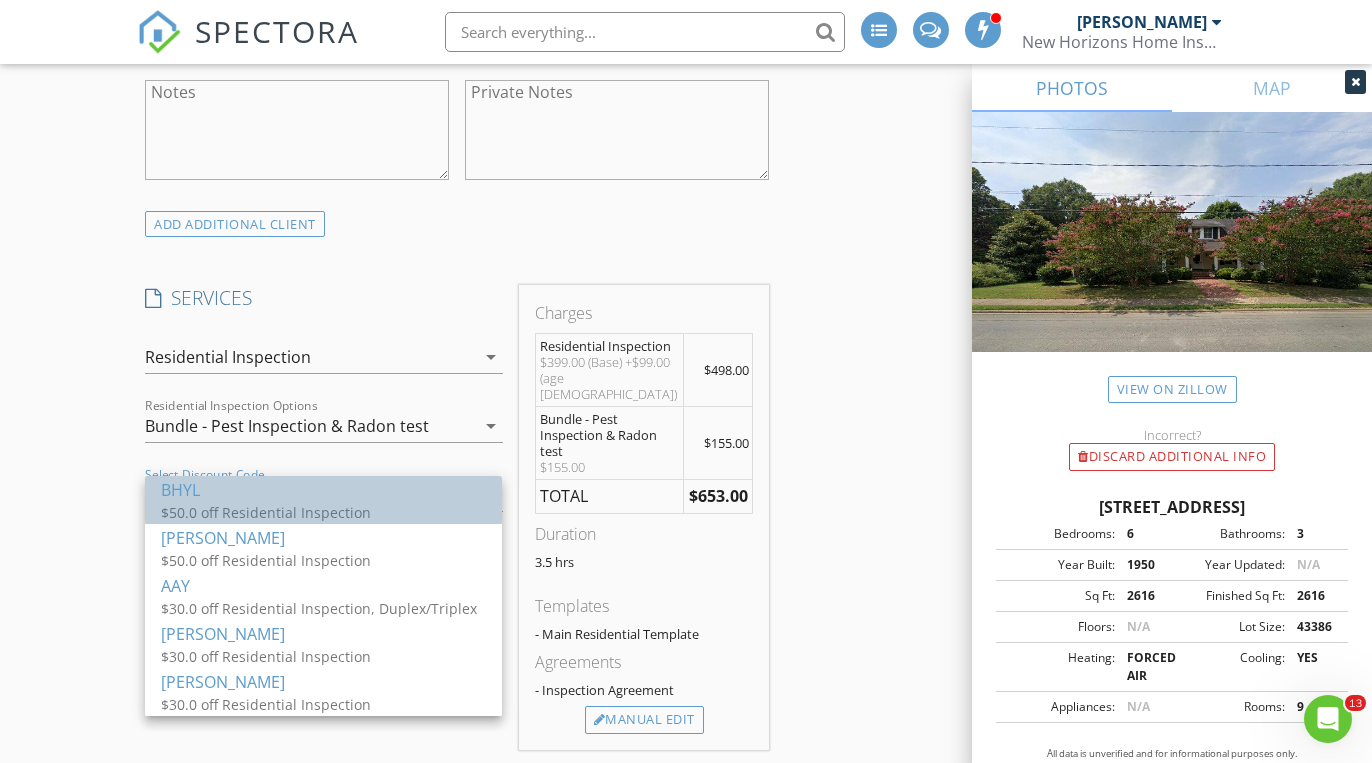 click on "$50.0 off Residential Inspection" at bounding box center [323, 512] 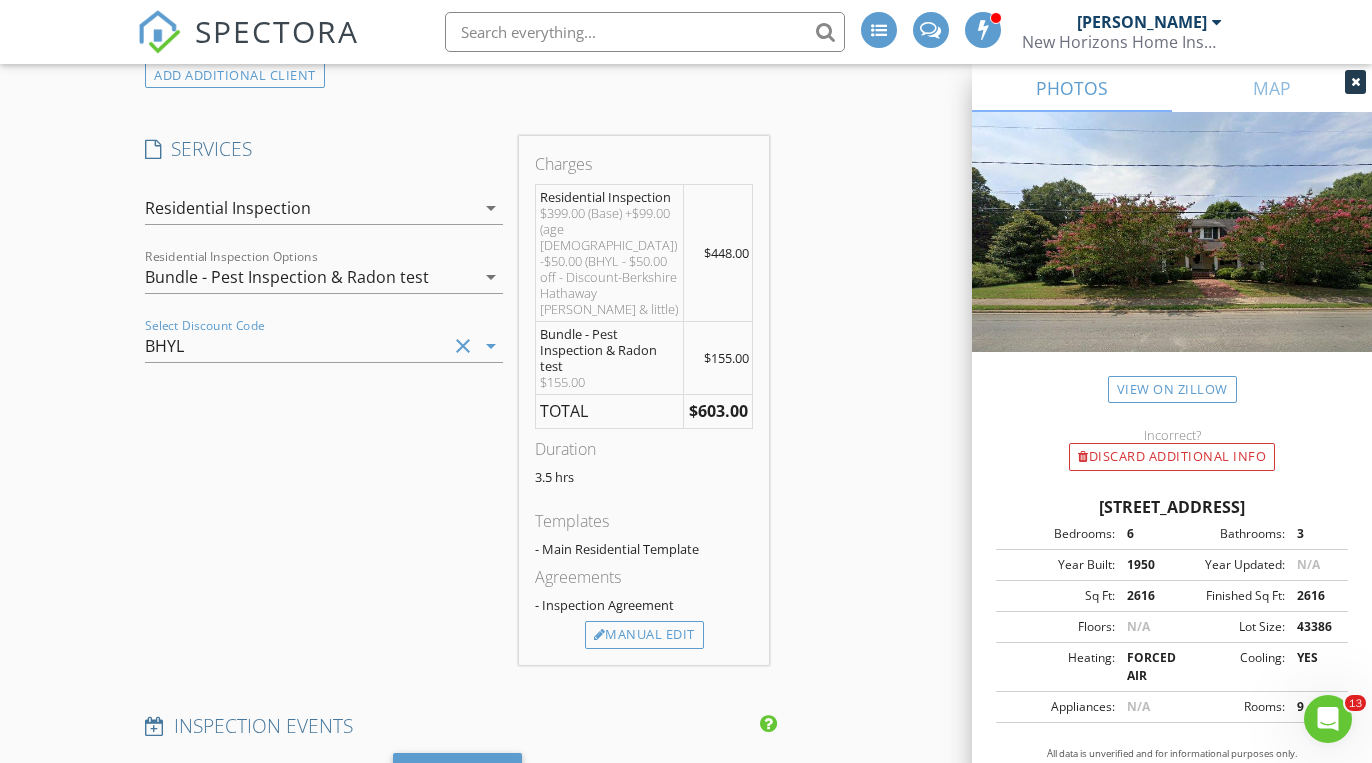 scroll, scrollTop: 1510, scrollLeft: 0, axis: vertical 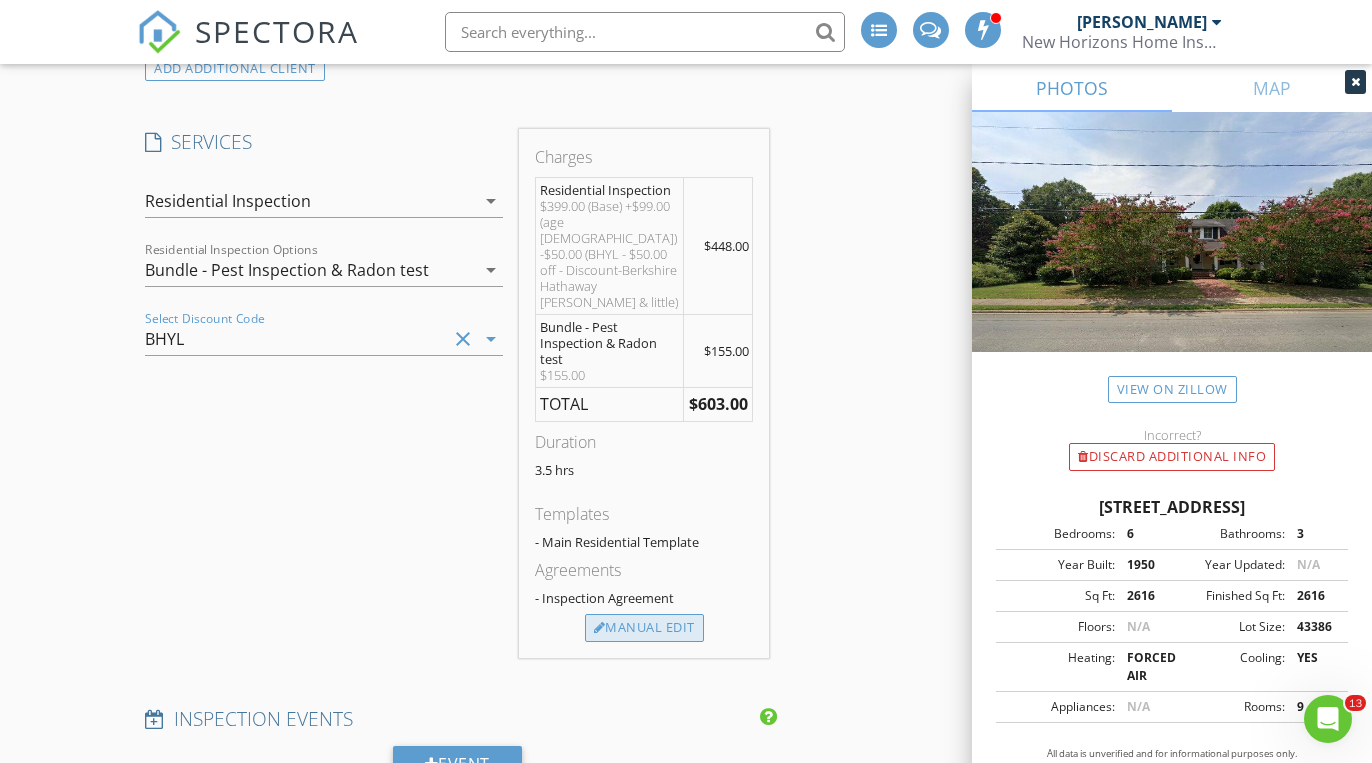 click on "Manual Edit" at bounding box center [644, 628] 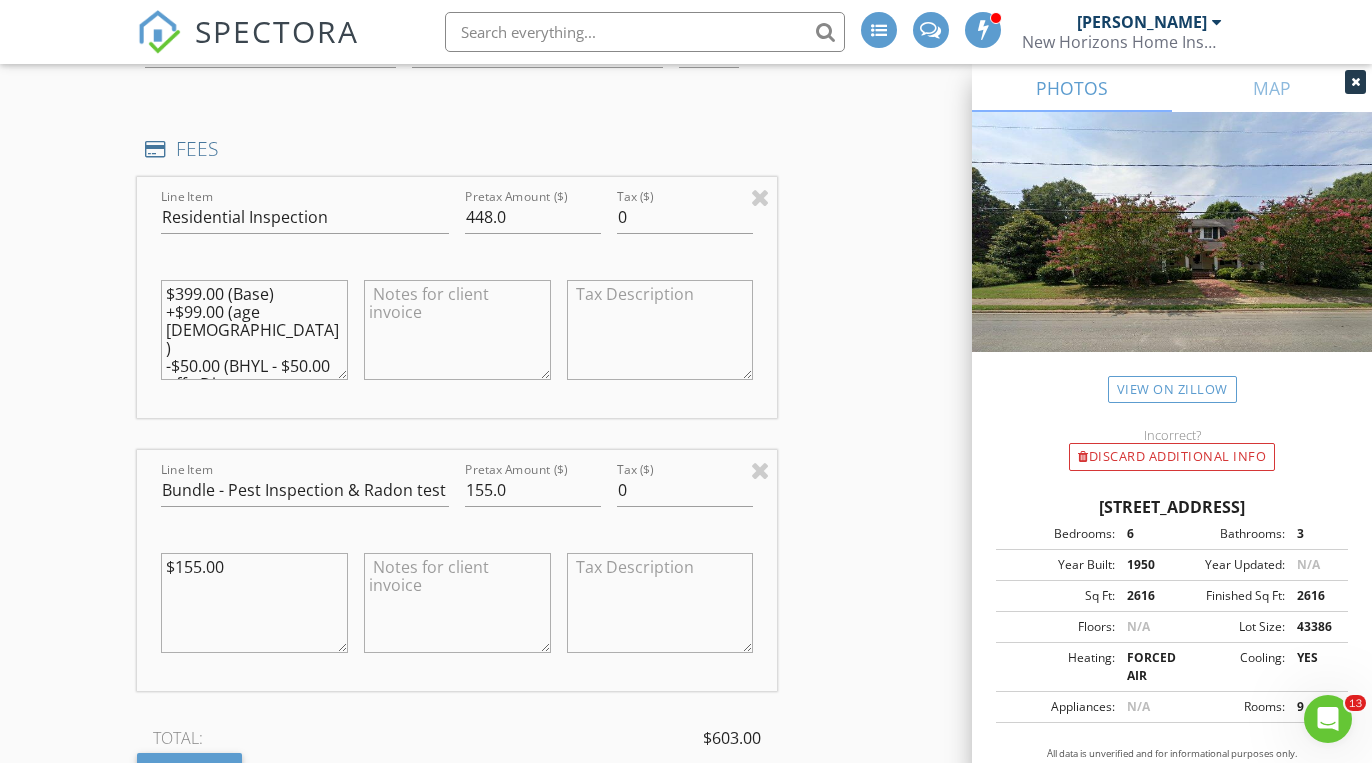 scroll, scrollTop: 1659, scrollLeft: 0, axis: vertical 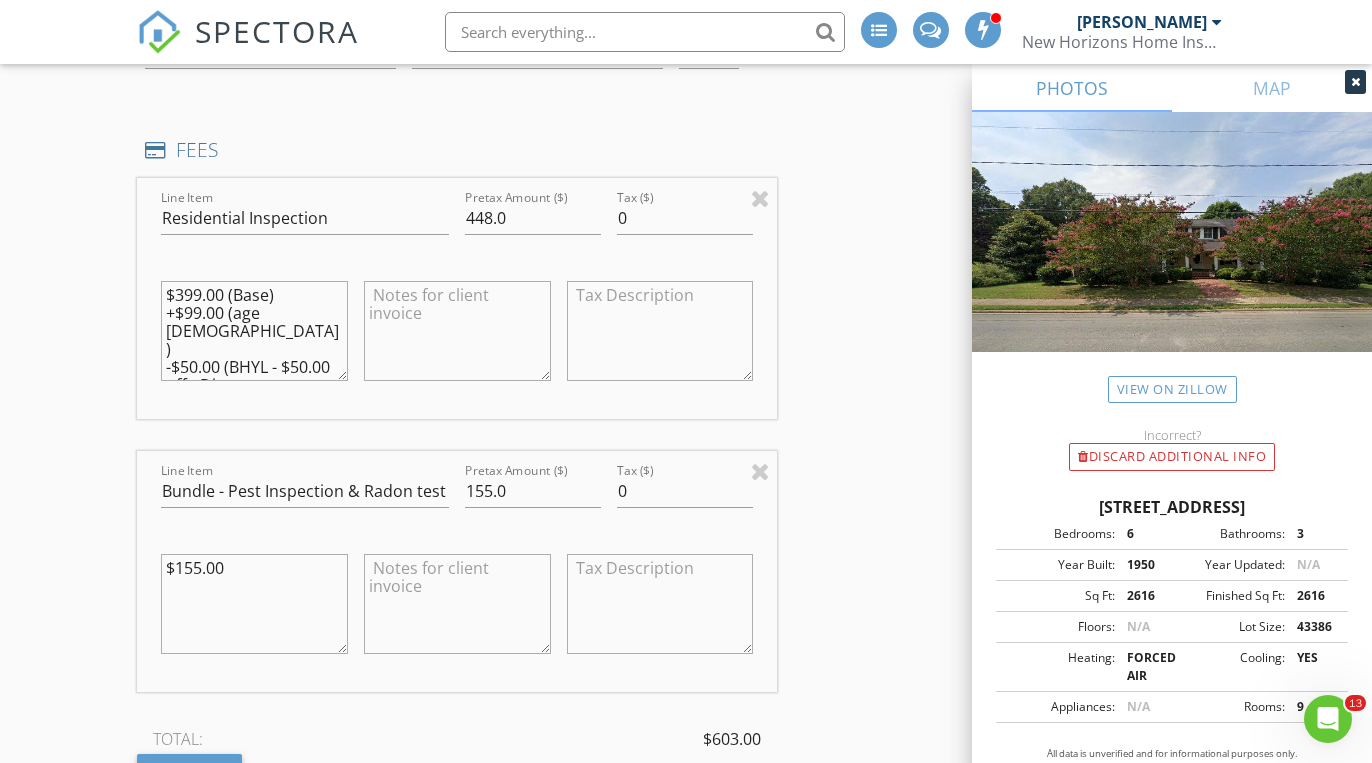 click on "$399.00 (Base)
+$99.00 (age 75 - 100)
-$50.00 (BHYL - $50.00 off - Discount-Berkshire Hathaway Yost & little)" at bounding box center (254, 331) 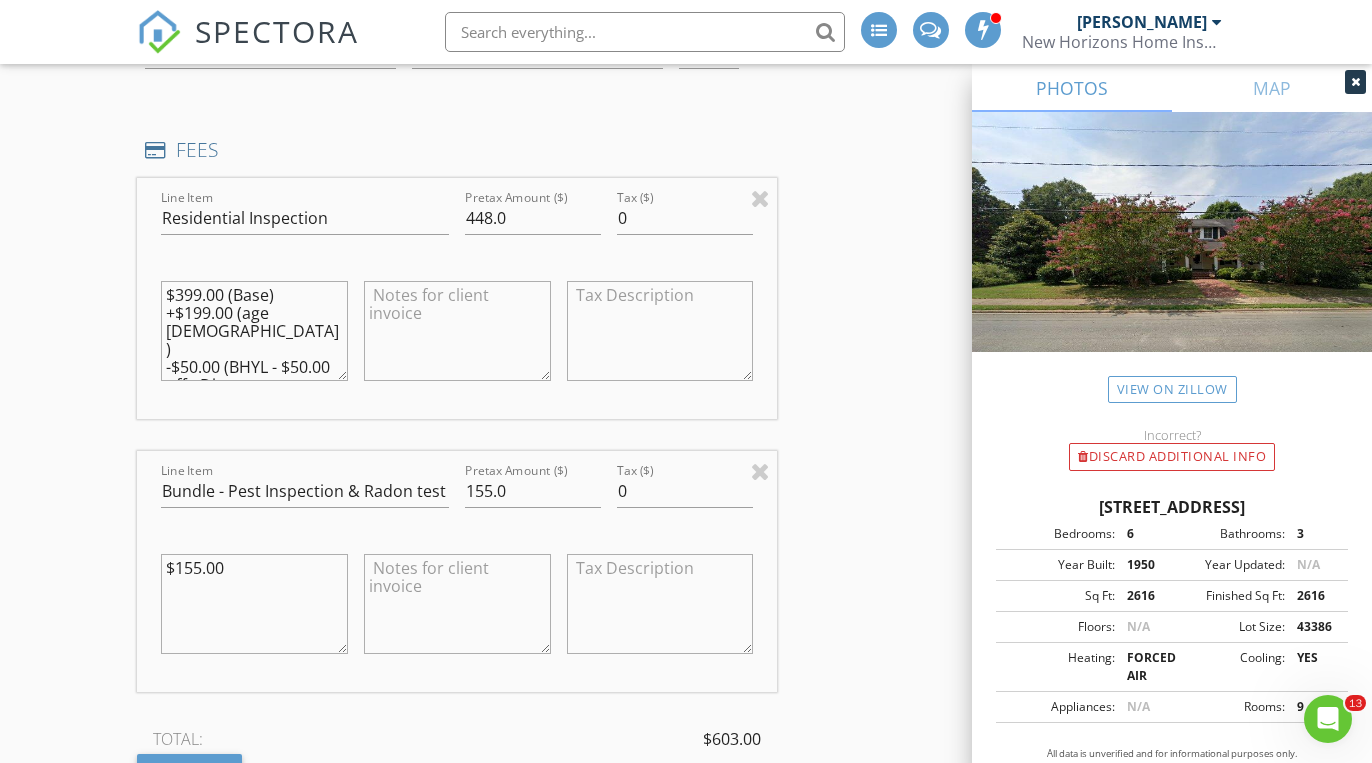 click on "$399.00 (Base)
+$199.00 (age 75 - 100)
-$50.00 (BHYL - $50.00 off - Discount-Berkshire Hathaway Yost & little)" at bounding box center [254, 331] 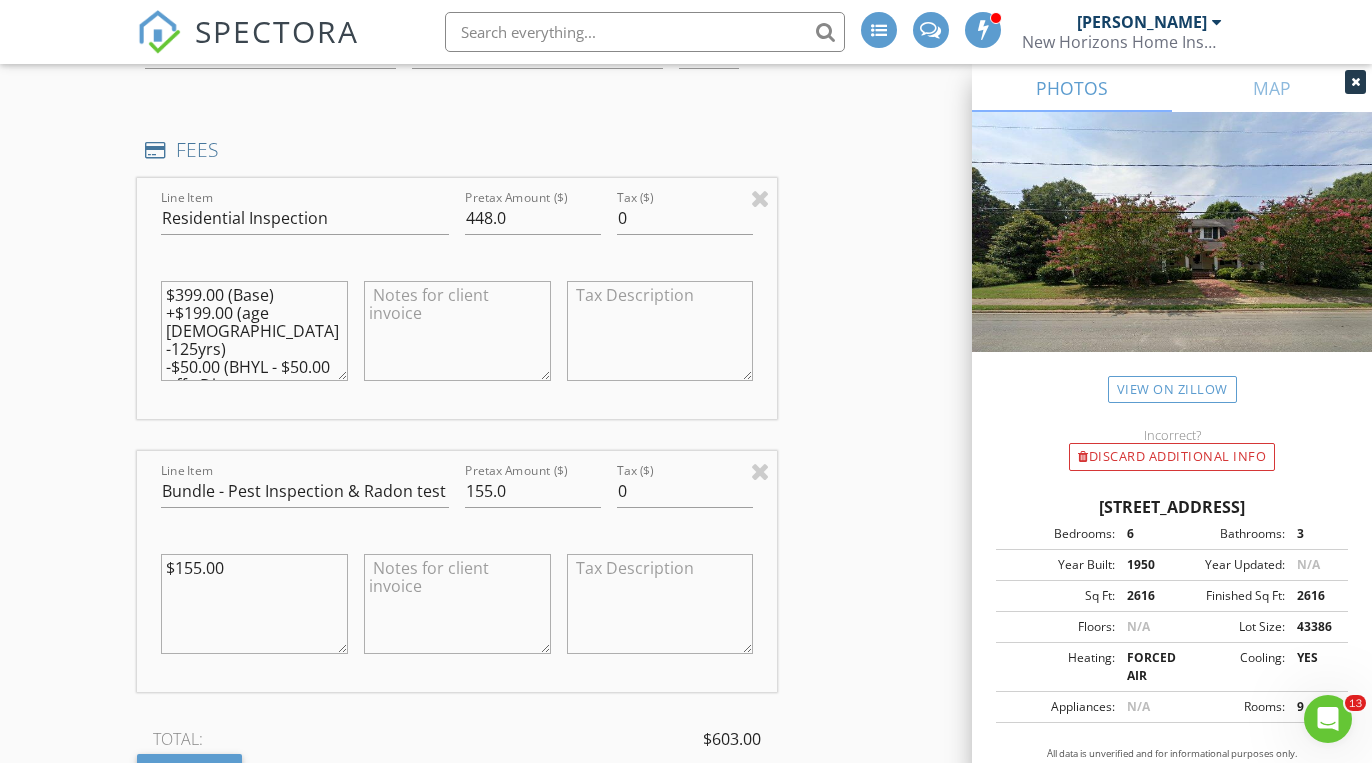 type on "$399.00 (Base)
+$199.00 (age 100-125yrs)
-$50.00 (BHYL - $50.00 off - Discount-Berkshire Hathaway Yost & little)" 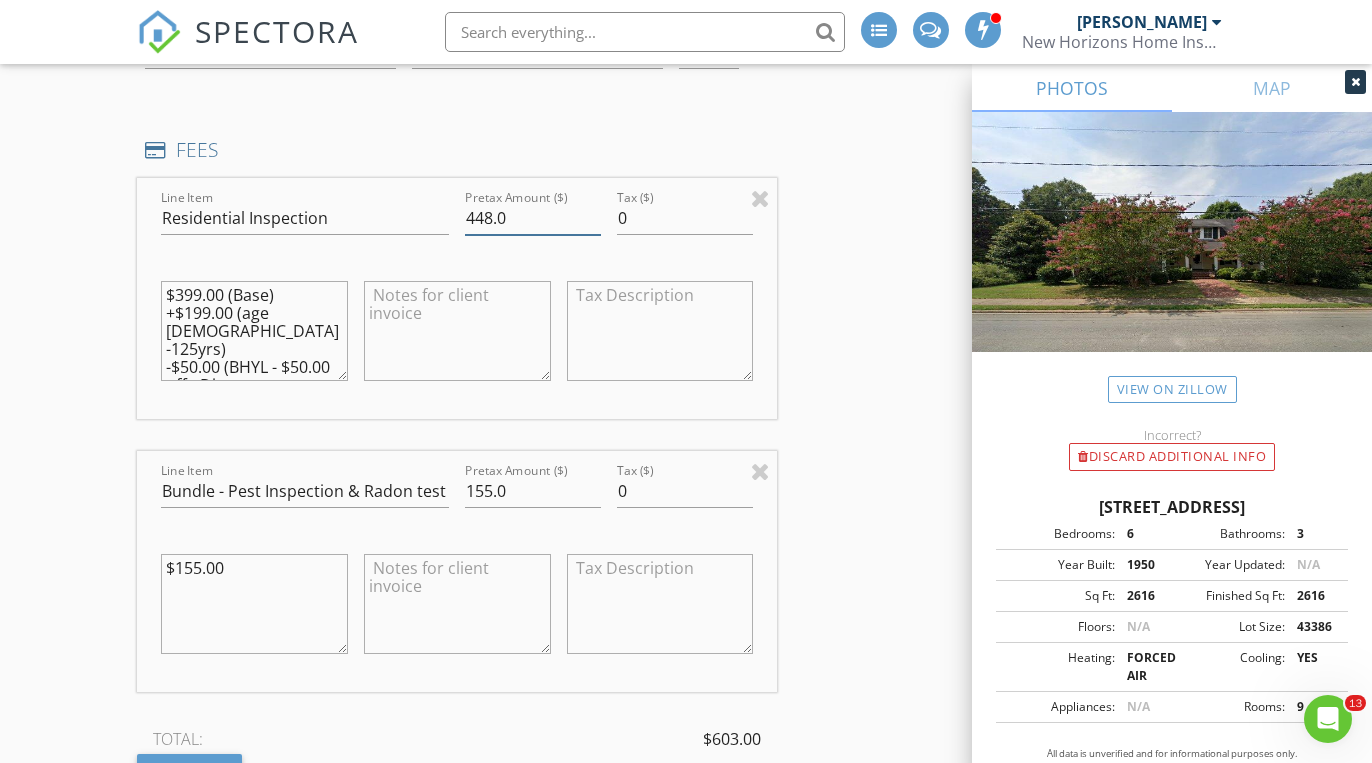 click on "448.0" at bounding box center (533, 218) 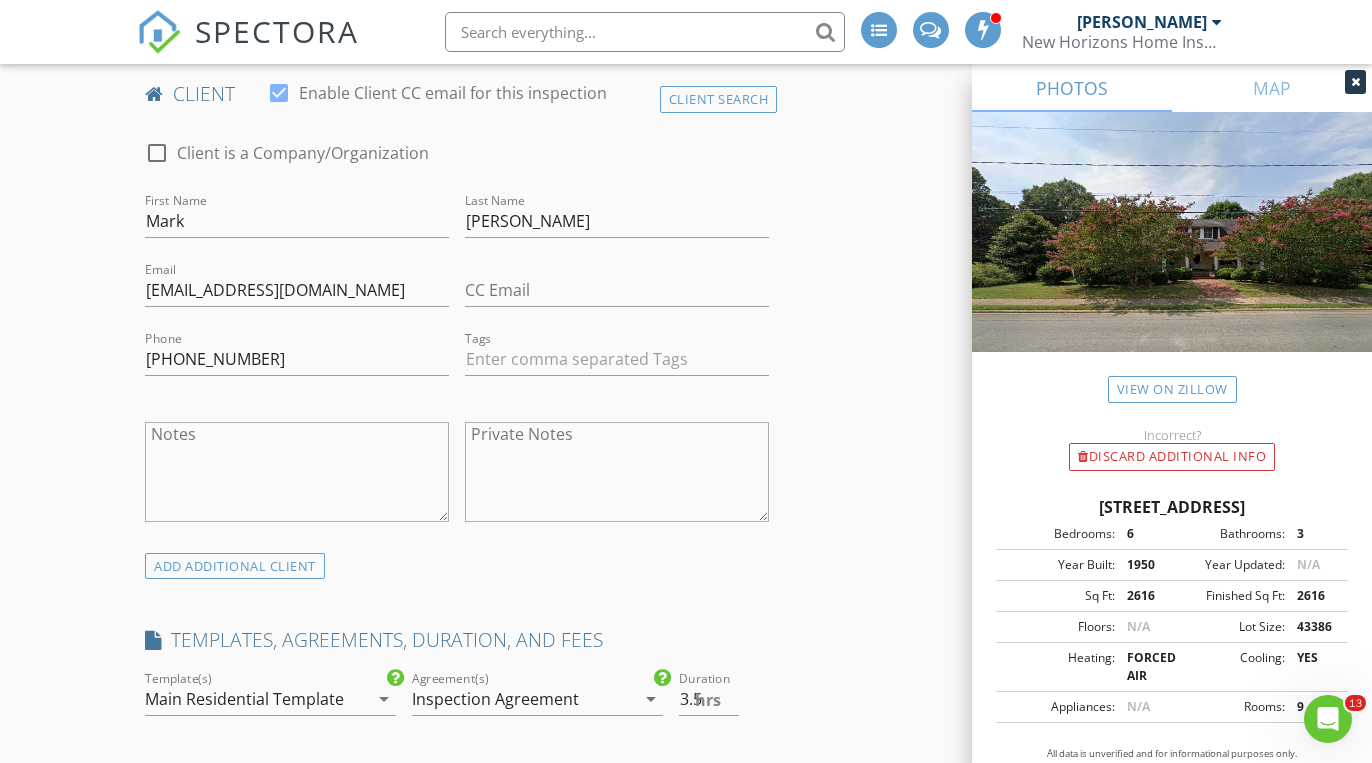 scroll, scrollTop: 1007, scrollLeft: 0, axis: vertical 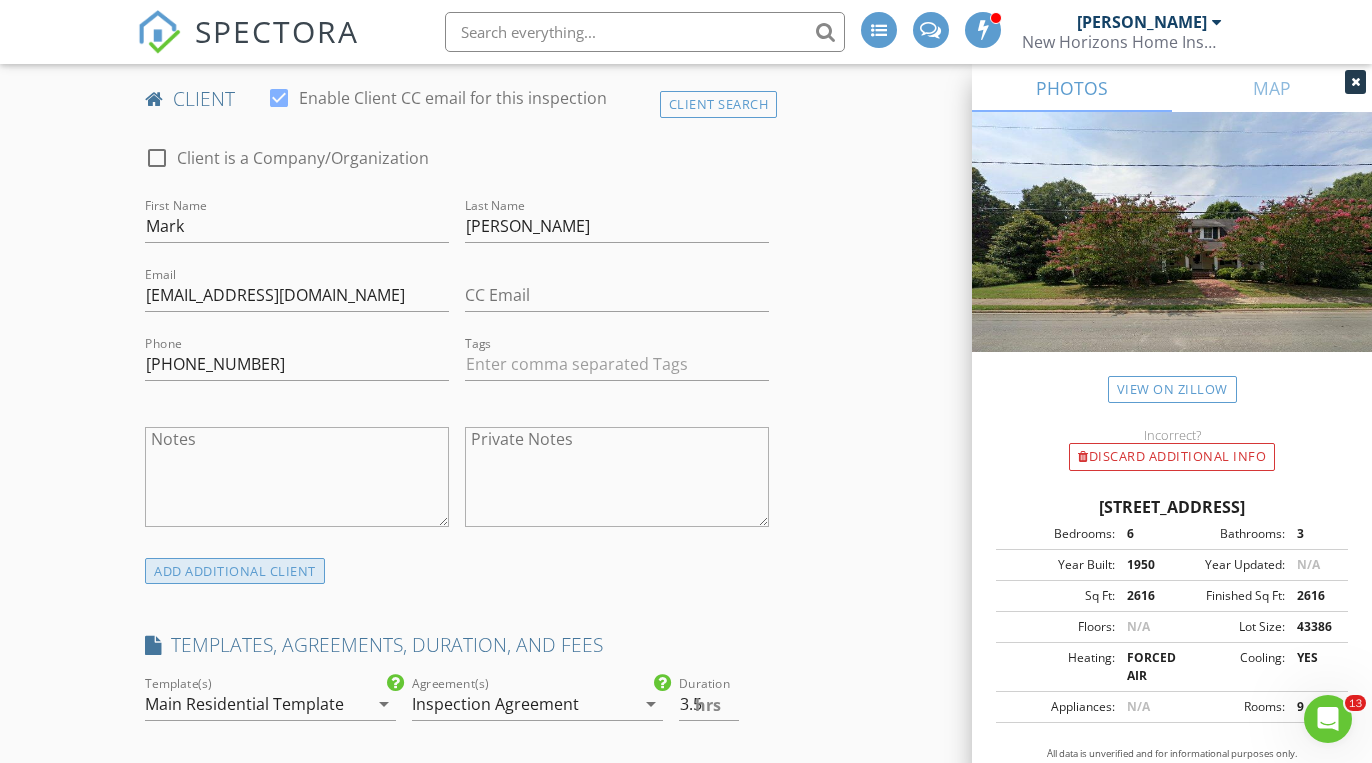 type on "548.0" 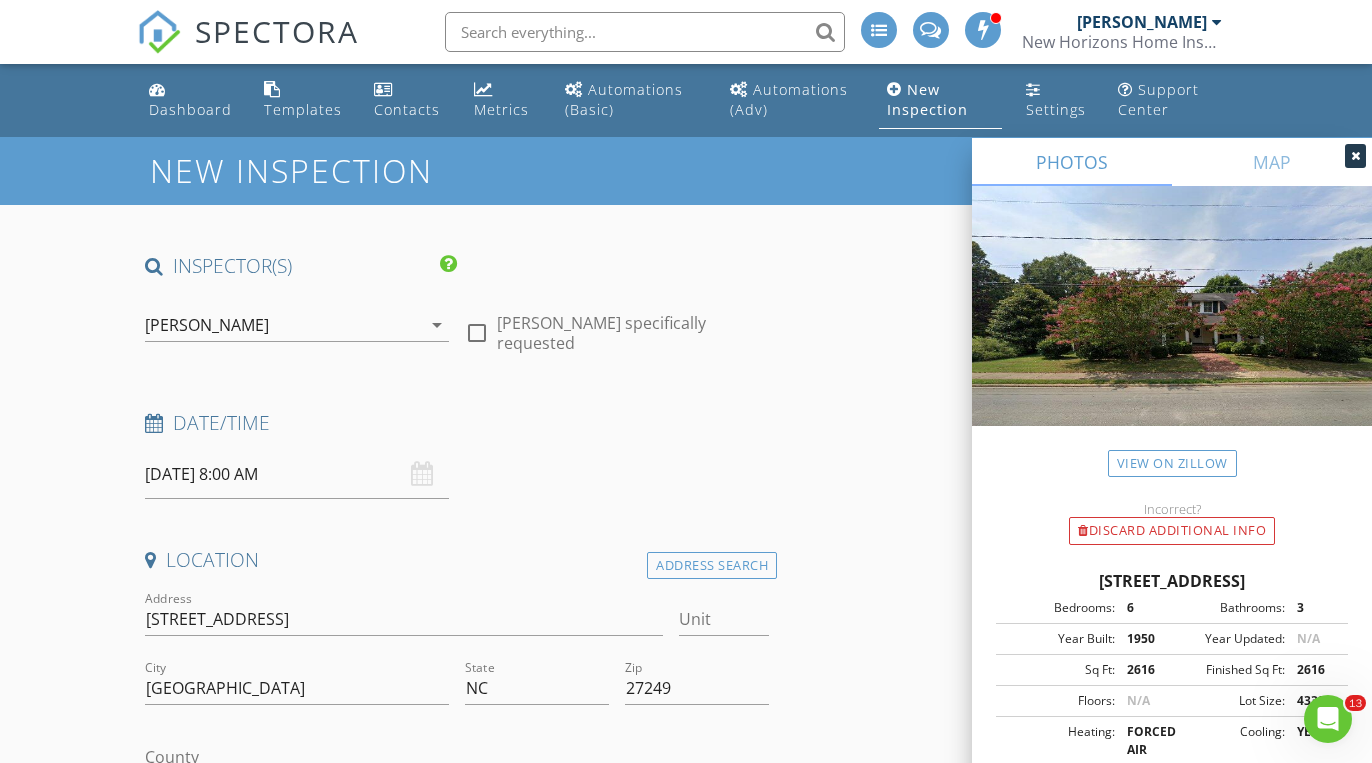 scroll, scrollTop: 0, scrollLeft: 0, axis: both 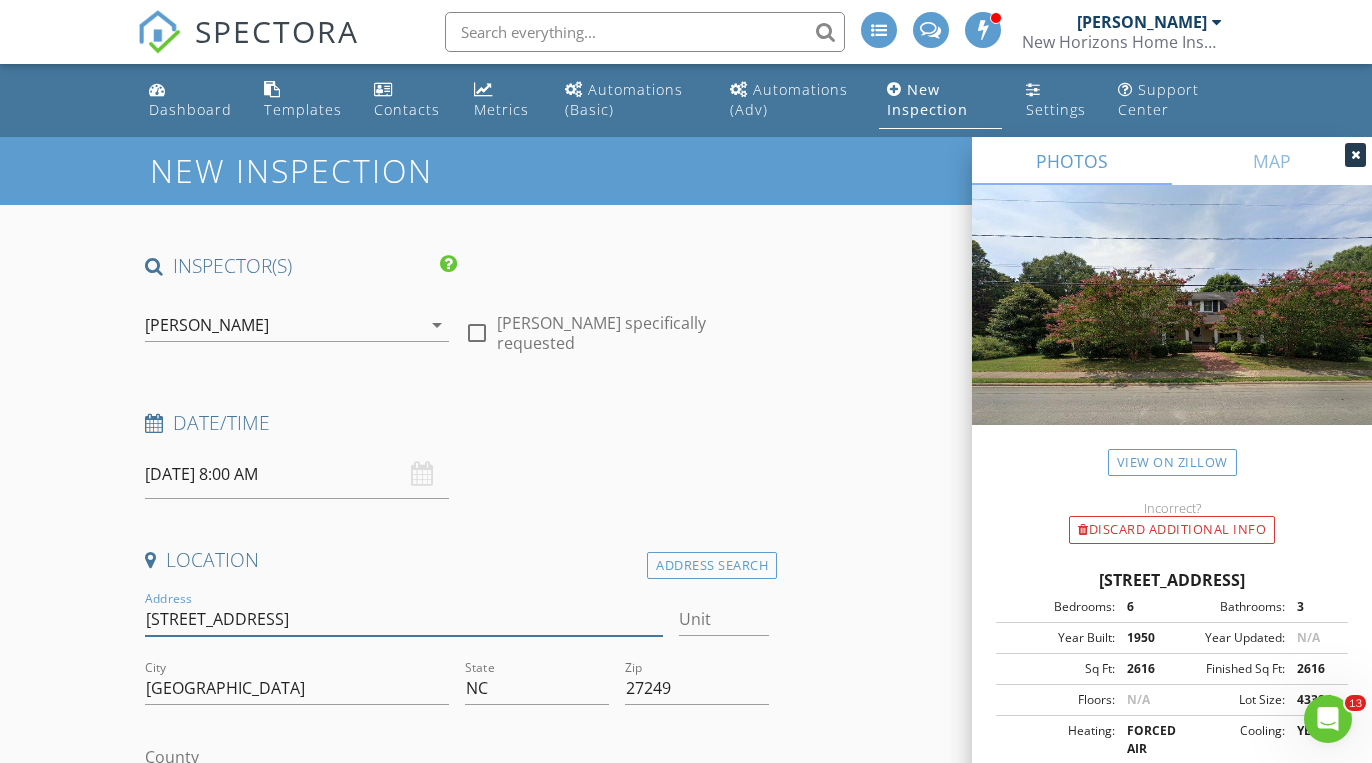 type on "330 Alamance St" 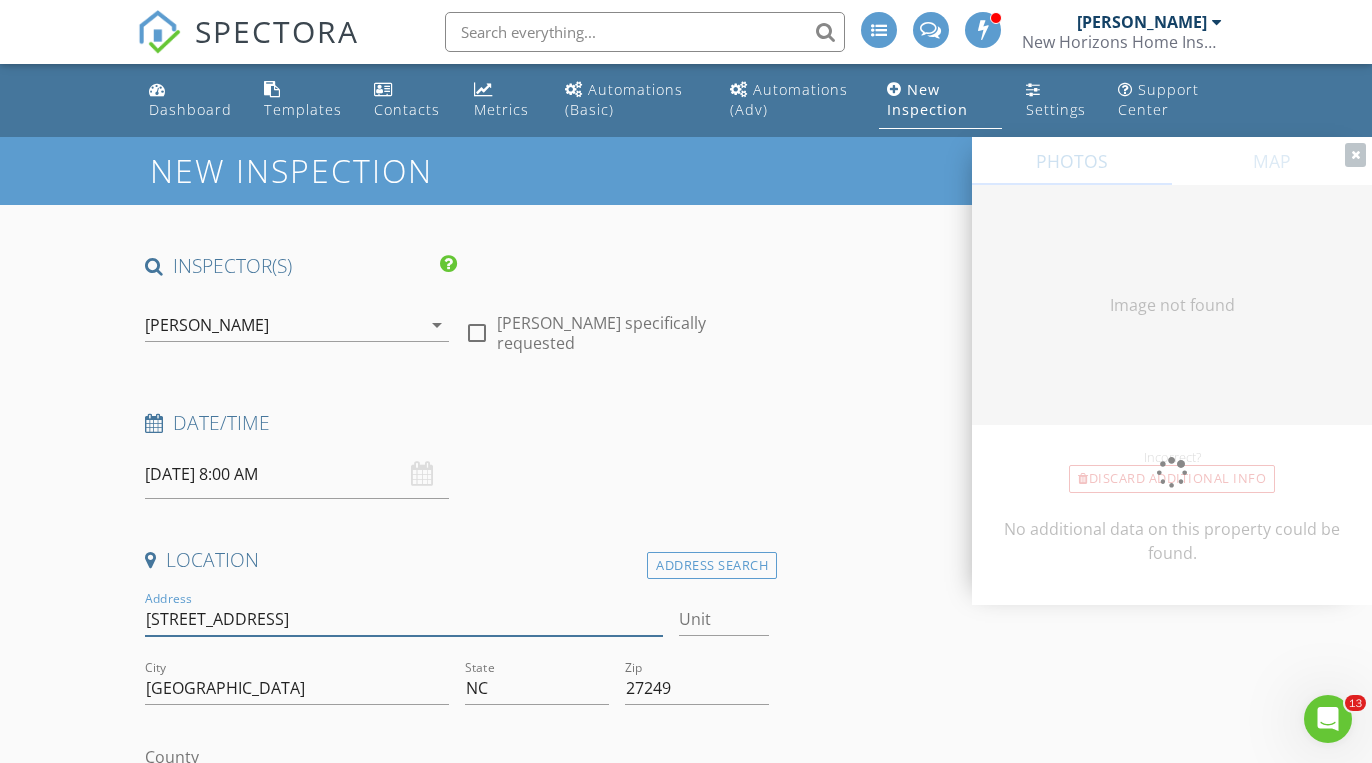 type on "3" 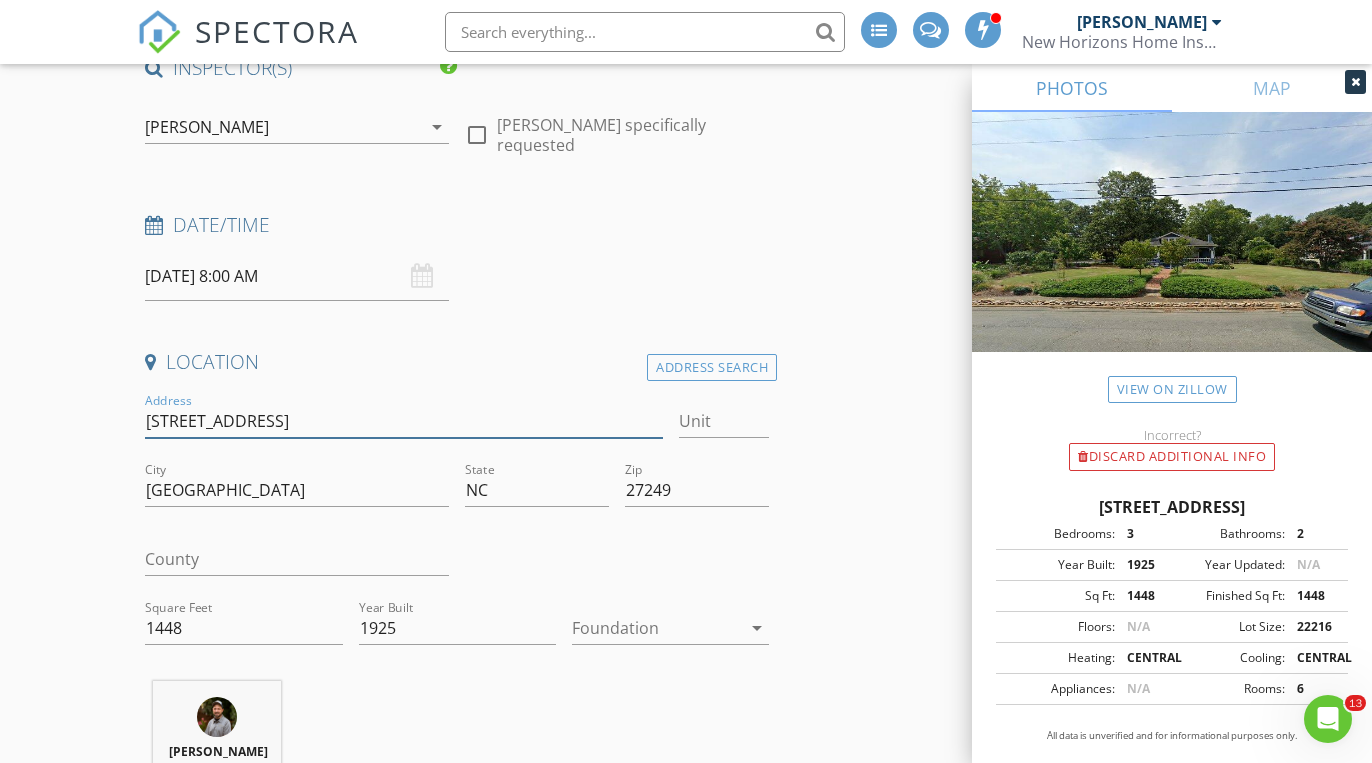 scroll, scrollTop: 216, scrollLeft: 0, axis: vertical 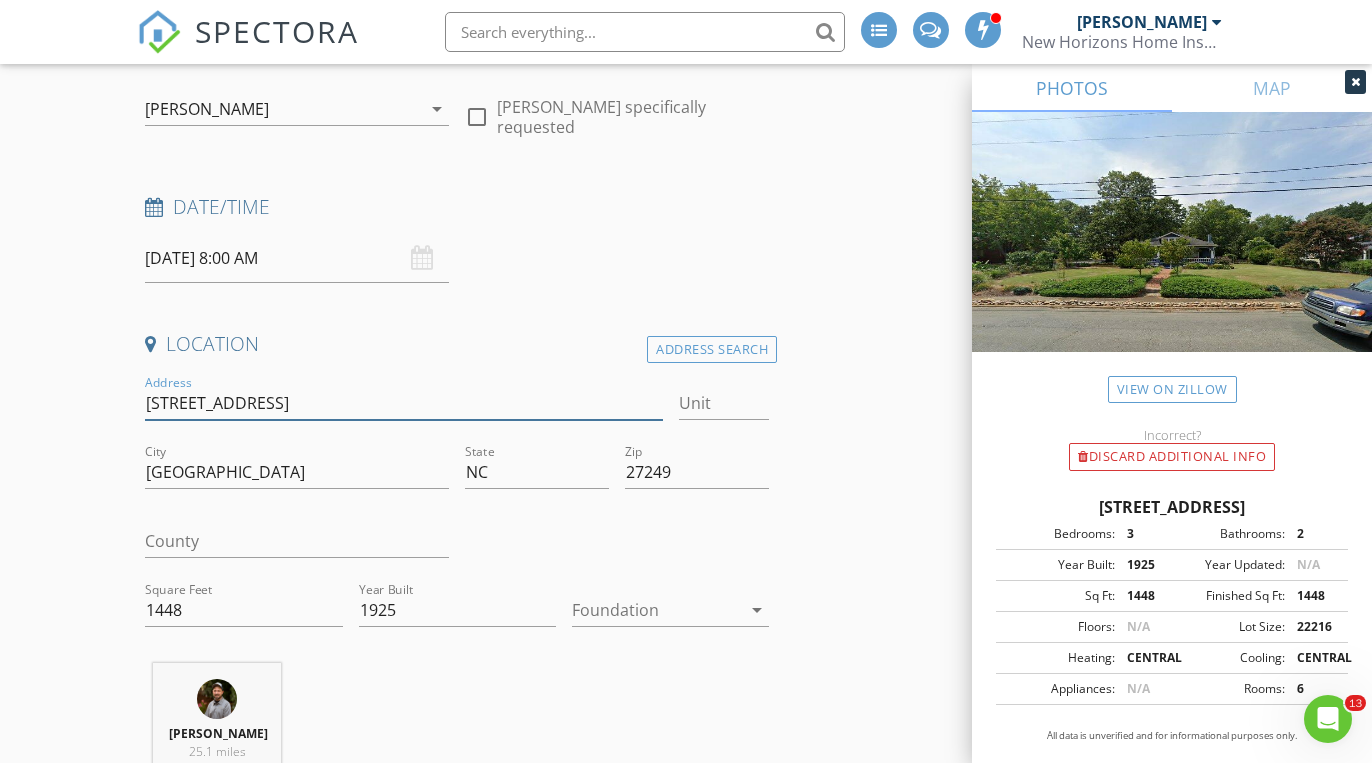 type on "330 Alamance St" 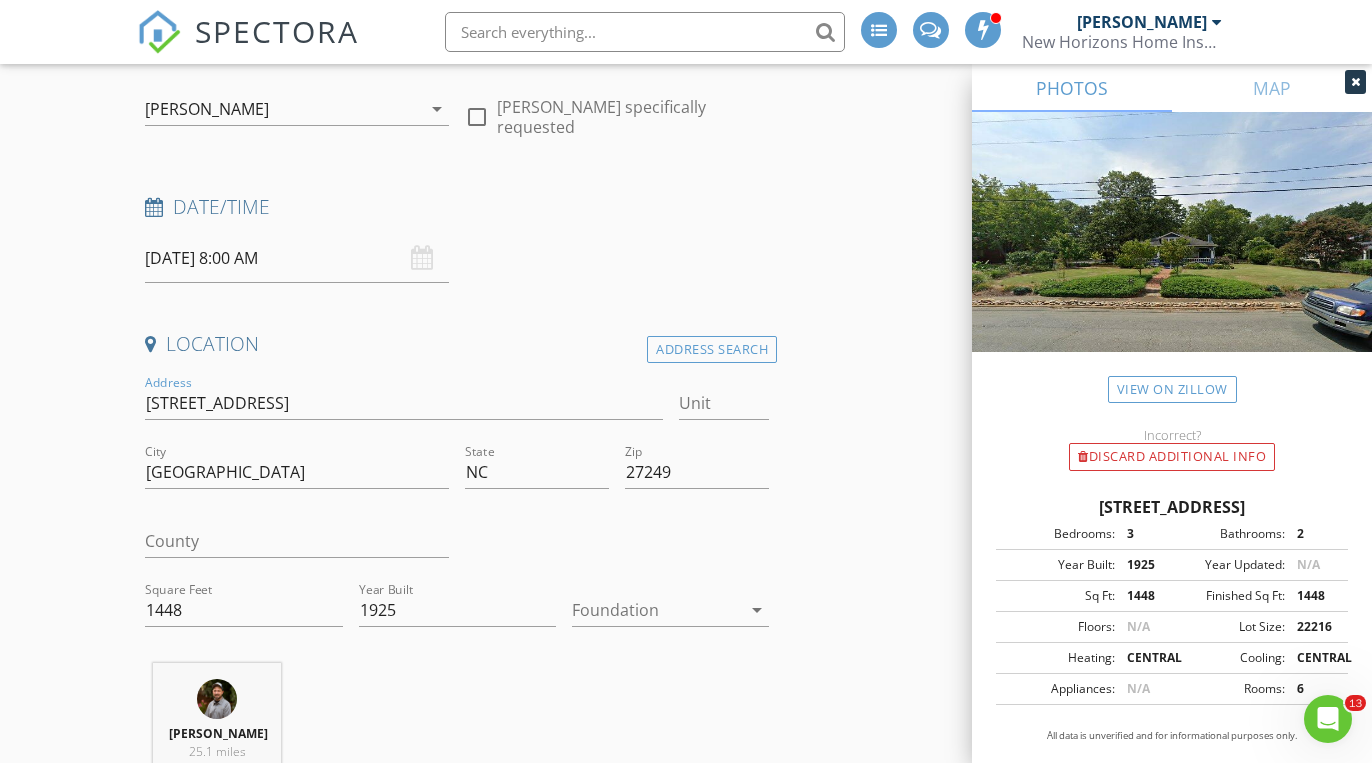 click at bounding box center (1355, 82) 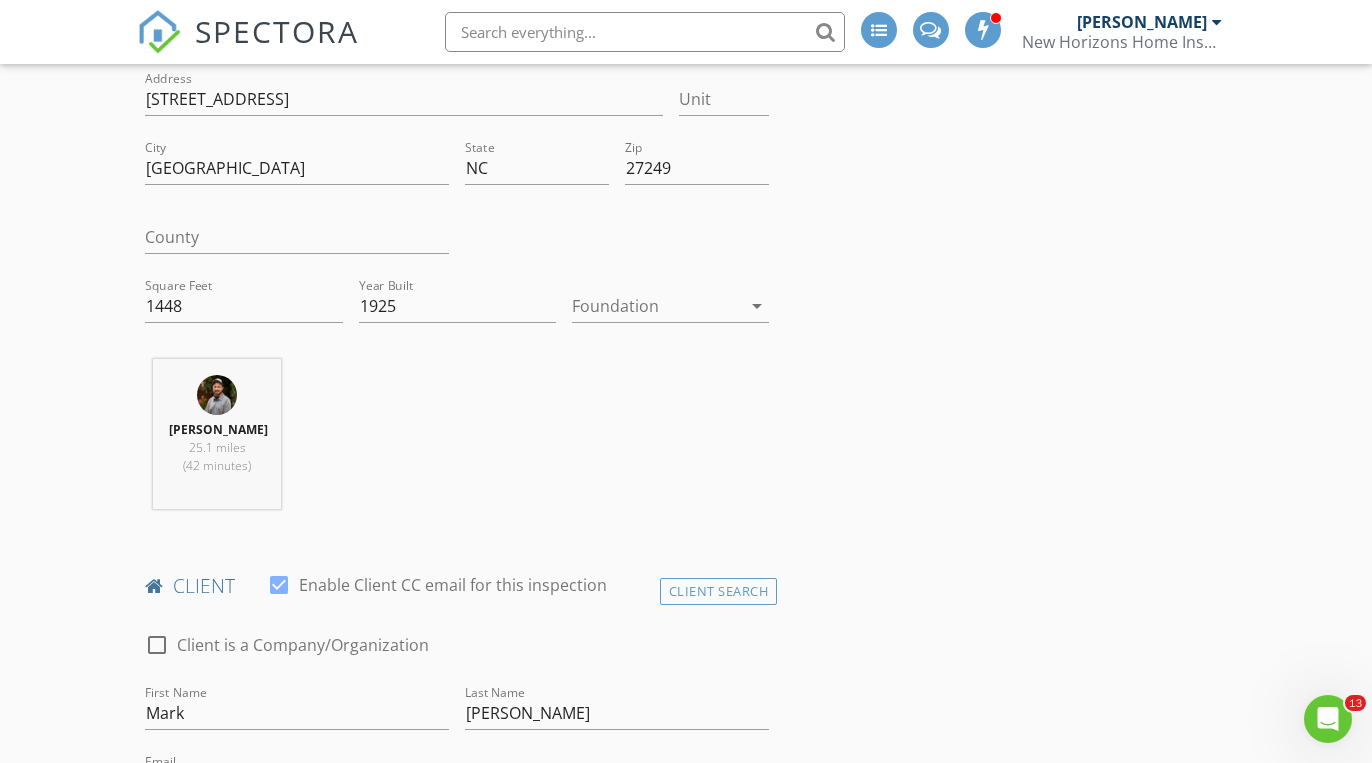 scroll, scrollTop: 529, scrollLeft: 0, axis: vertical 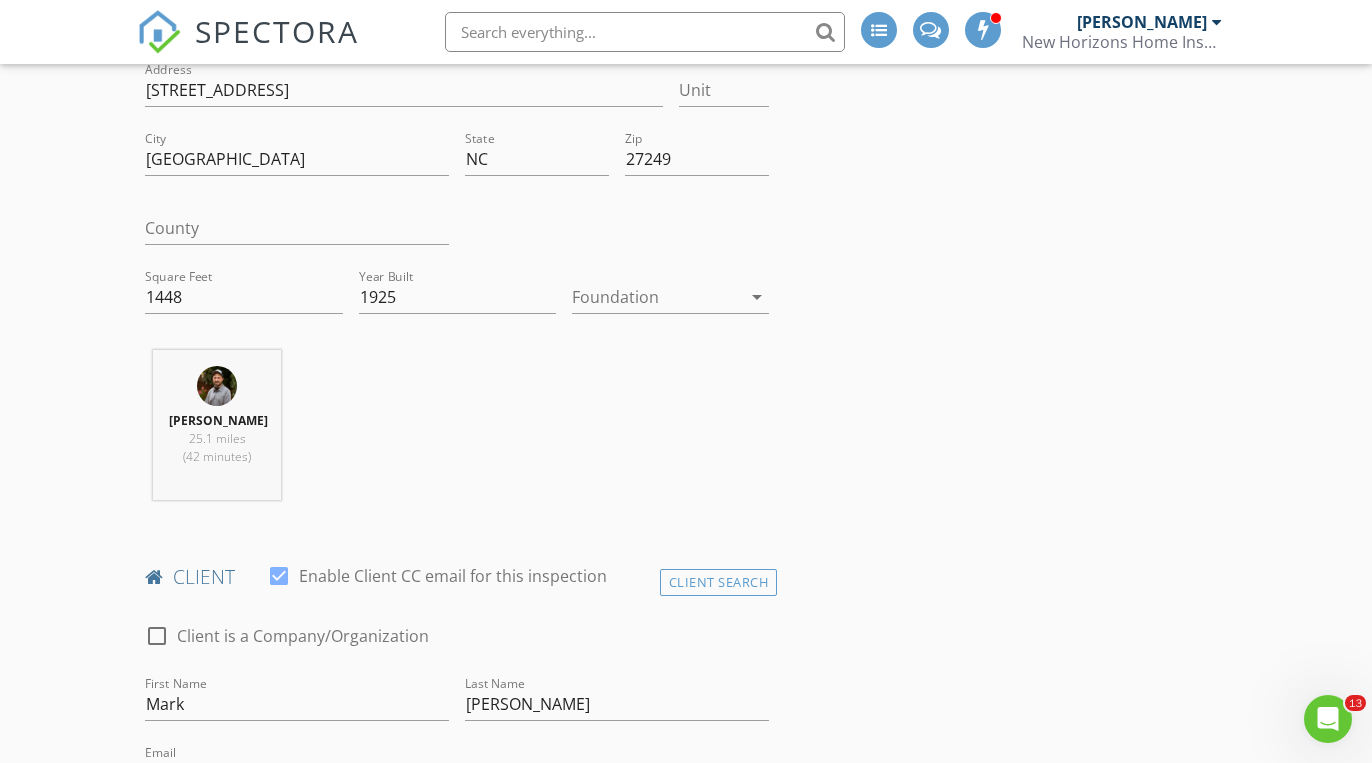 click at bounding box center [656, 297] 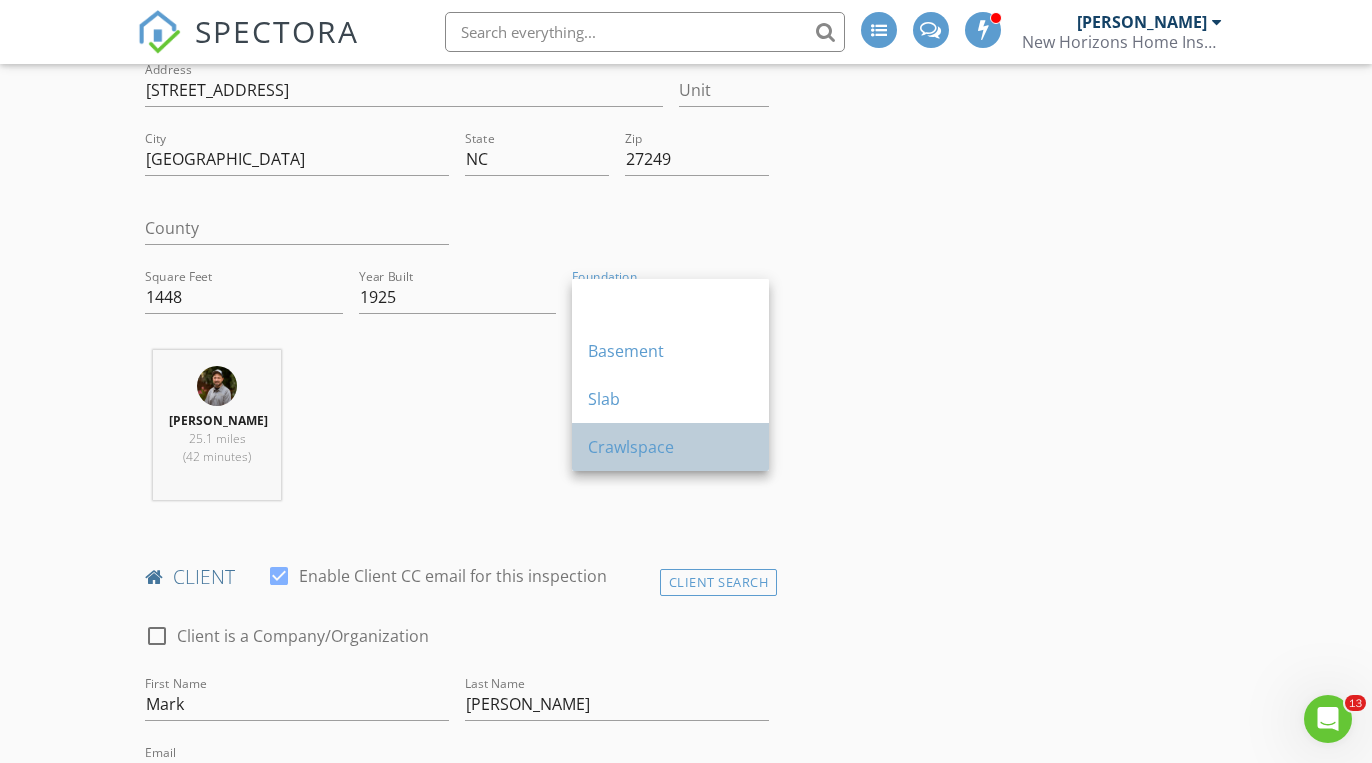 click on "Crawlspace" at bounding box center [670, 447] 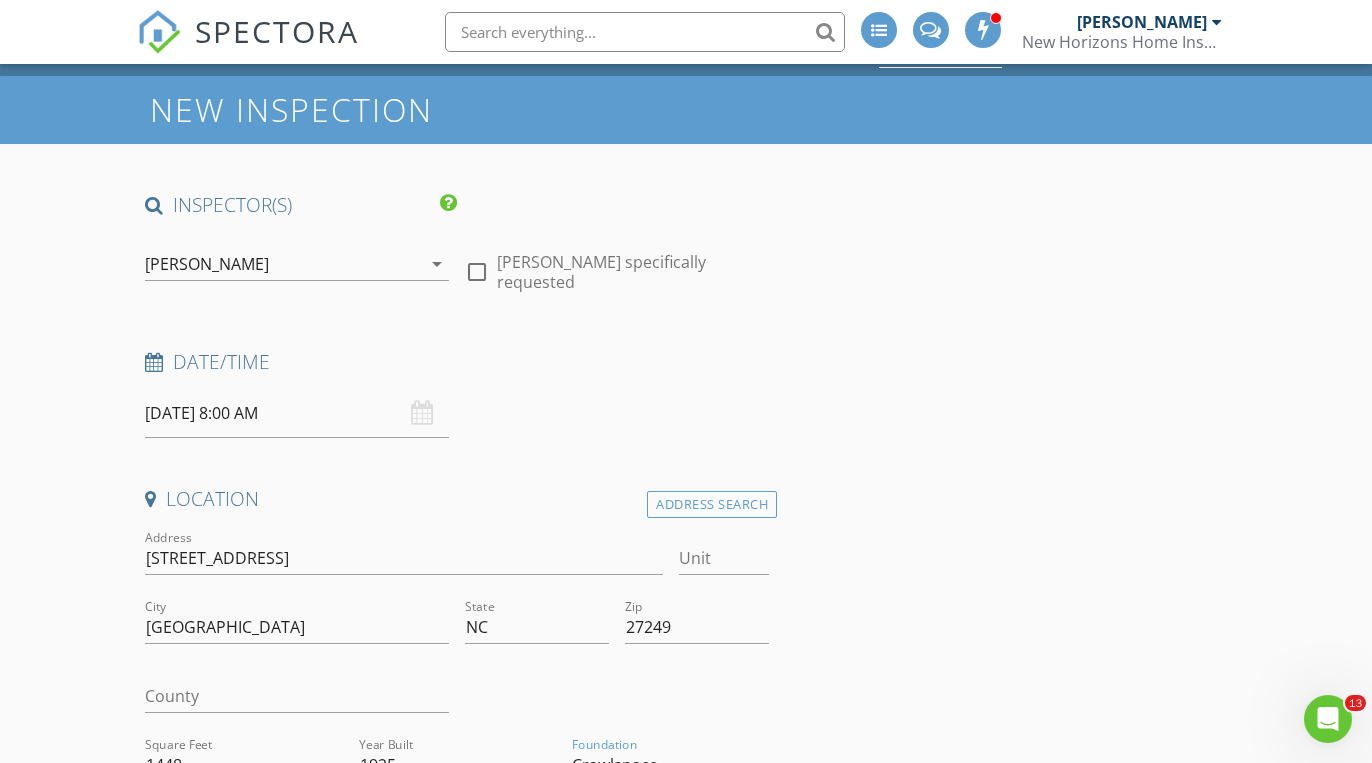 scroll, scrollTop: 62, scrollLeft: 0, axis: vertical 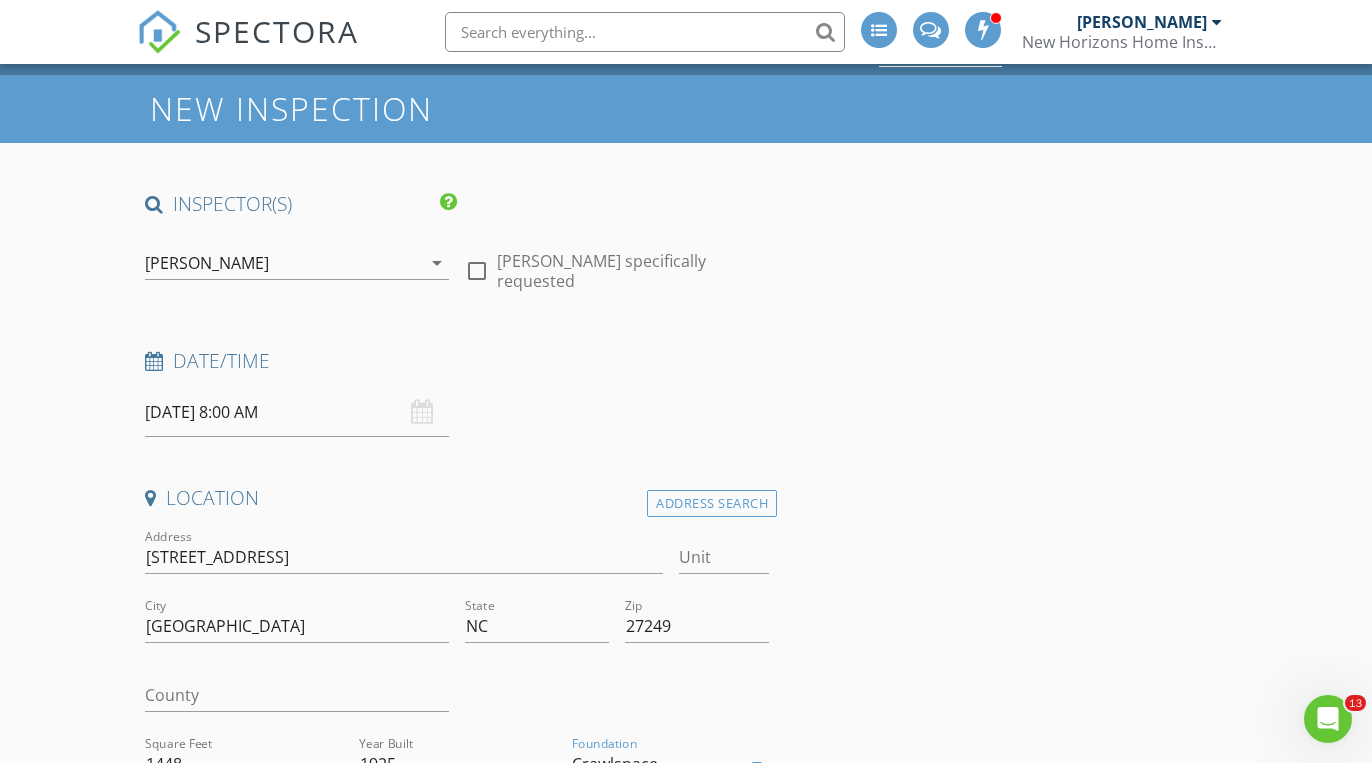 click on "07/15/2025 8:00 AM" at bounding box center (297, 412) 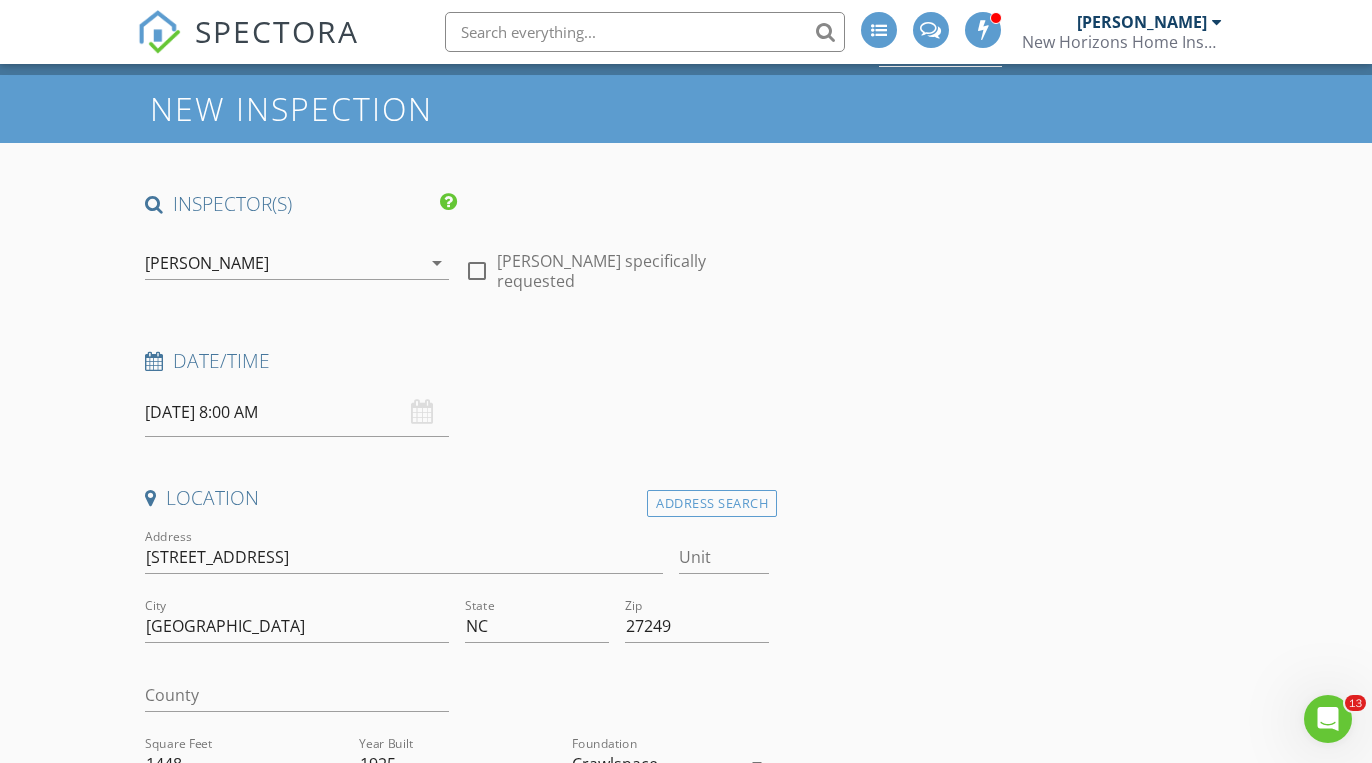 click on "Location" at bounding box center [457, 498] 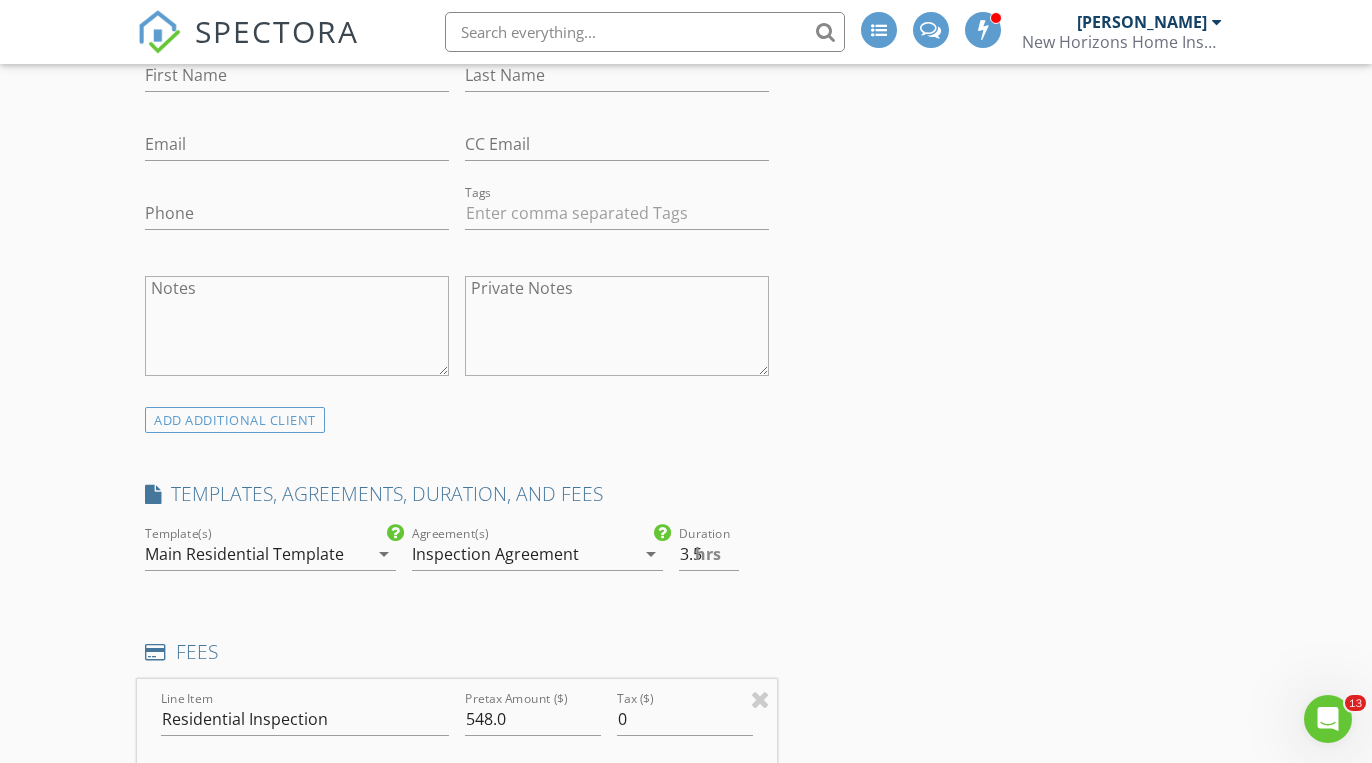 scroll, scrollTop: 1709, scrollLeft: 0, axis: vertical 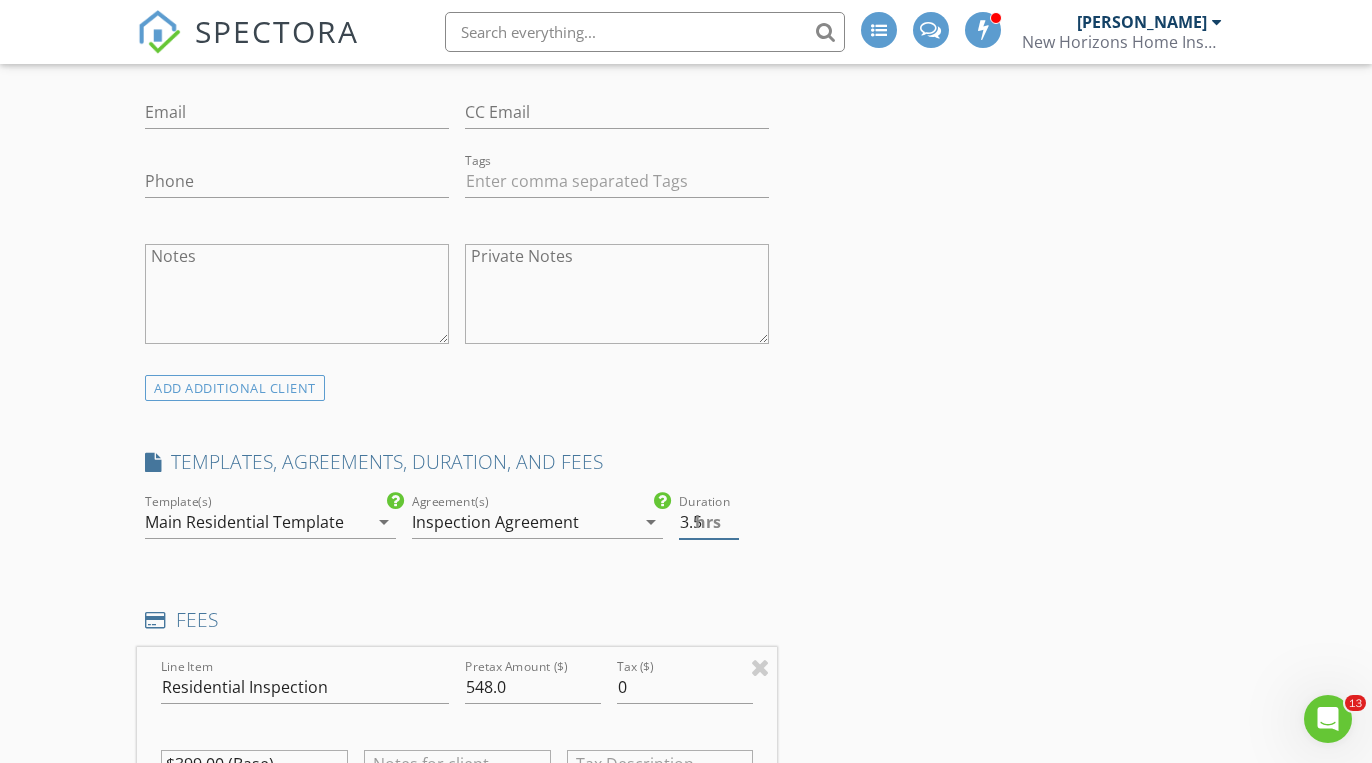 type on "4" 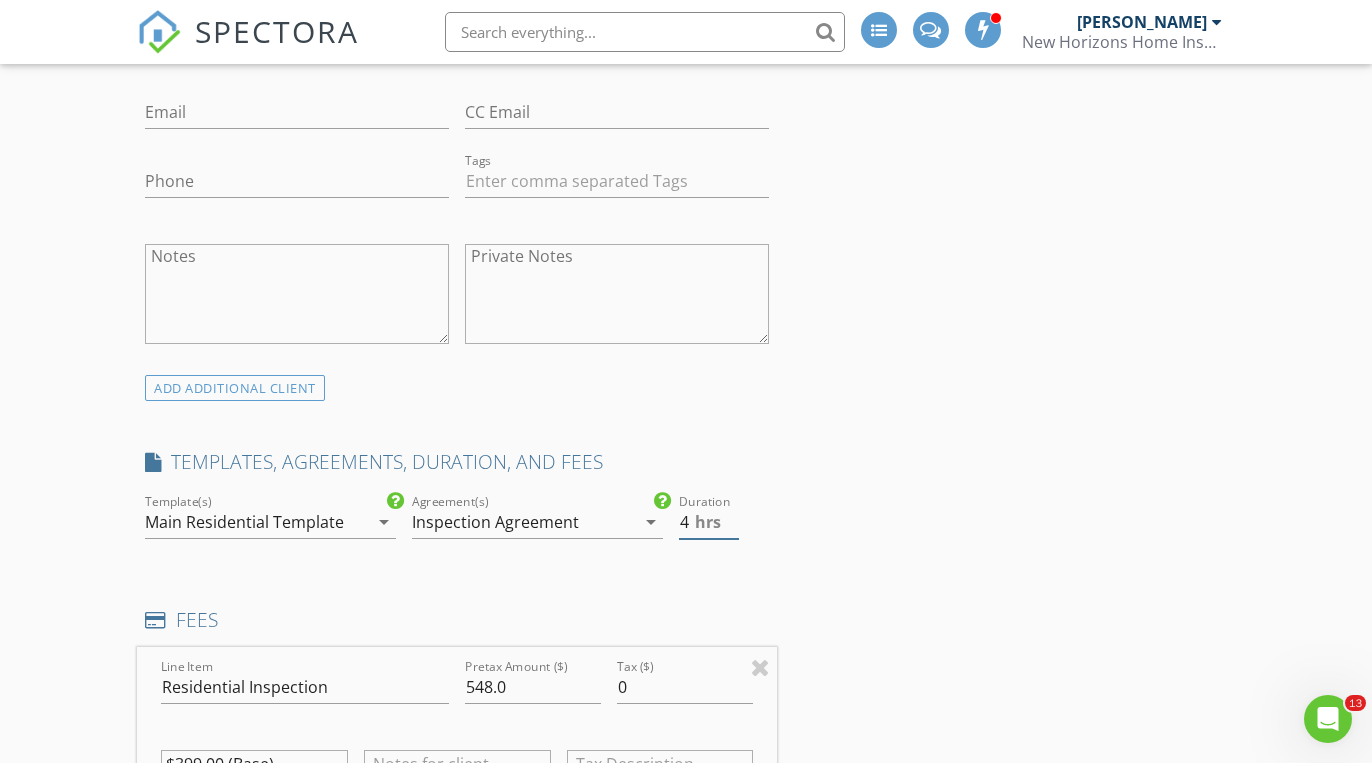 click on "4" at bounding box center (709, 522) 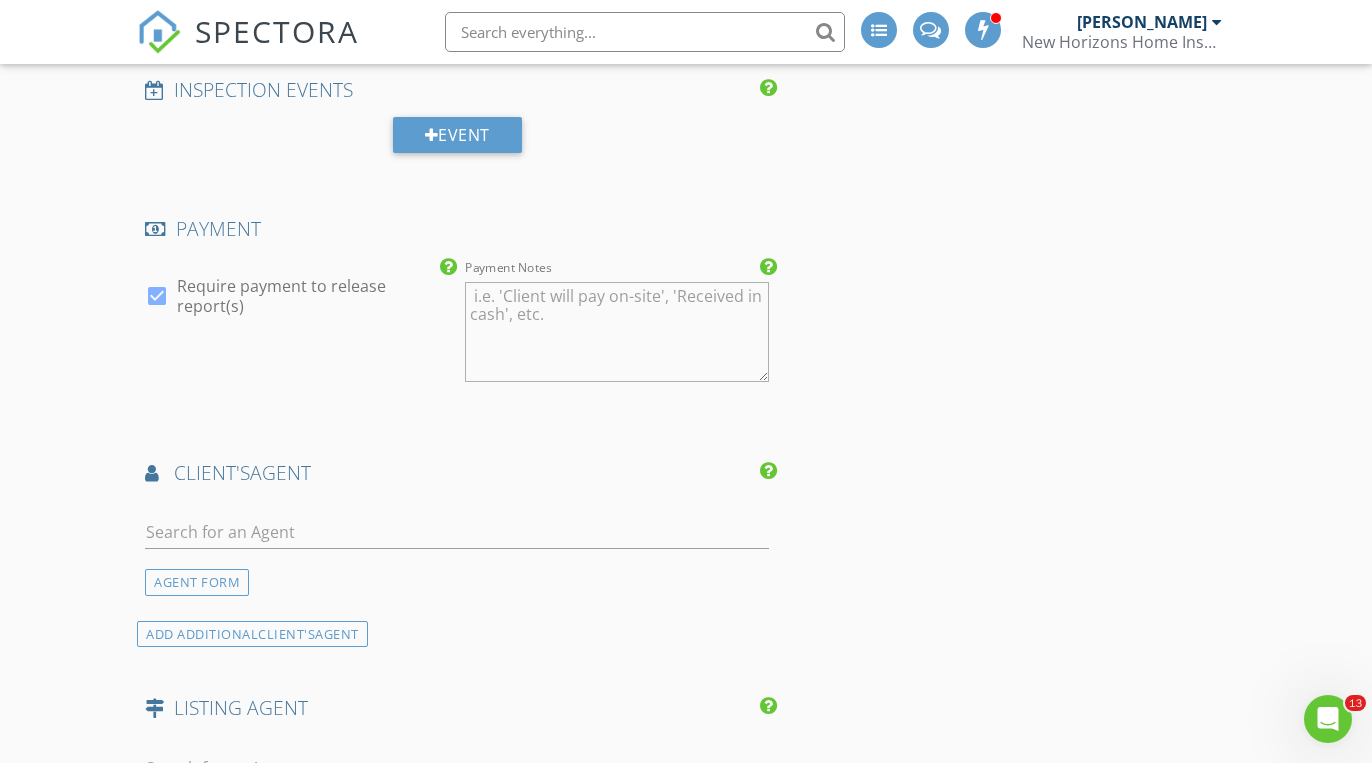 scroll, scrollTop: 2970, scrollLeft: 0, axis: vertical 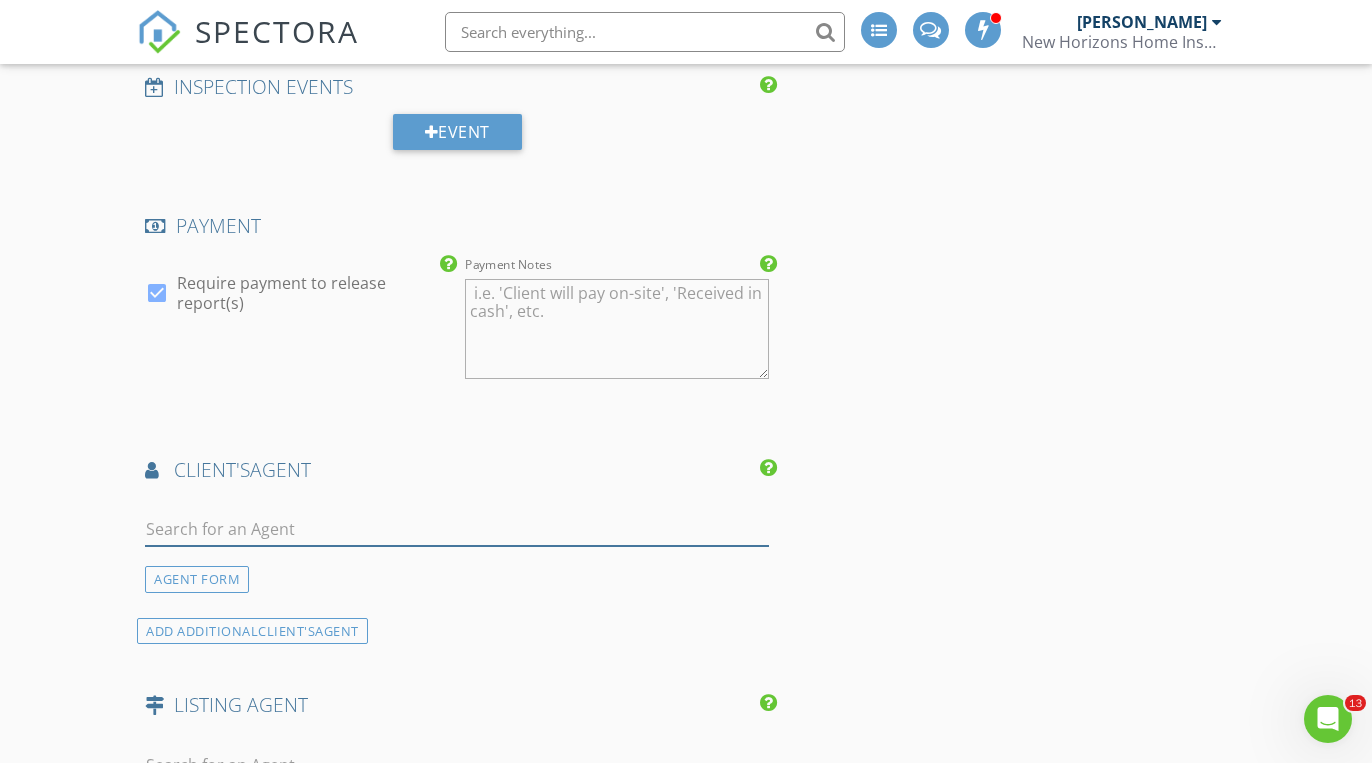 click at bounding box center (457, 529) 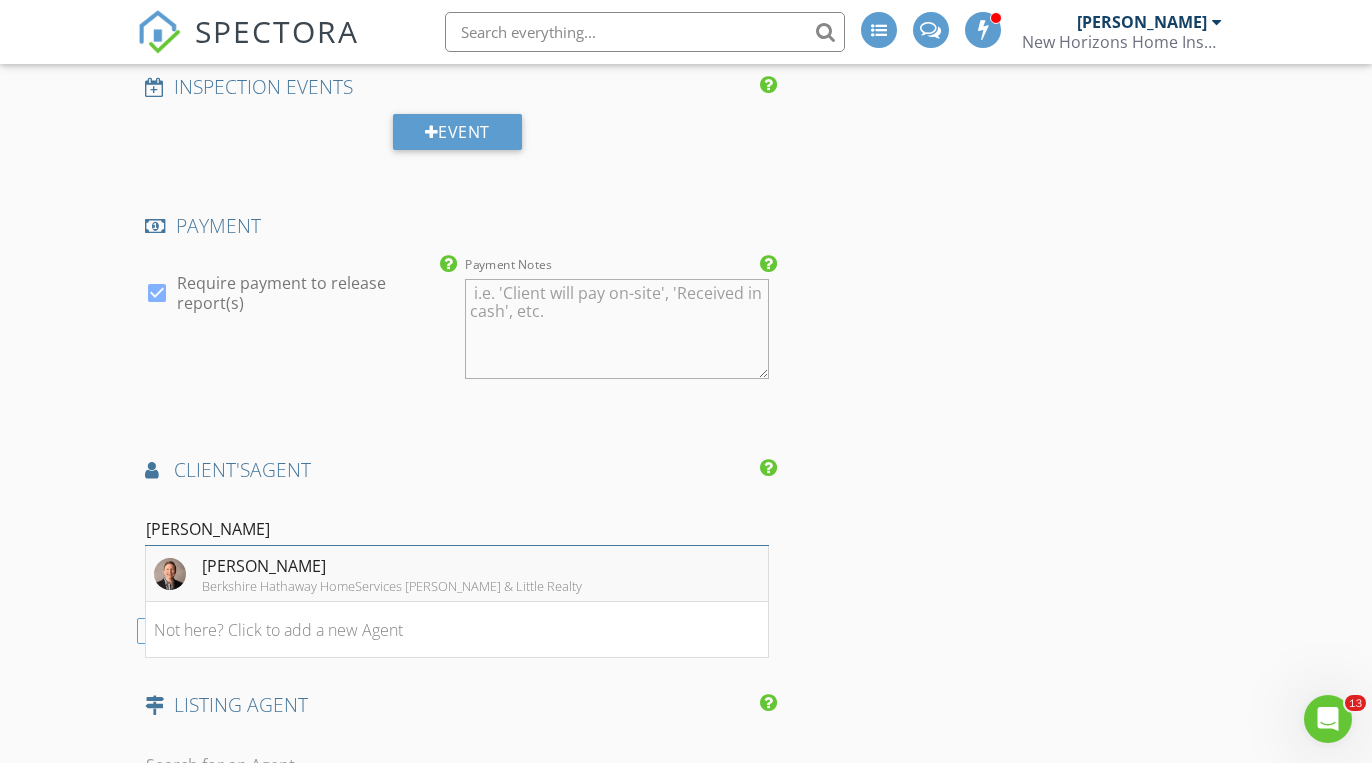 type on "robb" 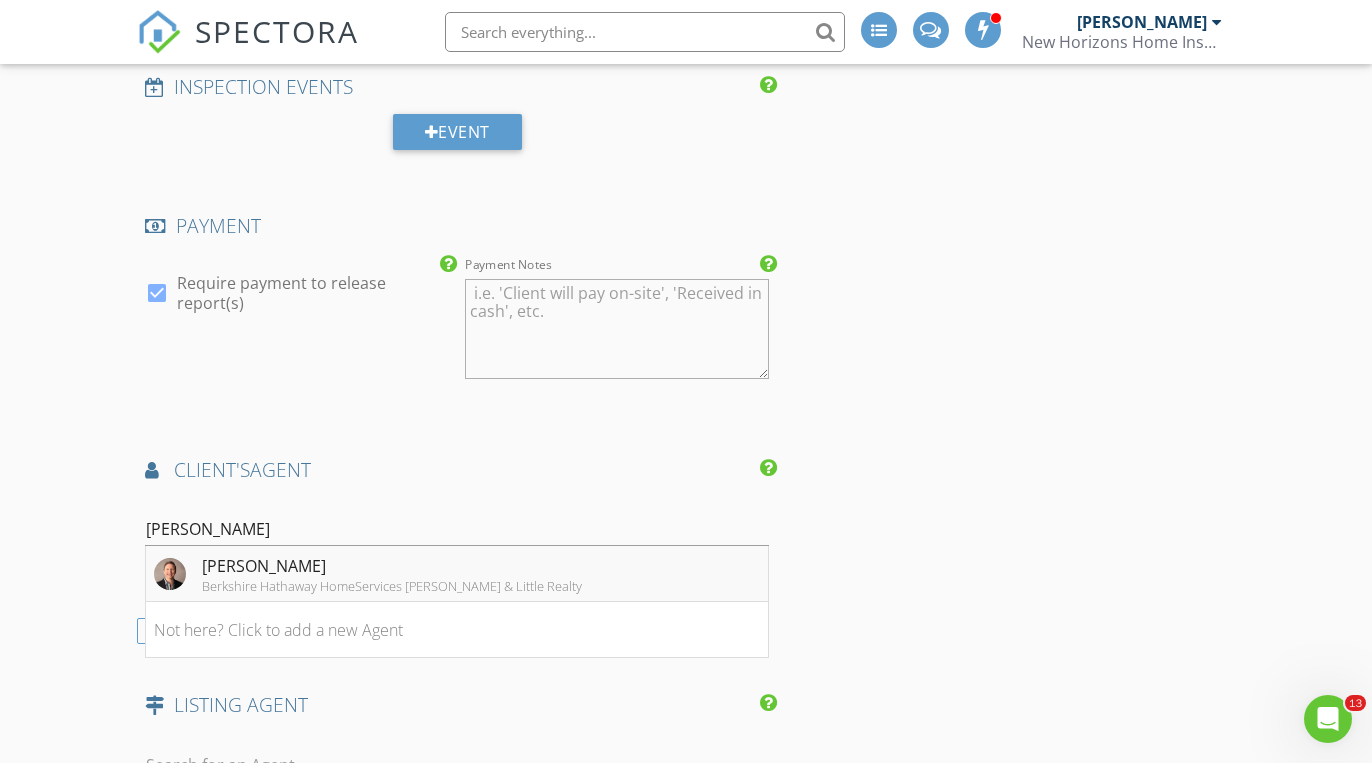 click on "Berkshire Hathaway HomeServices Yost & Little Realty" at bounding box center [392, 586] 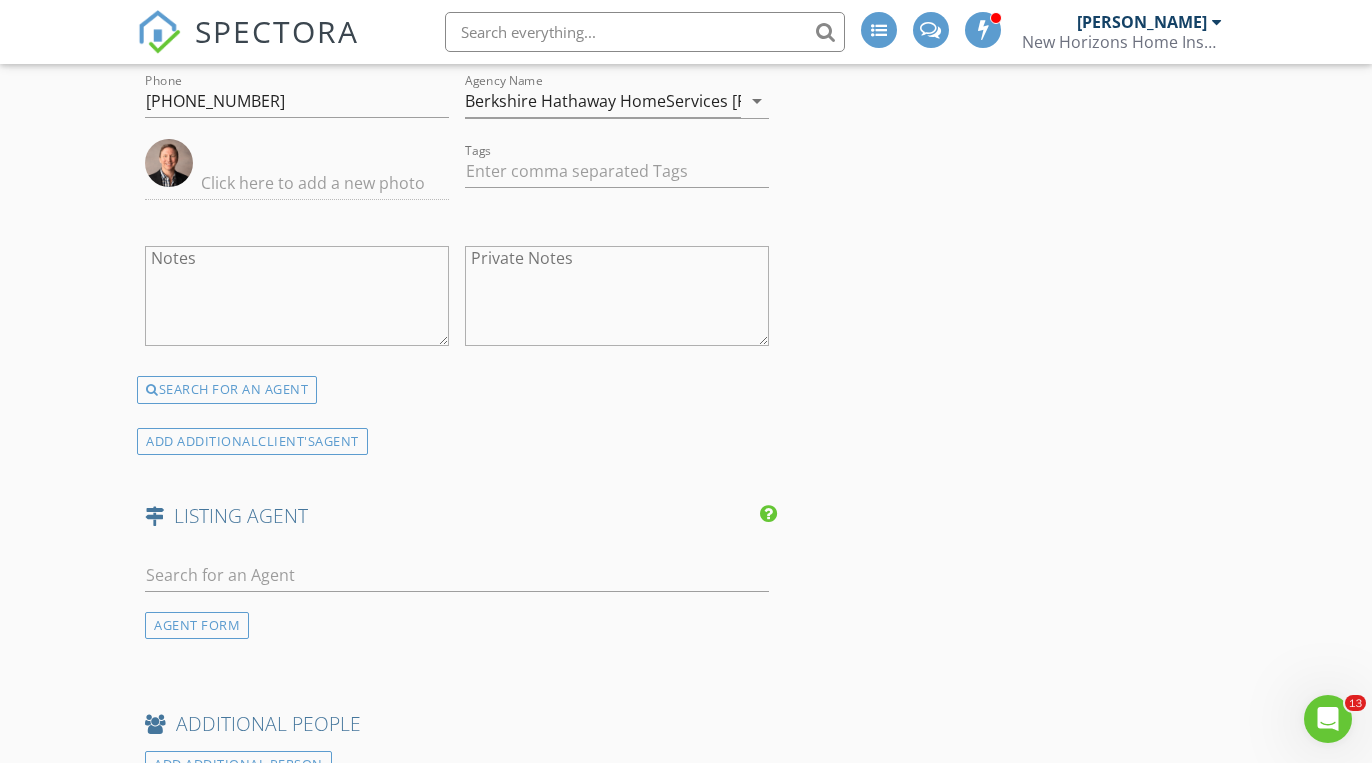 scroll, scrollTop: 3546, scrollLeft: 0, axis: vertical 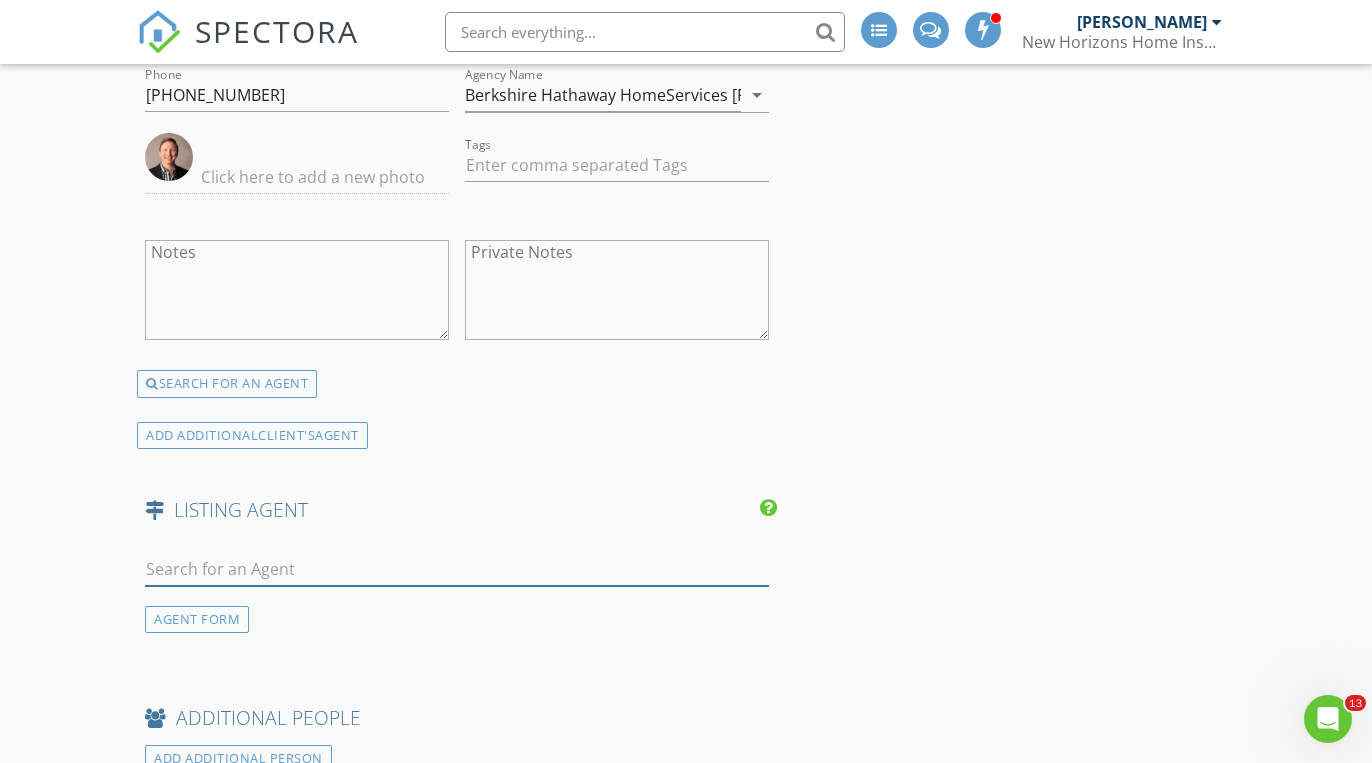 click at bounding box center [457, 569] 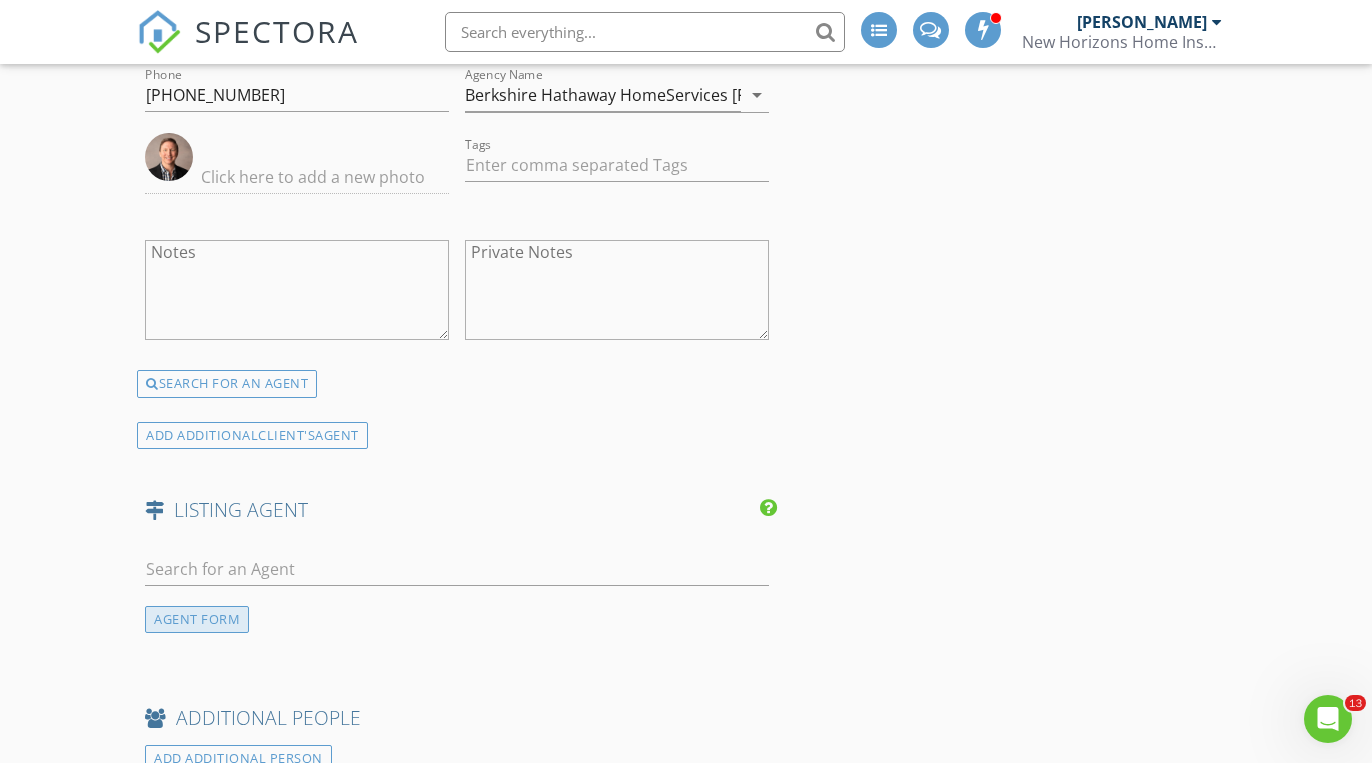 click on "AGENT FORM" at bounding box center [197, 619] 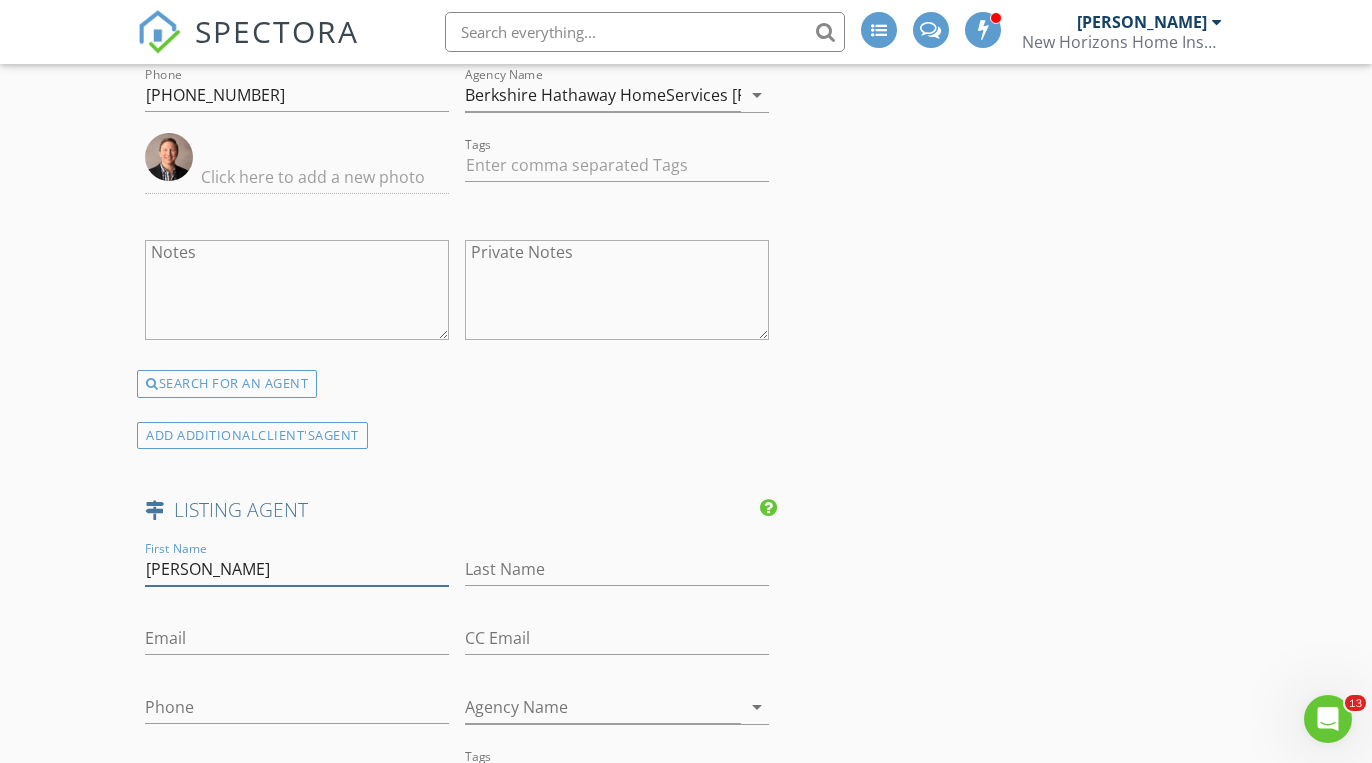 type on "Kim" 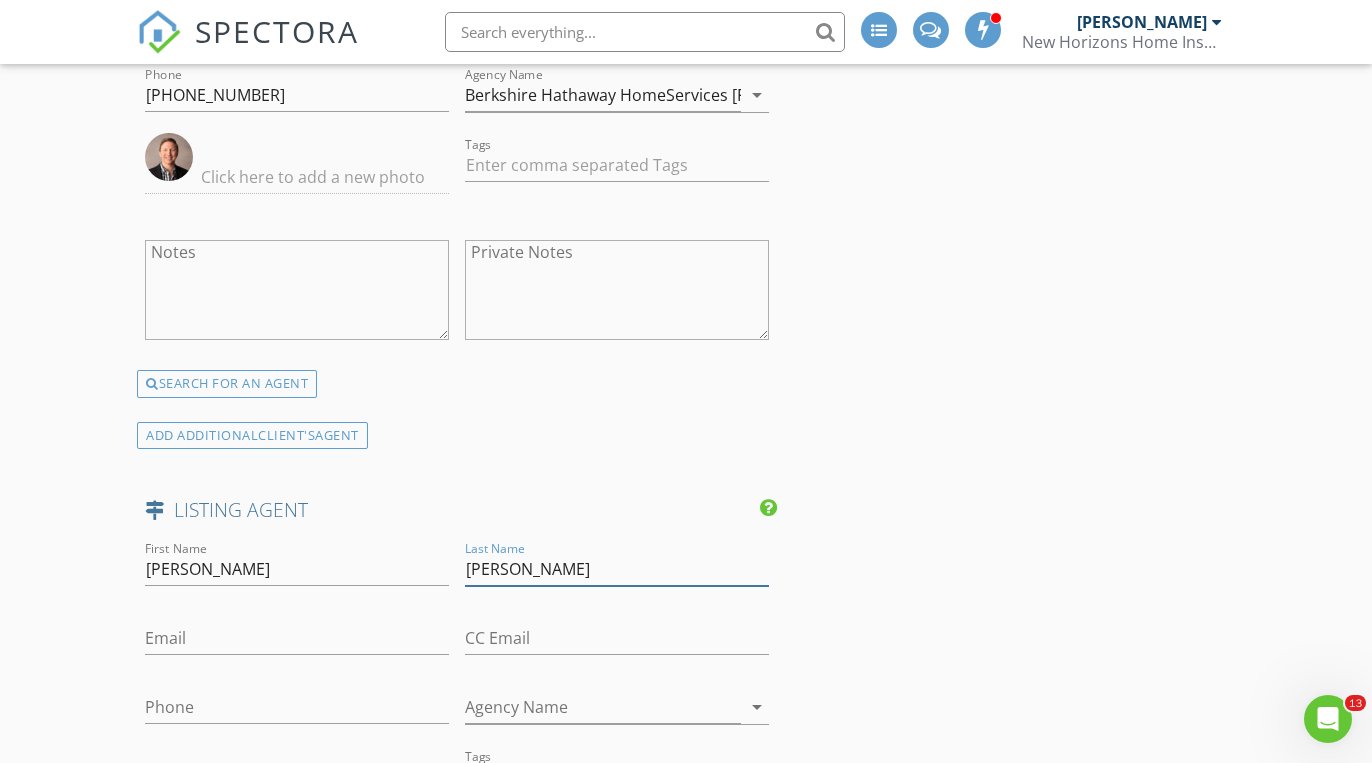 type on "Wilson" 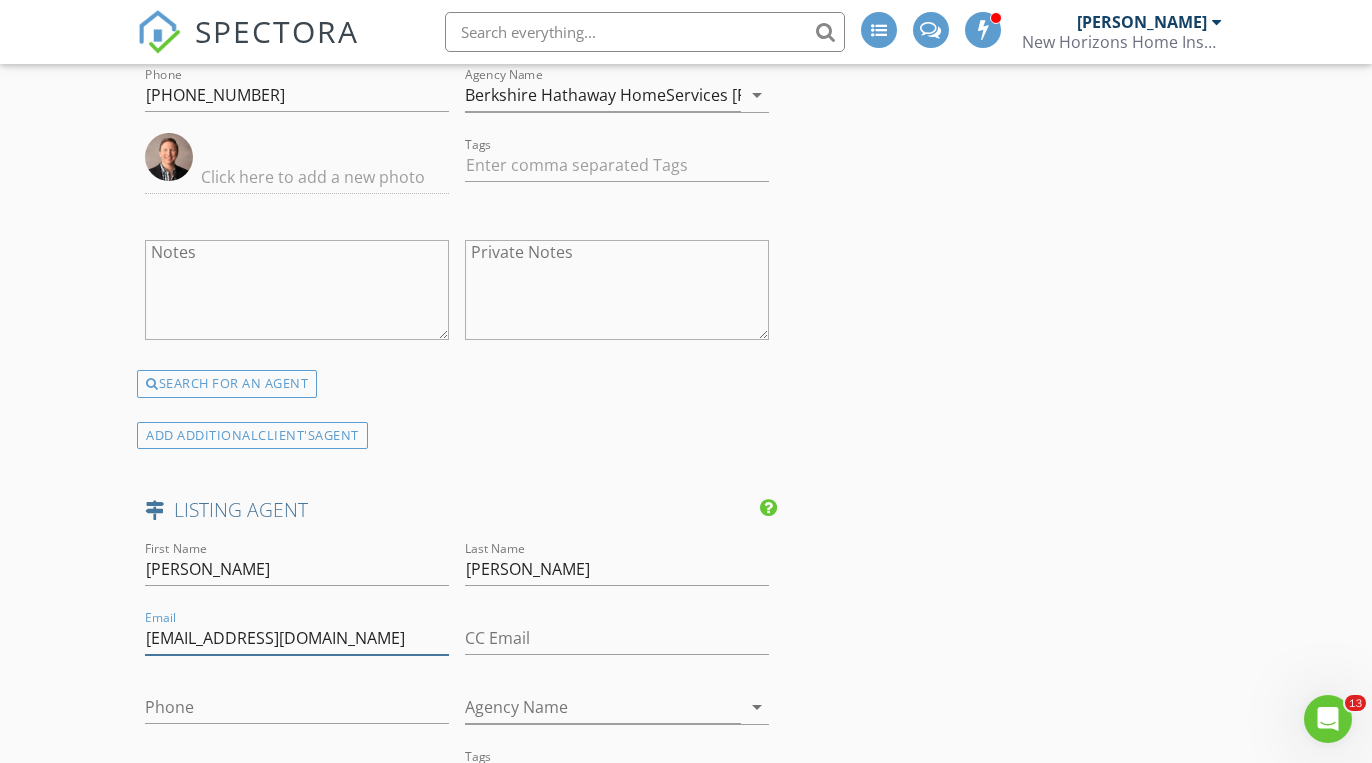 type on "kwilson@bhhsyostandlittle.com" 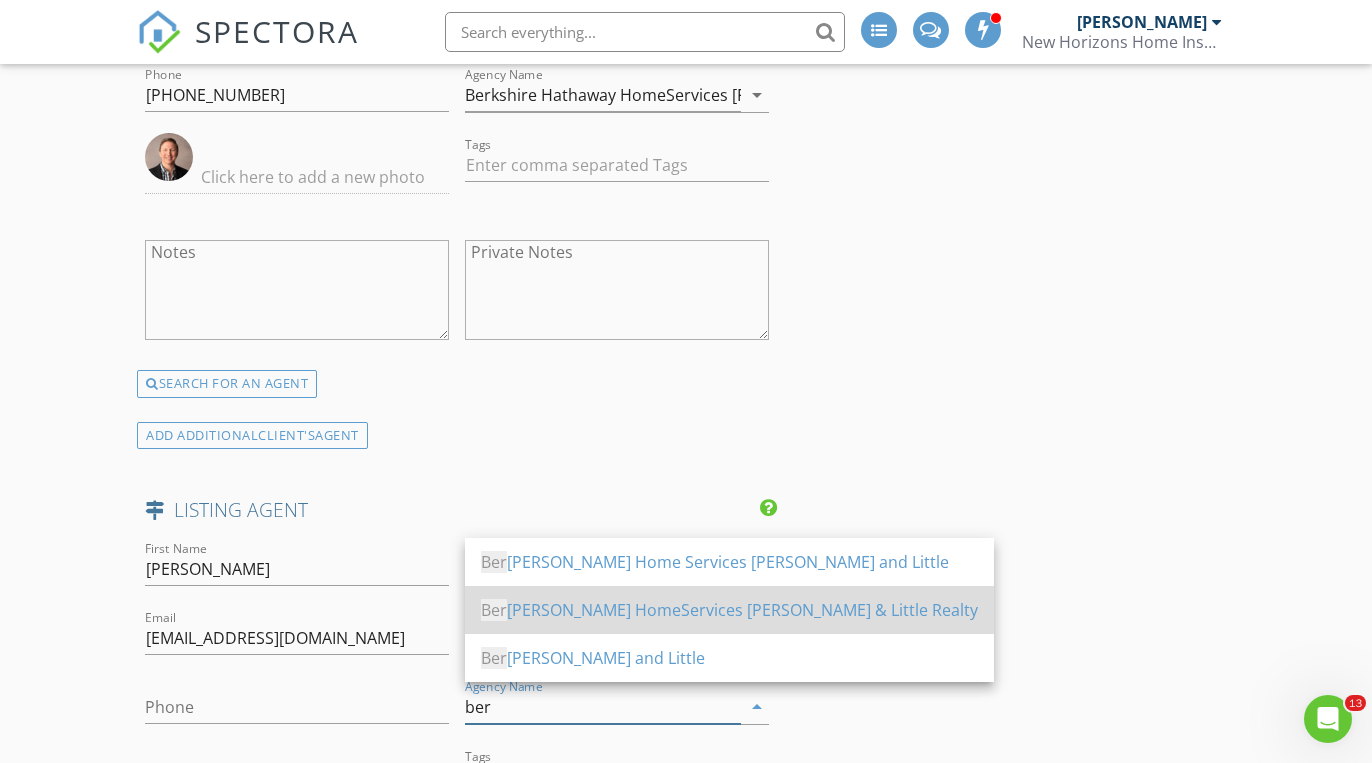 click on "Ber kshire Hathaway HomeServices Yost & Little Realty" at bounding box center [729, 610] 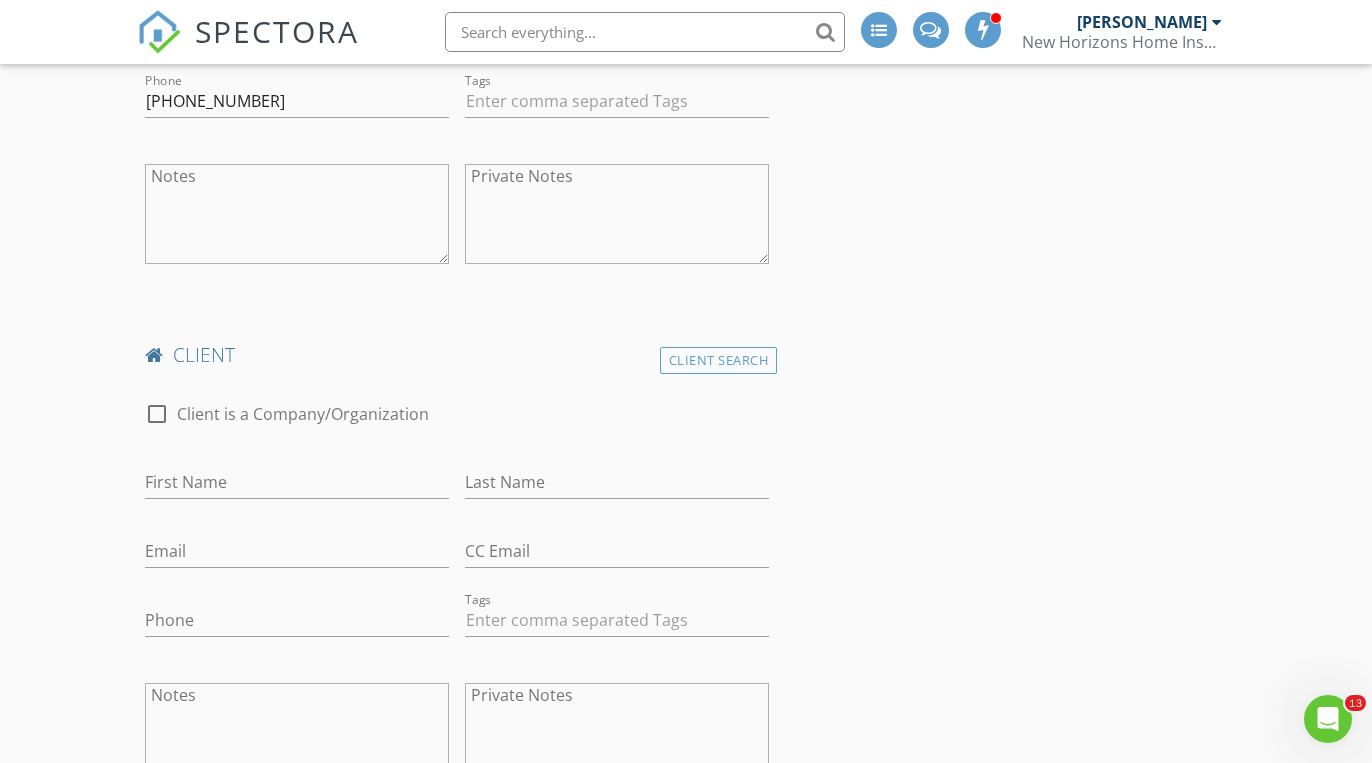 scroll, scrollTop: 1272, scrollLeft: 0, axis: vertical 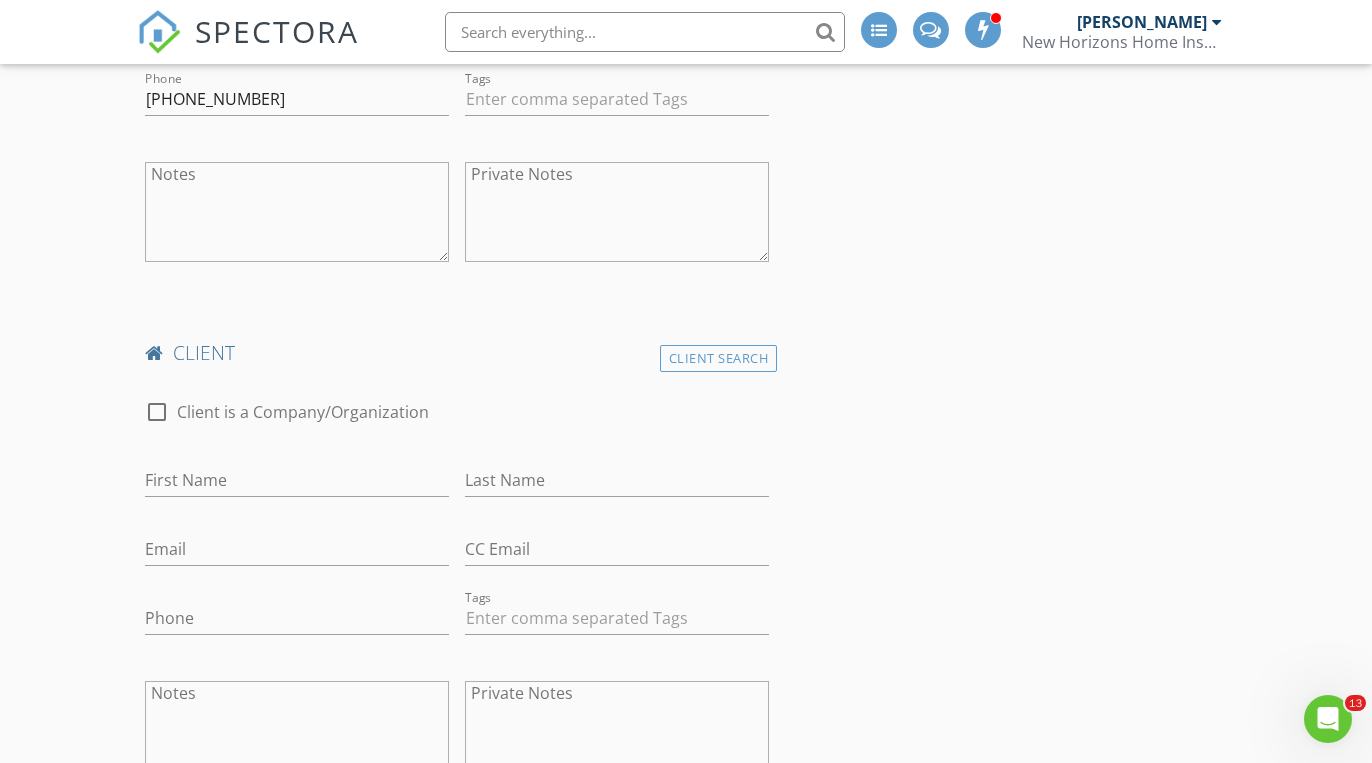 type on "336-662-7805" 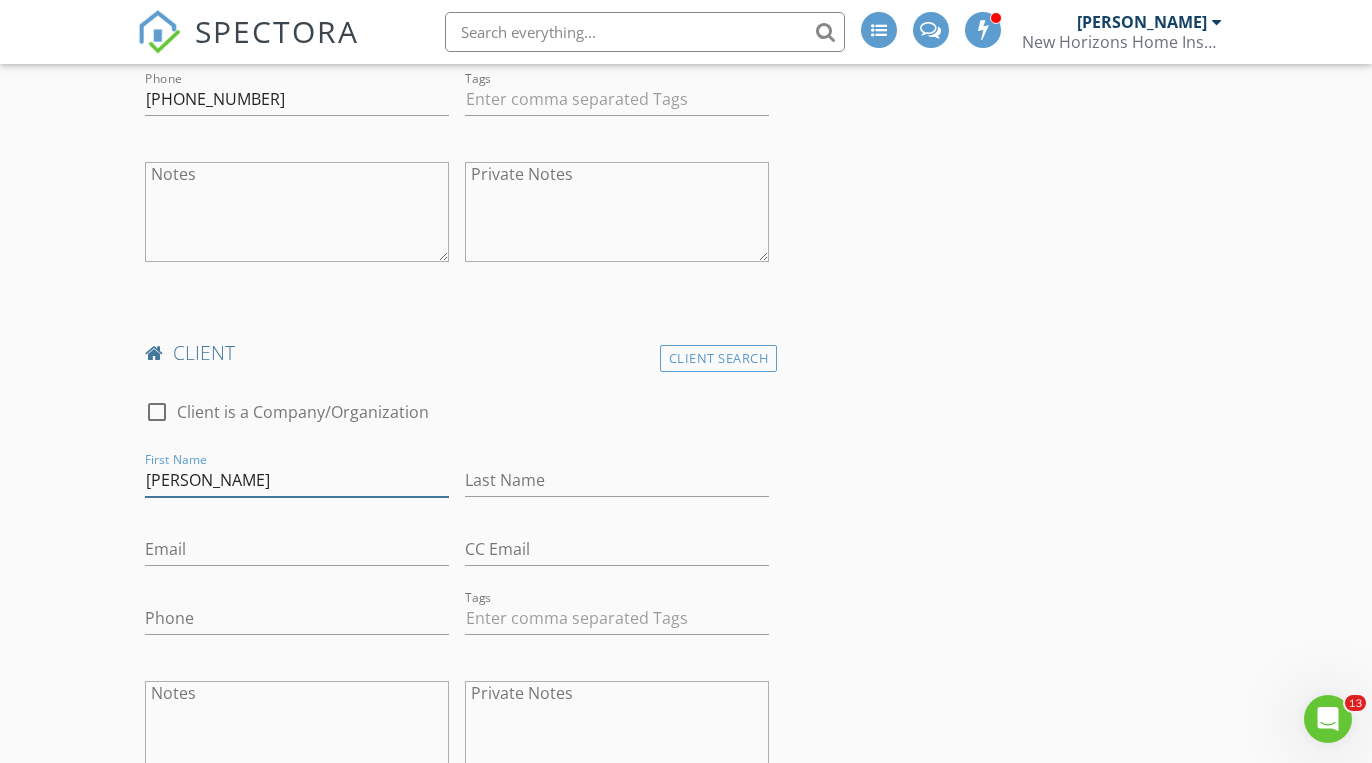 type on "Beverly" 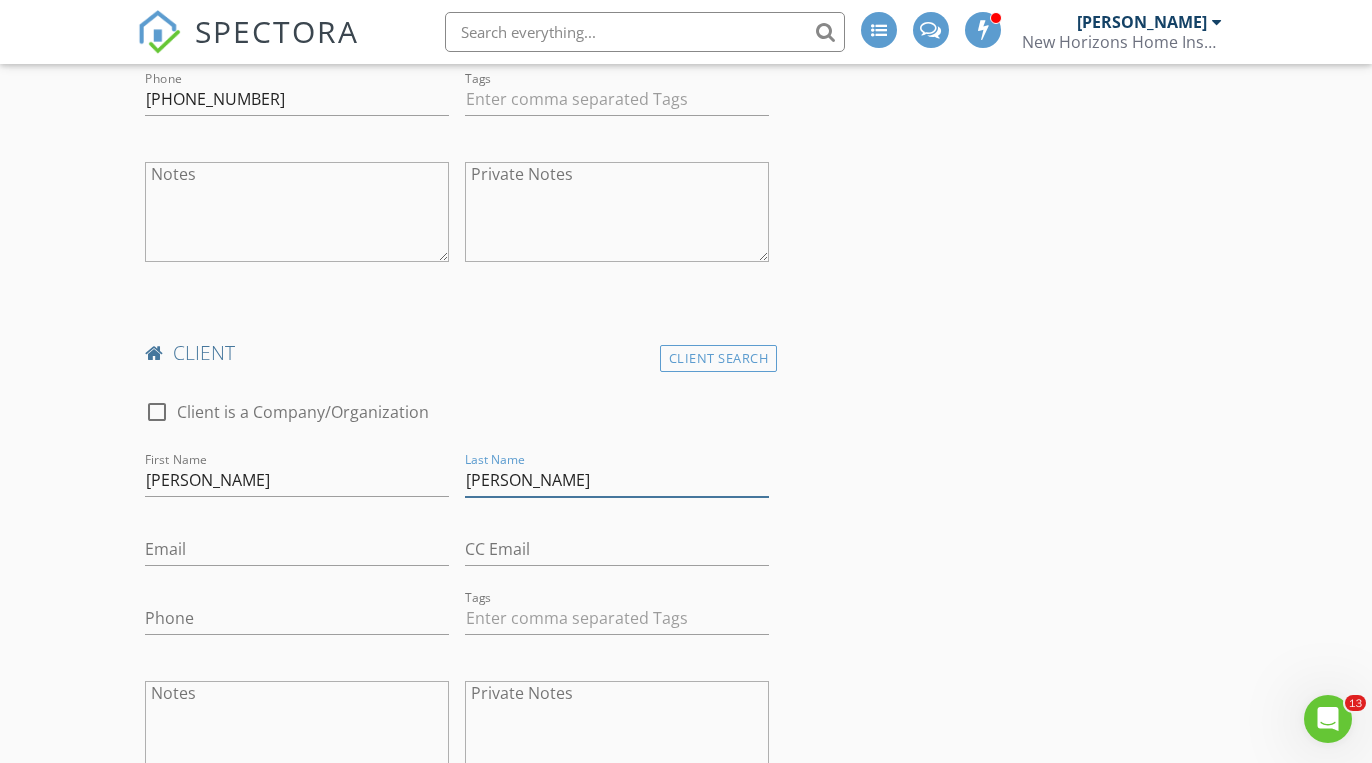 type on "Williams" 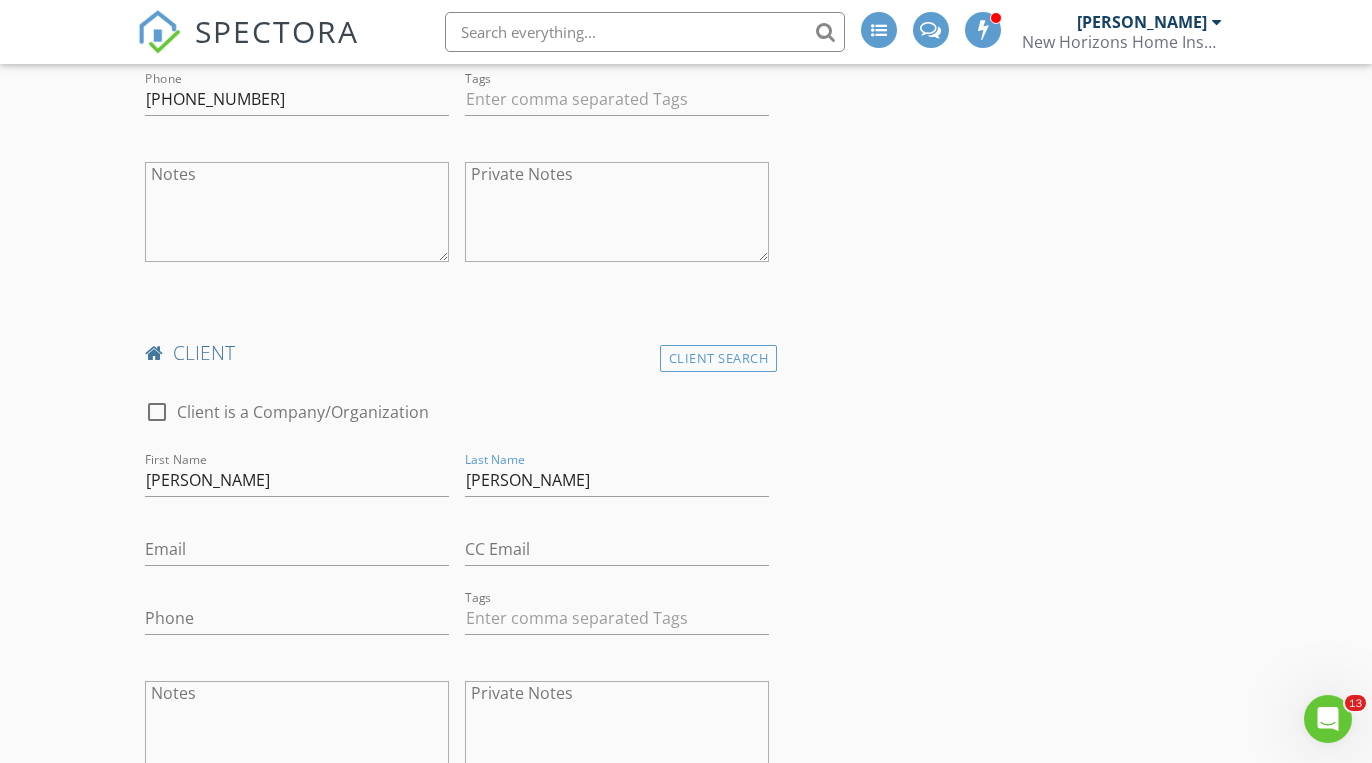 click on "Email" at bounding box center (297, 559) 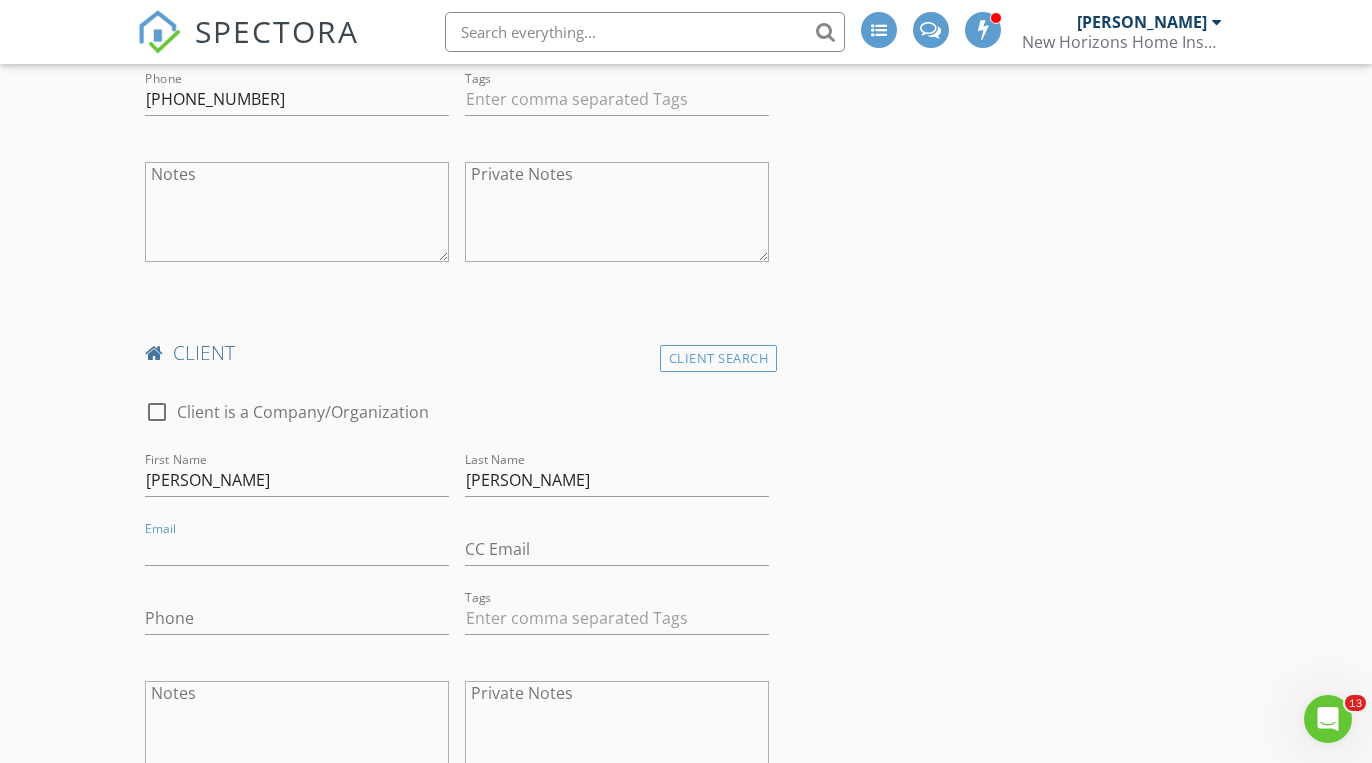click on "INSPECTOR(S)
check_box   Mike Scalzo   PRIMARY   Mike Scalzo arrow_drop_down   check_box_outline_blank Mike Scalzo specifically requested
Date/Time
07/15/2025 8:00 AM
Location
Address Search       Address 330 Alamance St   Unit   City Gibsonville   State NC   Zip 27249   County     Square Feet 1448   Year Built 1925   Foundation Crawlspace arrow_drop_down     Mike Scalzo     25.1 miles     (42 minutes)
client
check_box Enable Client CC email for this inspection   Client Search     check_box_outline_blank Client is a Company/Organization     First Name Mark   Last Name Williams   Email msw0956@gmail.com   CC Email   Phone 336-209-2319         Tags         Notes   Private Notes
client
Client Search     check_box_outline_blank Client is a Company/Organization     First Name Beverly   Last Name Williams   Email   CC Email" at bounding box center (686, 1643) 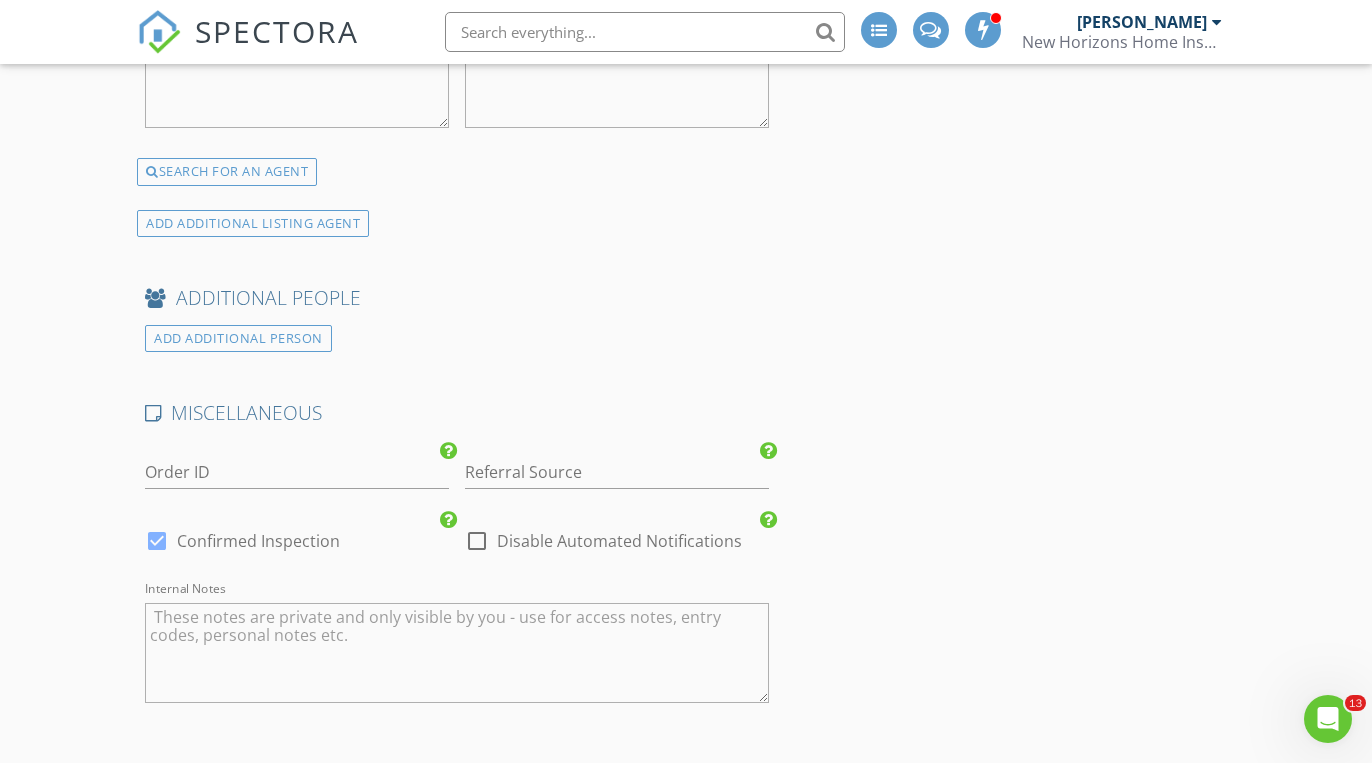 scroll, scrollTop: 4322, scrollLeft: 0, axis: vertical 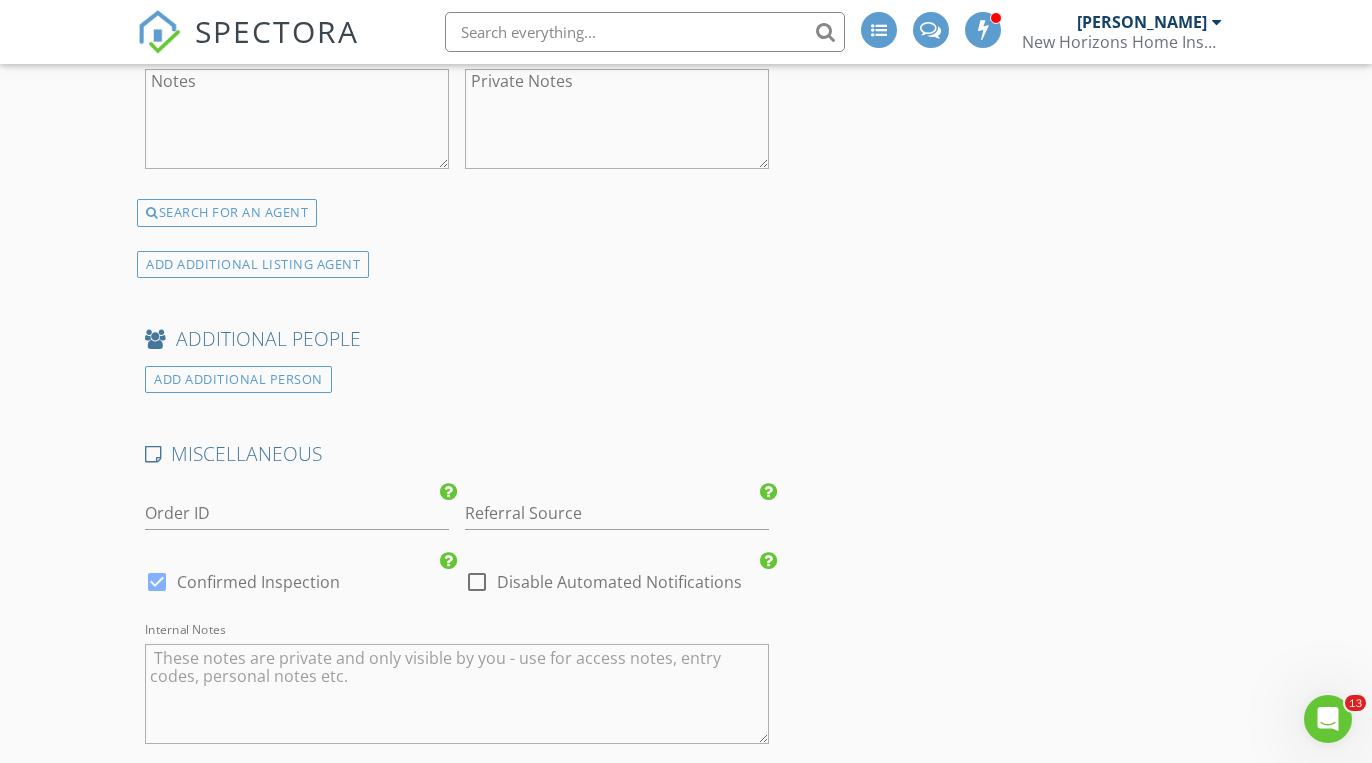 type on "336-213-3855" 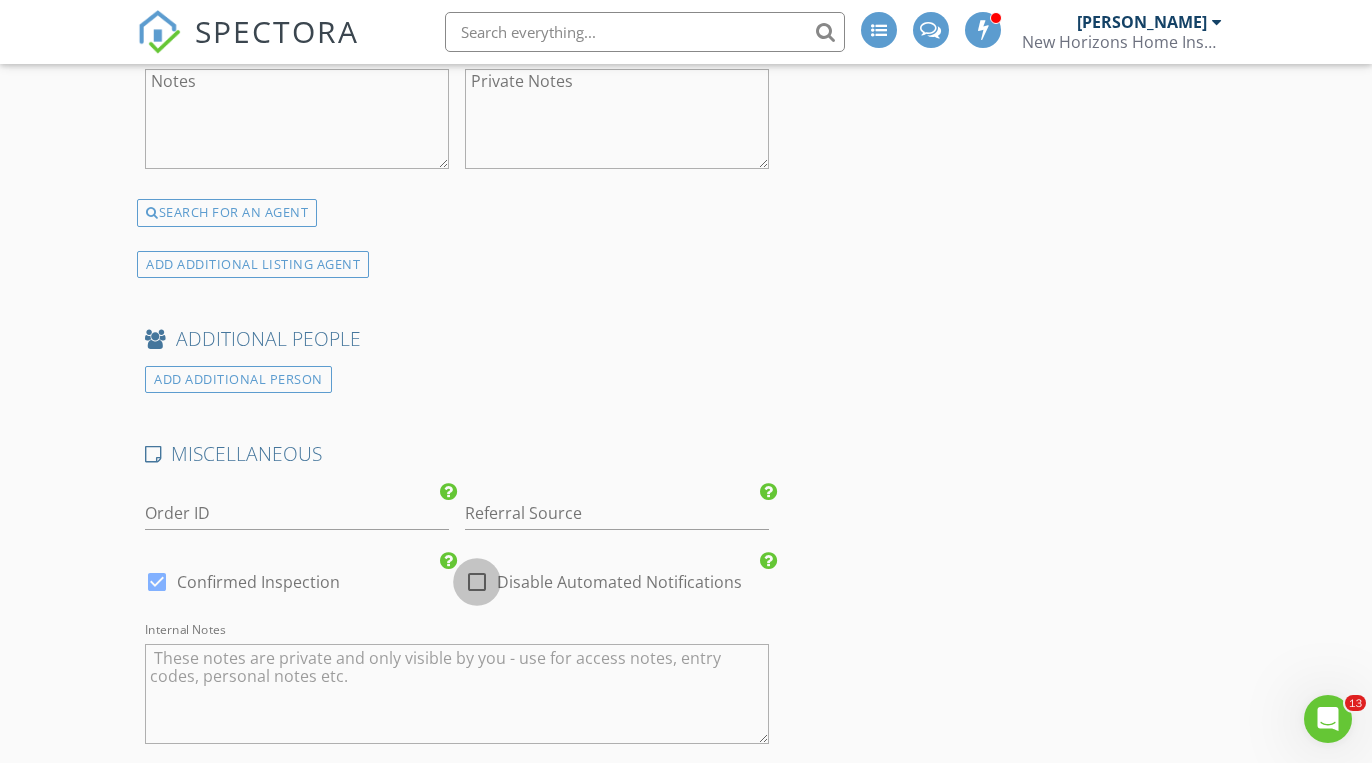 click at bounding box center (477, 582) 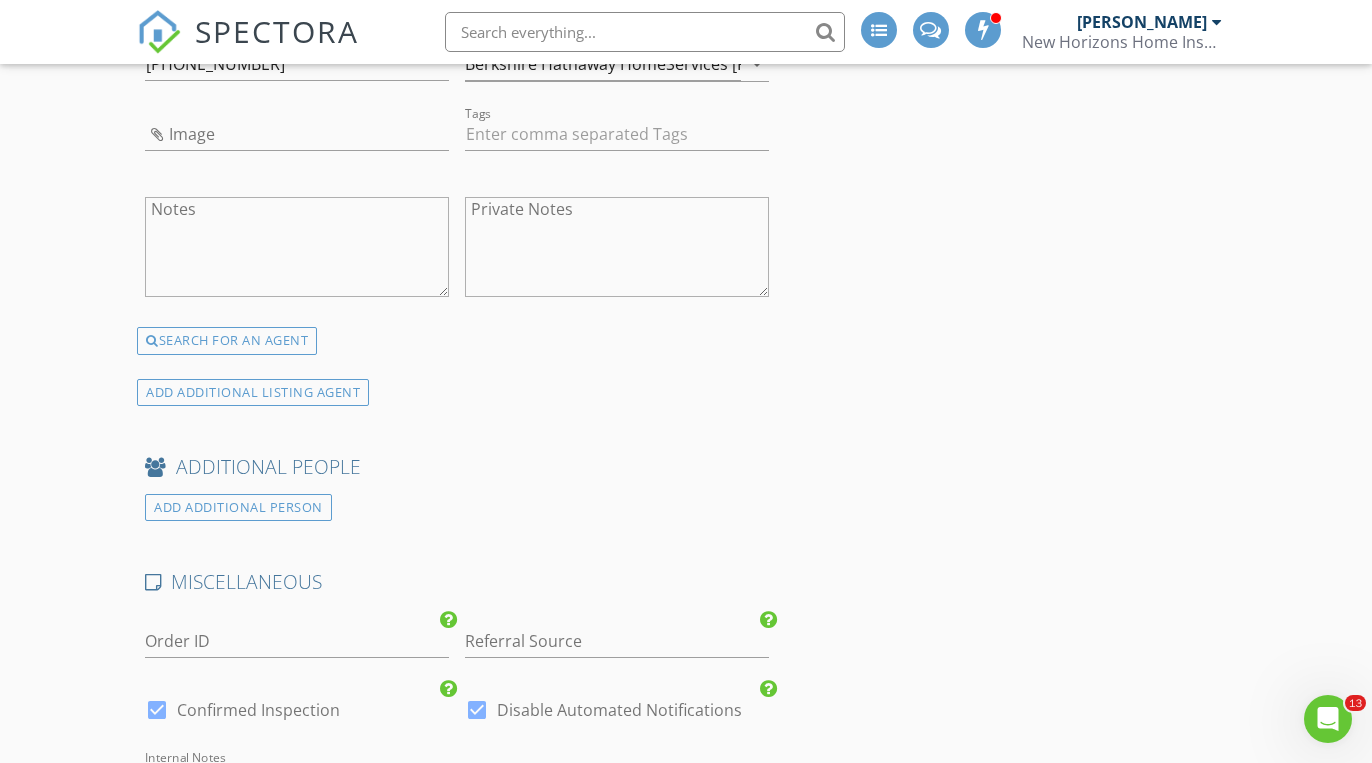 scroll, scrollTop: 4256, scrollLeft: 0, axis: vertical 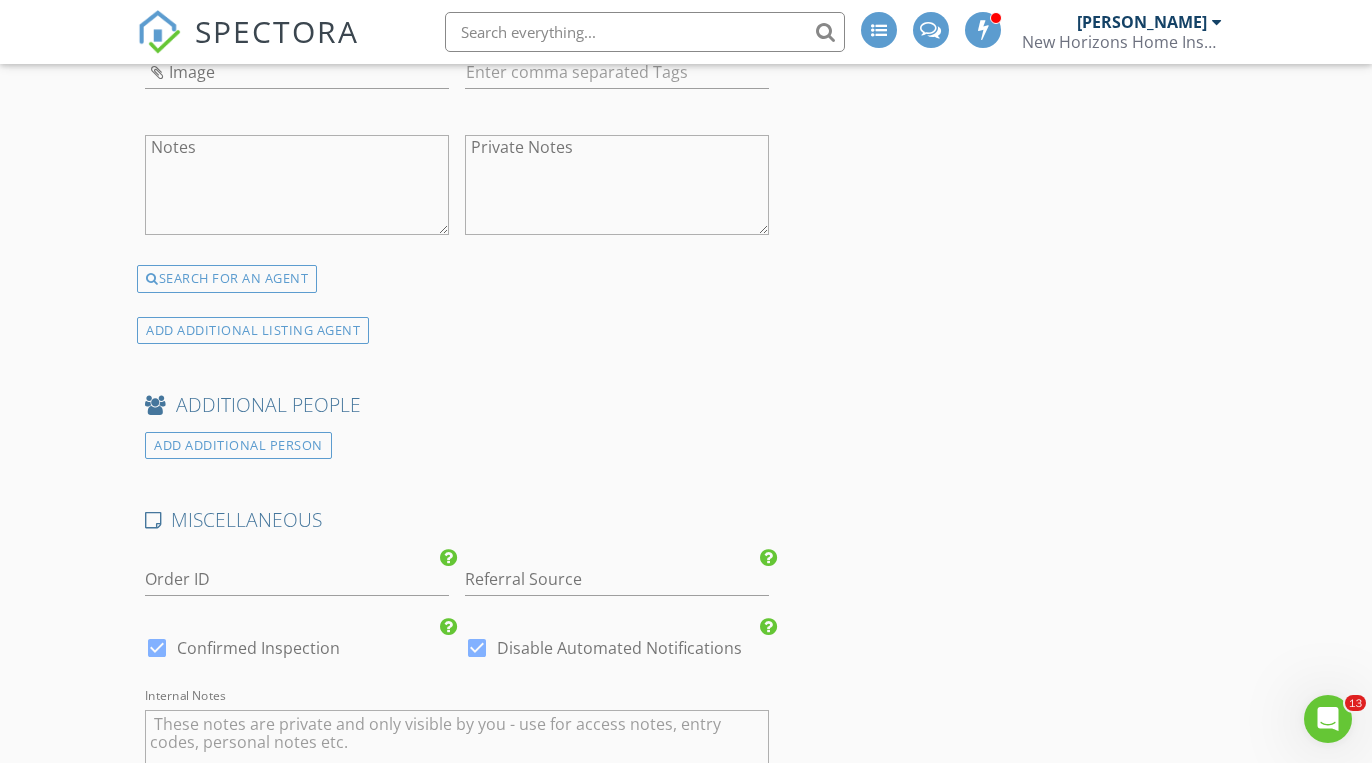 click at bounding box center [477, 648] 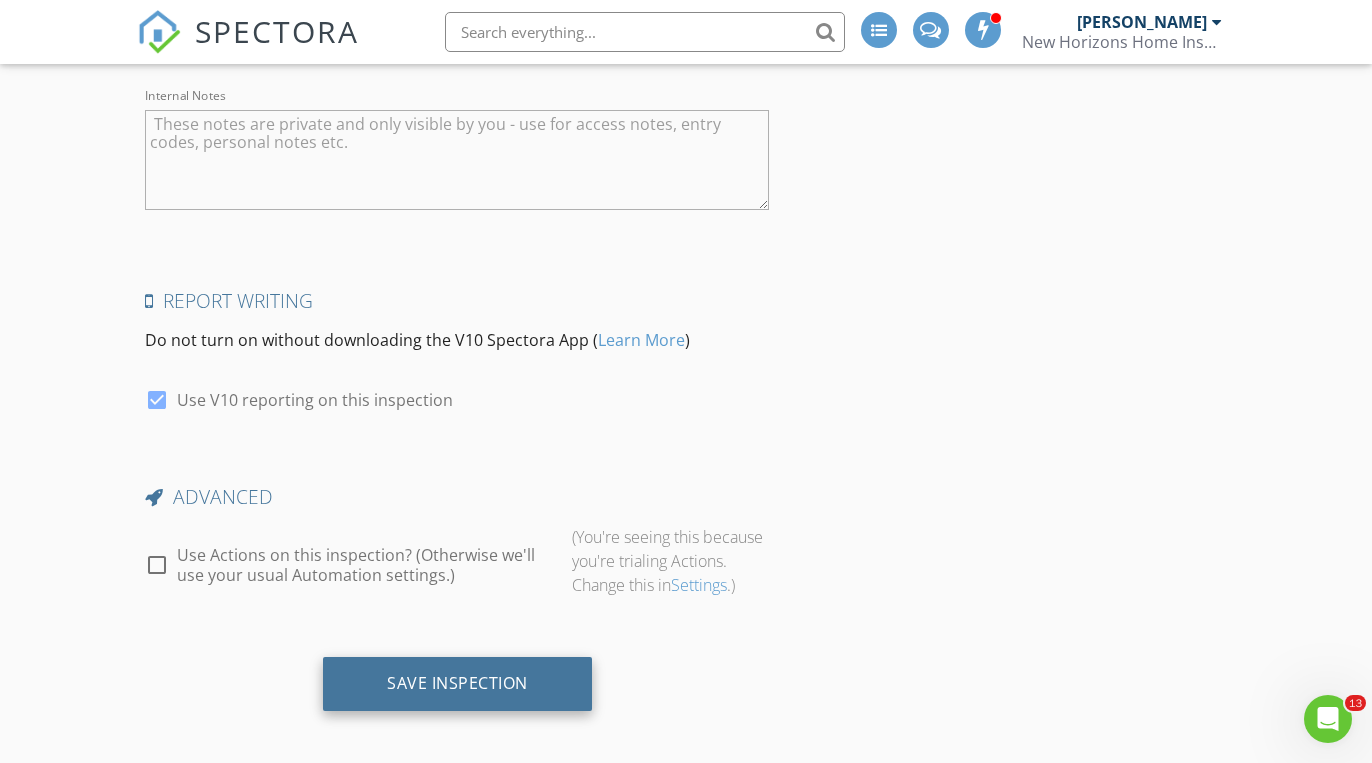 scroll, scrollTop: 4854, scrollLeft: 0, axis: vertical 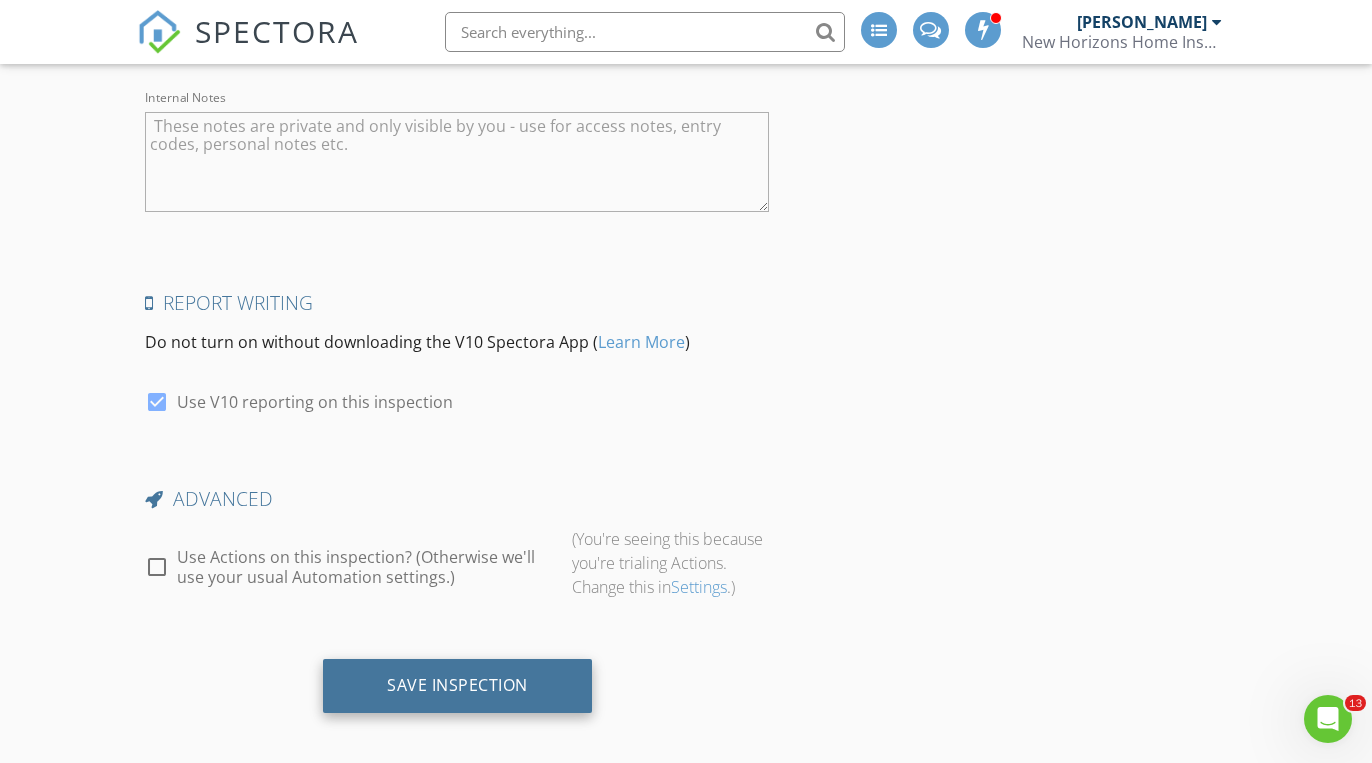 click on "Save Inspection" at bounding box center (457, 685) 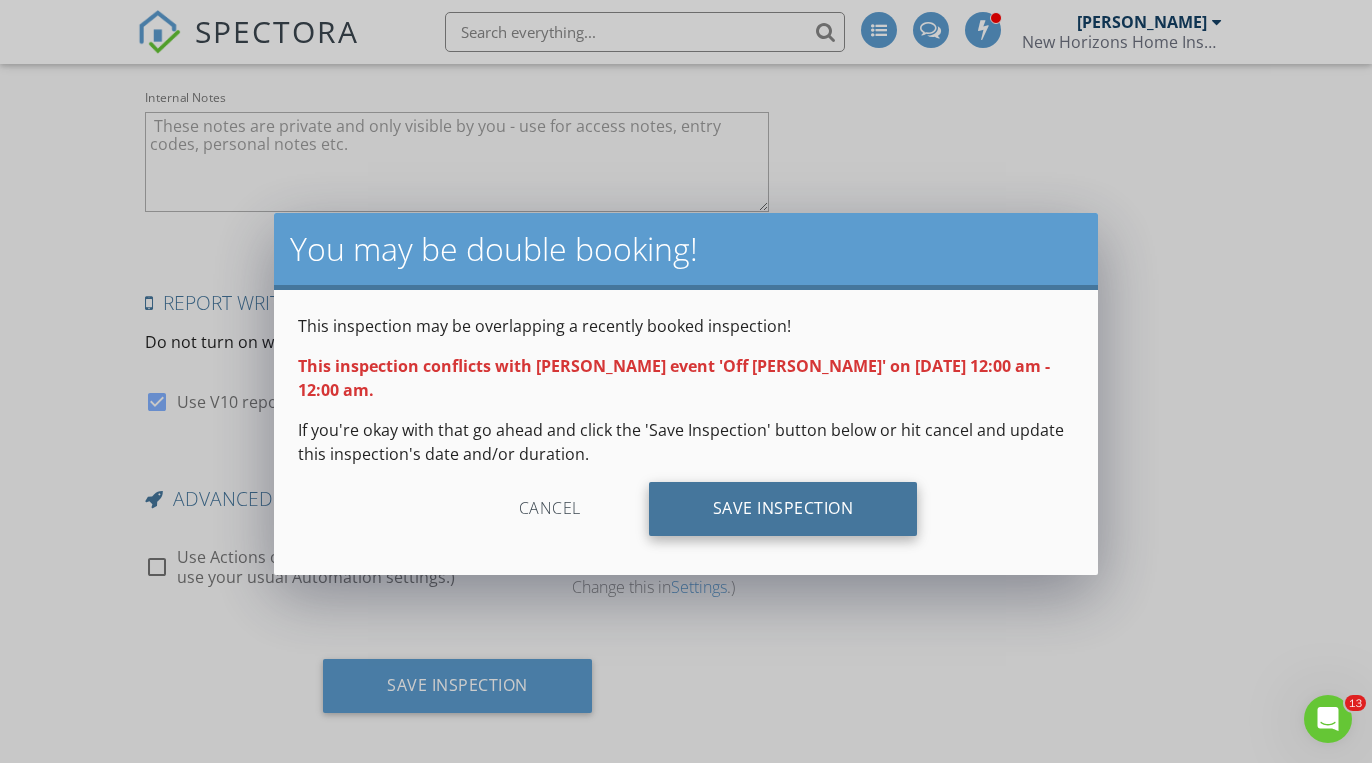 click on "Save Inspection" at bounding box center (783, 509) 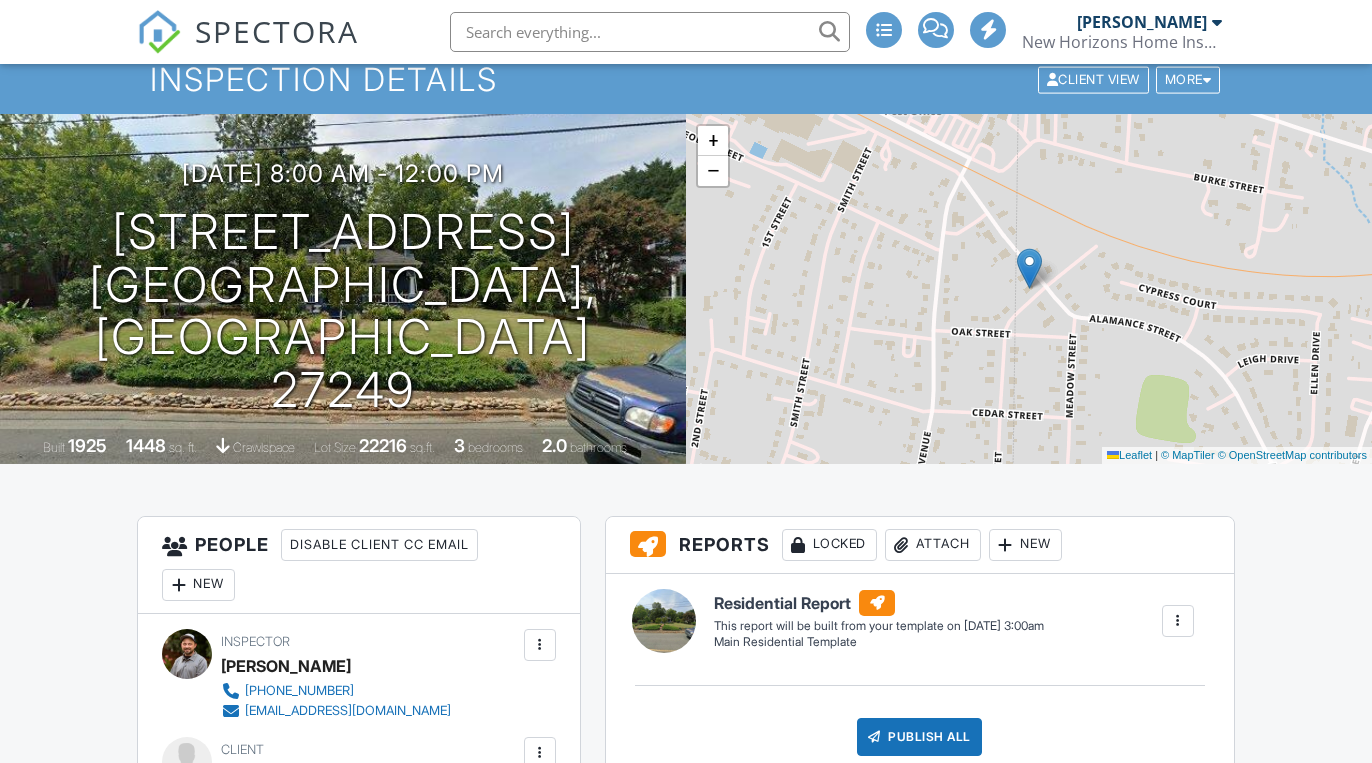 scroll, scrollTop: 288, scrollLeft: 0, axis: vertical 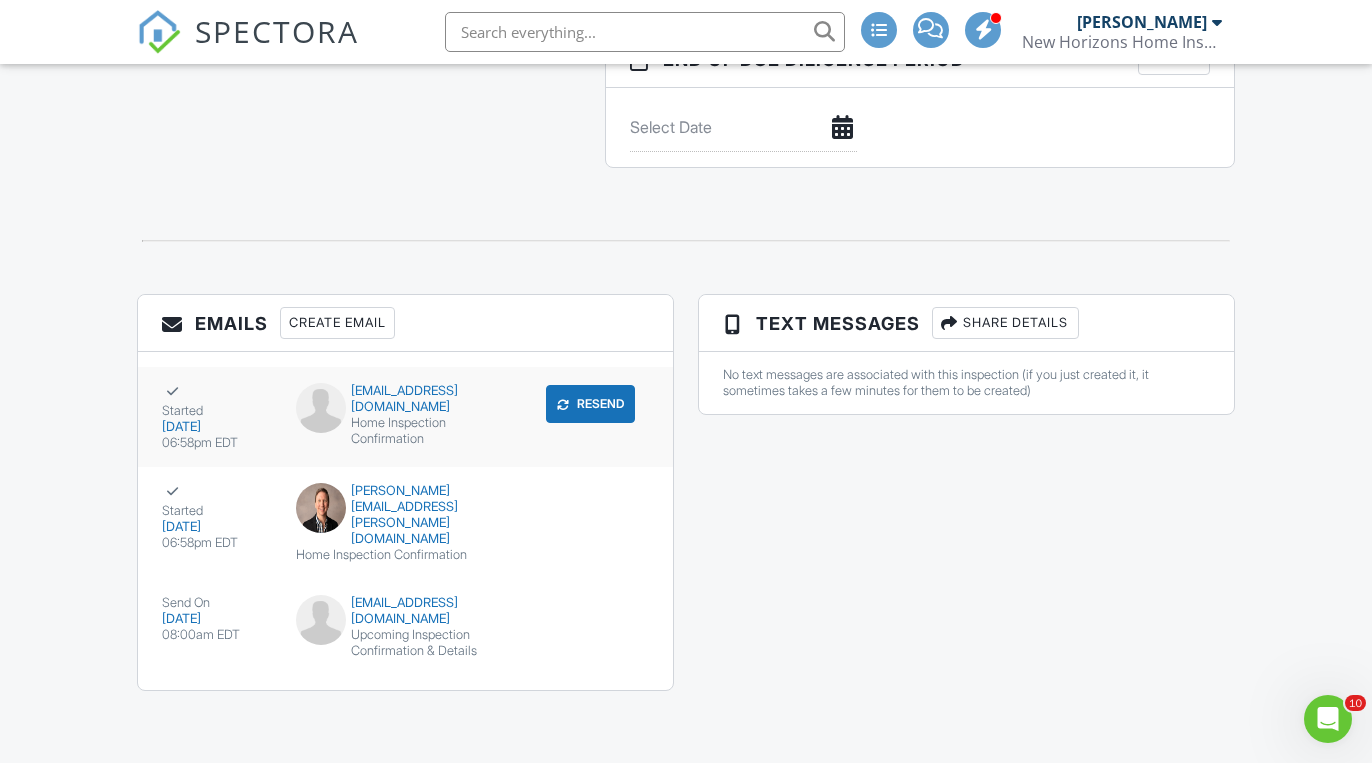 click on "Home Inspection Confirmation" at bounding box center (405, 431) 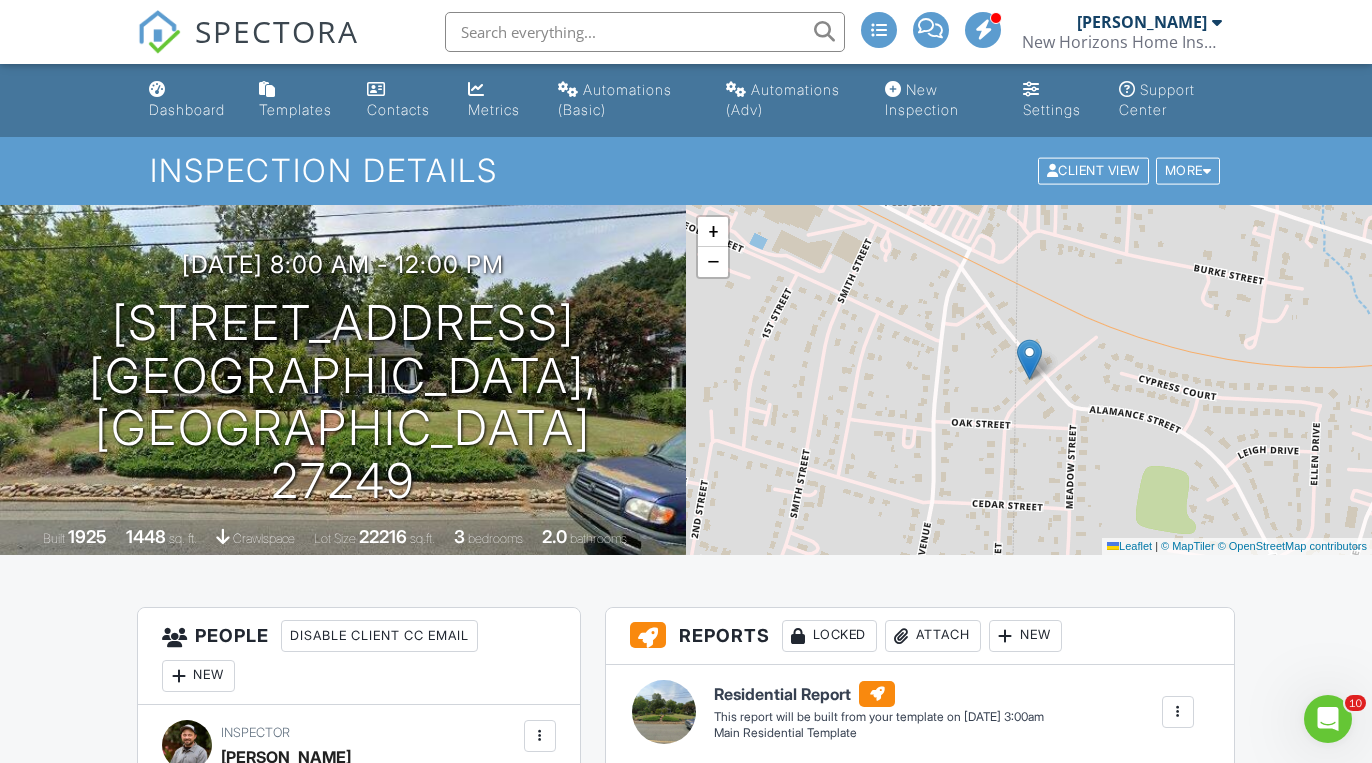 scroll, scrollTop: 0, scrollLeft: 0, axis: both 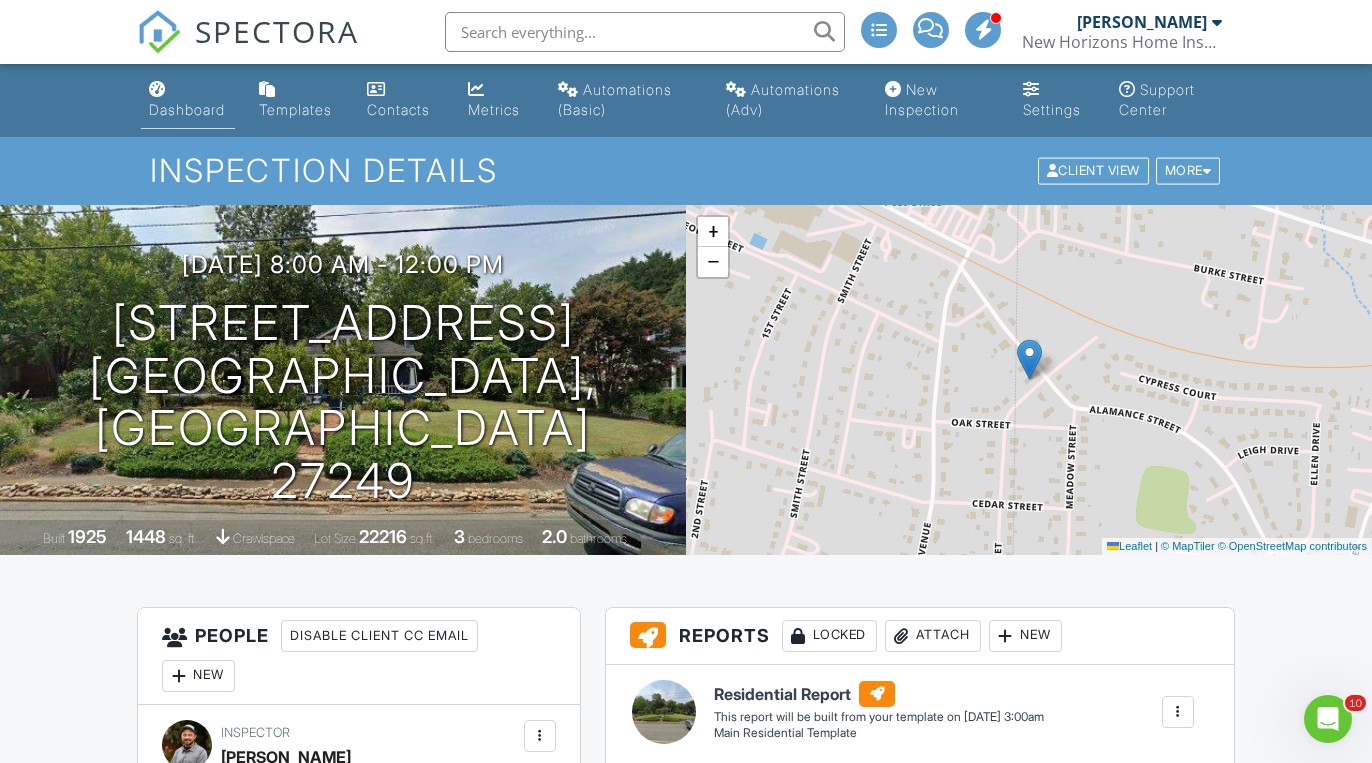 click on "Dashboard" at bounding box center [187, 109] 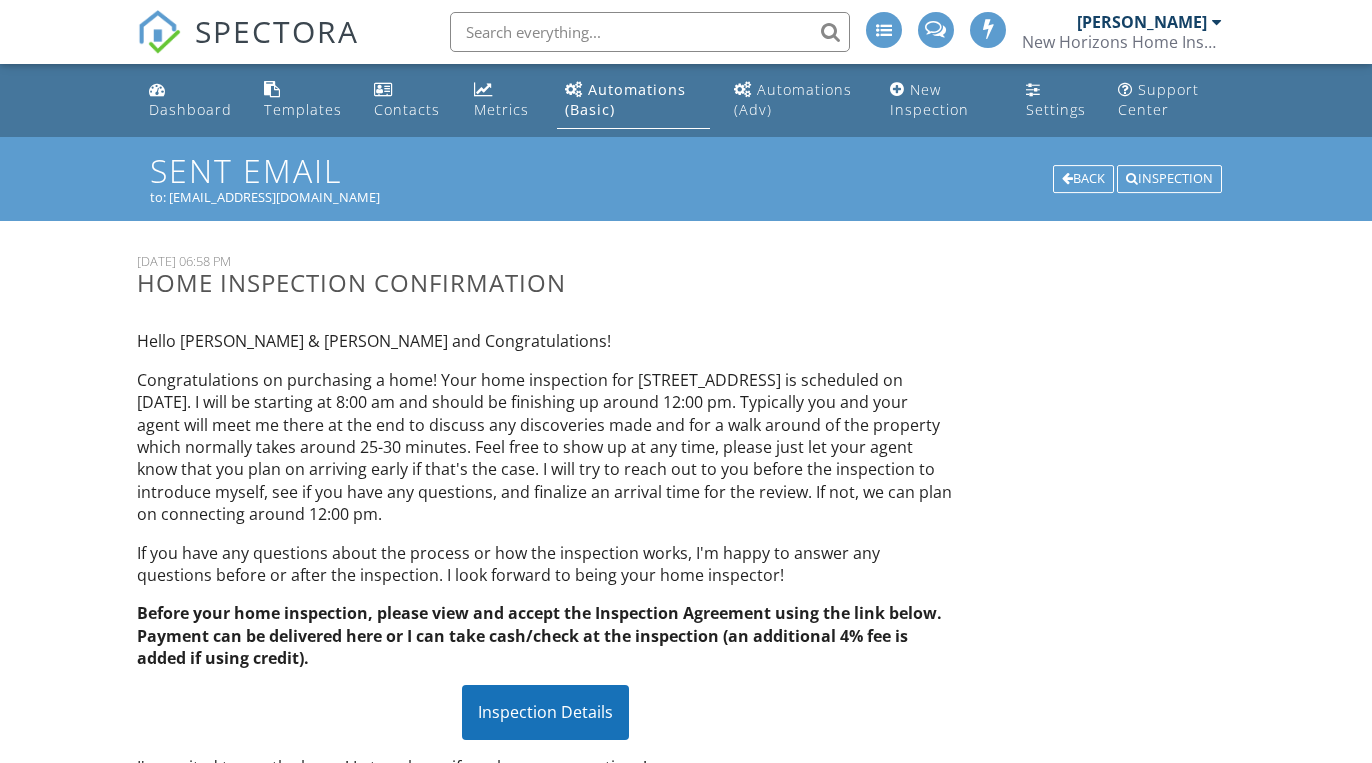 scroll, scrollTop: 0, scrollLeft: 0, axis: both 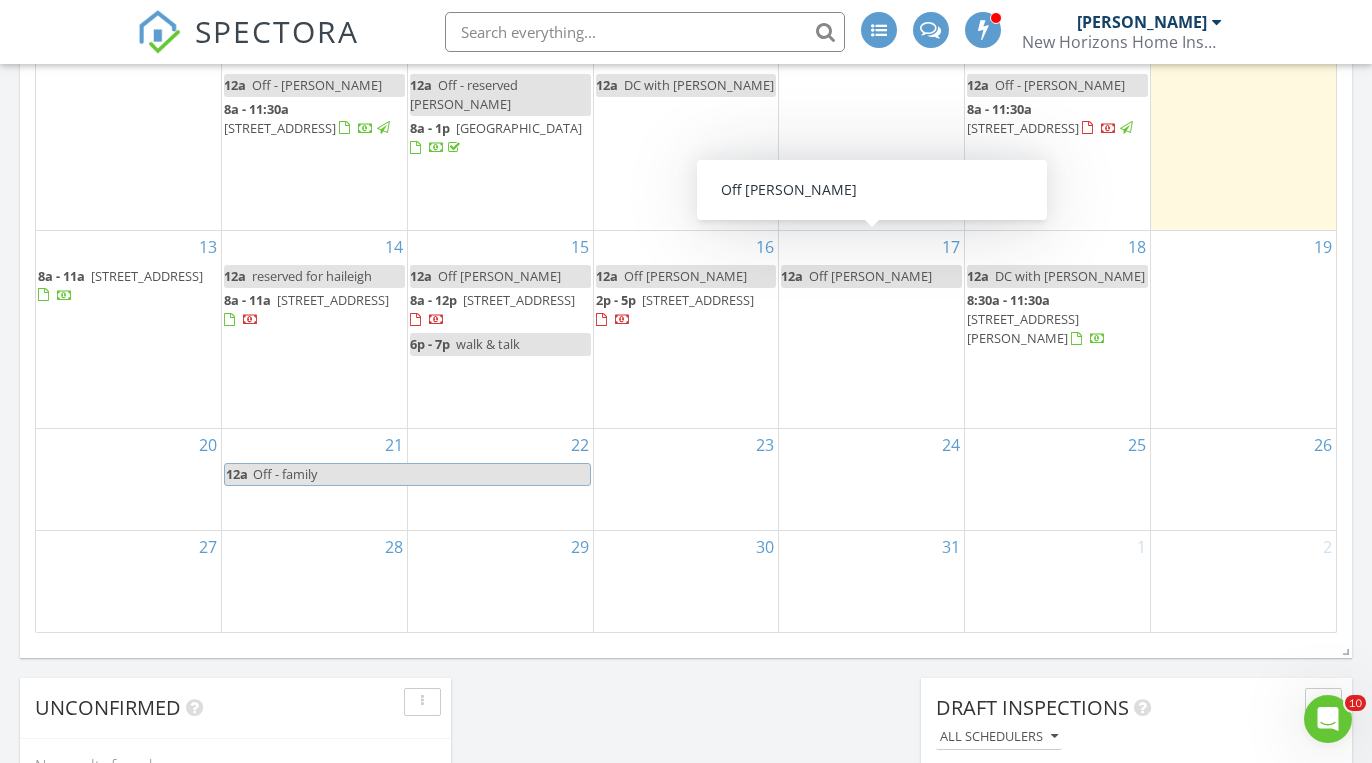 click on "1" at bounding box center (1057, 581) 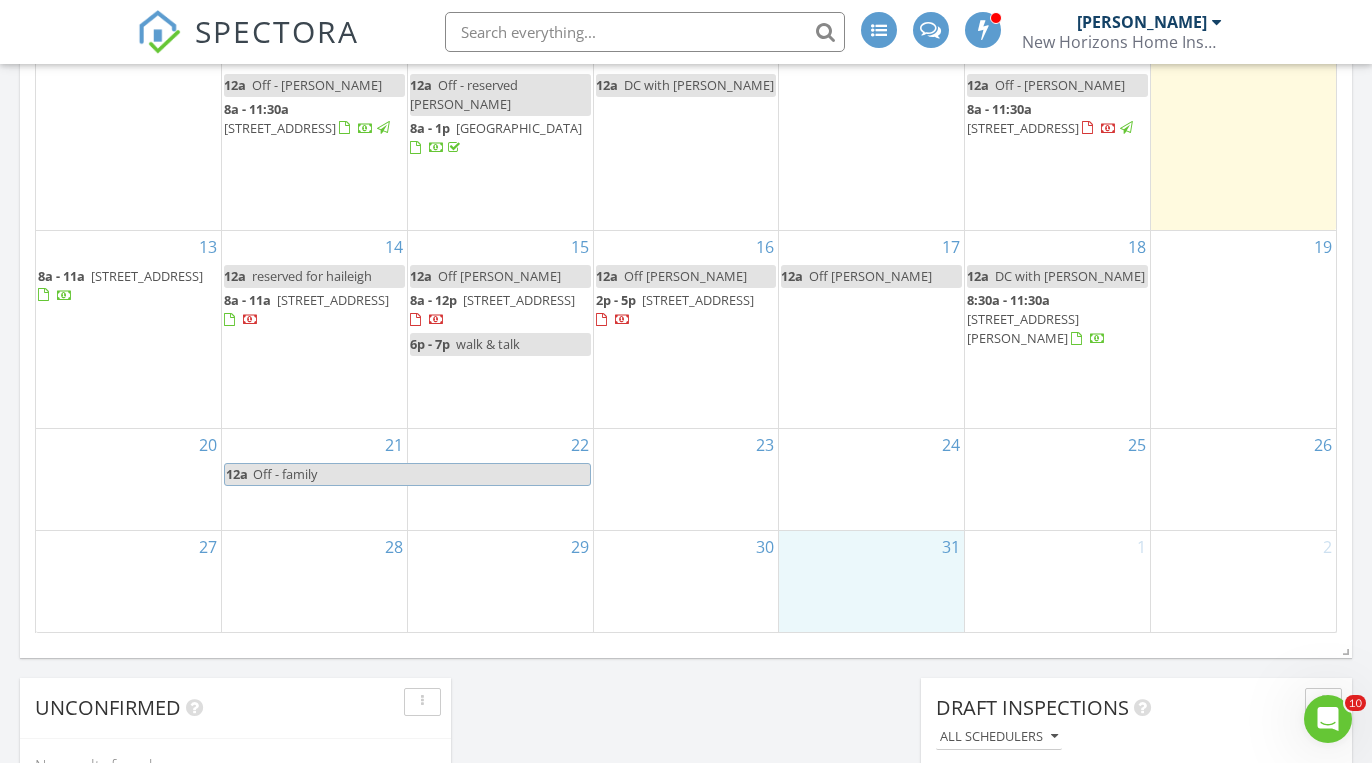 click on "31" at bounding box center (871, 581) 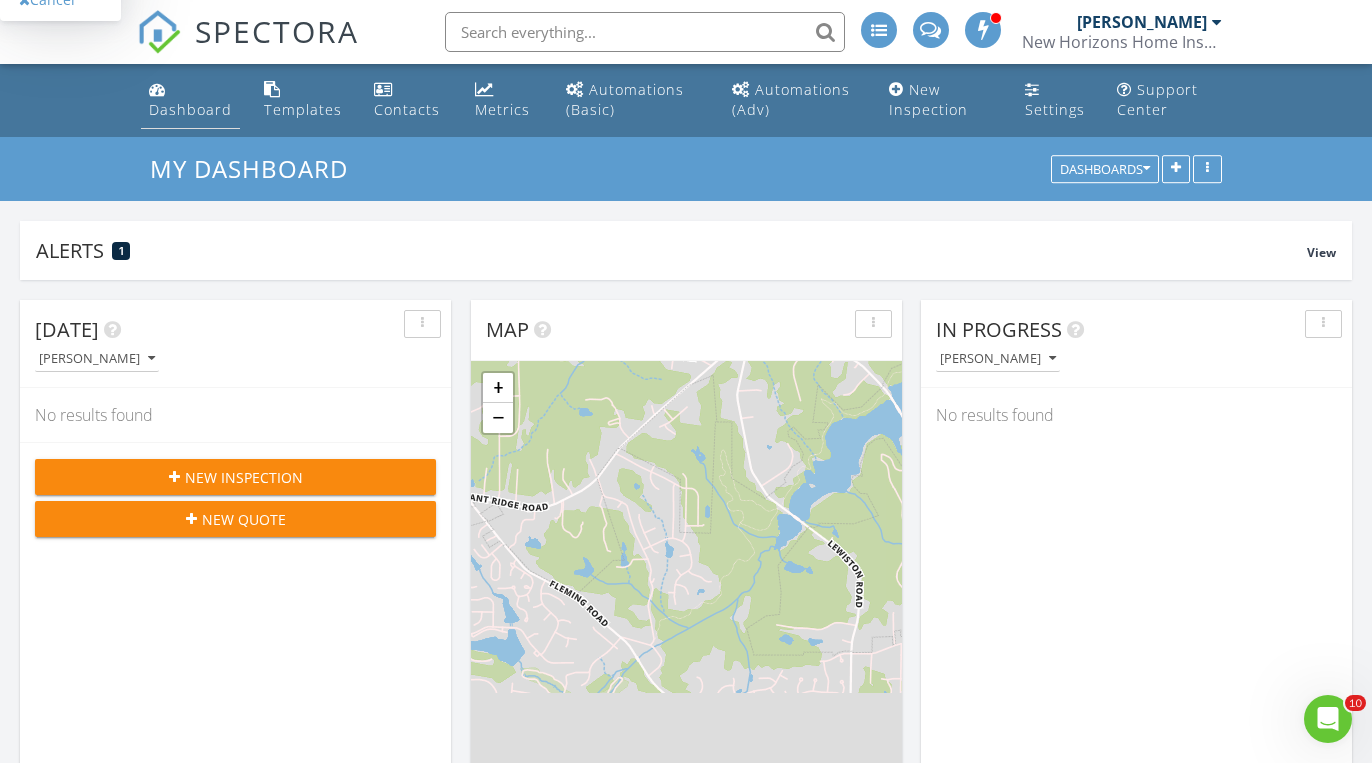 scroll, scrollTop: 0, scrollLeft: 0, axis: both 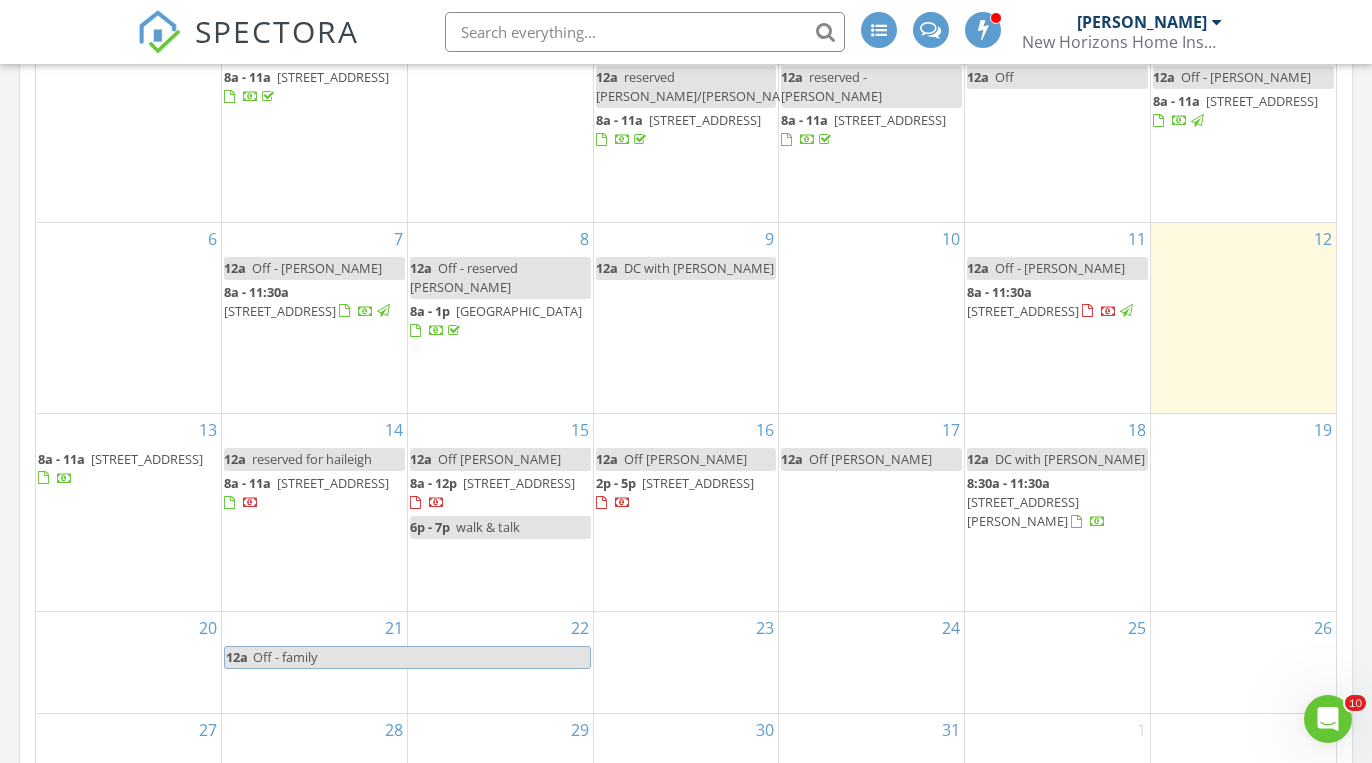 click on "[STREET_ADDRESS]" at bounding box center (1023, 311) 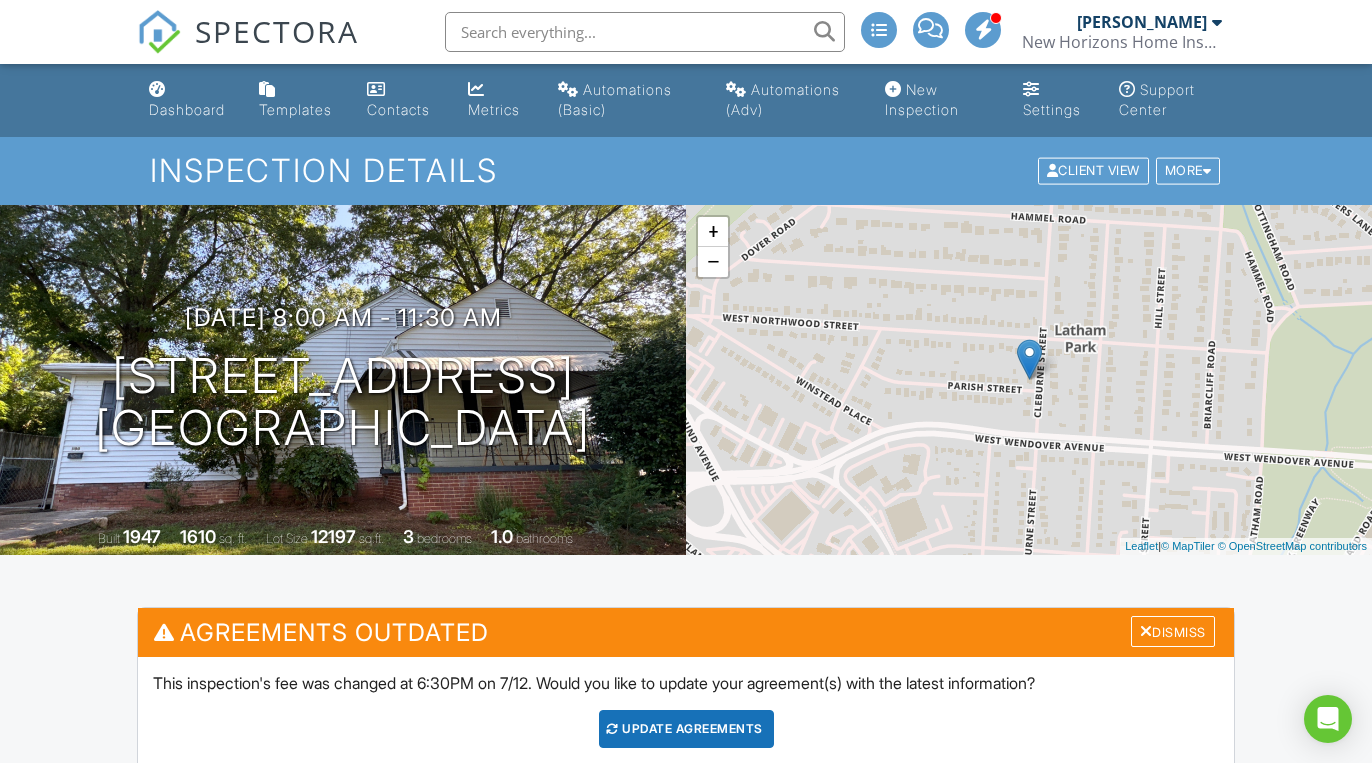 scroll, scrollTop: 0, scrollLeft: 0, axis: both 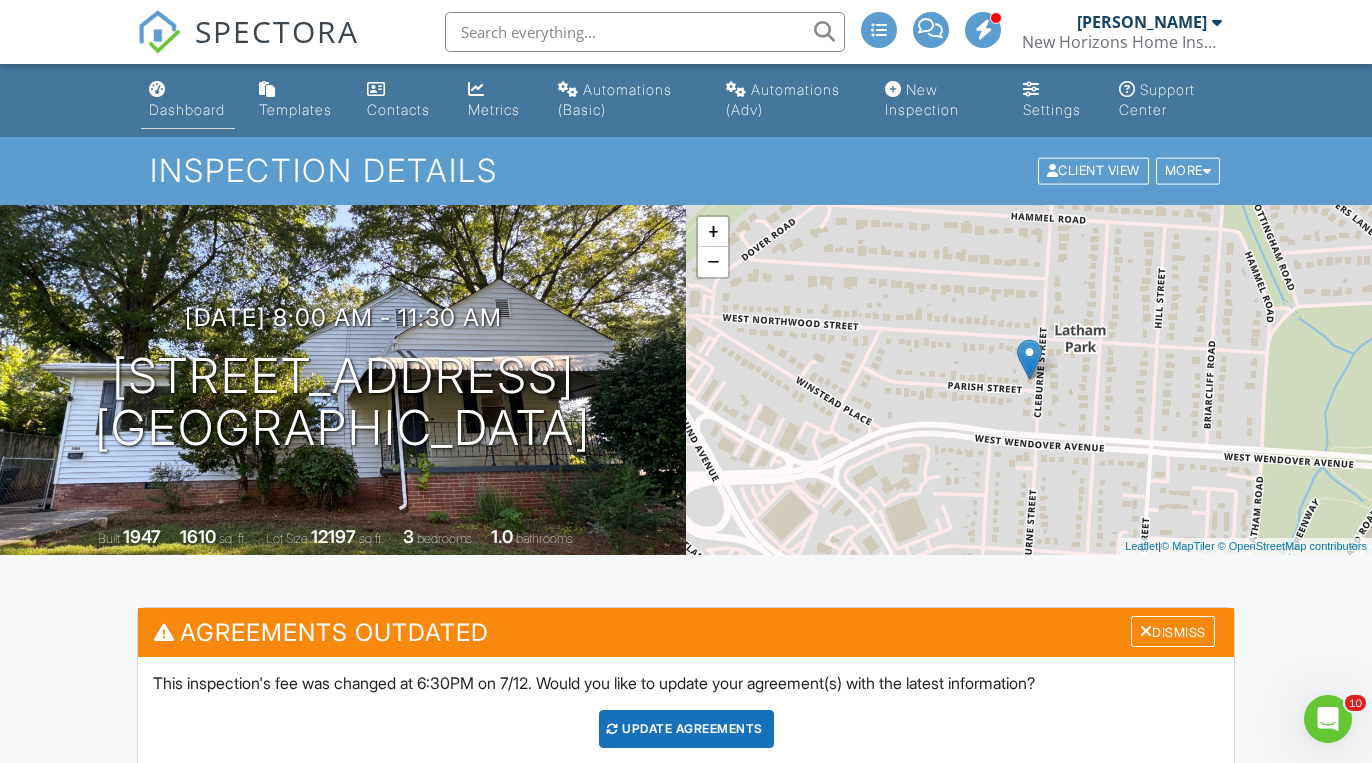 click on "Dashboard" at bounding box center [187, 109] 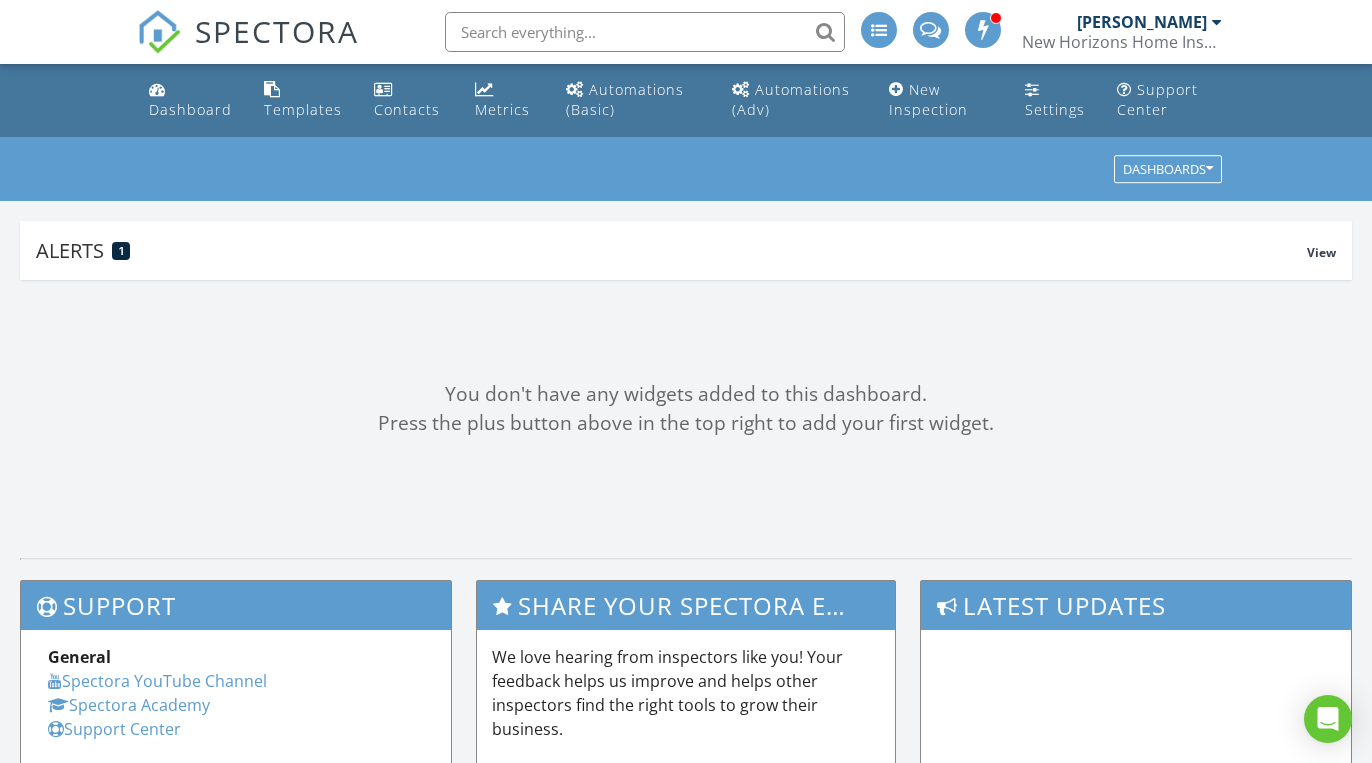 scroll, scrollTop: 0, scrollLeft: 0, axis: both 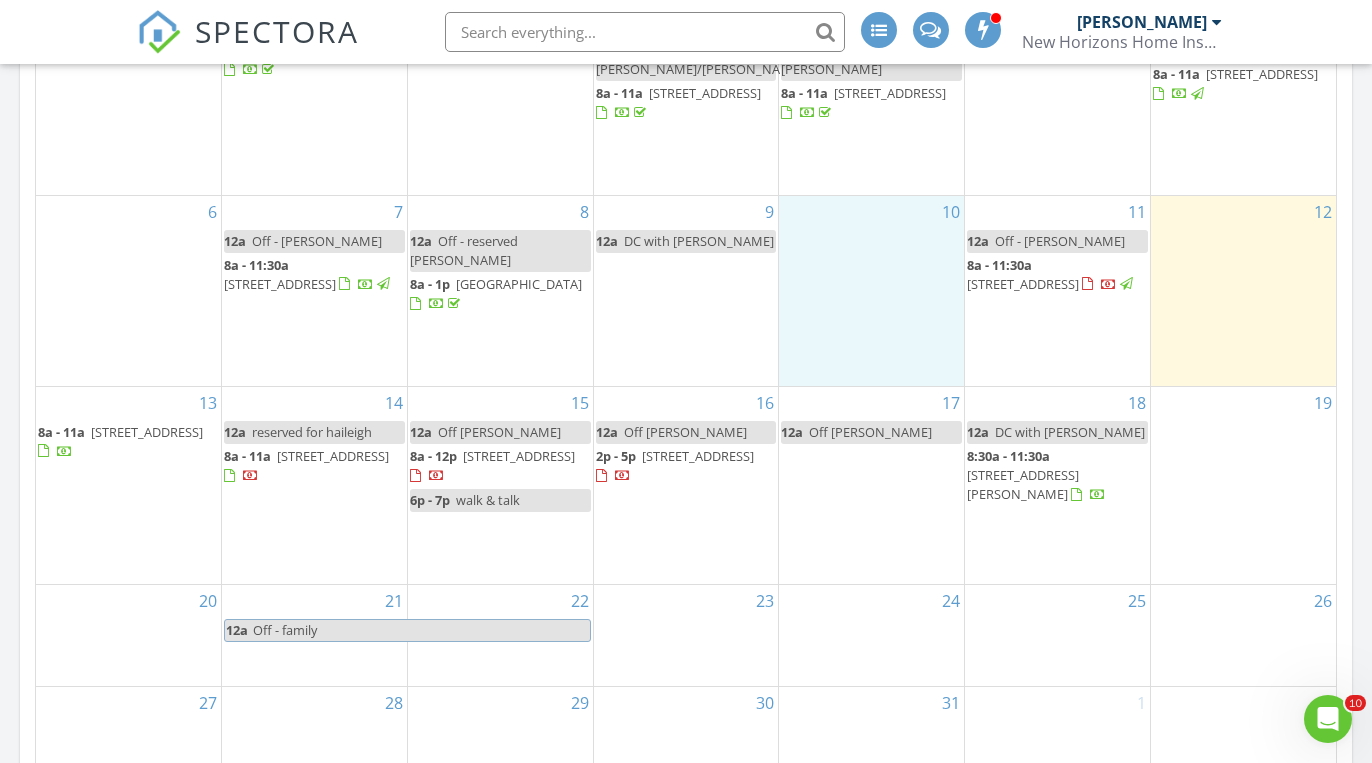 click on "10" at bounding box center (871, 291) 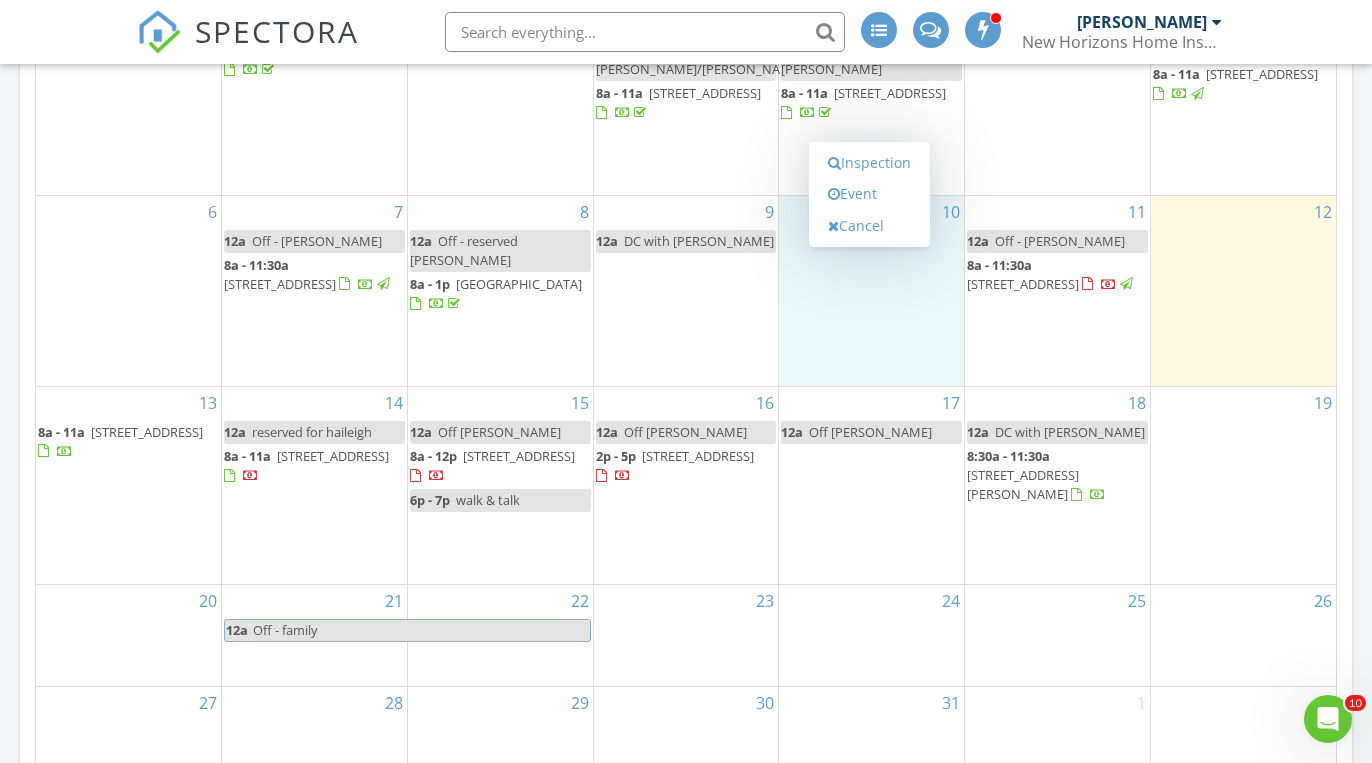 click on "9
12a
DC with [PERSON_NAME]" at bounding box center (686, 291) 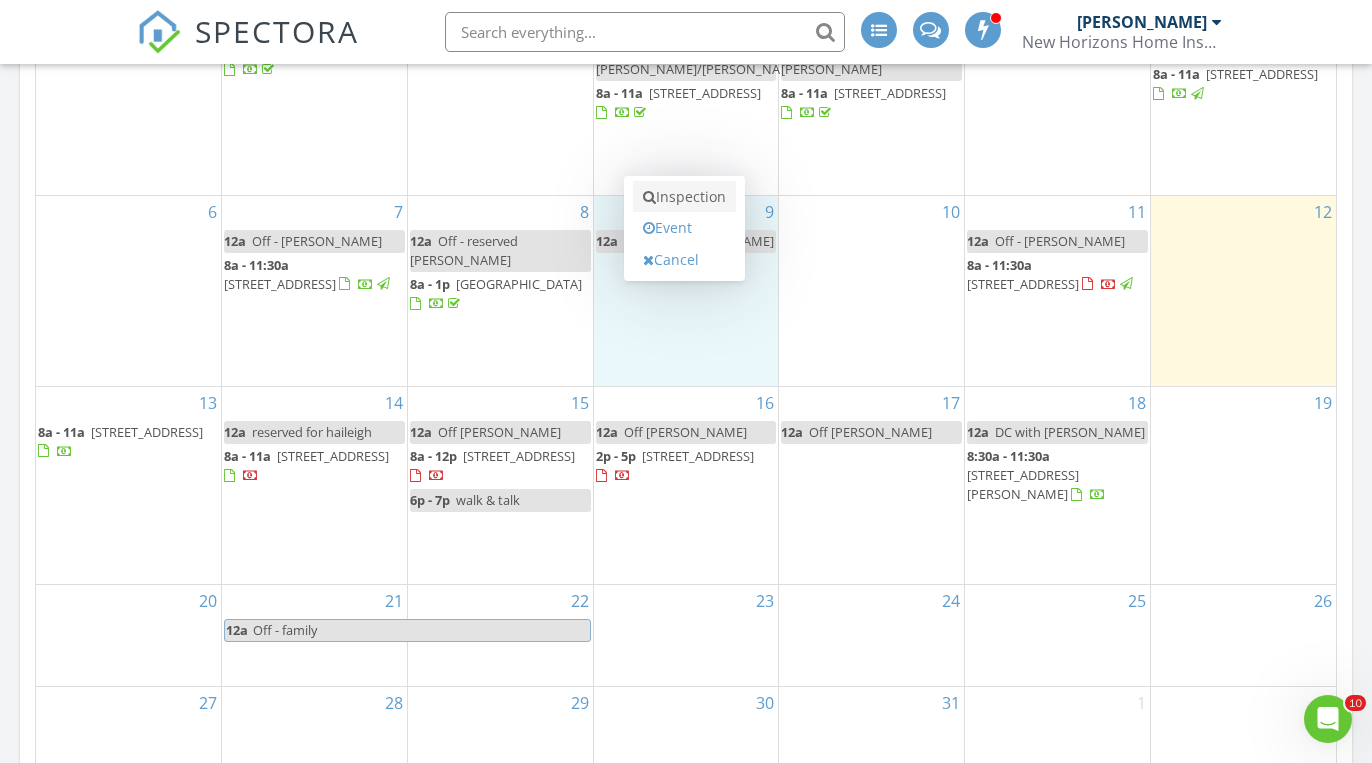 click on "Inspection" at bounding box center (684, 197) 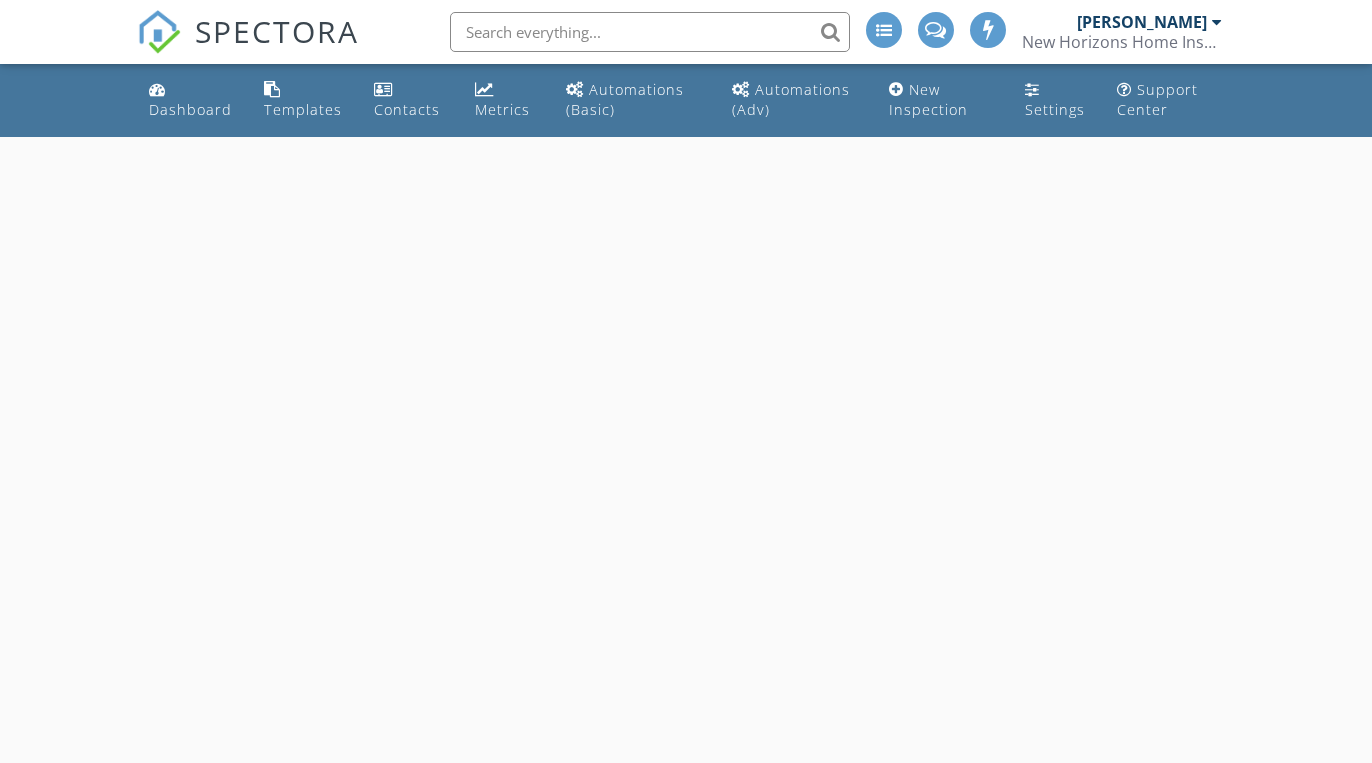 scroll, scrollTop: 0, scrollLeft: 0, axis: both 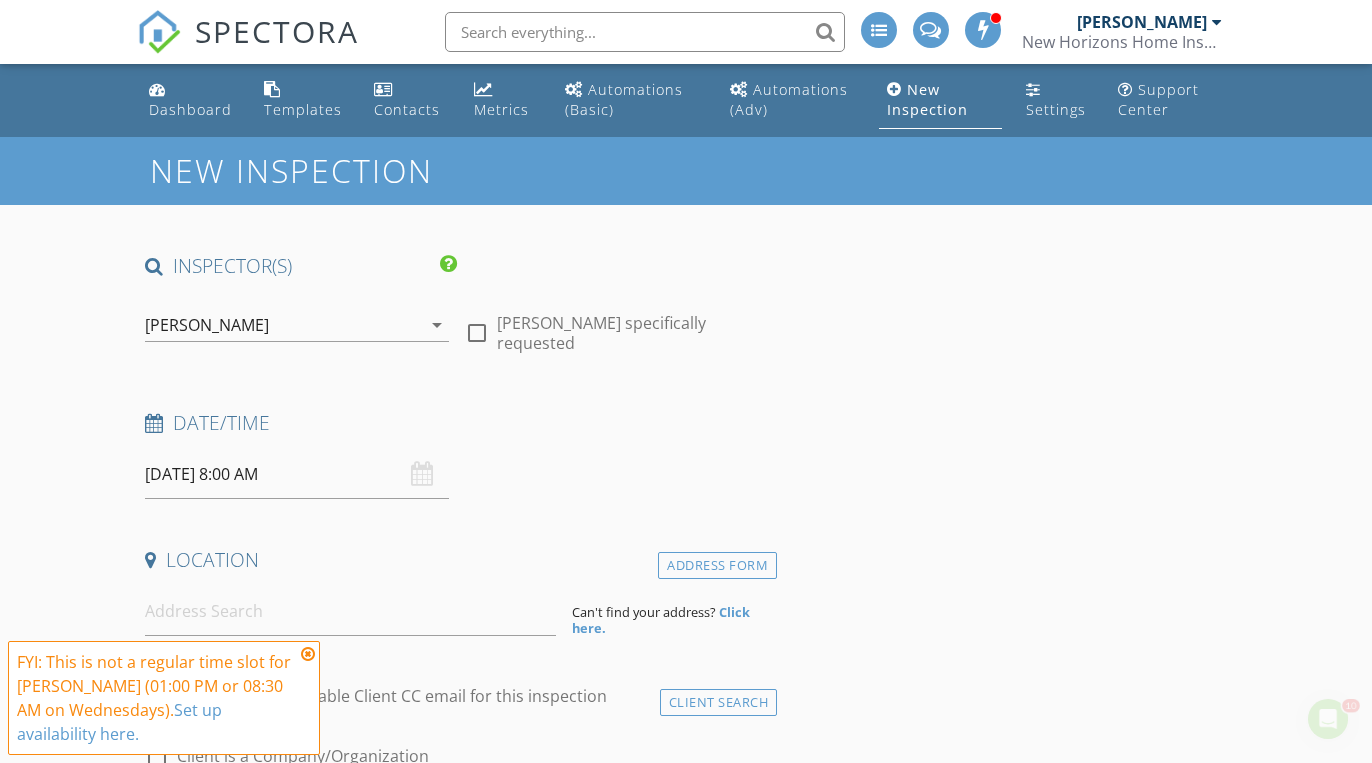 click at bounding box center [308, 654] 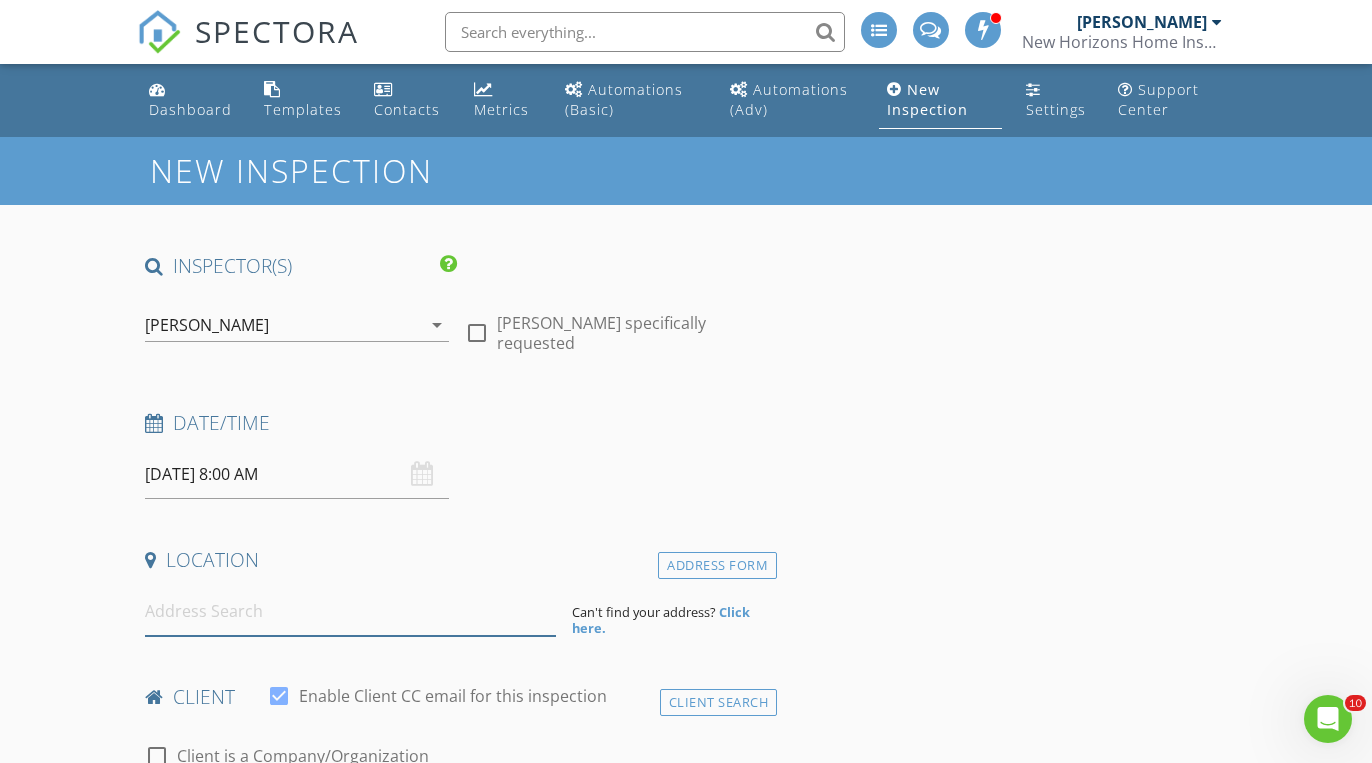 click at bounding box center [350, 611] 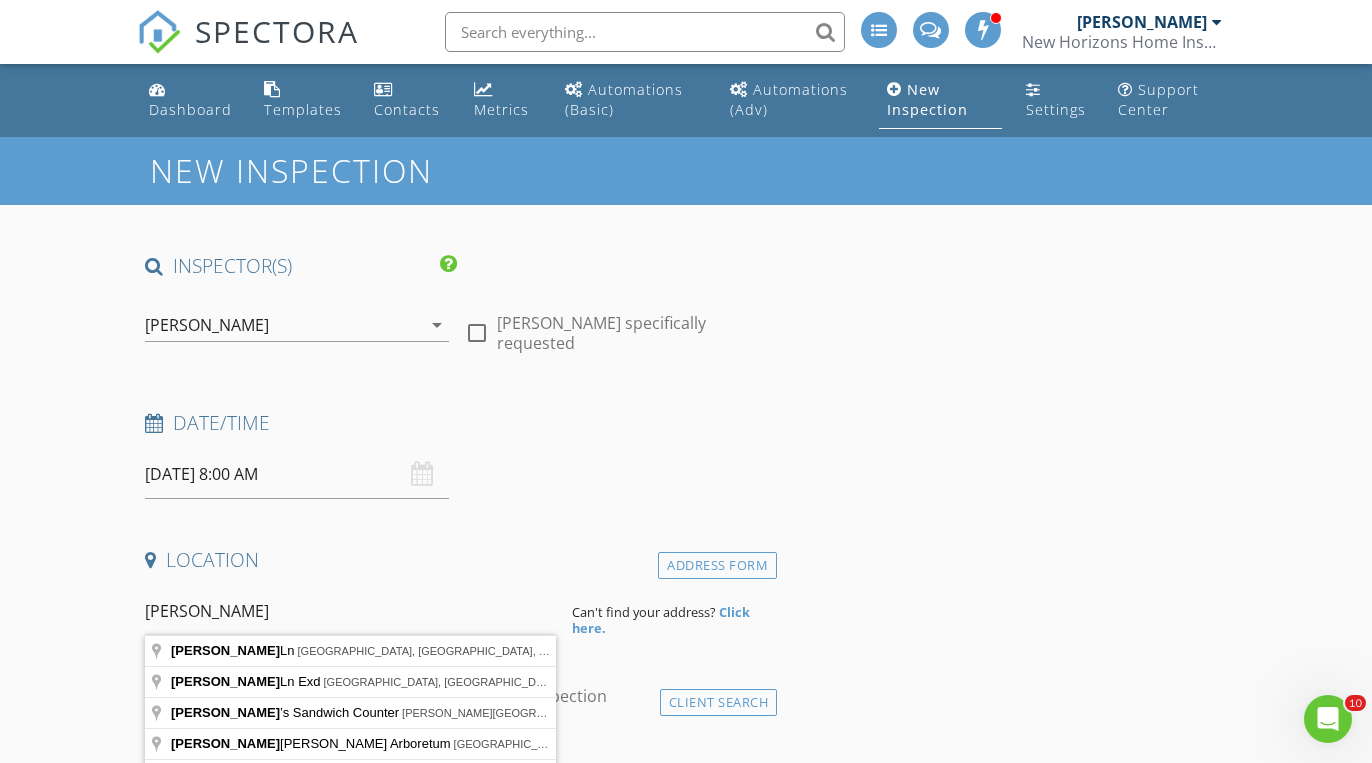 type on "Edith Ln, Greensboro, NC, USA" 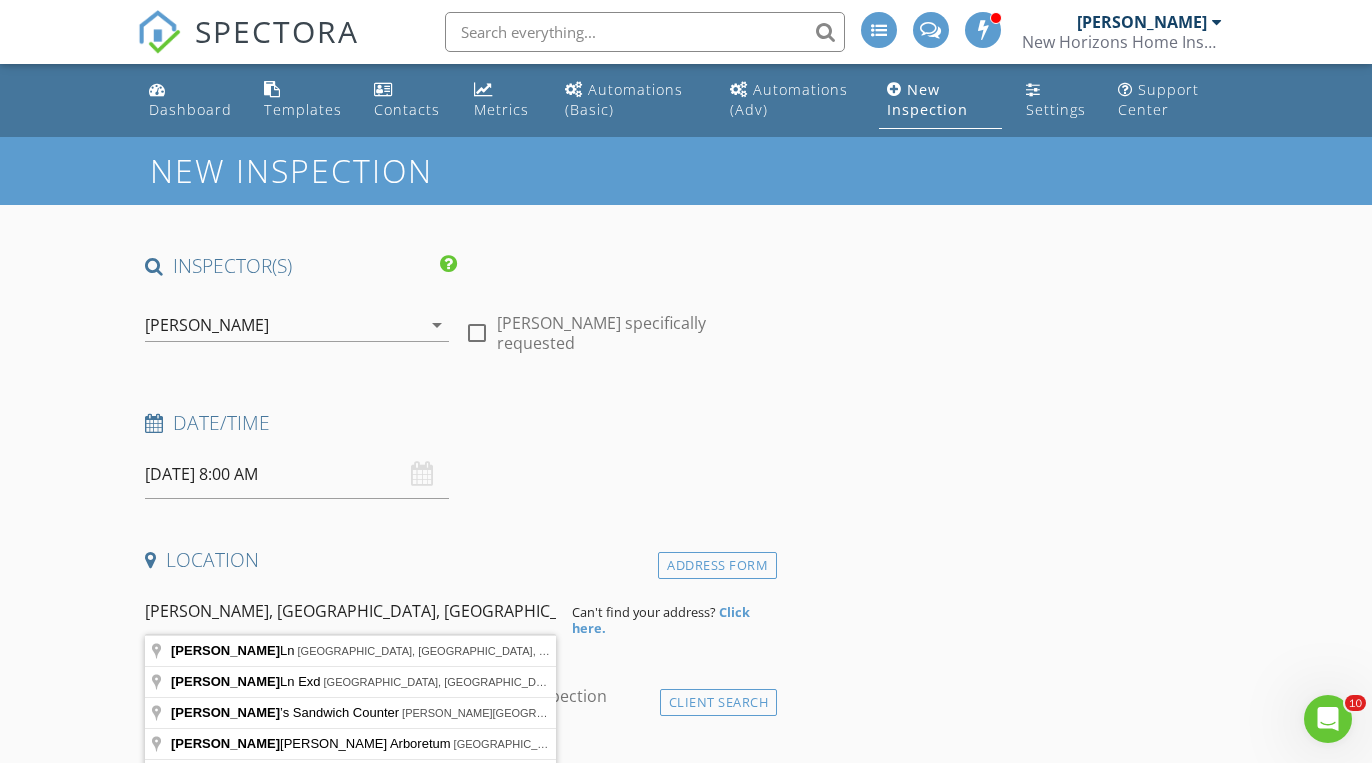 drag, startPoint x: 325, startPoint y: 617, endPoint x: 338, endPoint y: 651, distance: 36.40055 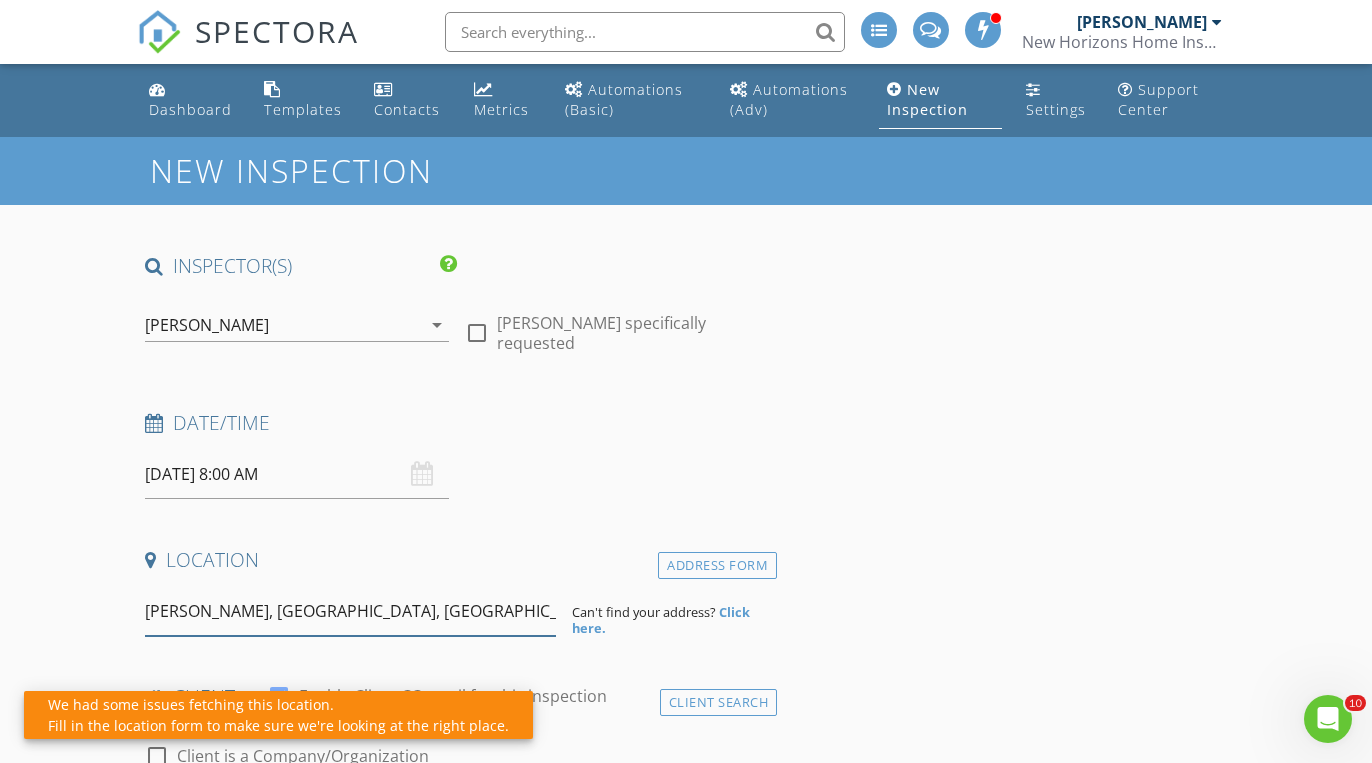 drag, startPoint x: 405, startPoint y: 608, endPoint x: 127, endPoint y: 599, distance: 278.14566 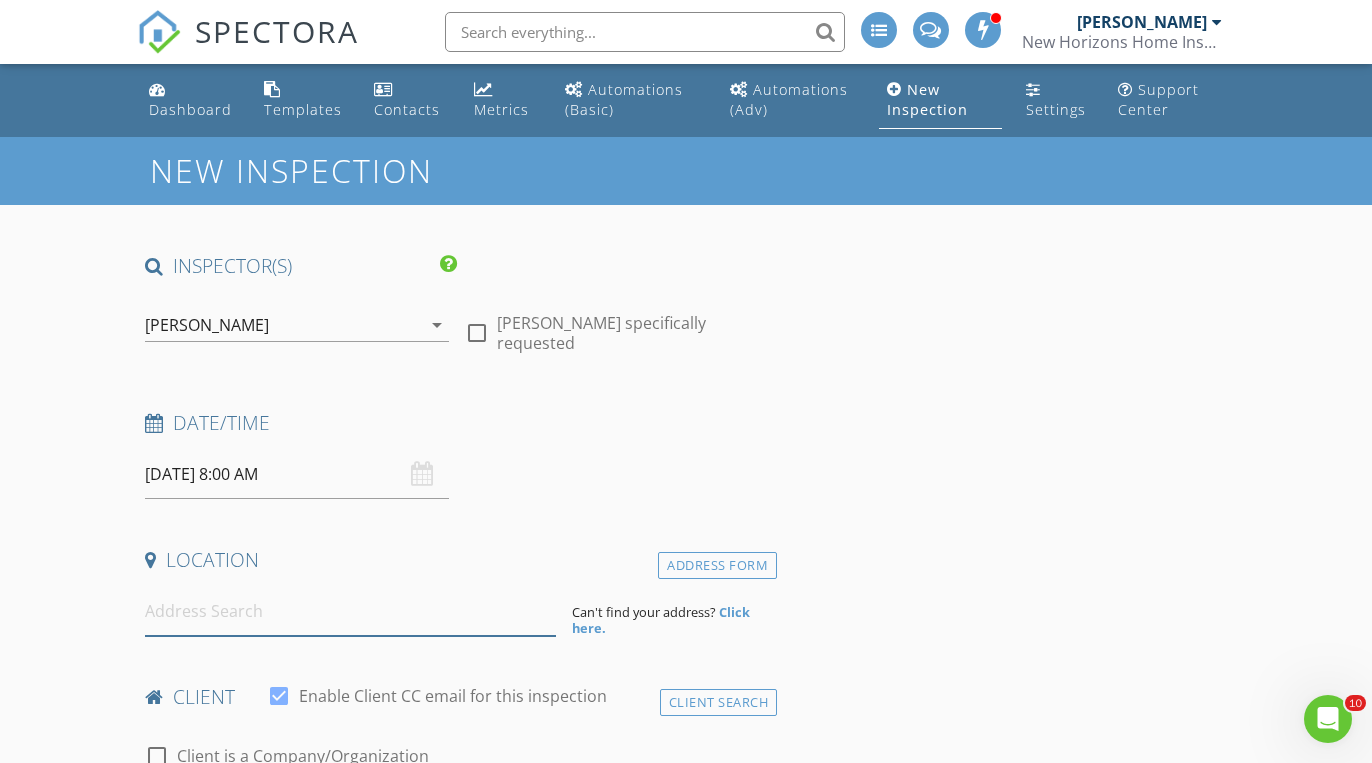 type on "2" 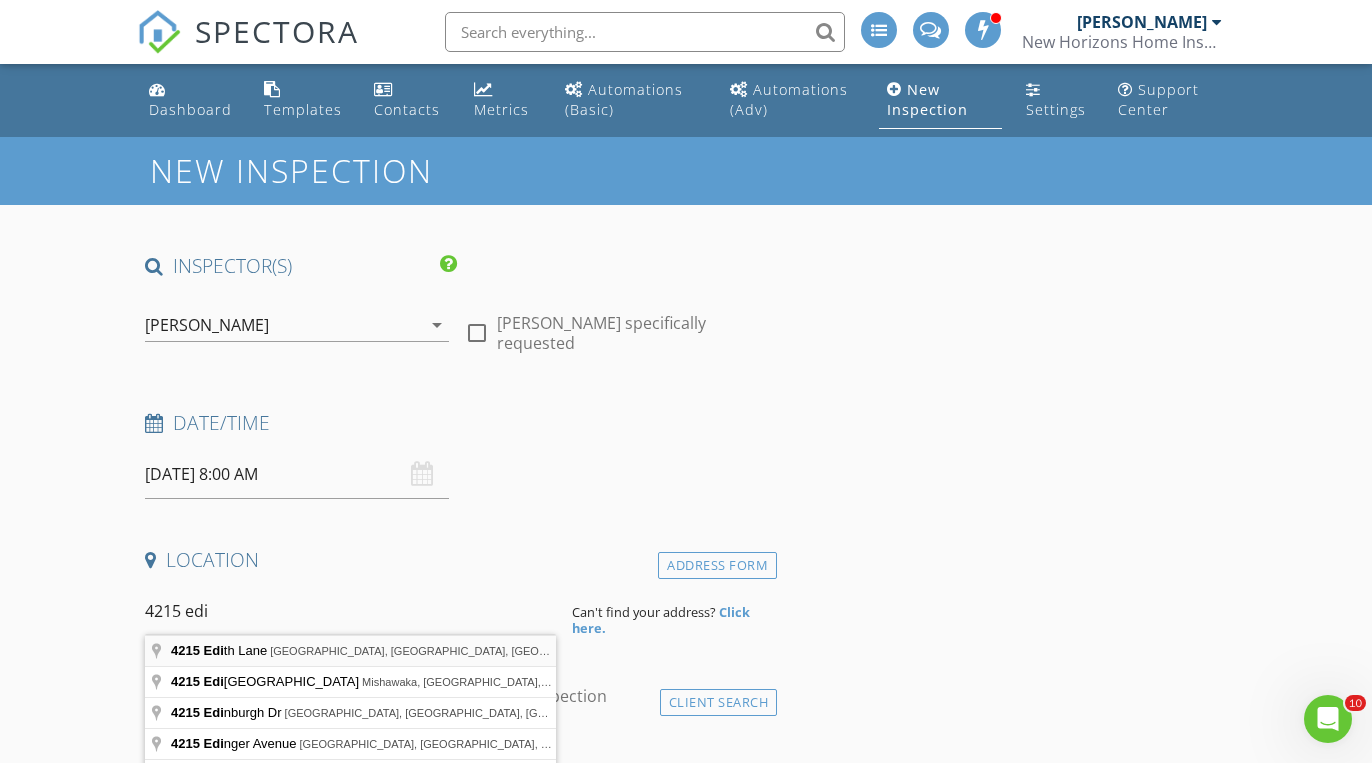 type on "4215 Edith Lane, Greensboro, NC, USA" 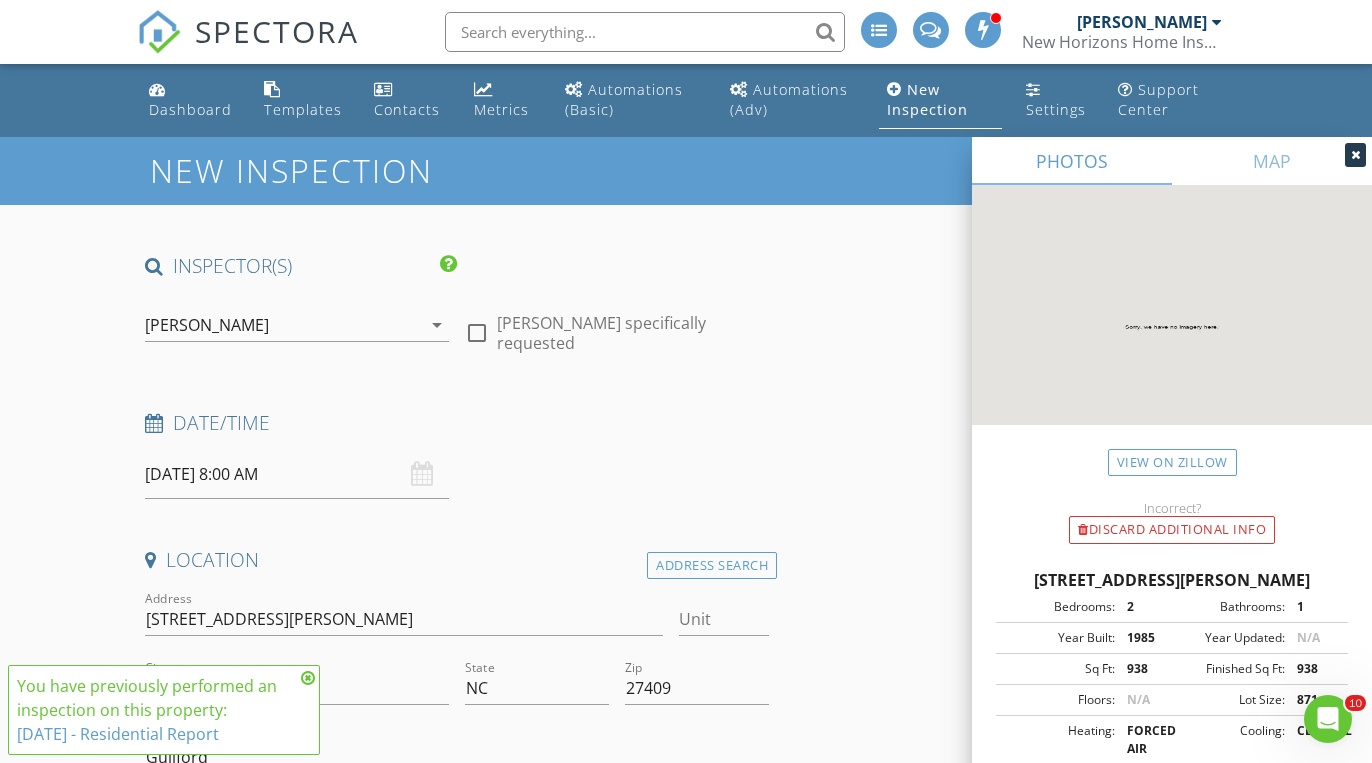 click at bounding box center [1355, 155] 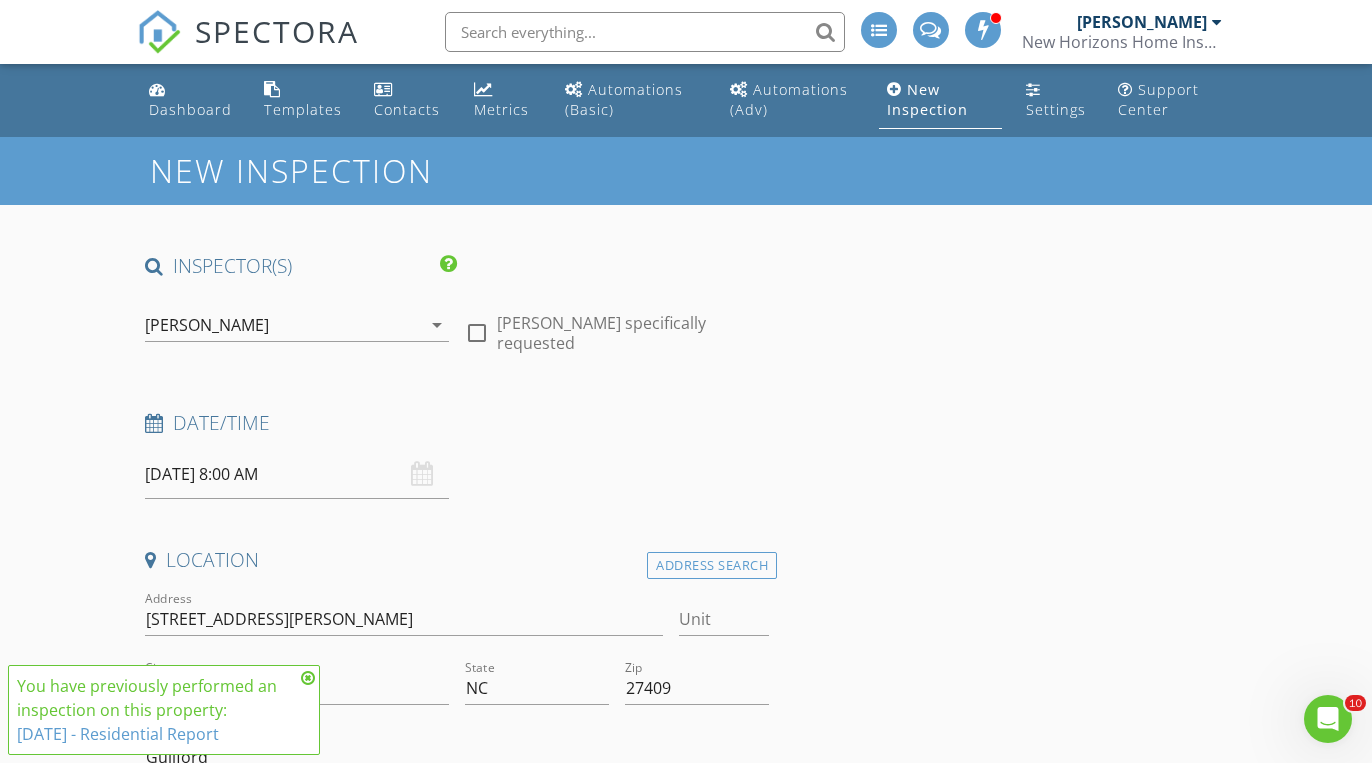 click at bounding box center [308, 678] 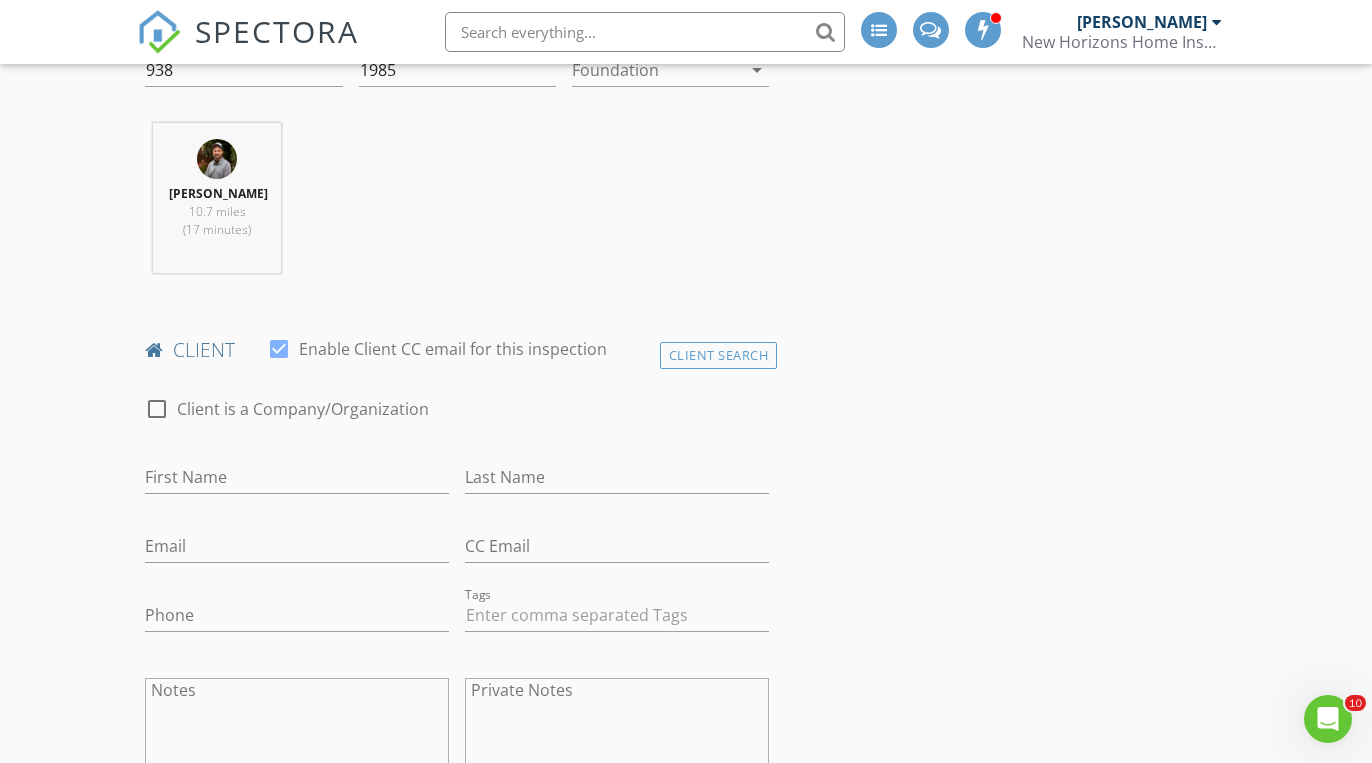 scroll, scrollTop: 755, scrollLeft: 0, axis: vertical 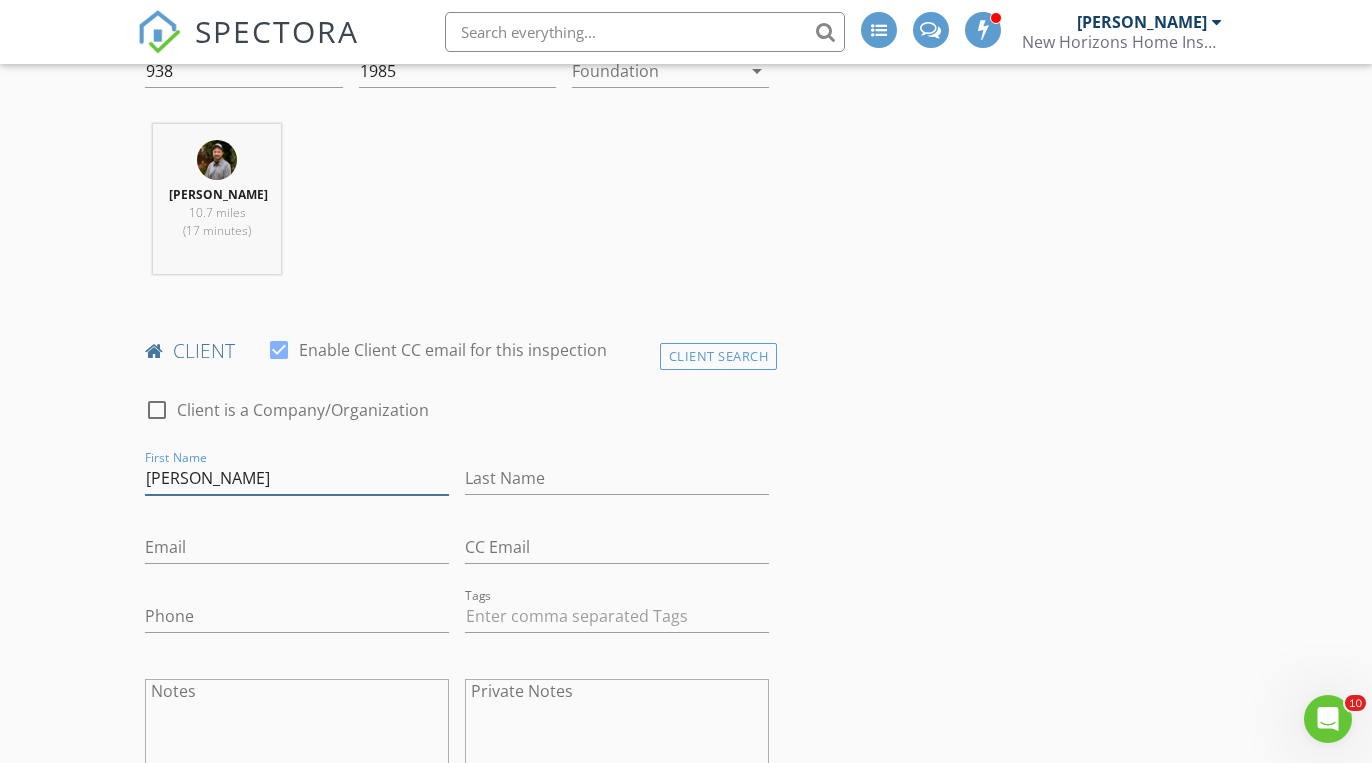 type on "Yvette" 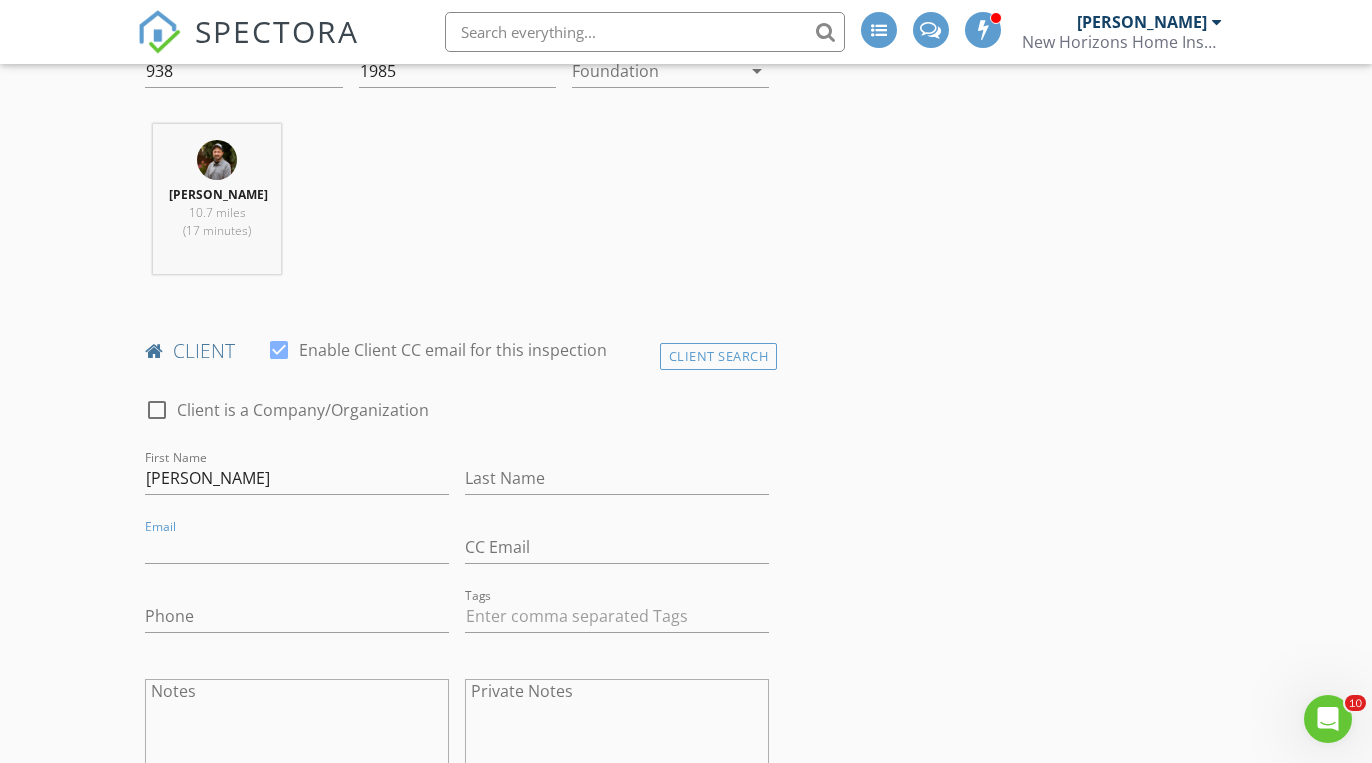 click on "New Inspection
INSPECTOR(S)
check_box   Mike Scalzo   PRIMARY   Mike Scalzo arrow_drop_down   check_box_outline_blank Mike Scalzo specifically requested
Date/Time
07/09/2025 8:00 AM
Location
Address Search       Address 4215 Edith Ln   Unit   City Greensboro   State NC   Zip 27409   County Guilford     Square Feet 938   Year Built 1985   Foundation arrow_drop_down     Mike Scalzo     10.7 miles     (17 minutes)
client
check_box Enable Client CC email for this inspection   Client Search     check_box_outline_blank Client is a Company/Organization     First Name Yvette   Last Name   Email   CC Email   Phone         Tags         Notes   Private Notes
ADD ADDITIONAL client
SERVICES
check_box_outline_blank   Residential Inspection   check_box_outline_blank" at bounding box center (686, 1234) 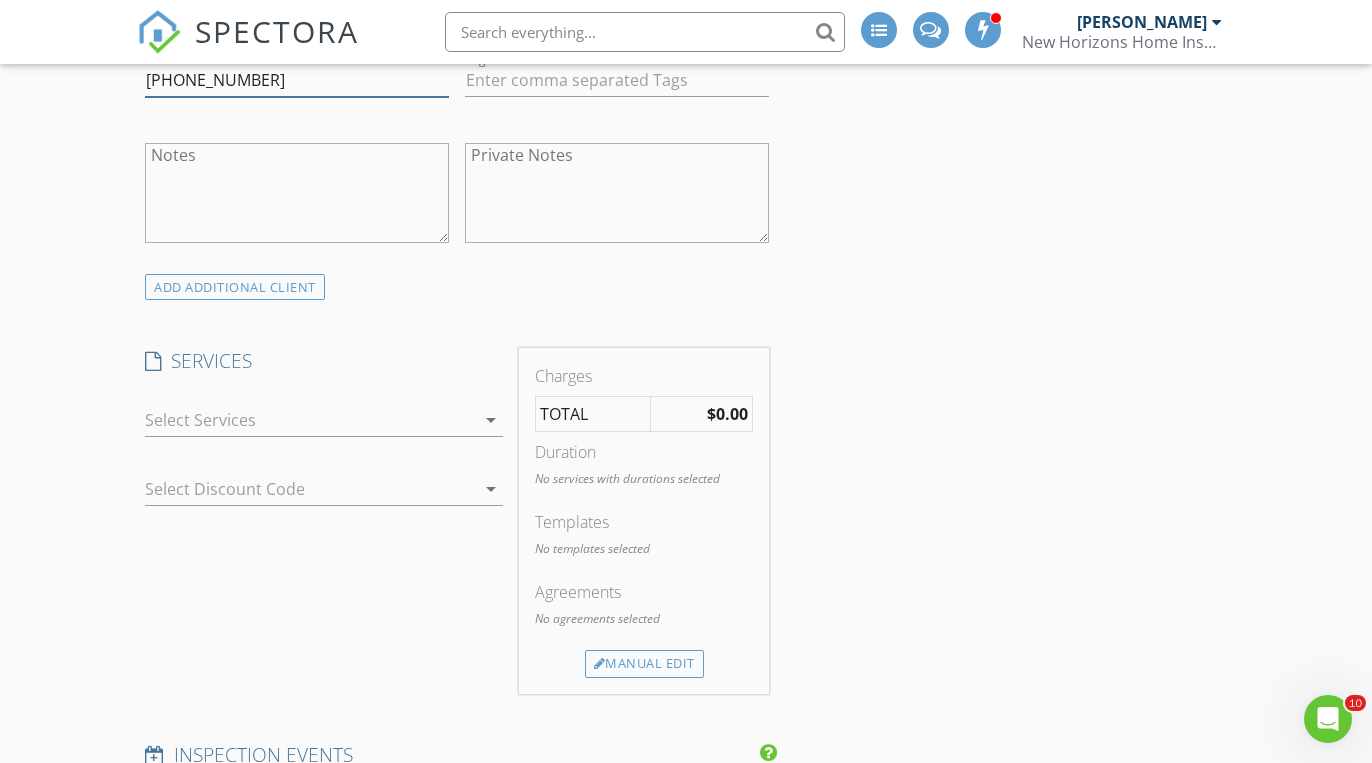 scroll, scrollTop: 1265, scrollLeft: 0, axis: vertical 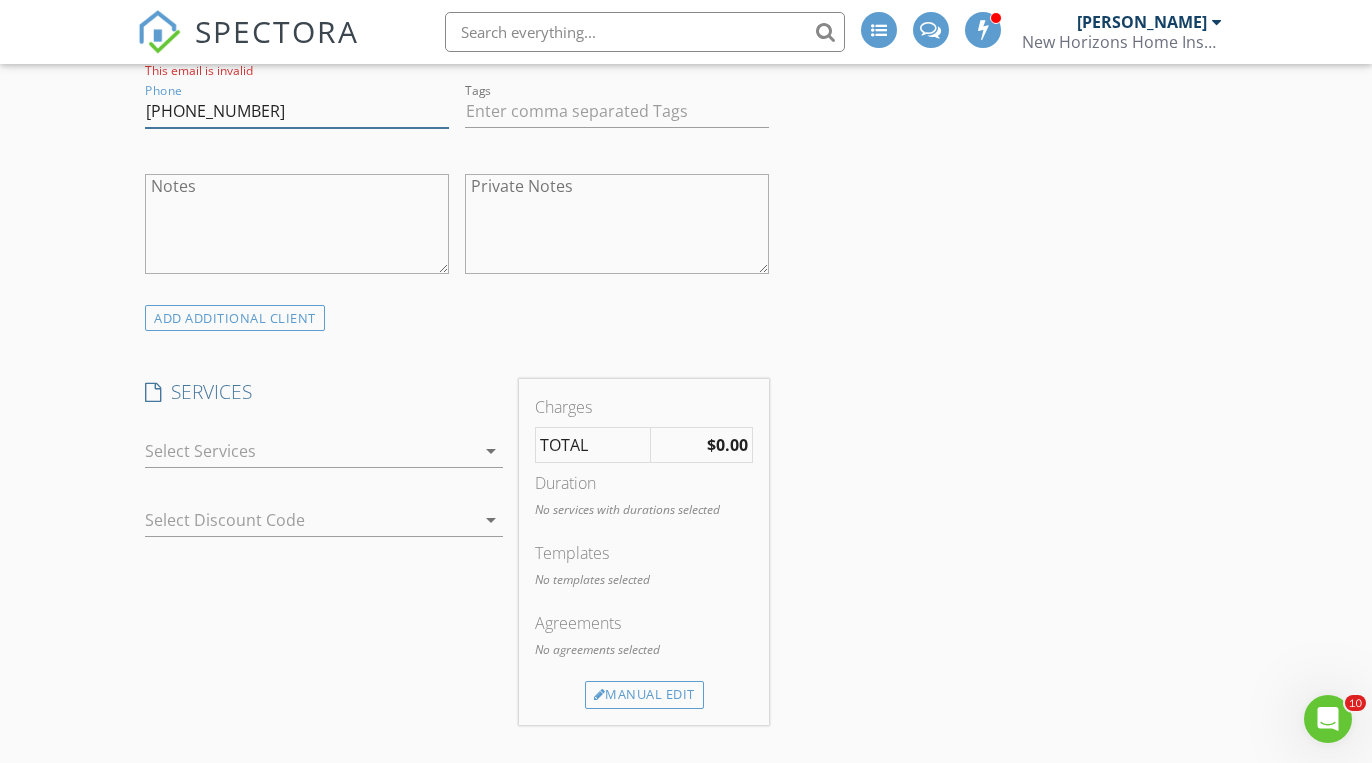 type on "[PHONE_NUMBER]" 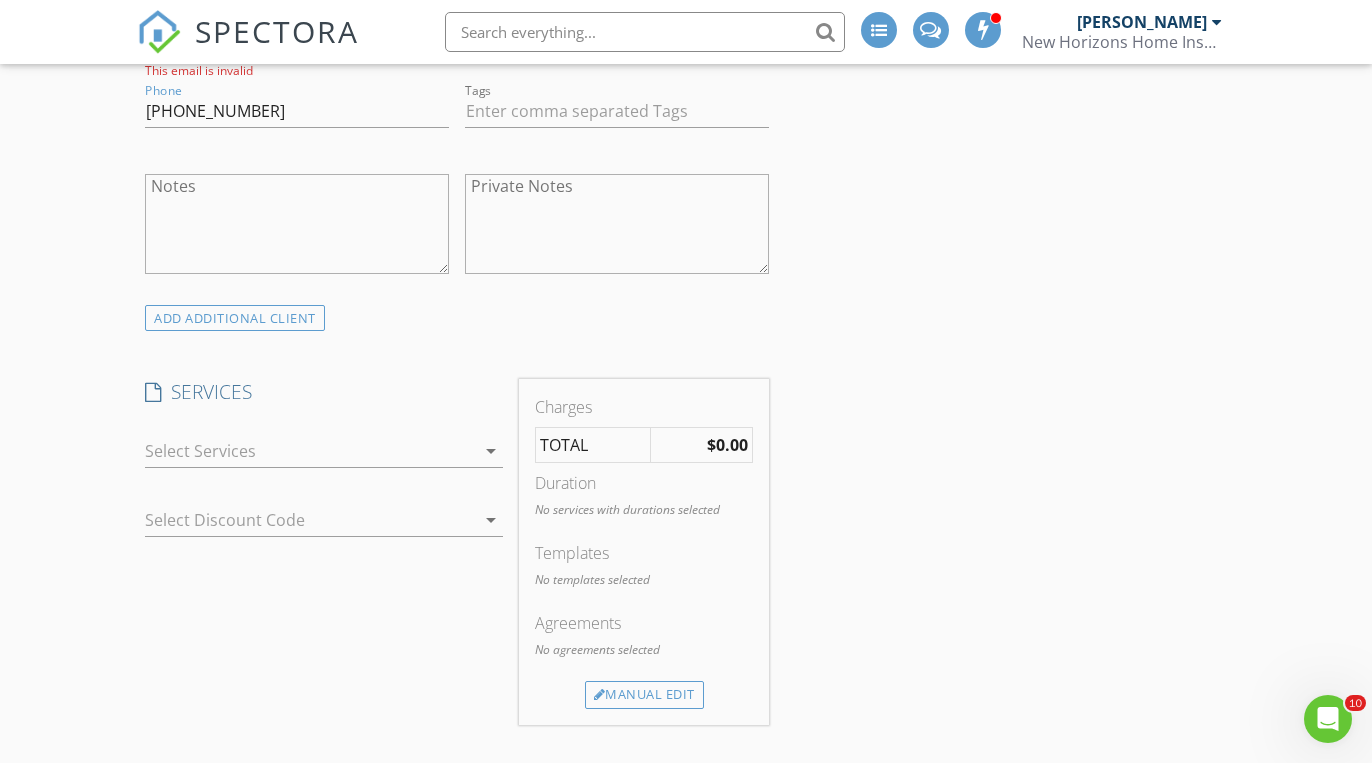 click at bounding box center (309, 451) 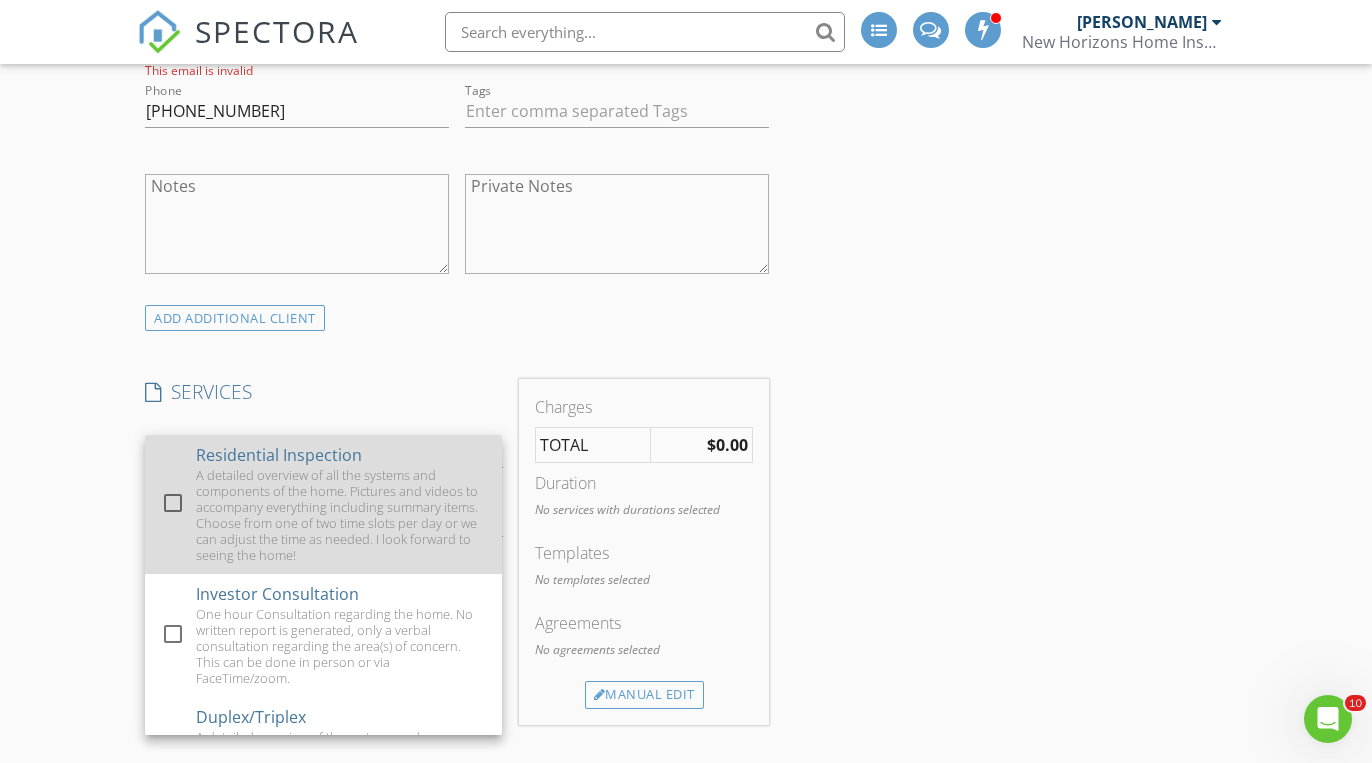 click at bounding box center [173, 503] 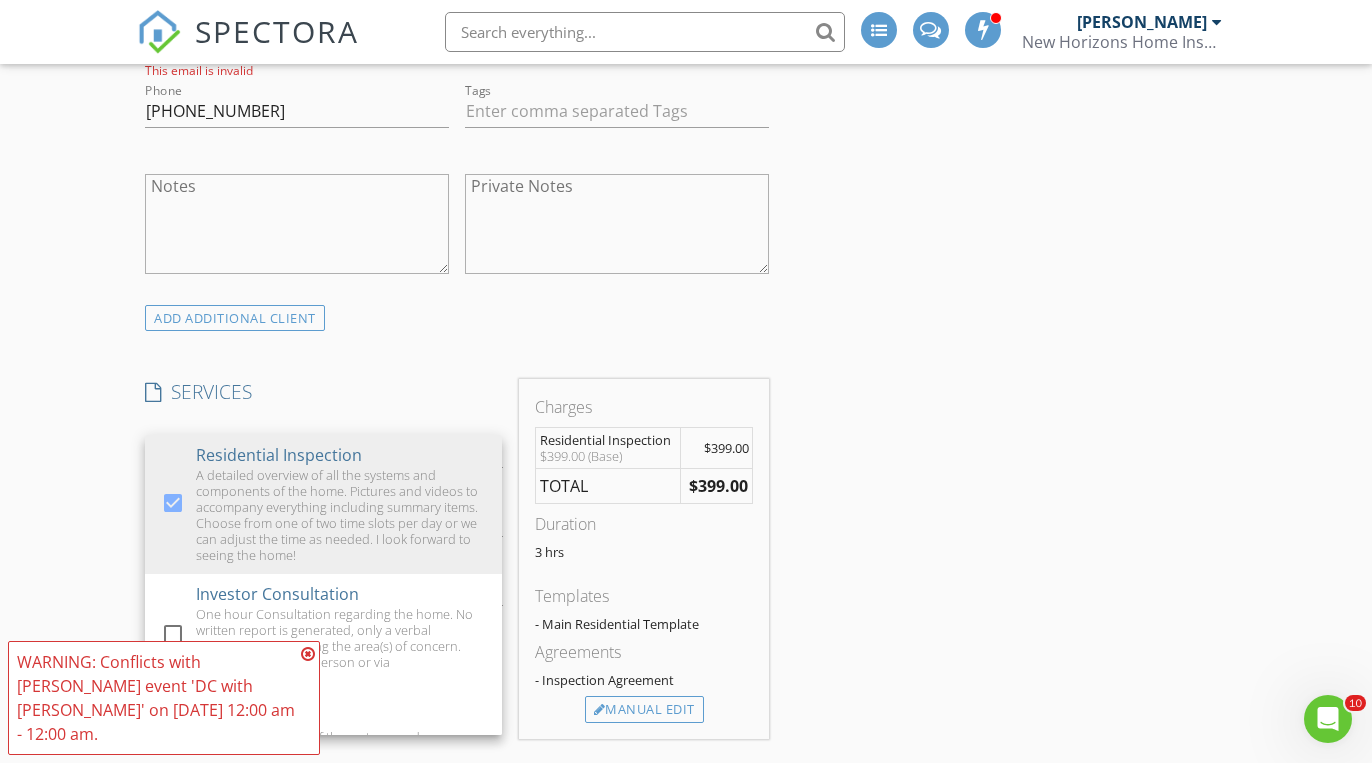 click on "New Inspection
INSPECTOR(S)
check_box   Mike Scalzo   PRIMARY   Mike Scalzo arrow_drop_down   check_box_outline_blank Mike Scalzo specifically requested
Date/Time
07/09/2025 8:00 AM
Location
Address Search       Address 4215 Edith Ln   Unit   City Greensboro   State NC   Zip 27409   County Guilford     Square Feet 938   Year Built 1985   Foundation arrow_drop_down     Mike Scalzo     10.7 miles     (17 minutes)
client
check_box Enable Client CC email for this inspection   Client Search     check_box_outline_blank Client is a Company/Organization     First Name Yvette   Last Name   Email This email is invalid   CC Email   Phone 562-742-9381         Tags         Notes   Private Notes
ADD ADDITIONAL client
SERVICES
check_box   Residential Inspection" at bounding box center [686, 734] 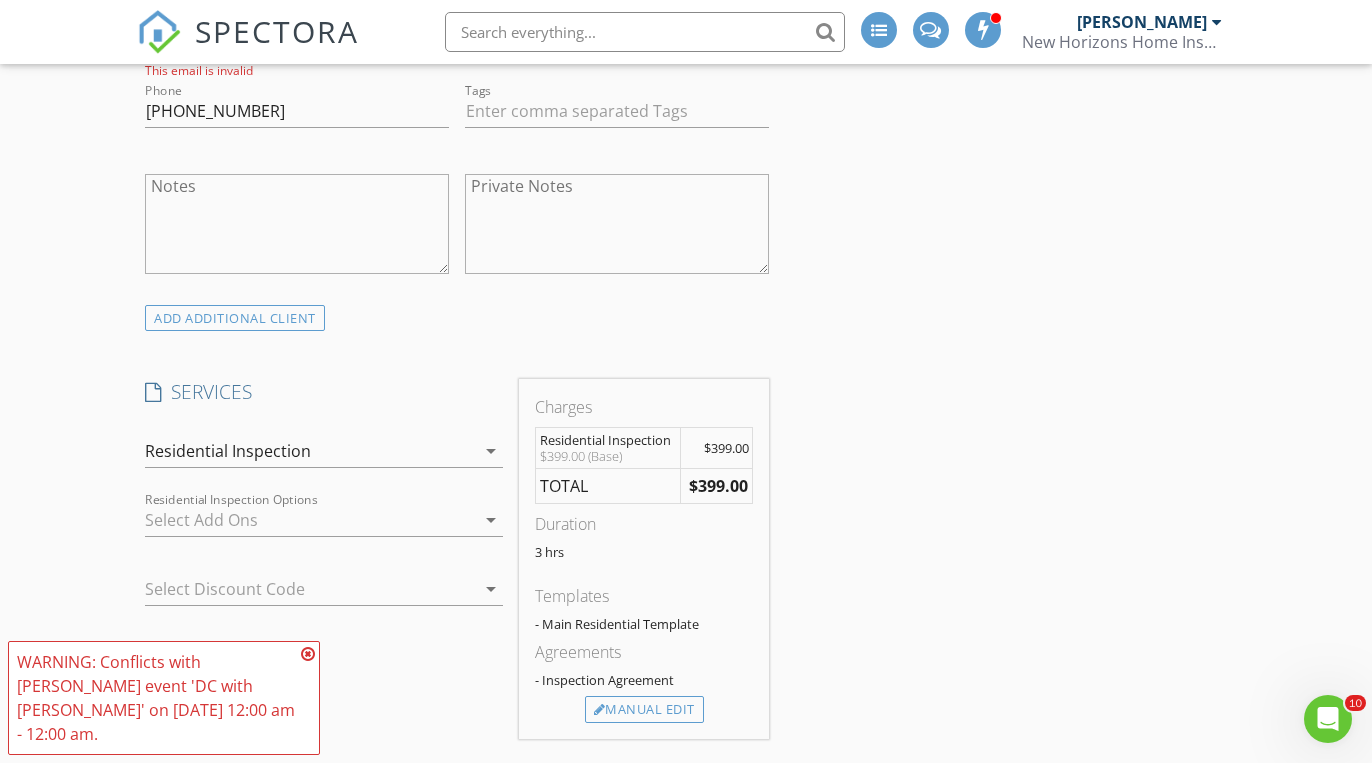 click at bounding box center (308, 654) 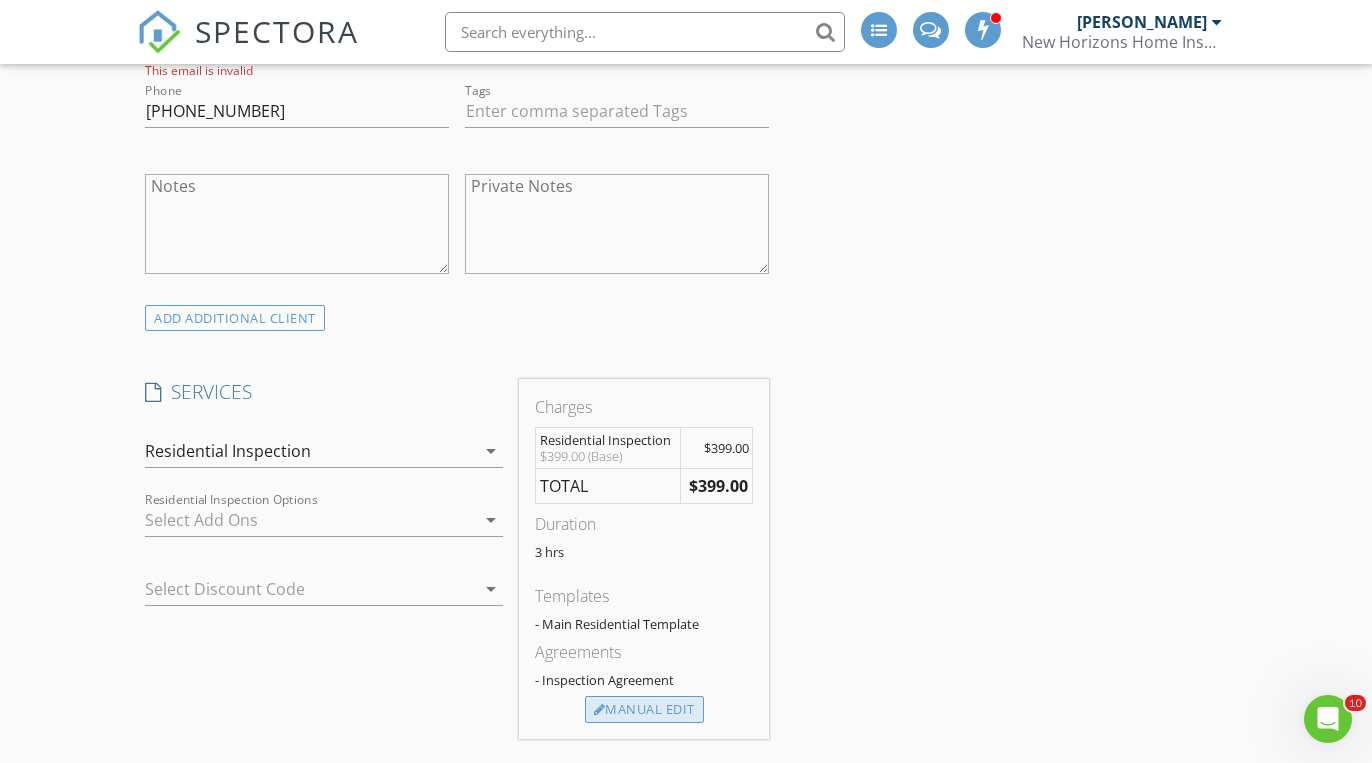 click on "Manual Edit" at bounding box center (644, 710) 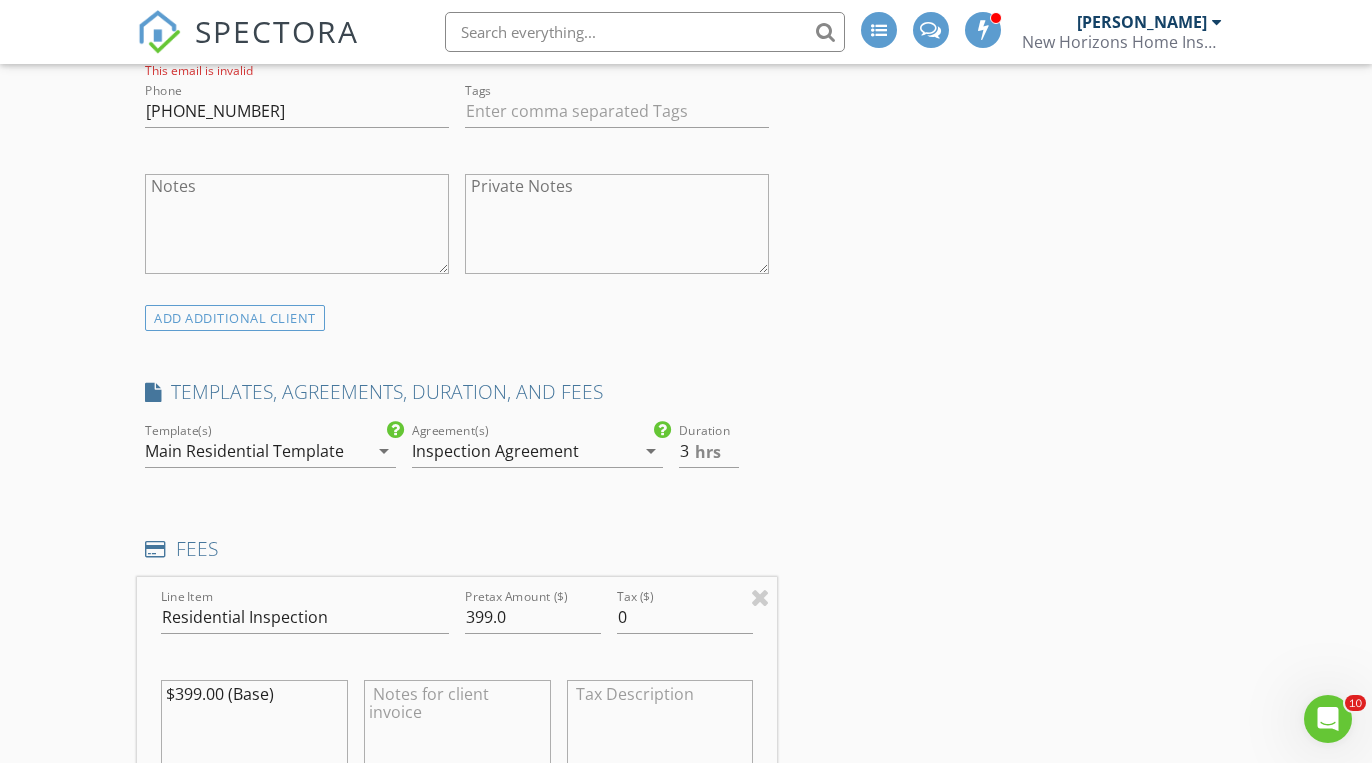 click on "arrow_drop_down" at bounding box center [651, 451] 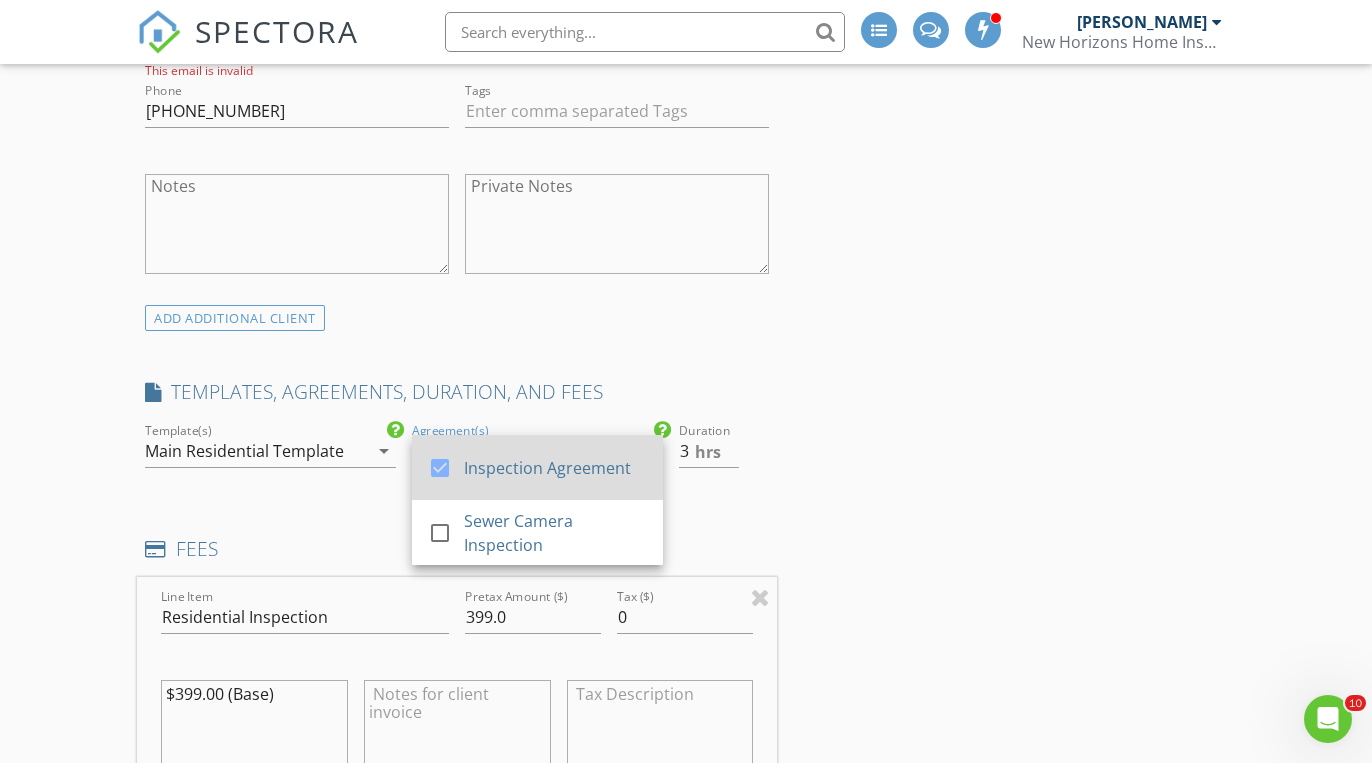 click at bounding box center [440, 468] 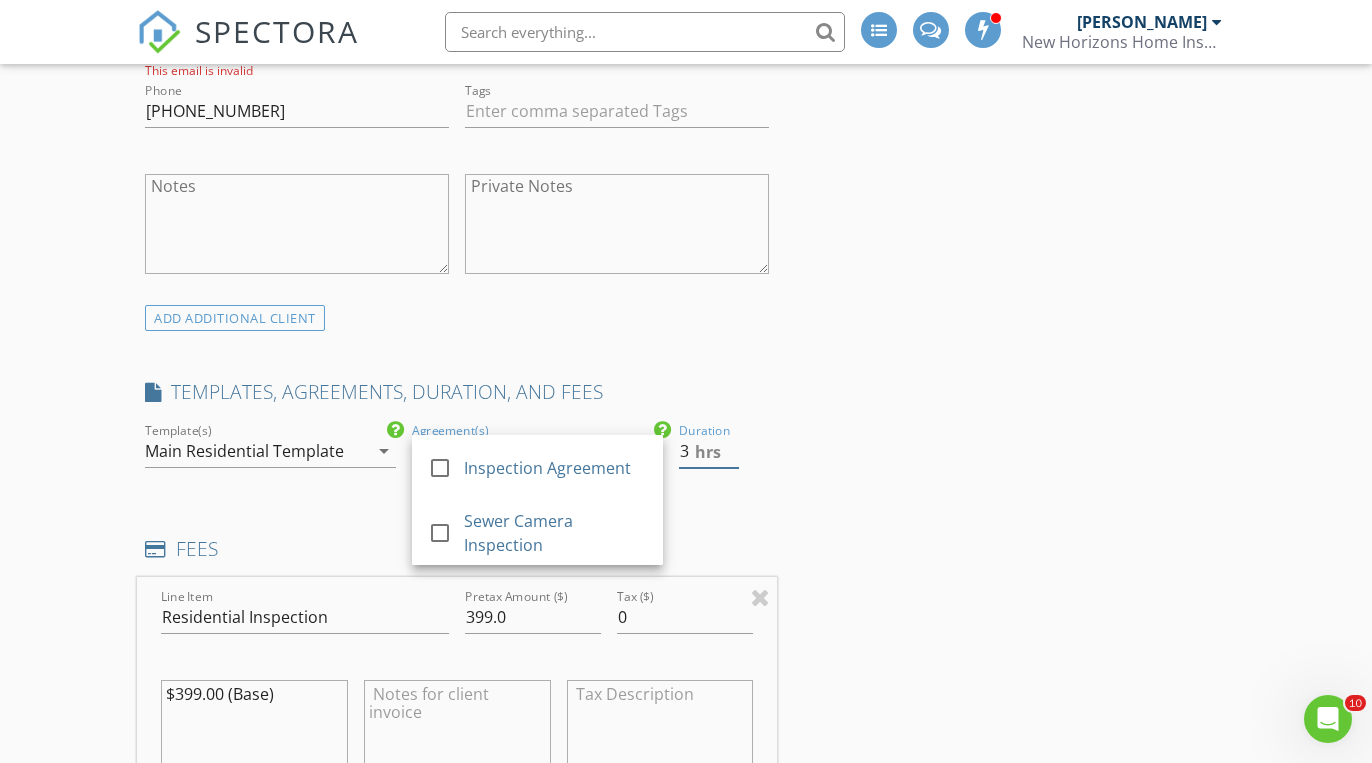 click on "3" at bounding box center [709, 451] 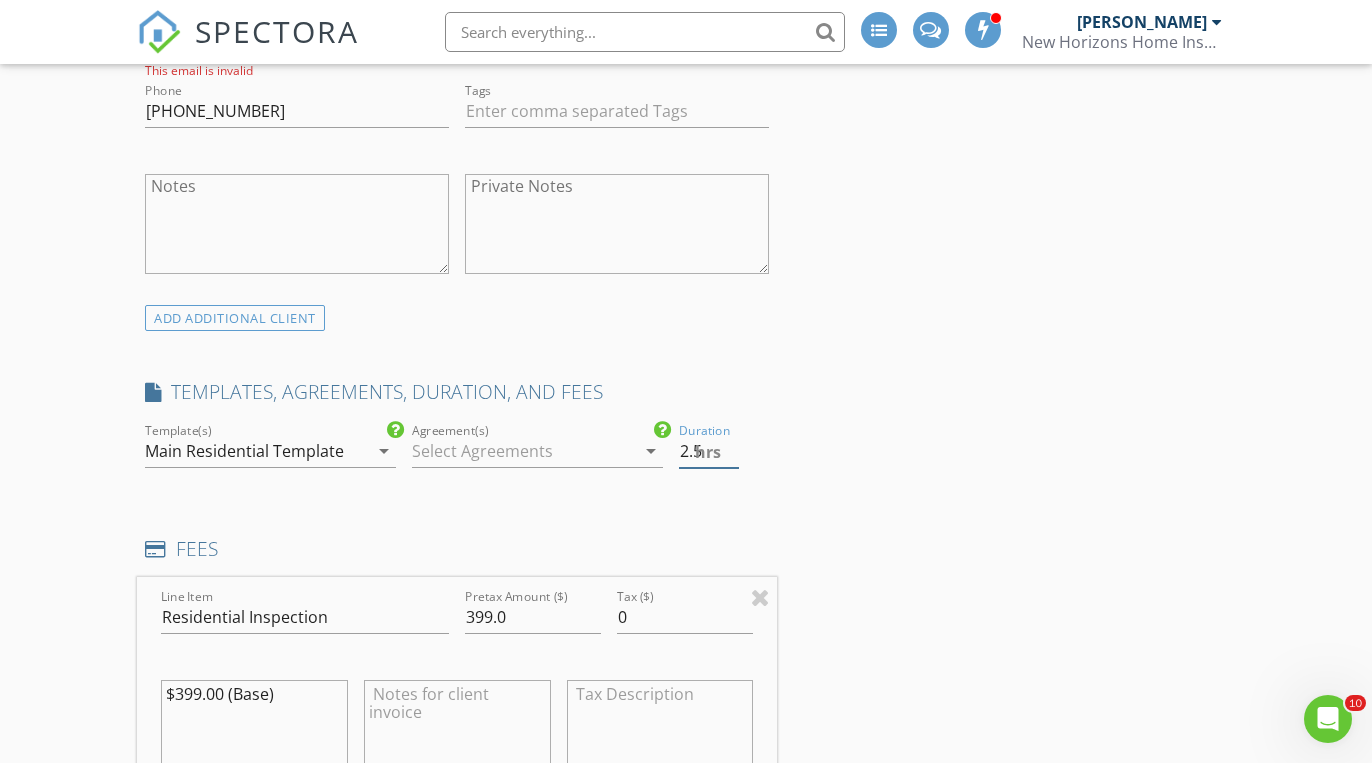 click on "2.5" at bounding box center [709, 451] 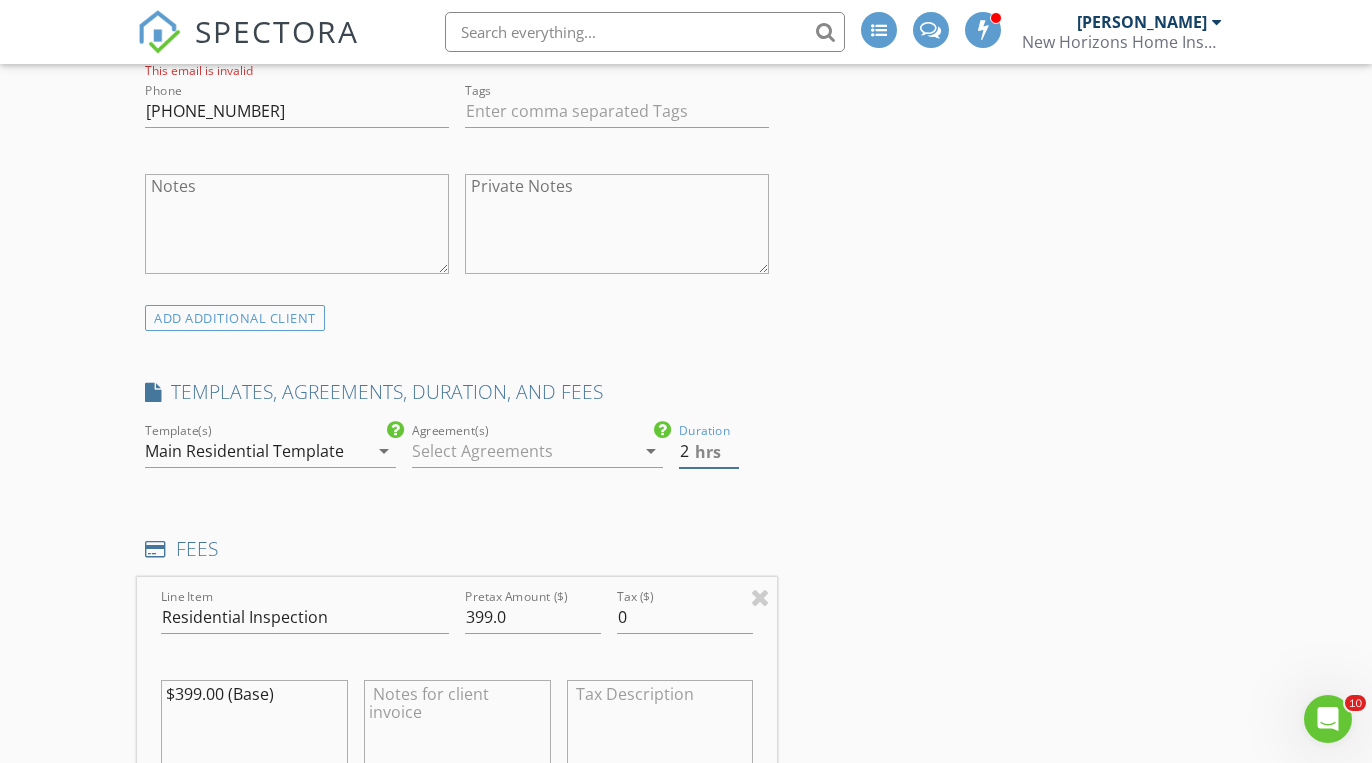 click on "2" at bounding box center (709, 451) 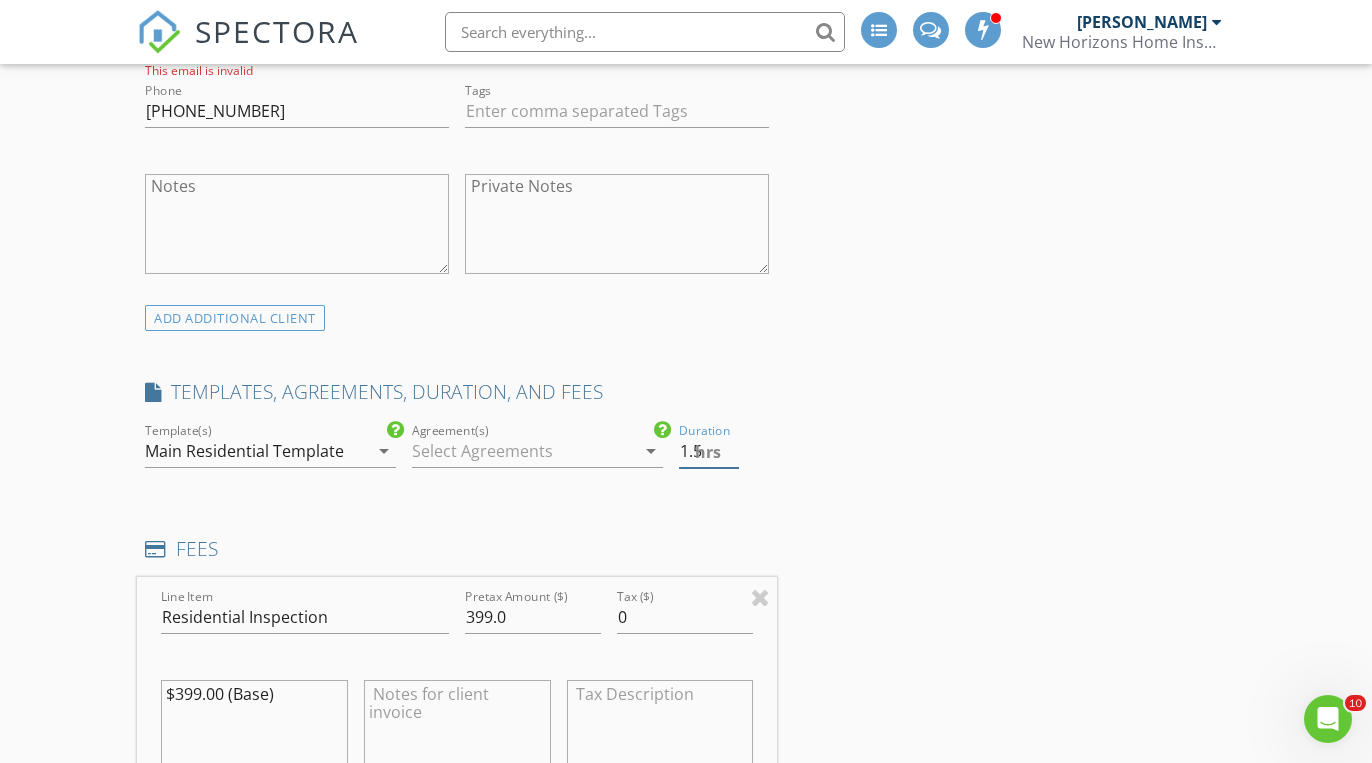 click on "1.5" at bounding box center [709, 451] 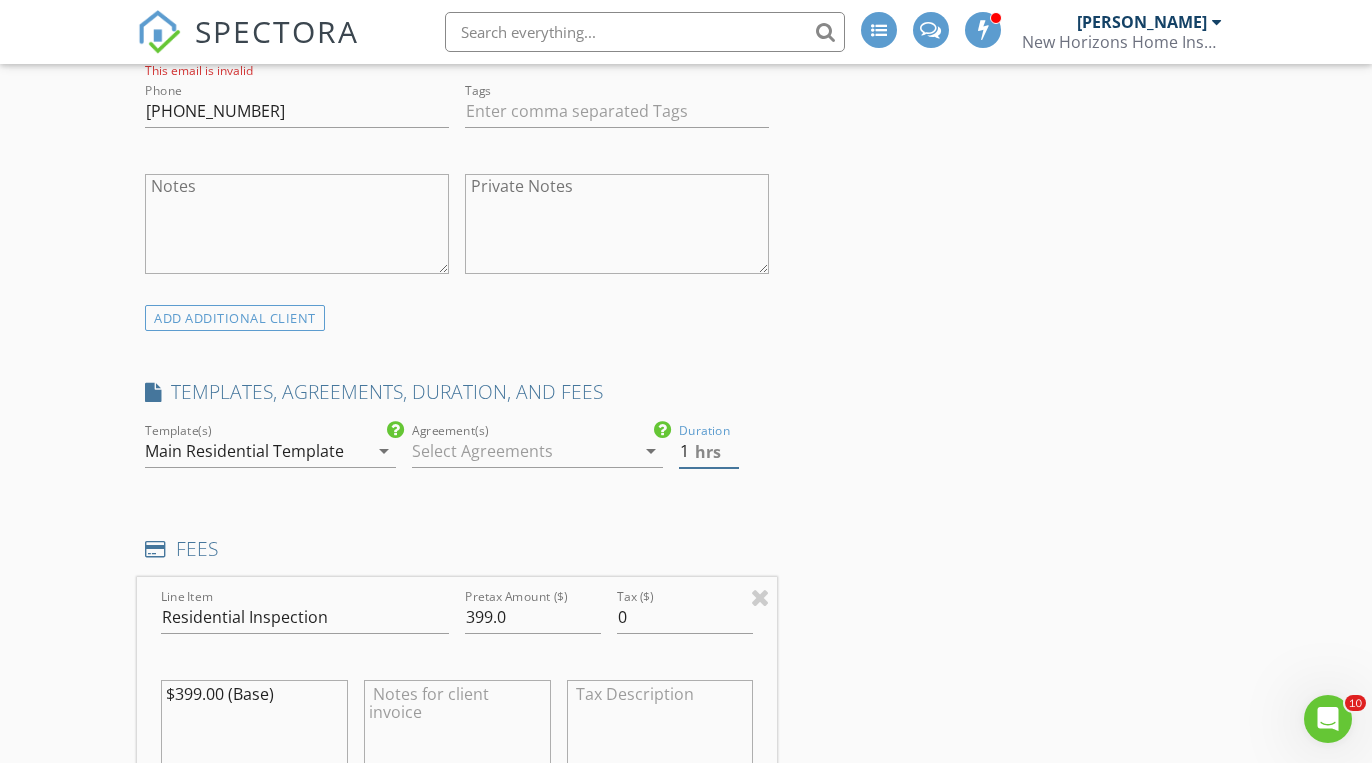 click on "1" at bounding box center (709, 451) 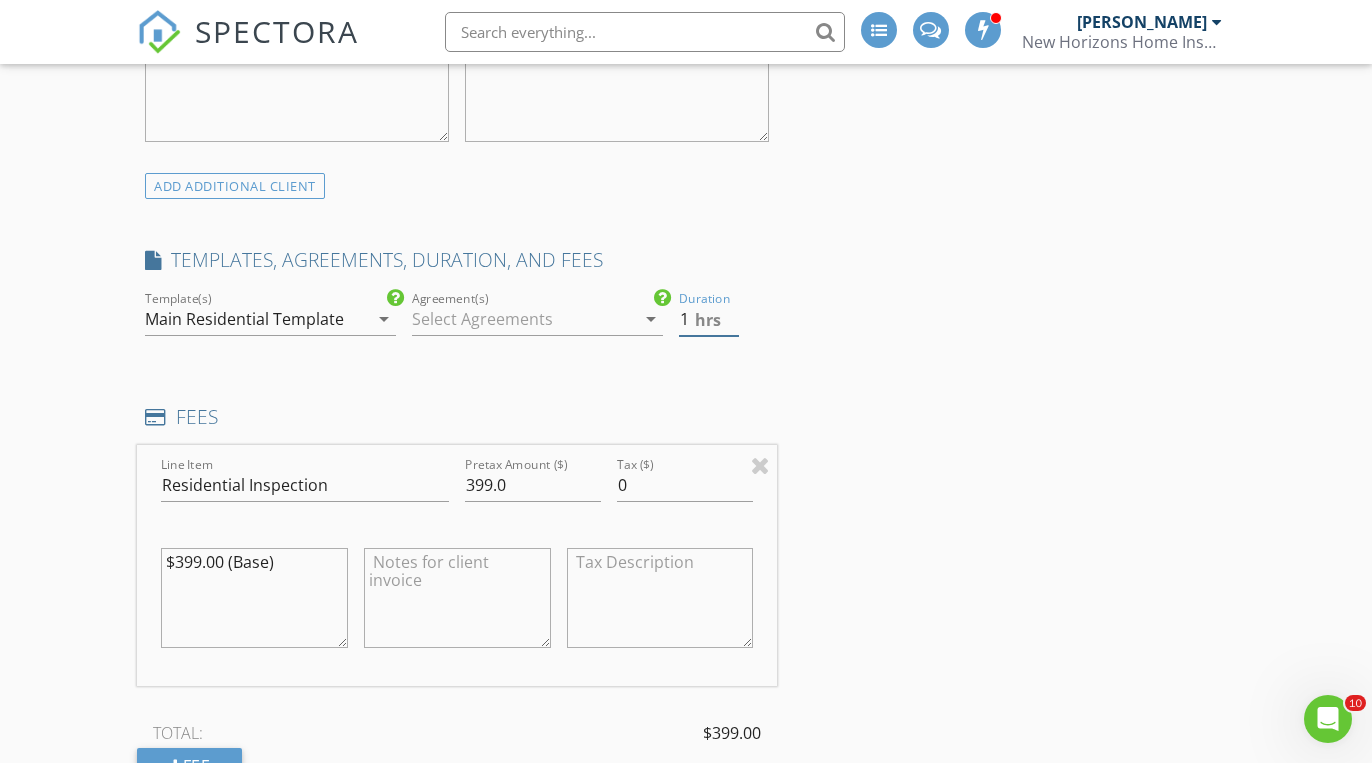 scroll, scrollTop: 1404, scrollLeft: 0, axis: vertical 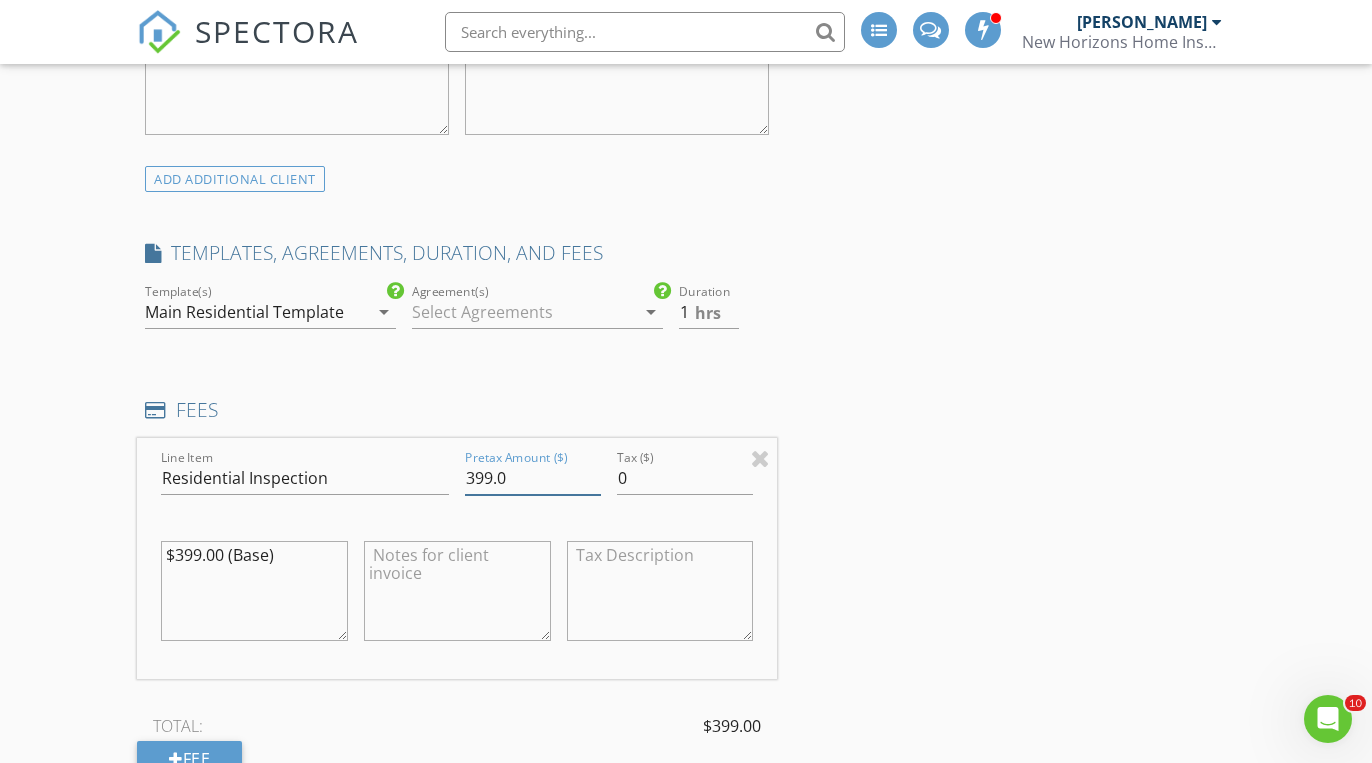 drag, startPoint x: 523, startPoint y: 472, endPoint x: 449, endPoint y: 471, distance: 74.00676 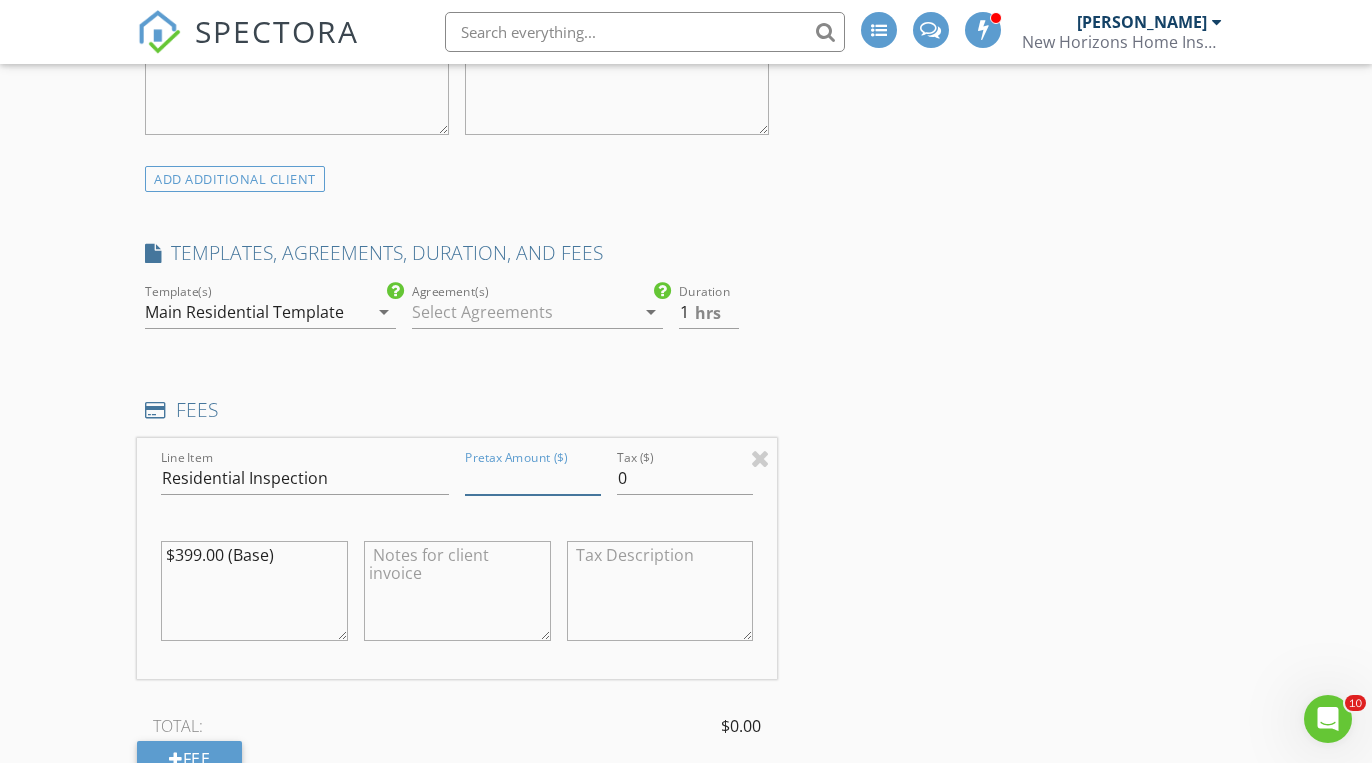 type 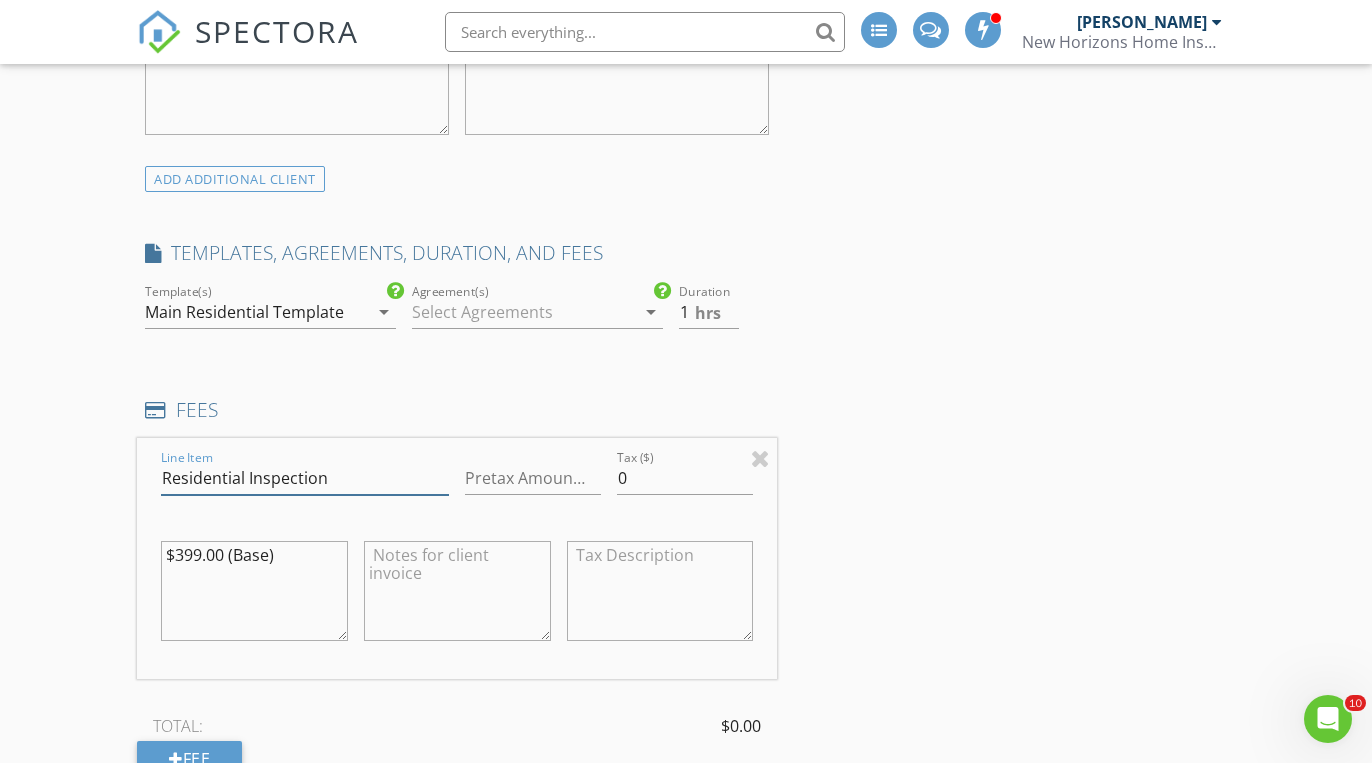 drag, startPoint x: 339, startPoint y: 464, endPoint x: 164, endPoint y: 474, distance: 175.28548 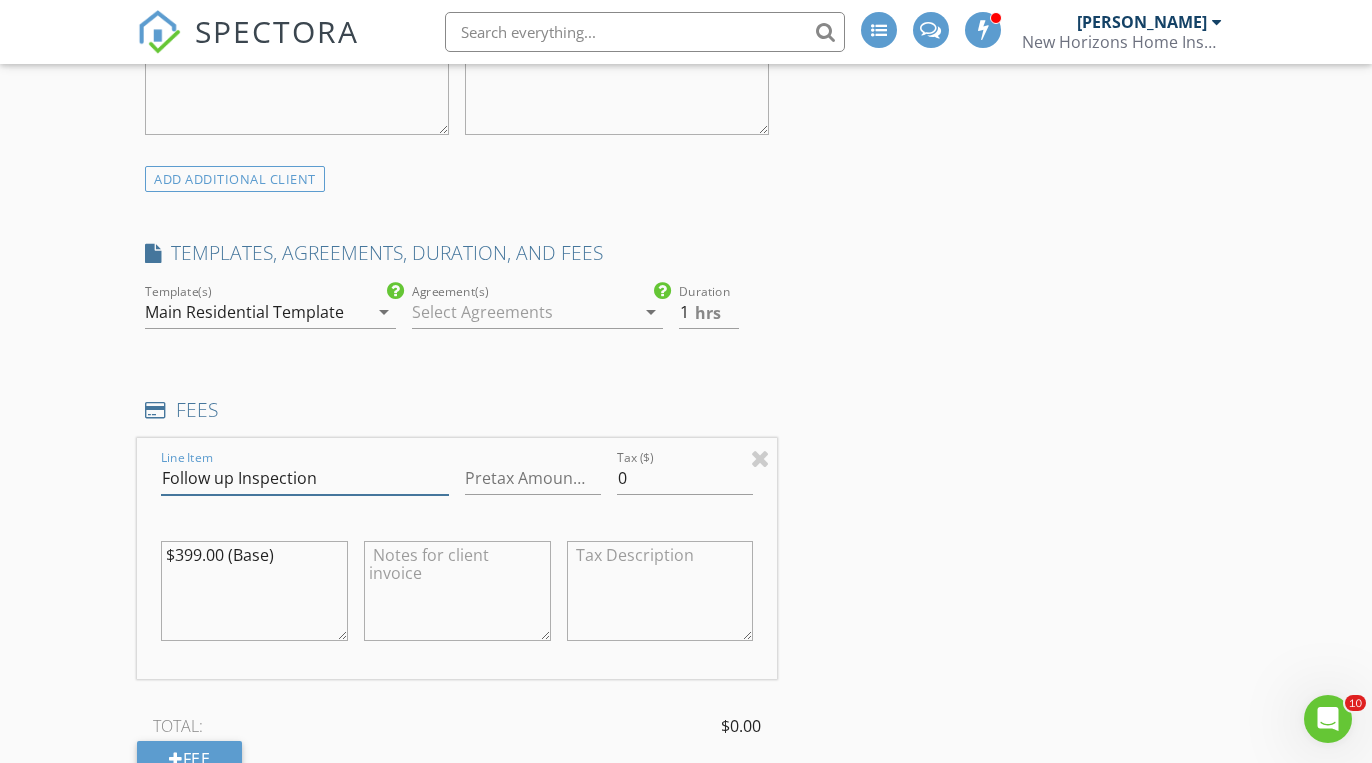 type on "Follow up Inspection" 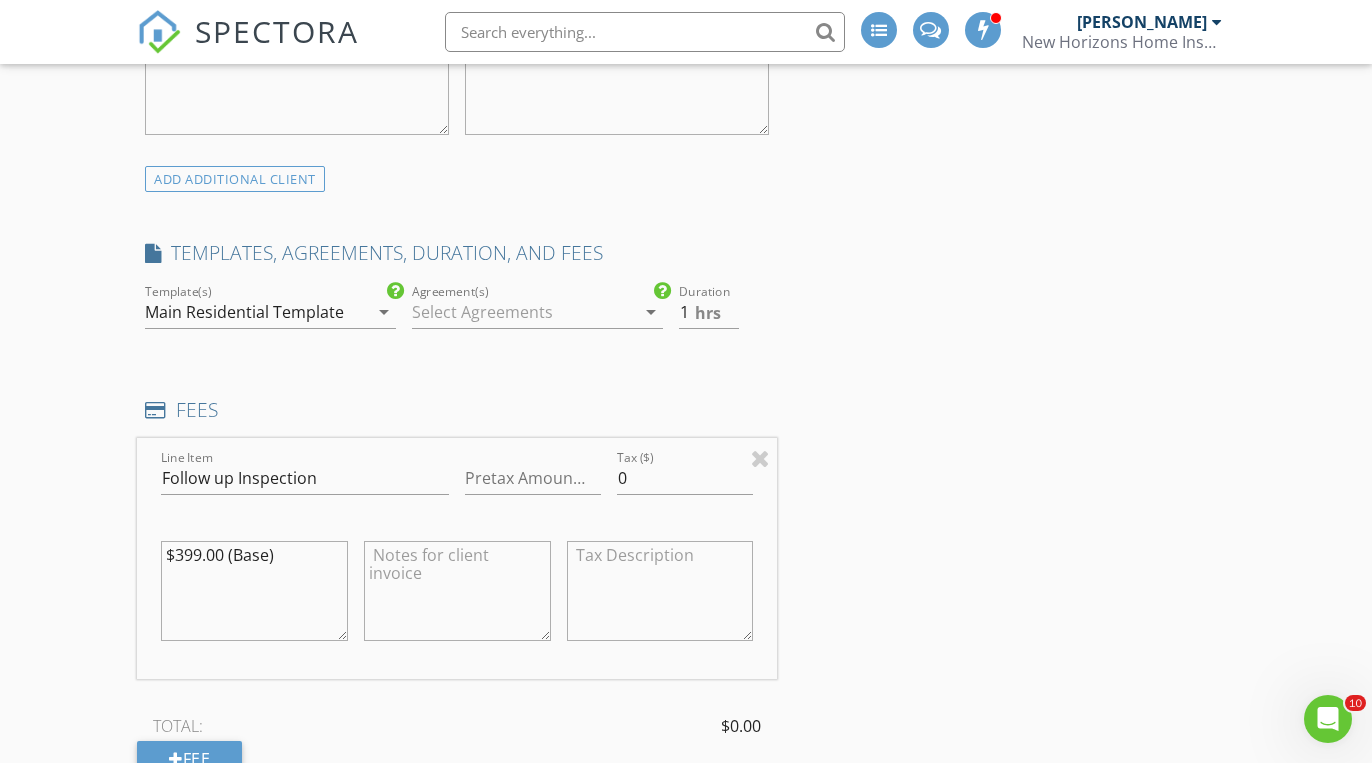 drag, startPoint x: 294, startPoint y: 556, endPoint x: 163, endPoint y: 543, distance: 131.64346 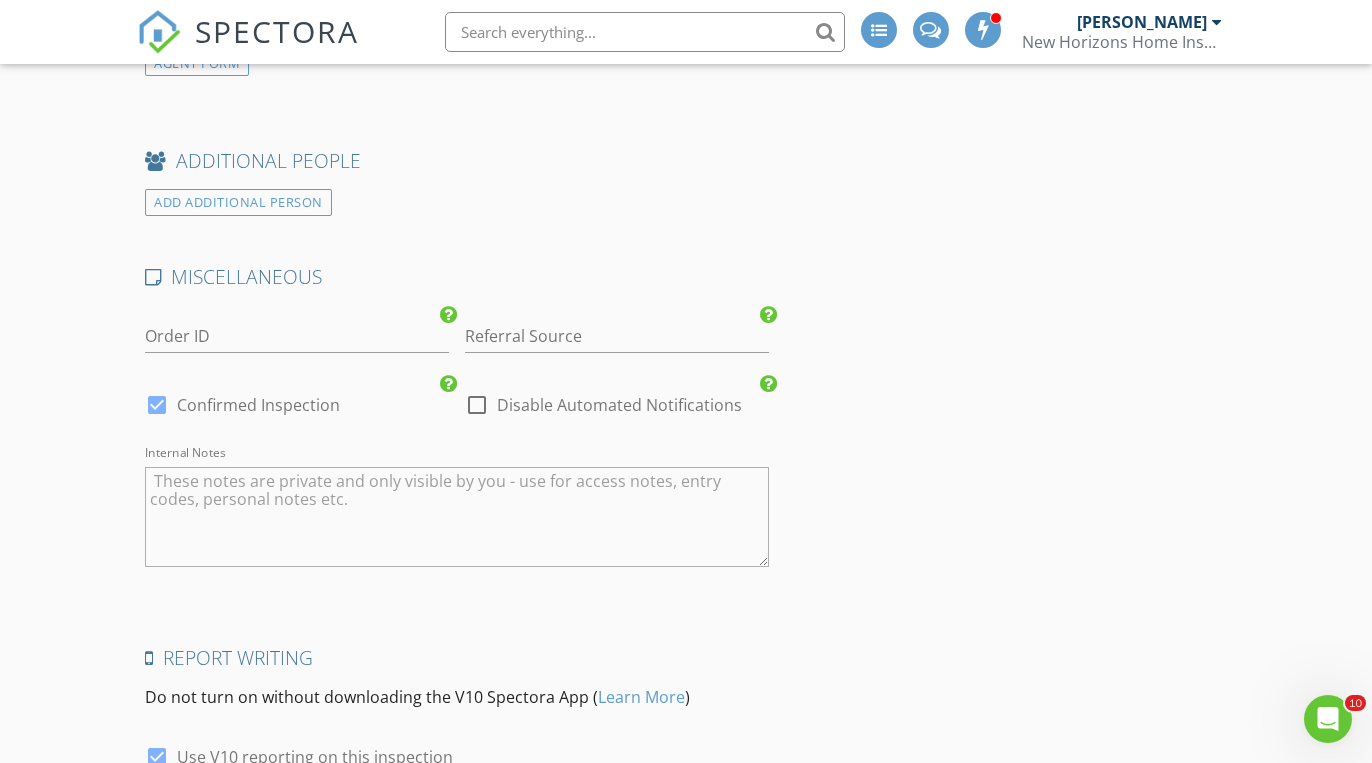 scroll, scrollTop: 2946, scrollLeft: 0, axis: vertical 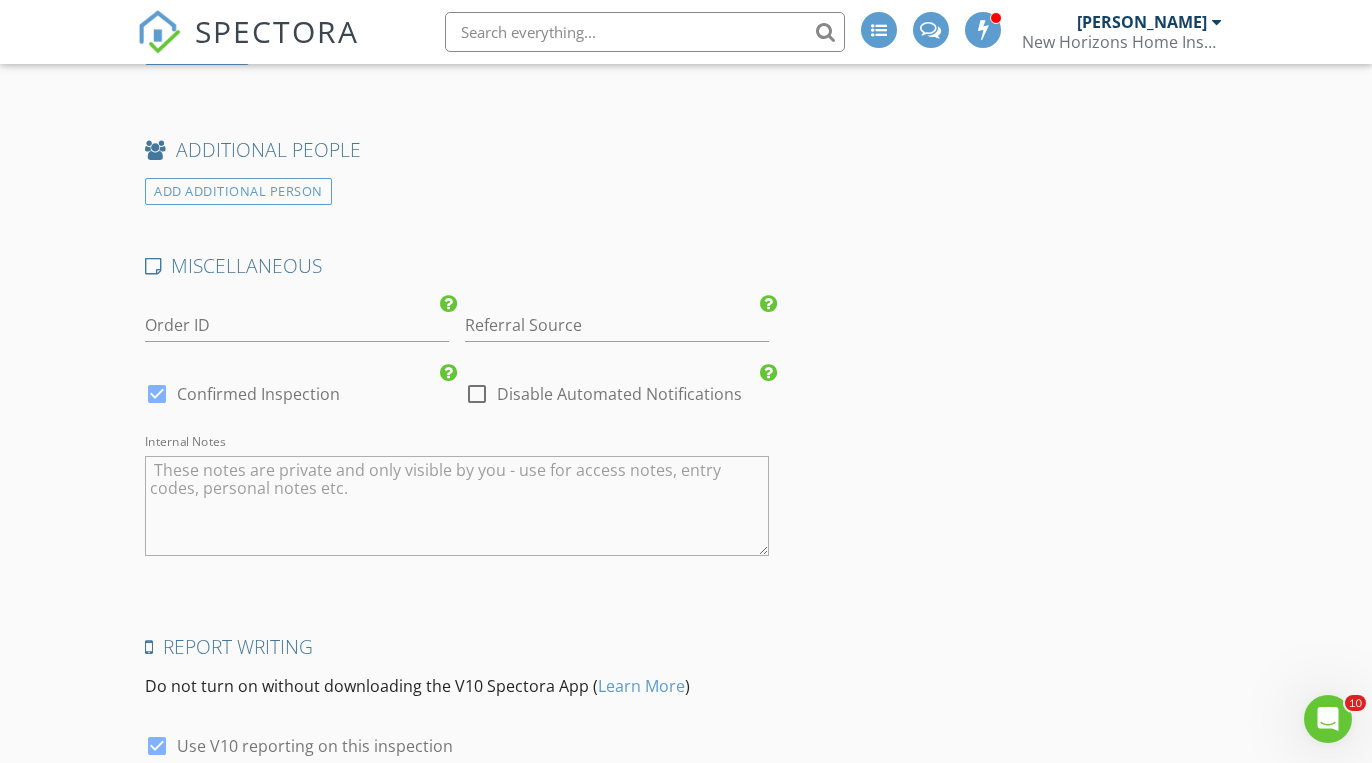 type on "Follow up inspection" 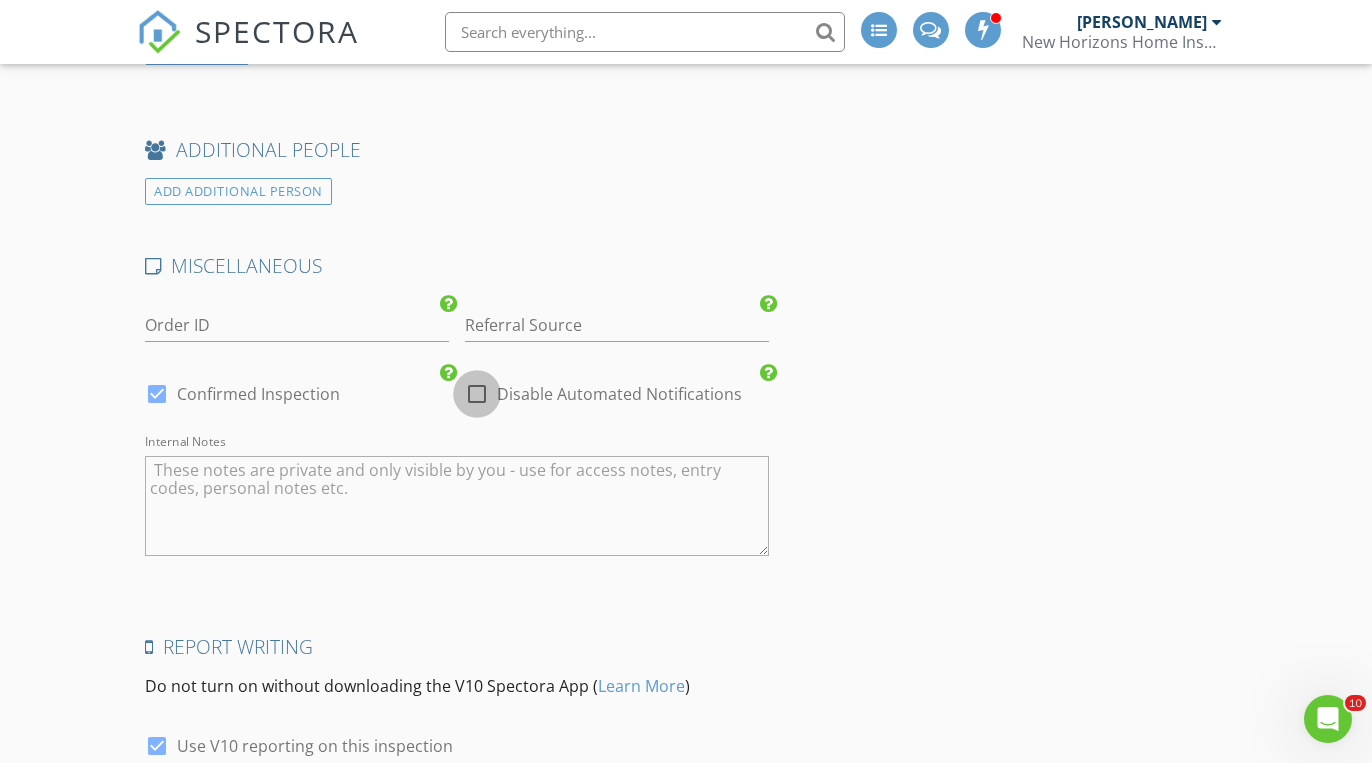 click at bounding box center (477, 394) 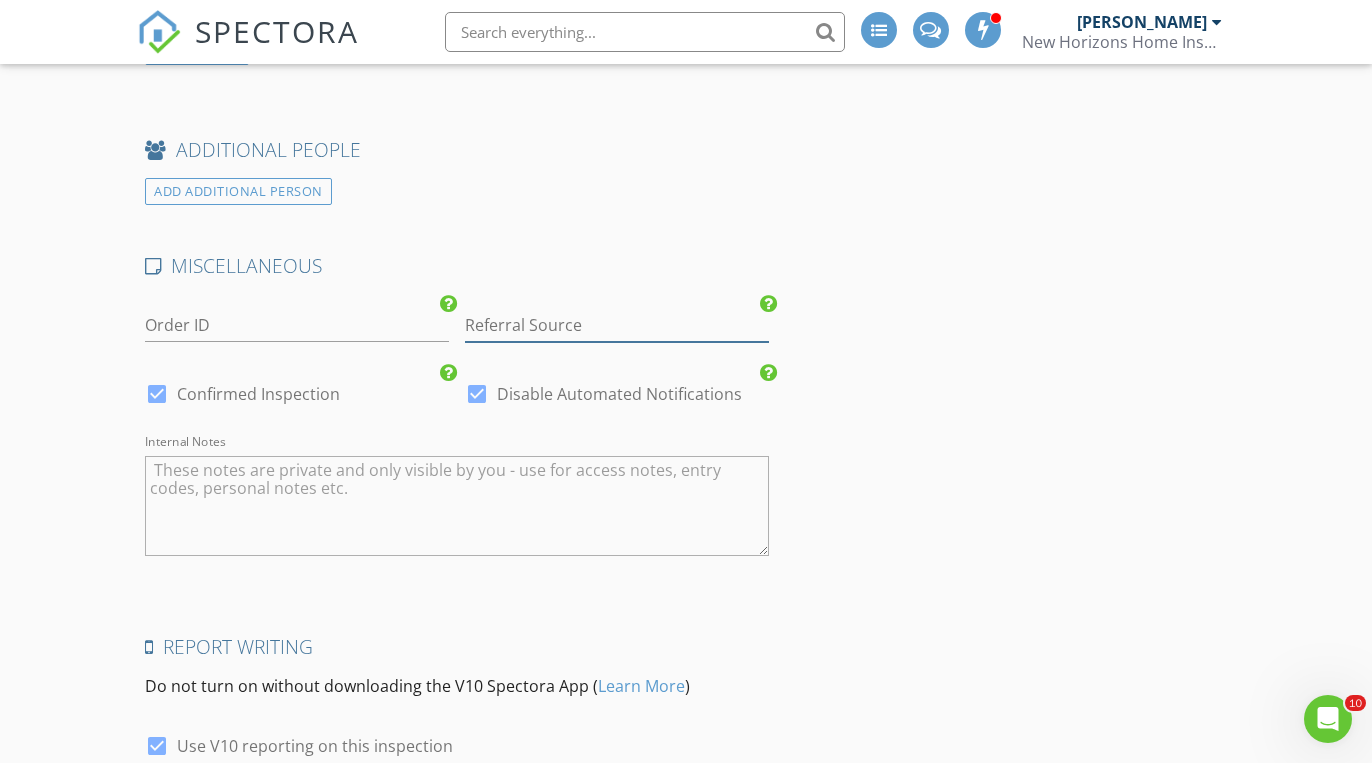 click at bounding box center [617, 325] 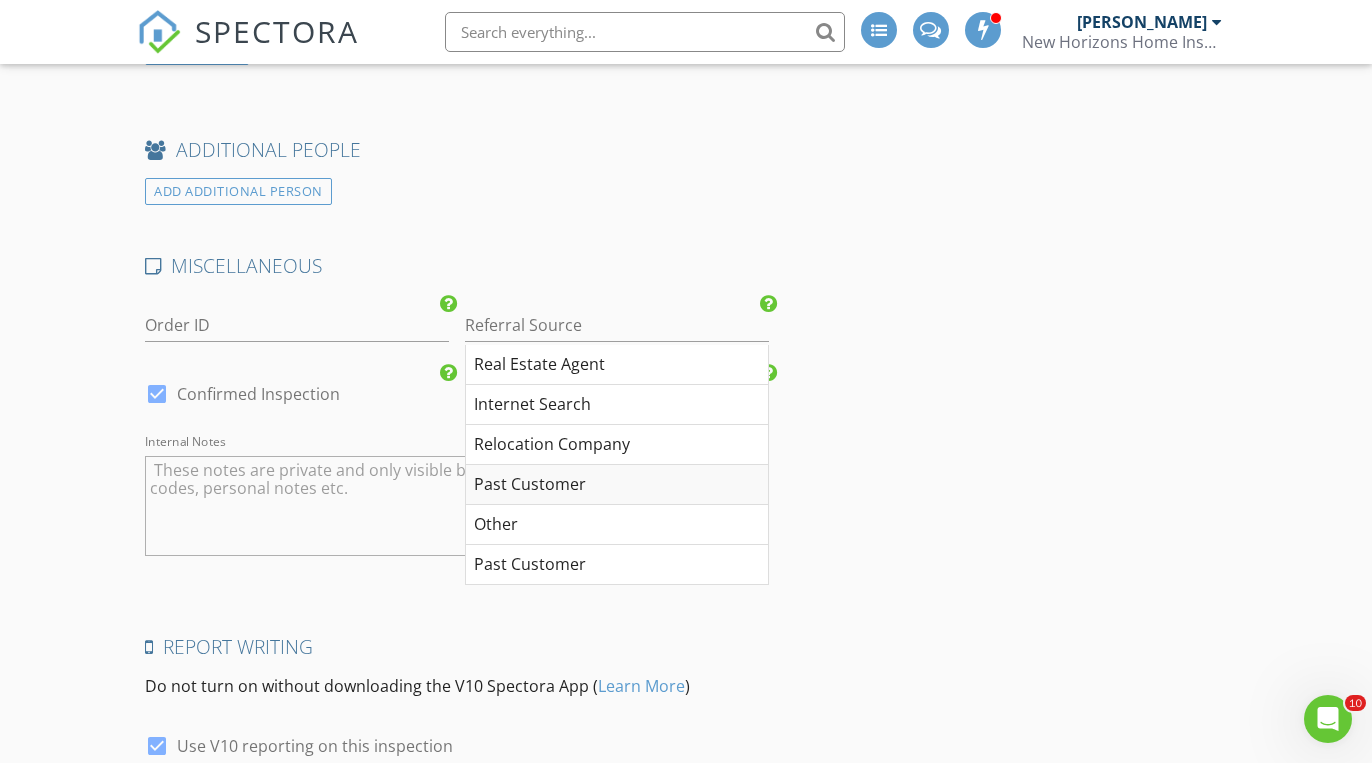 click on "Past Customer" at bounding box center [617, 485] 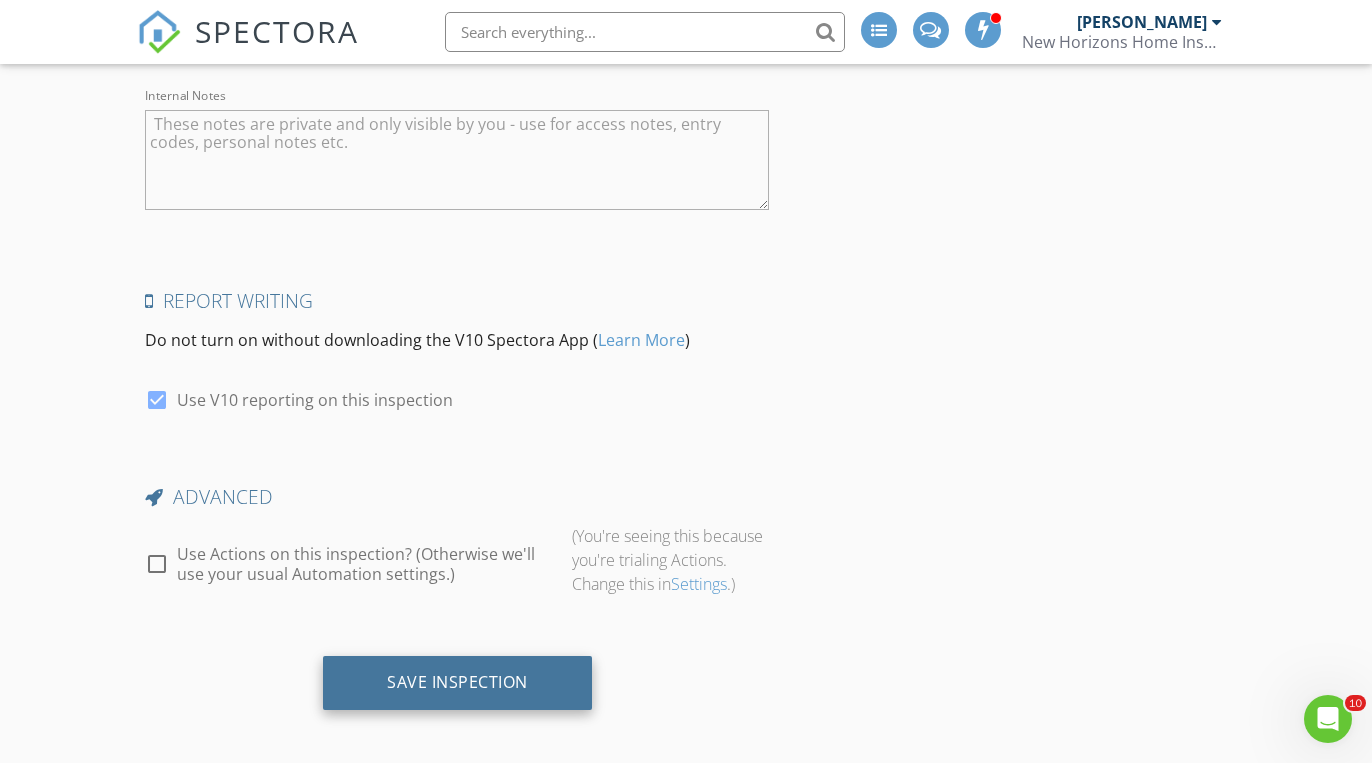 scroll, scrollTop: 3291, scrollLeft: 0, axis: vertical 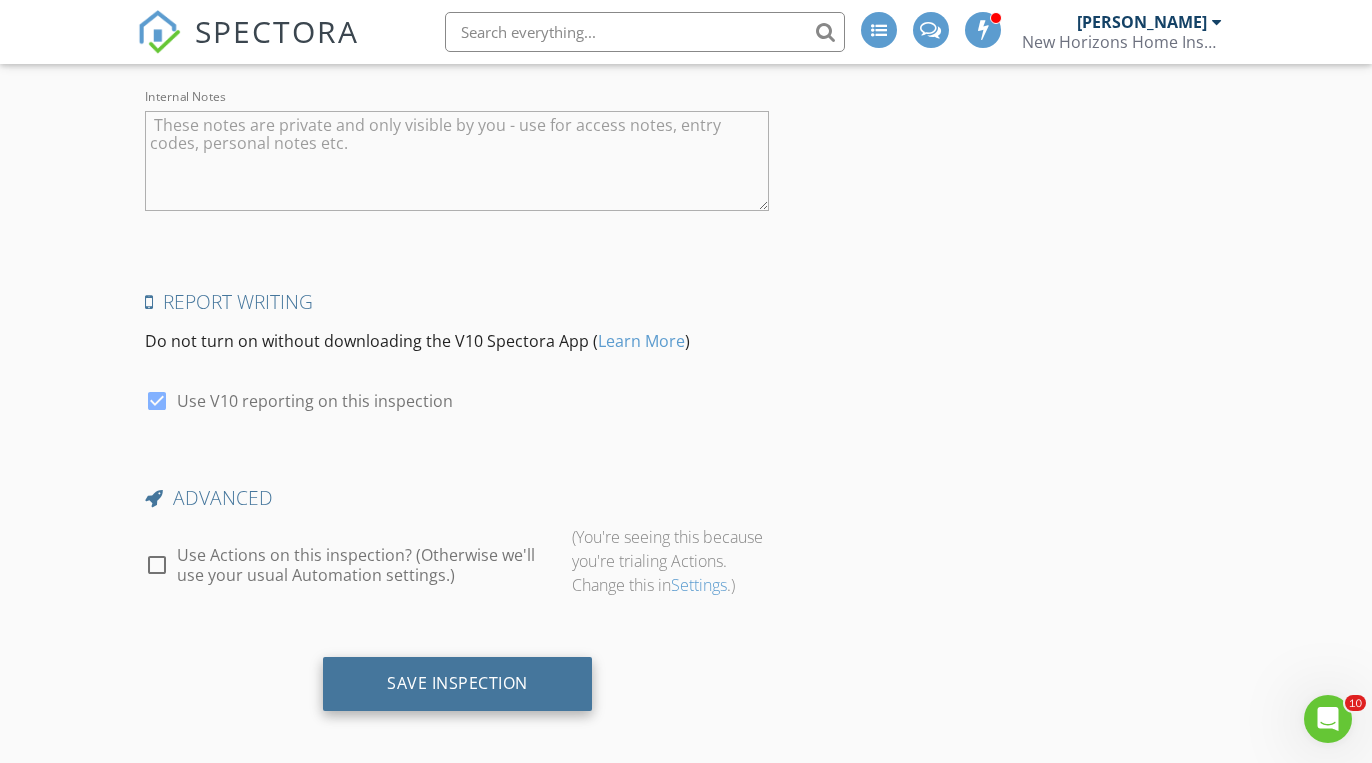 click on "Save Inspection" at bounding box center [457, 683] 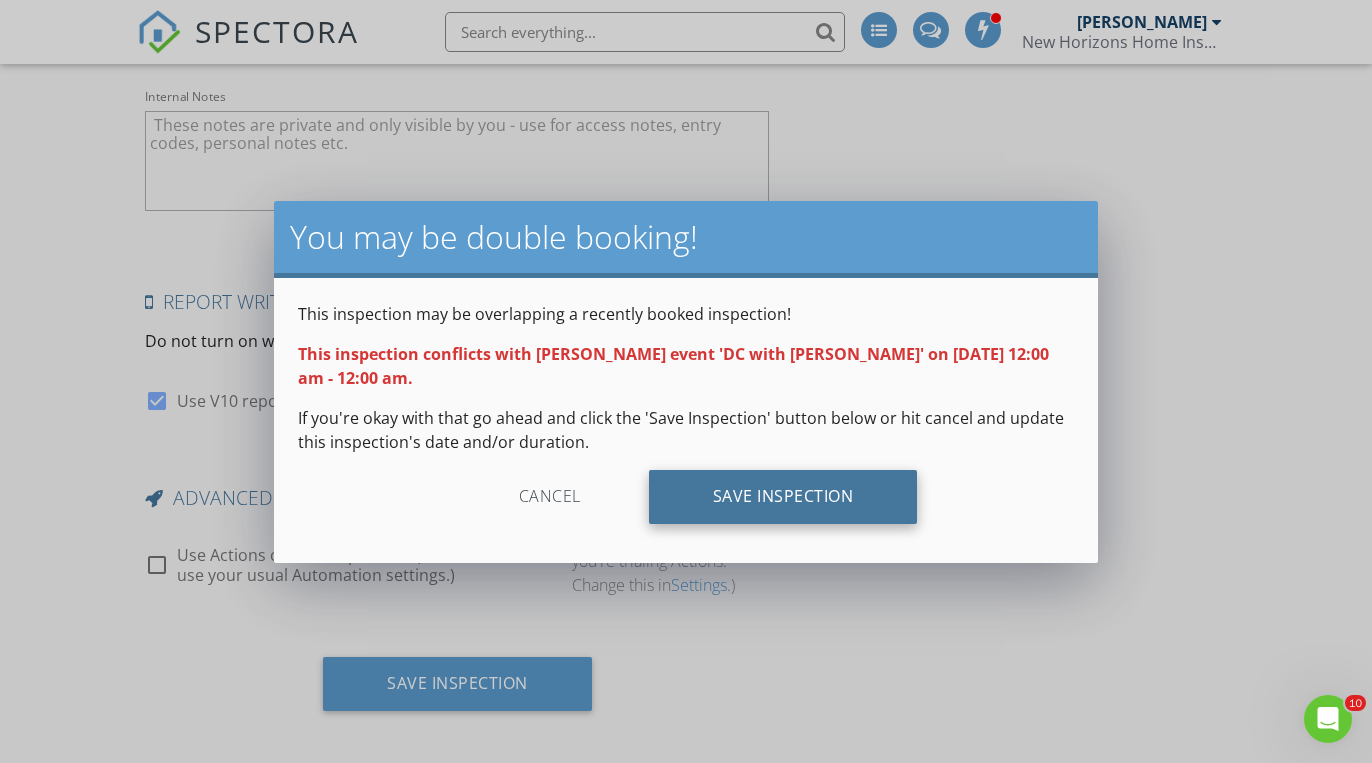 click on "Save Inspection" at bounding box center (783, 497) 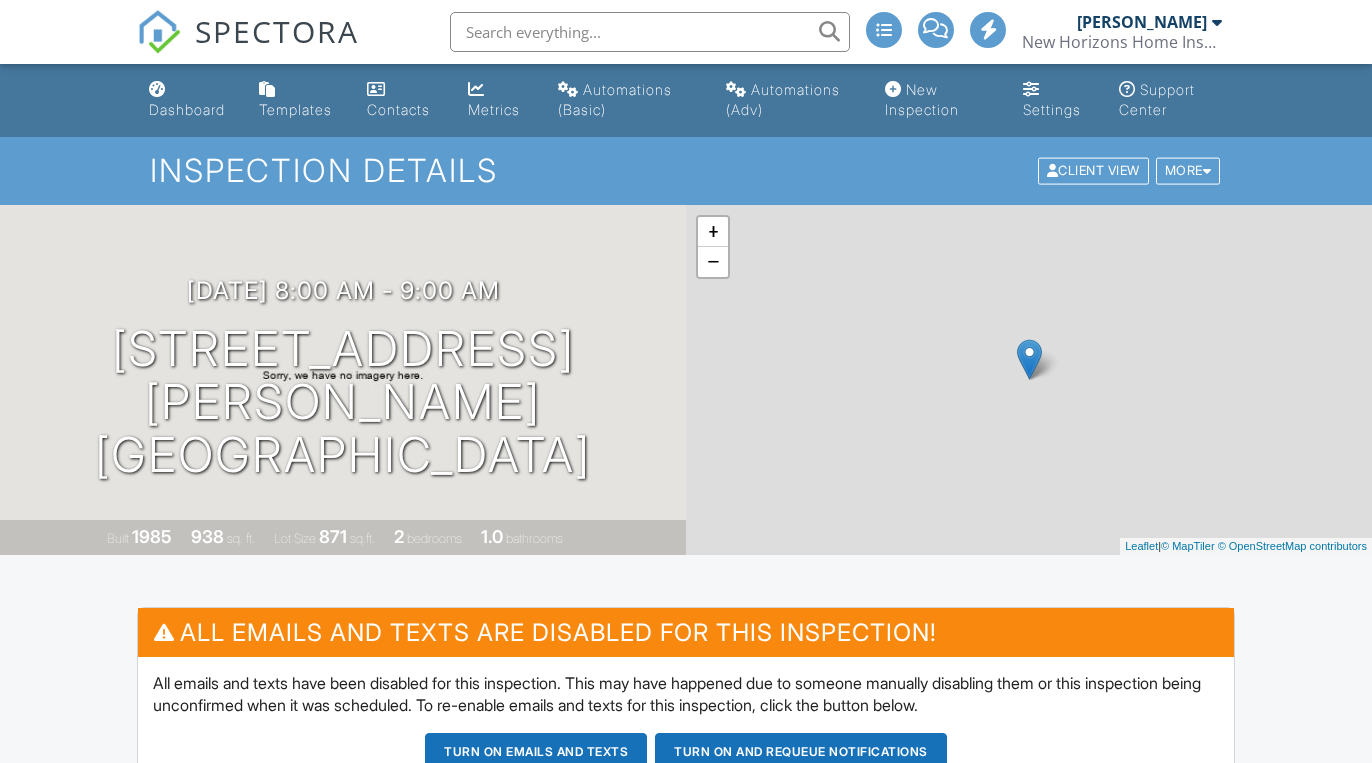 scroll, scrollTop: 0, scrollLeft: 0, axis: both 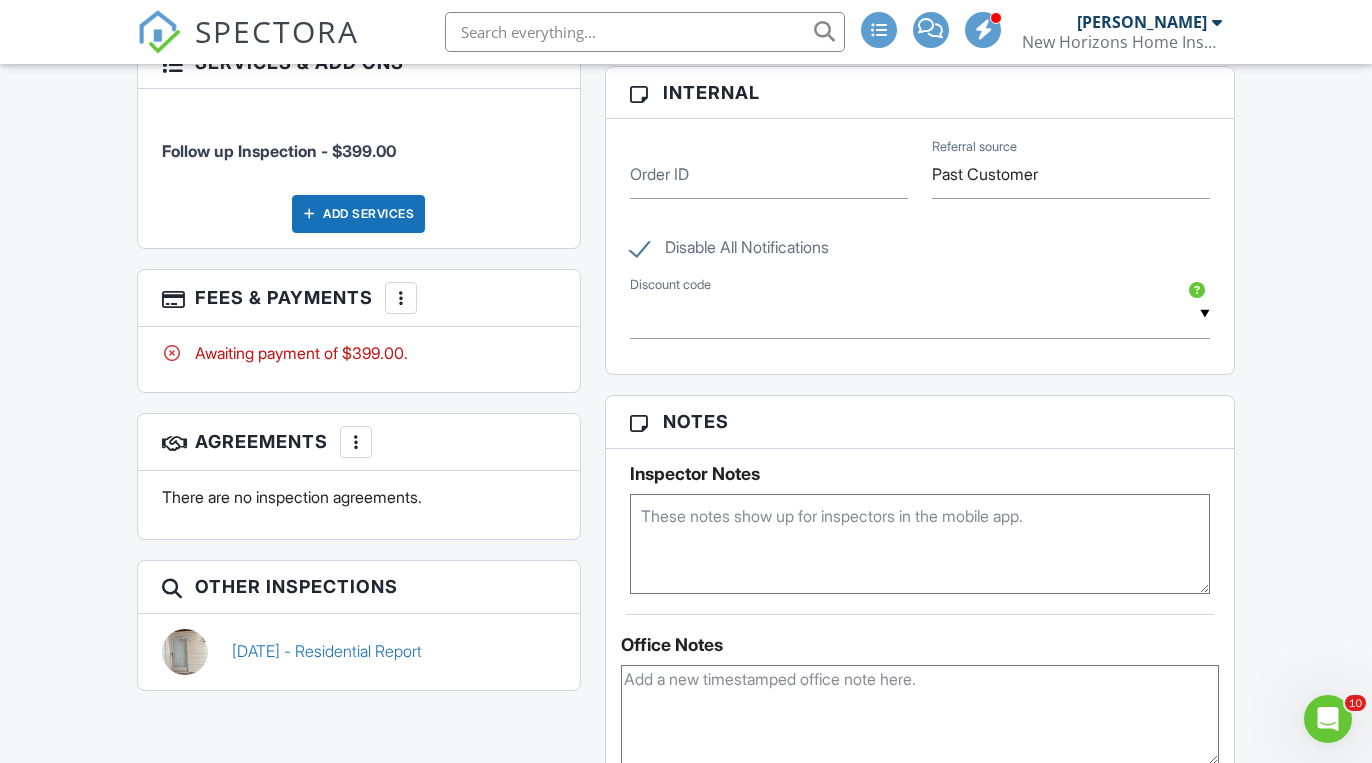 click at bounding box center (401, 298) 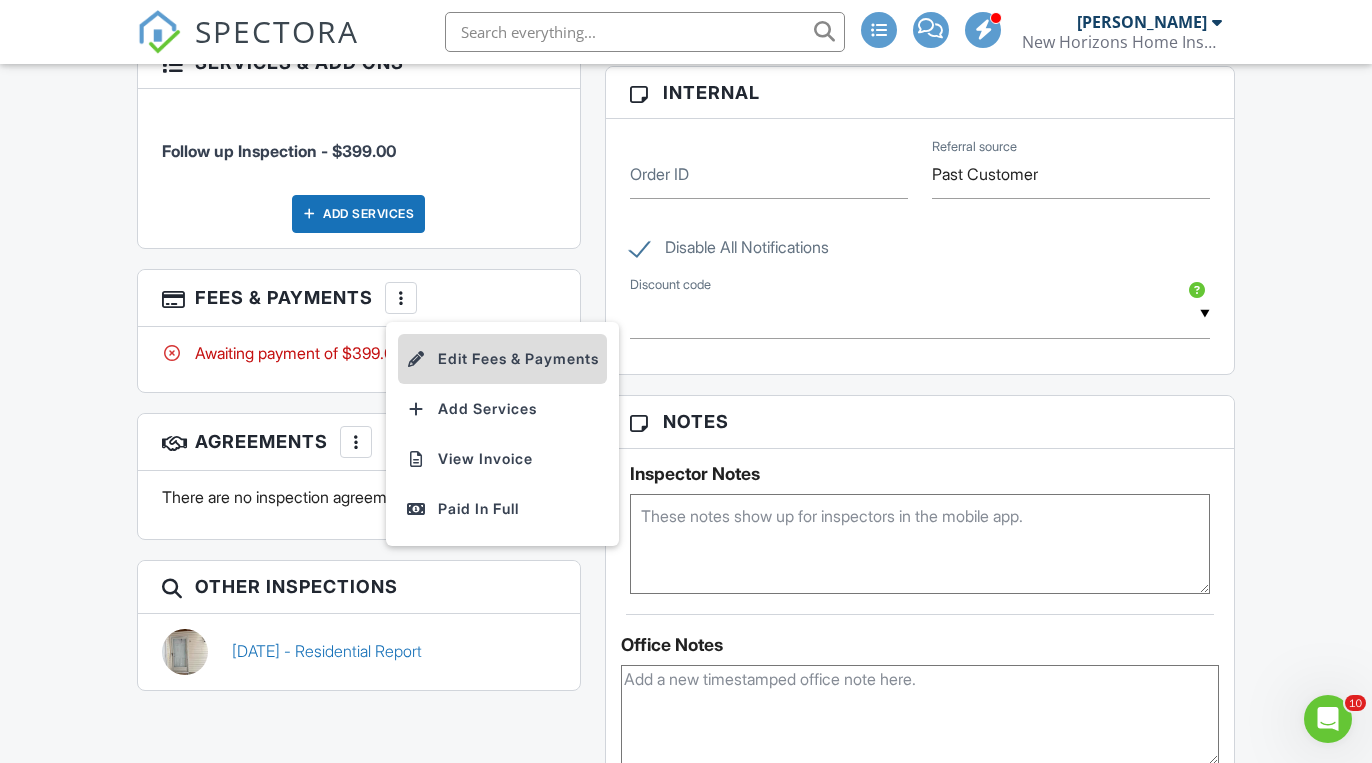 click on "Edit Fees & Payments" at bounding box center [502, 359] 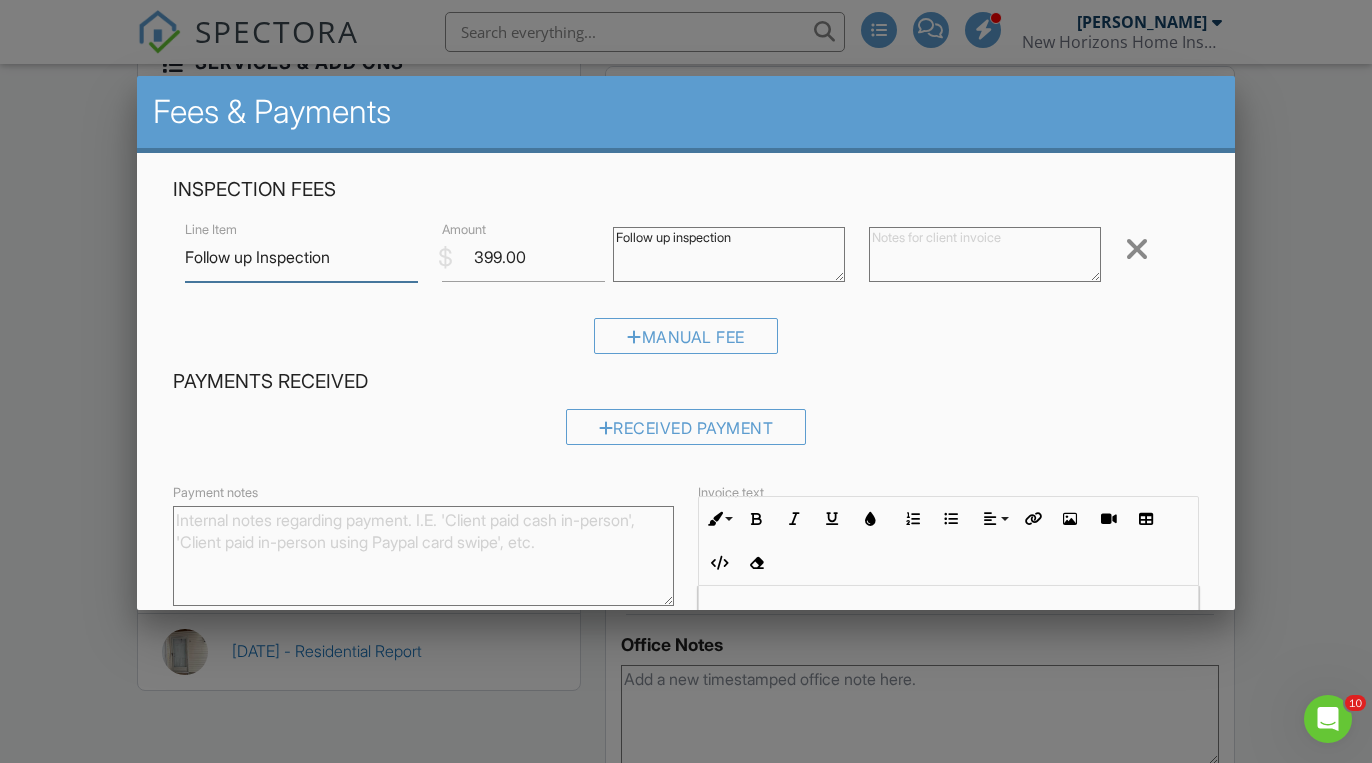 scroll, scrollTop: 0, scrollLeft: 0, axis: both 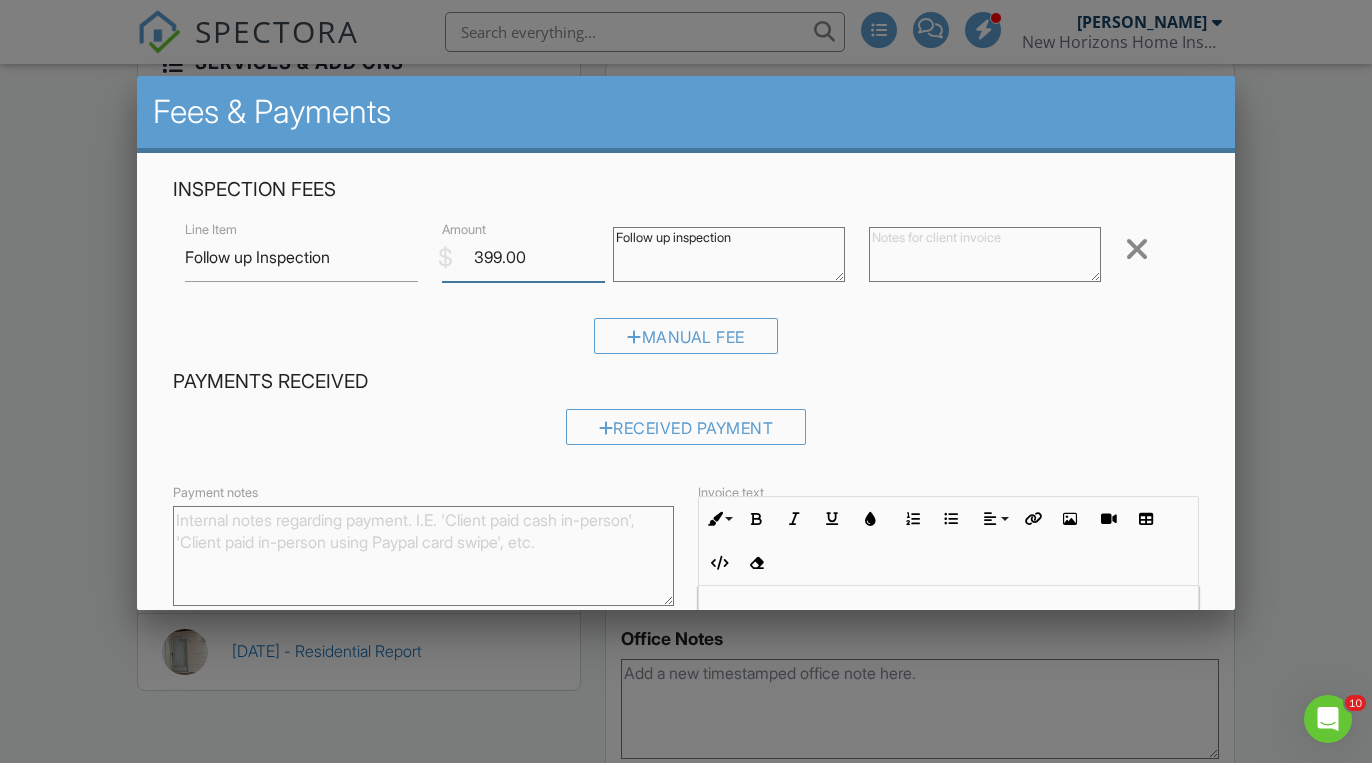 drag, startPoint x: 533, startPoint y: 251, endPoint x: 478, endPoint y: 256, distance: 55.226807 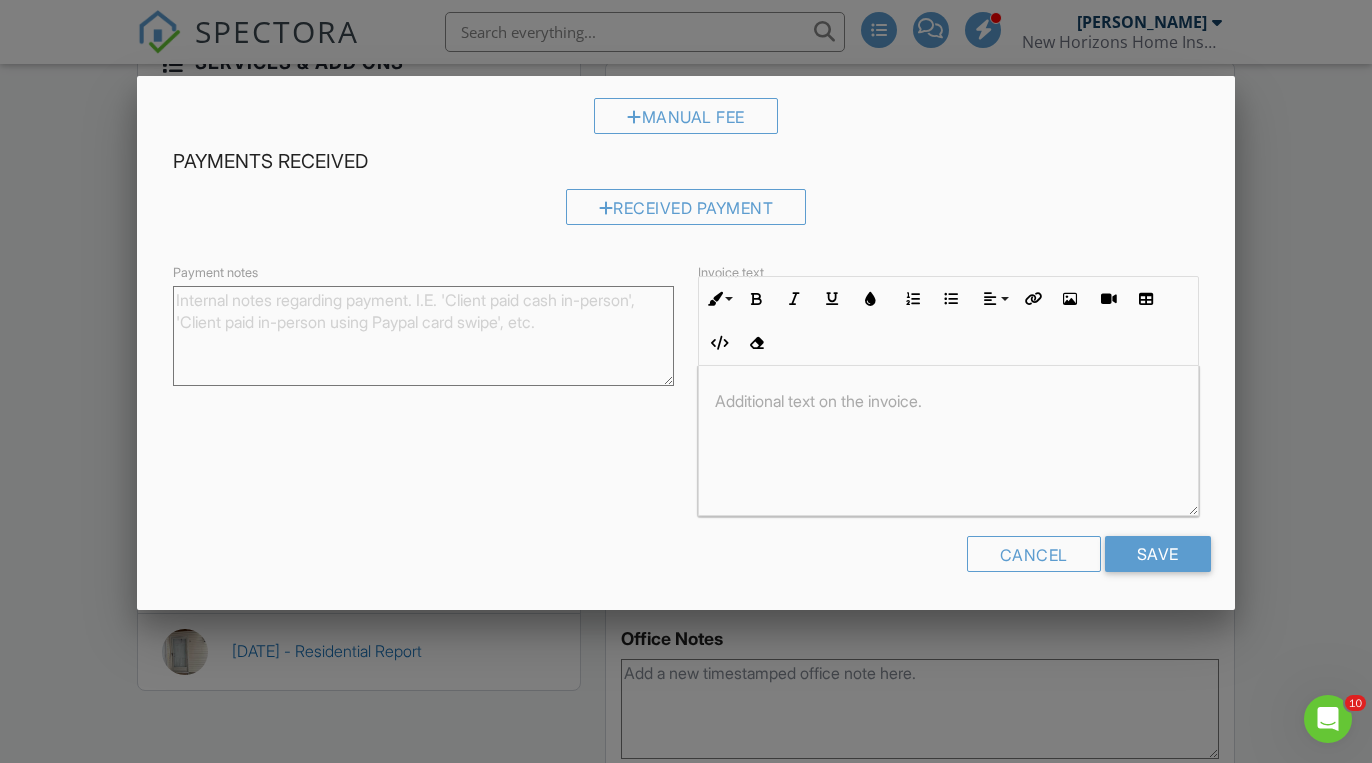 scroll, scrollTop: 219, scrollLeft: 0, axis: vertical 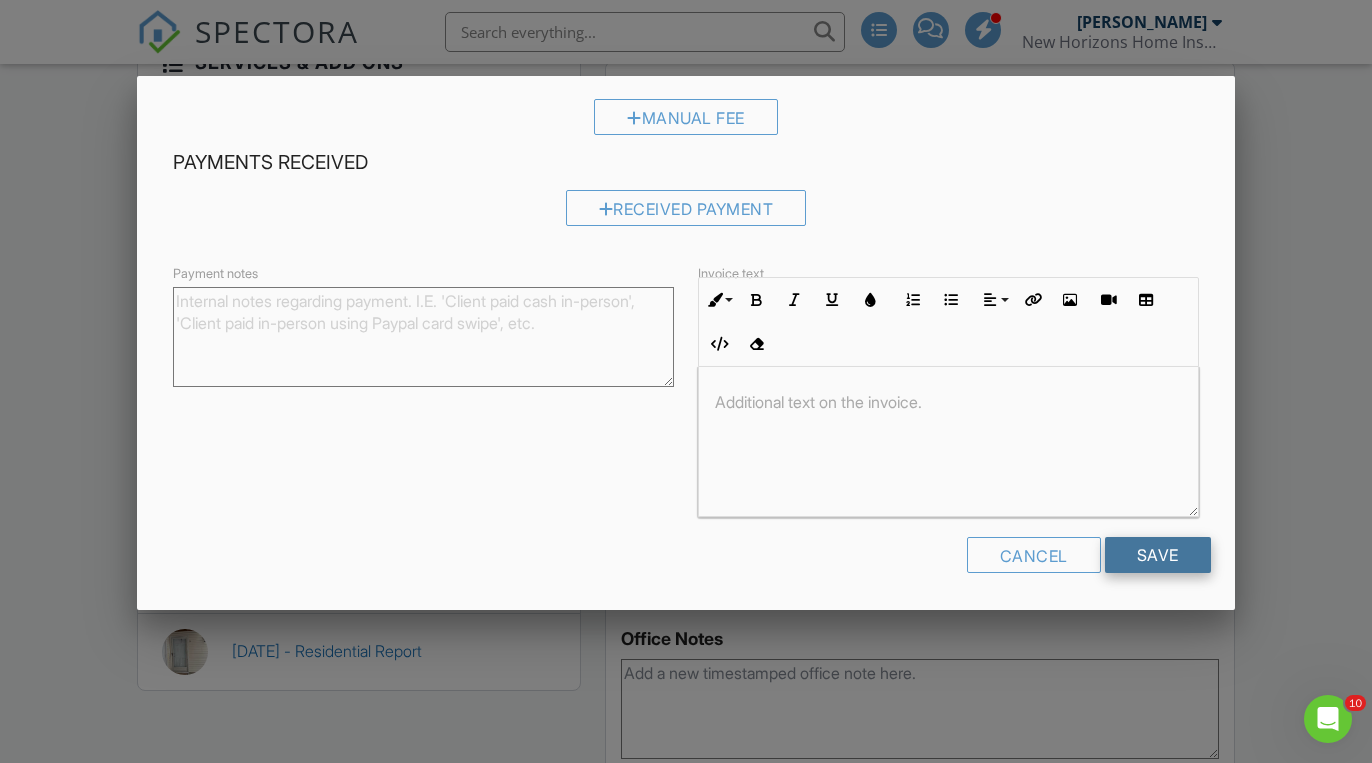 type on "0" 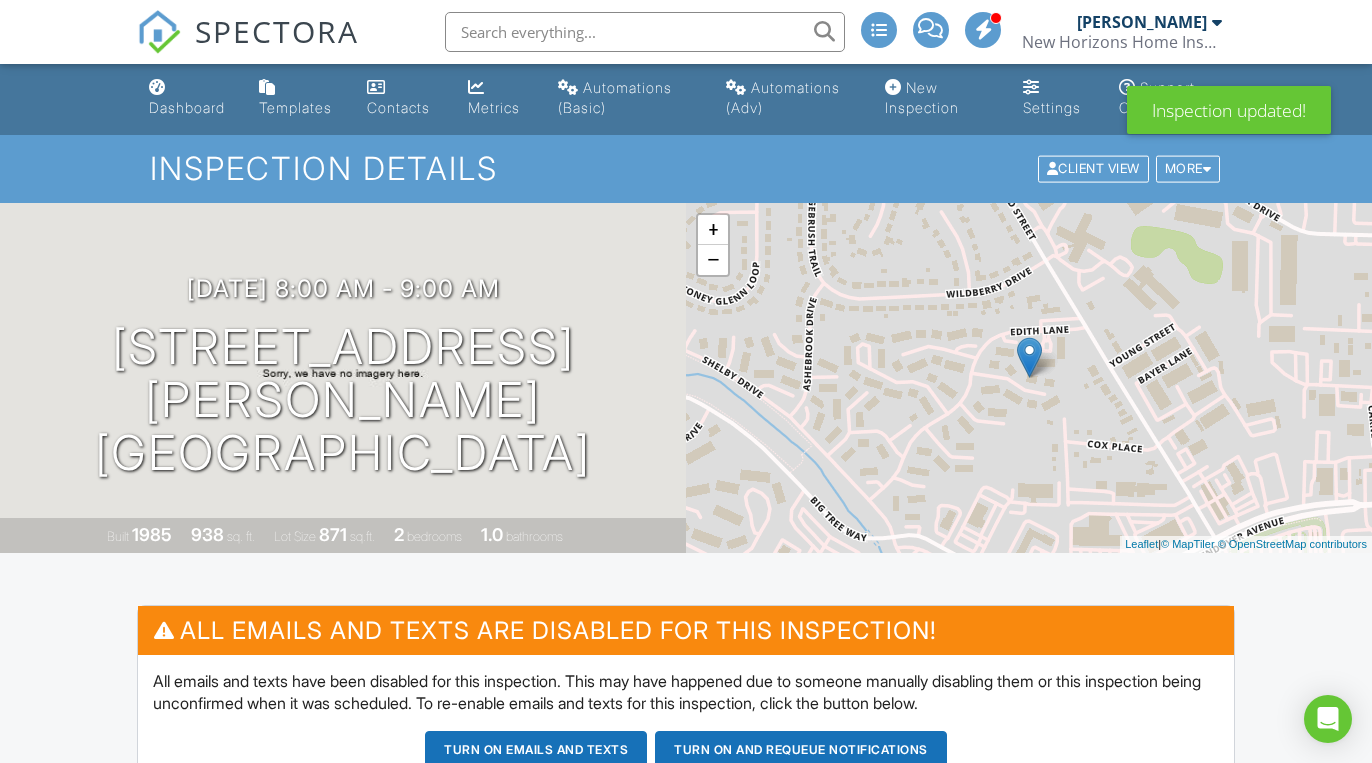 scroll, scrollTop: 63, scrollLeft: 0, axis: vertical 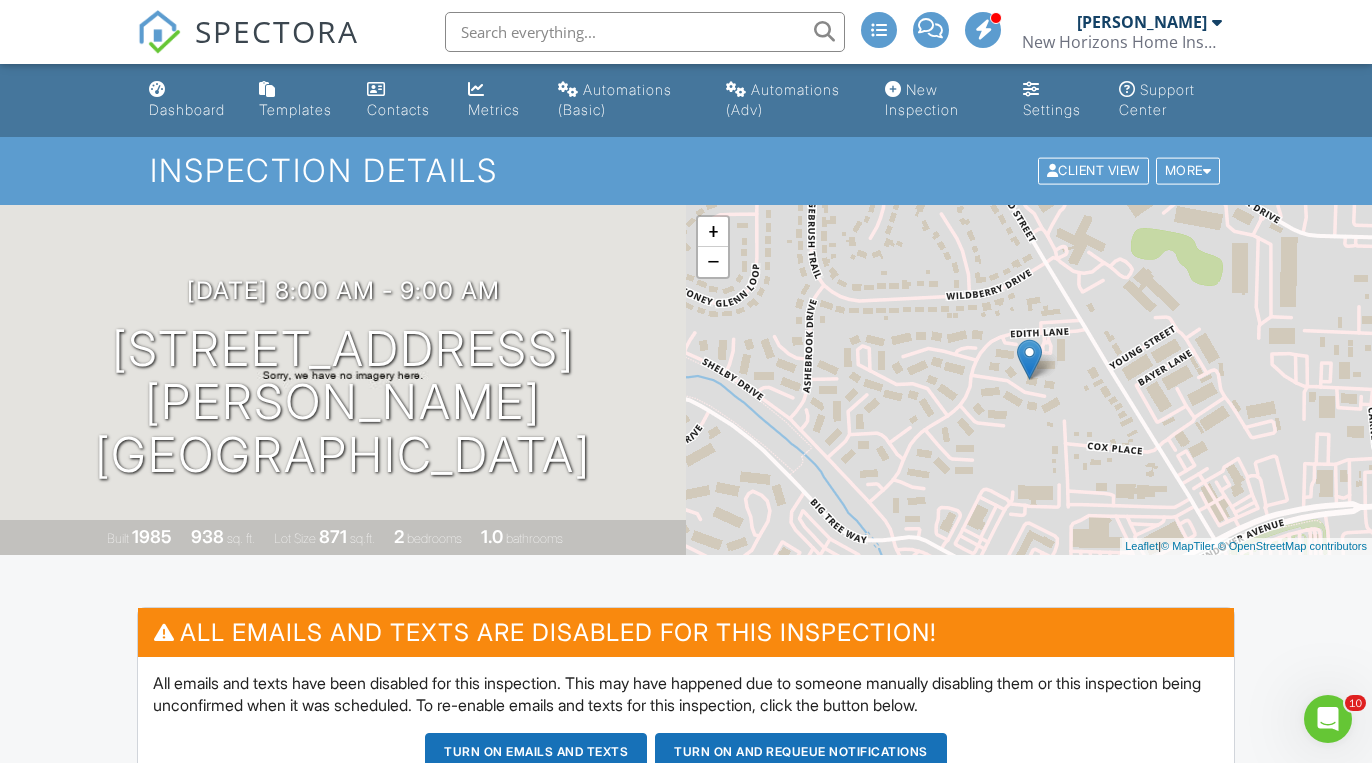 click at bounding box center (645, 32) 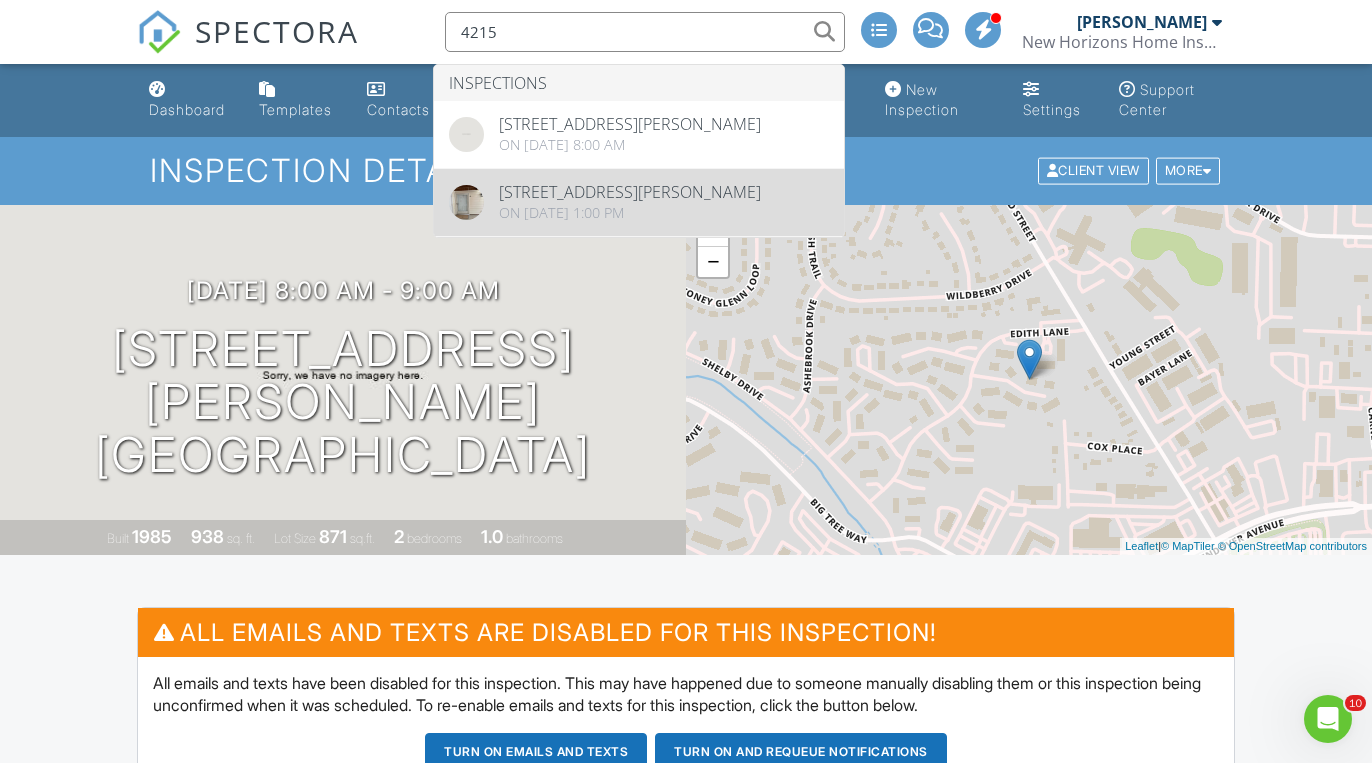 type on "4215" 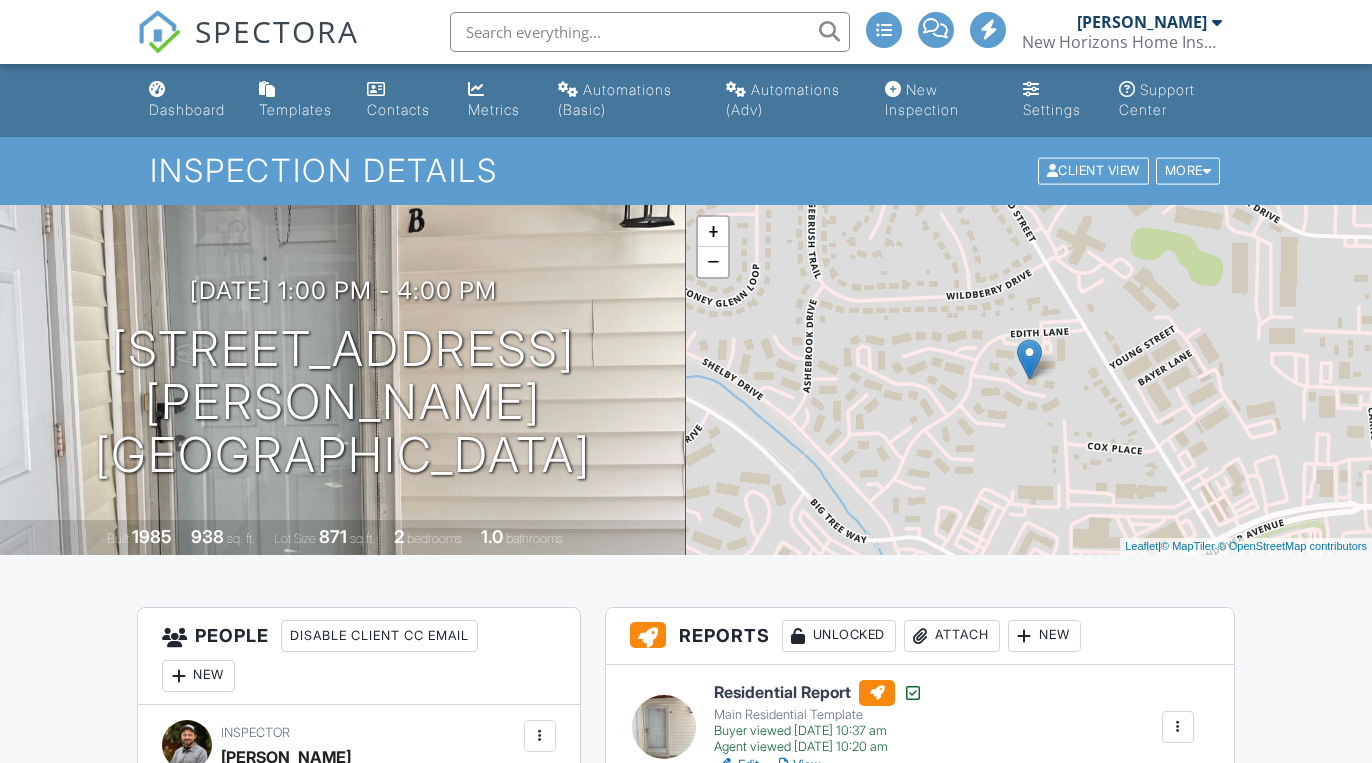 scroll, scrollTop: 256, scrollLeft: 0, axis: vertical 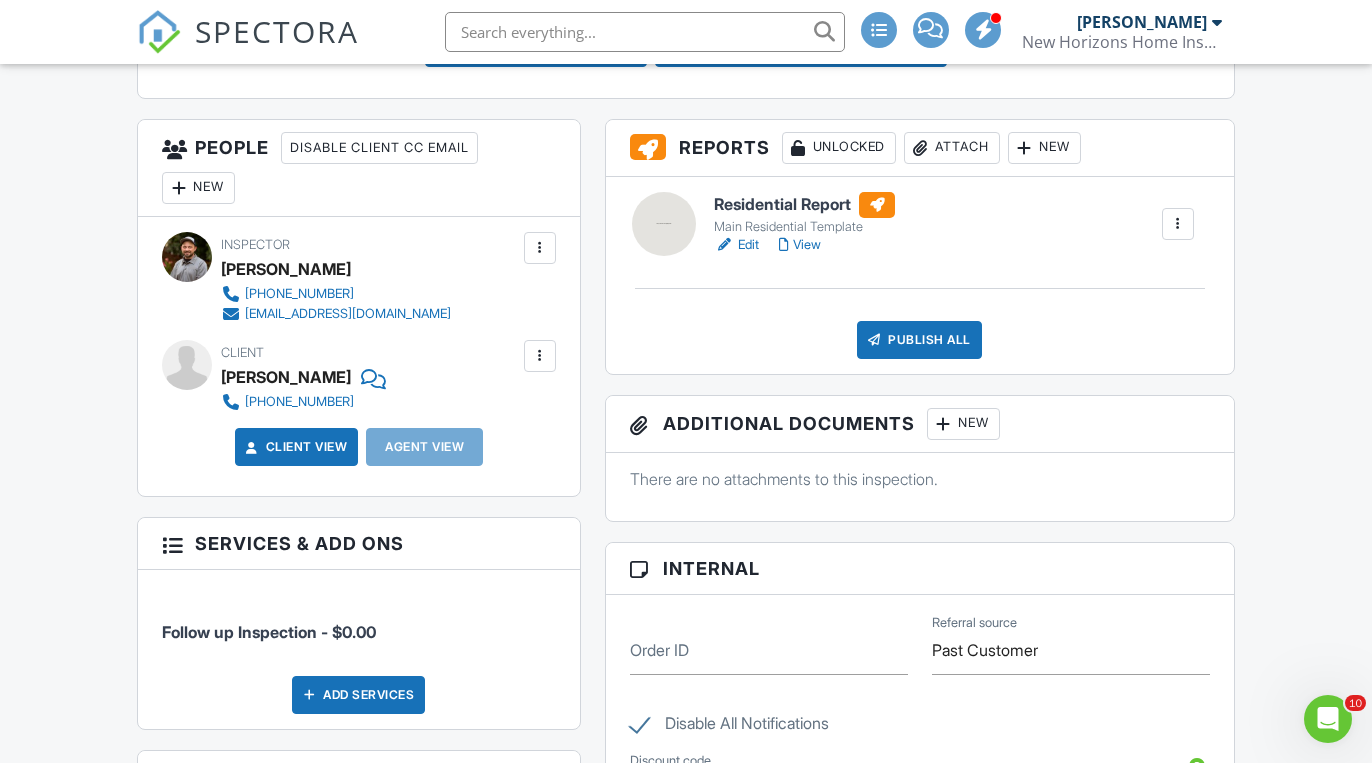 click at bounding box center [540, 356] 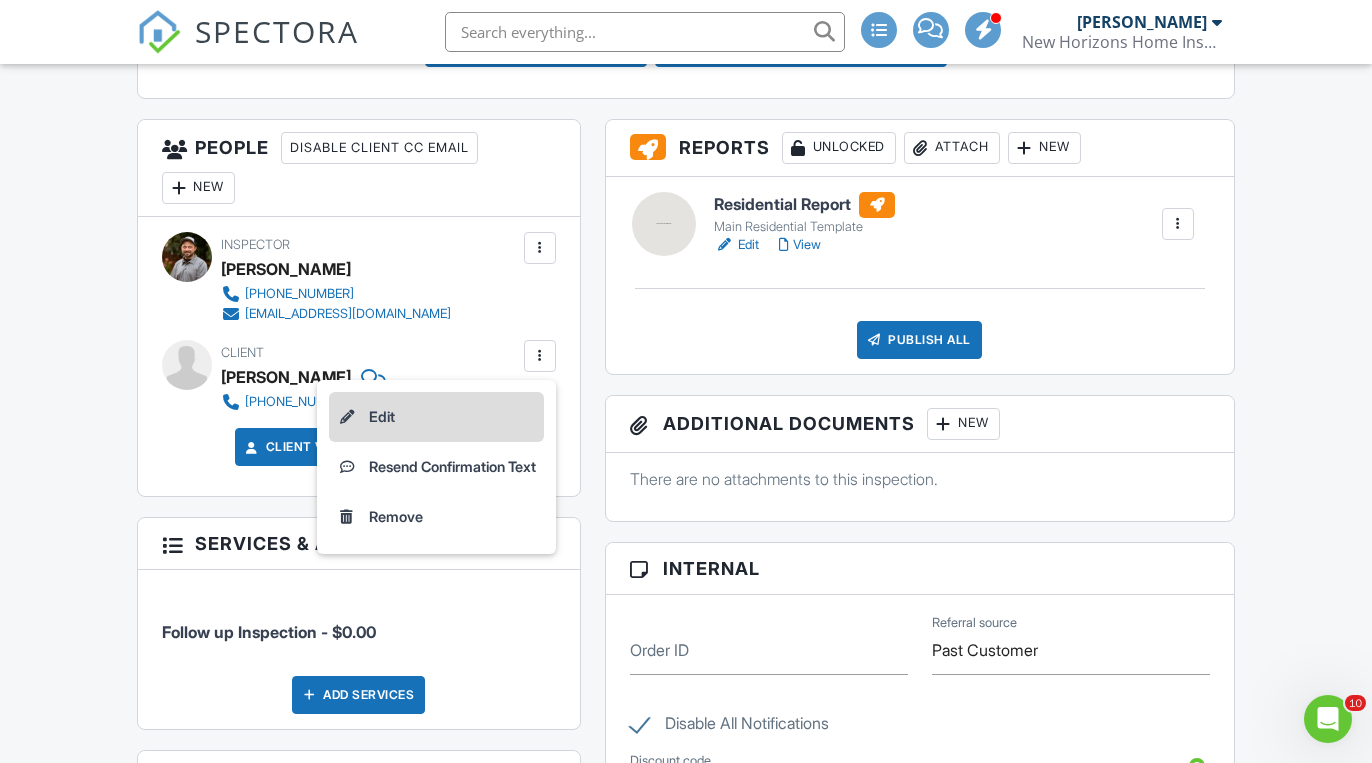 click on "Edit" at bounding box center (436, 417) 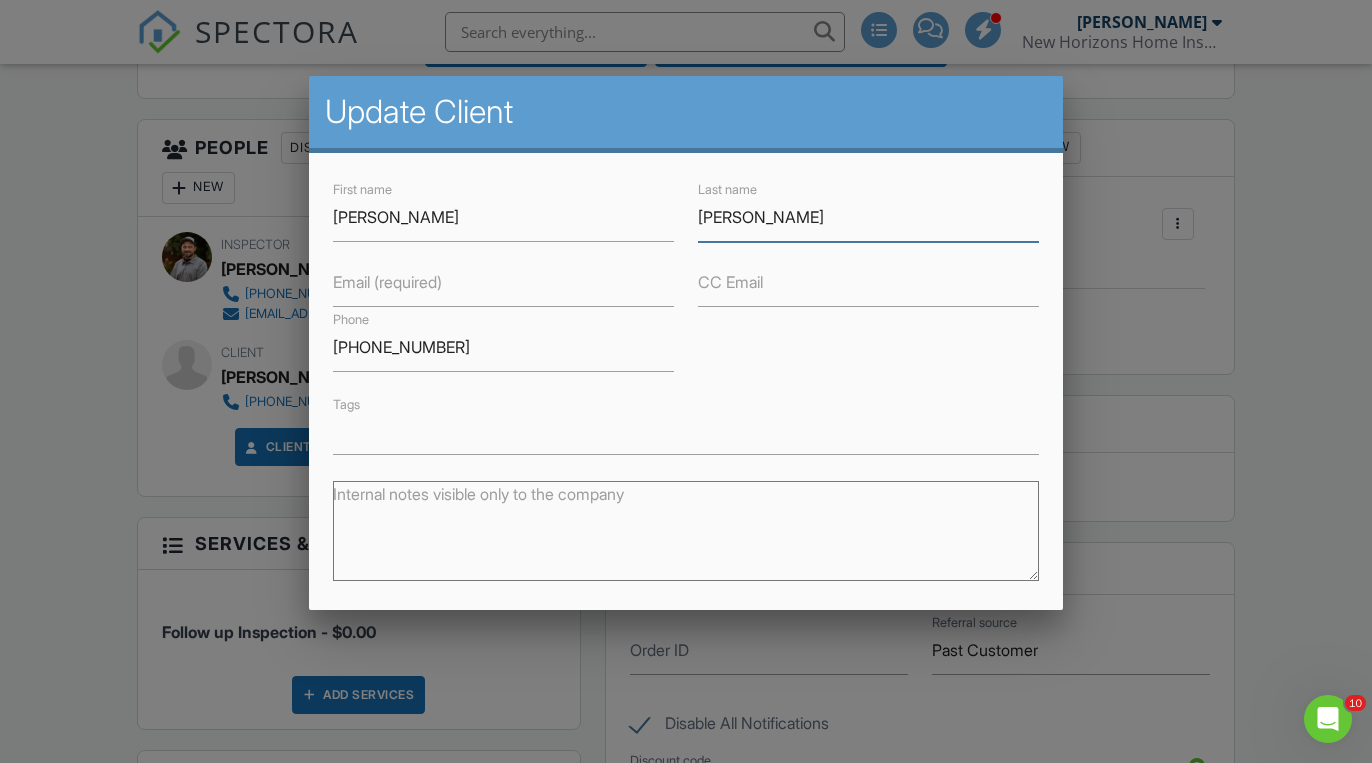 type on "siordia" 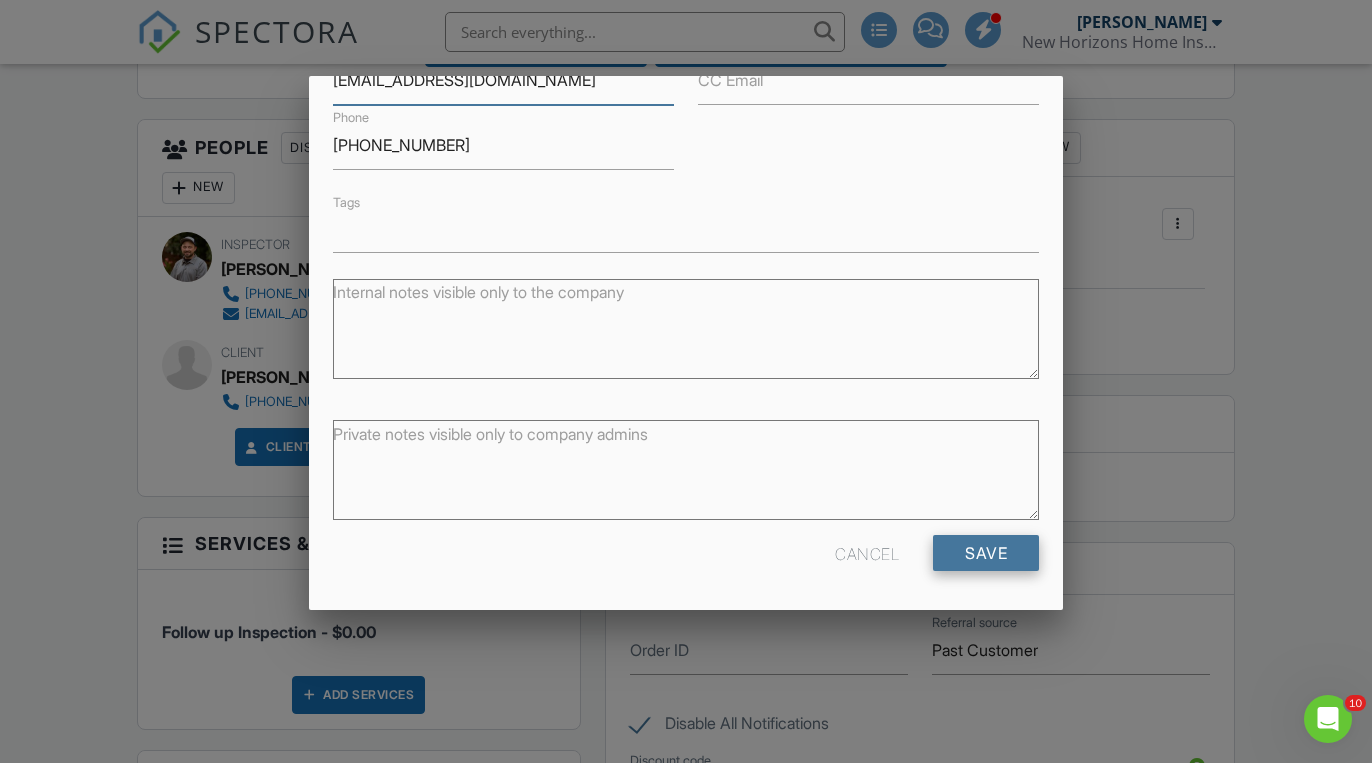scroll, scrollTop: 201, scrollLeft: 0, axis: vertical 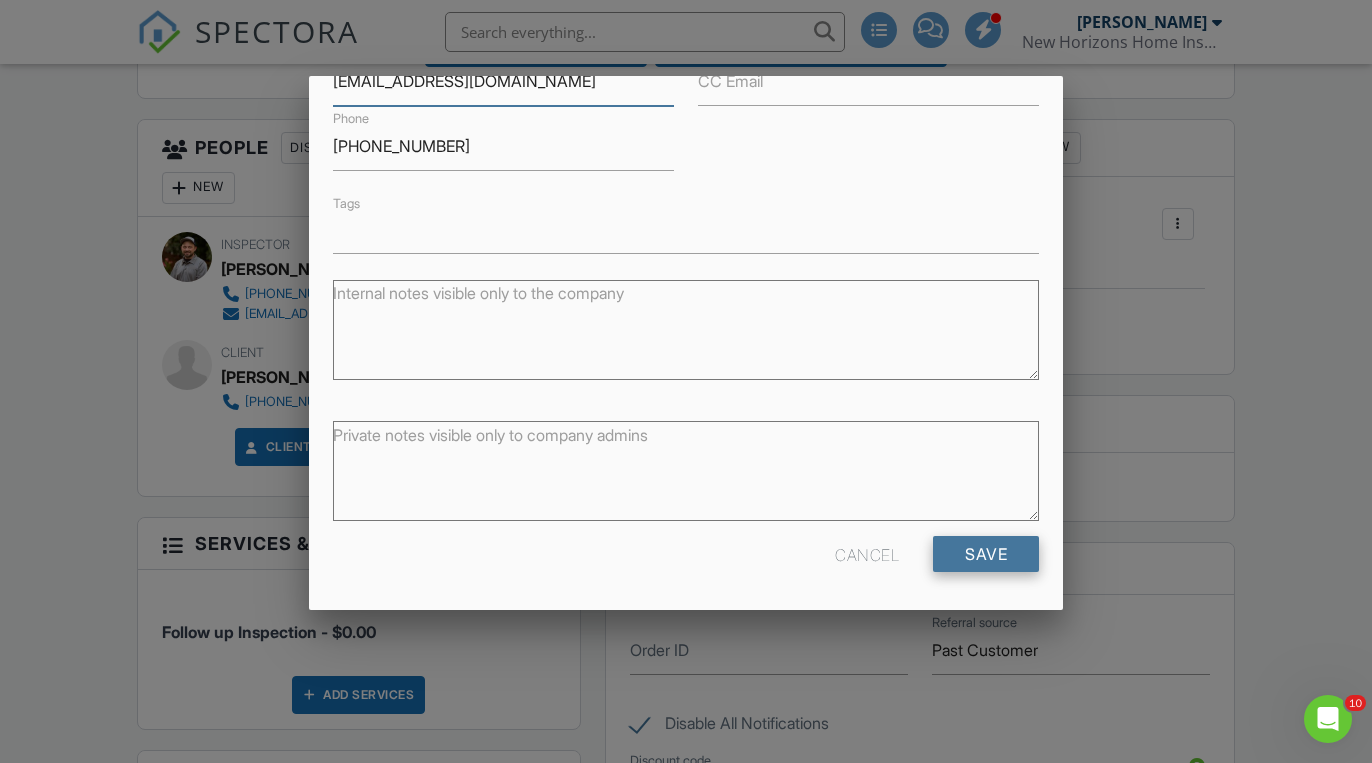 type on "[EMAIL_ADDRESS][DOMAIN_NAME]" 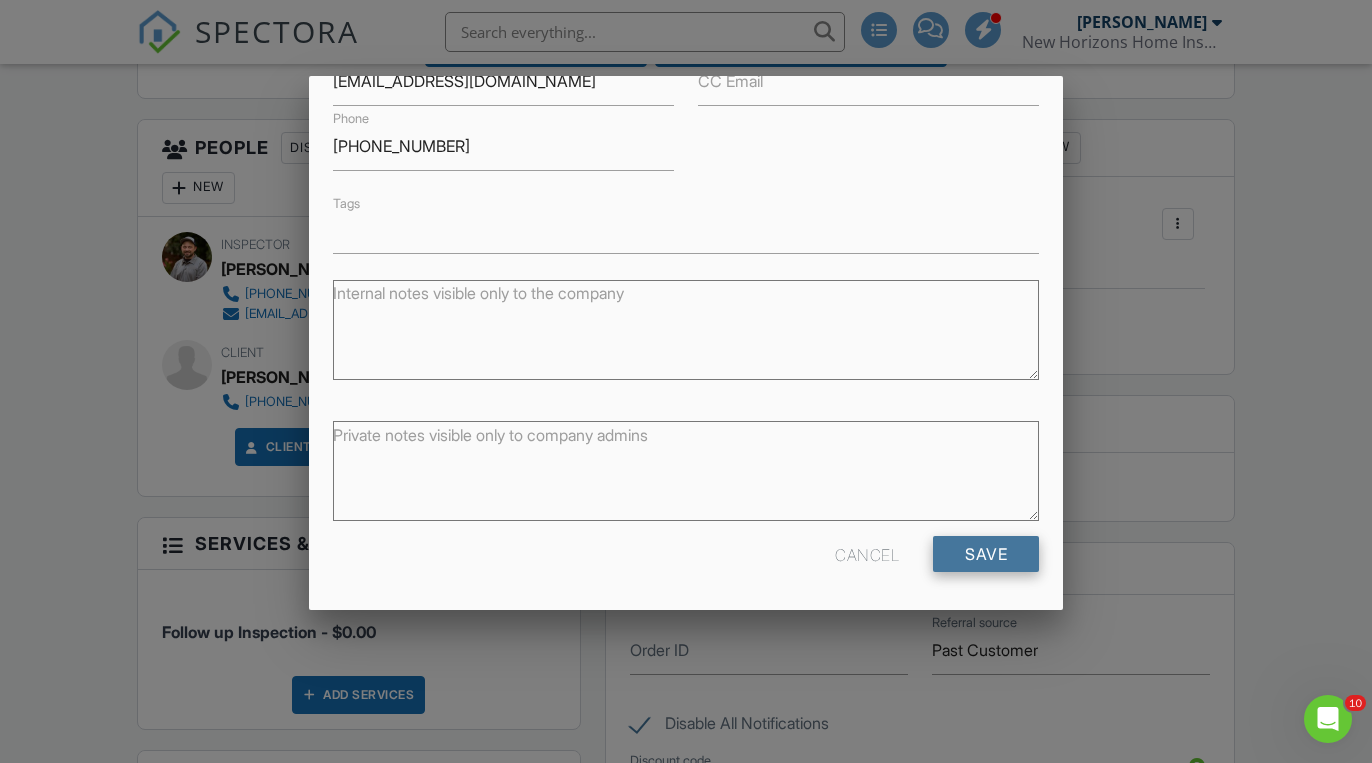 click on "Save" at bounding box center (986, 554) 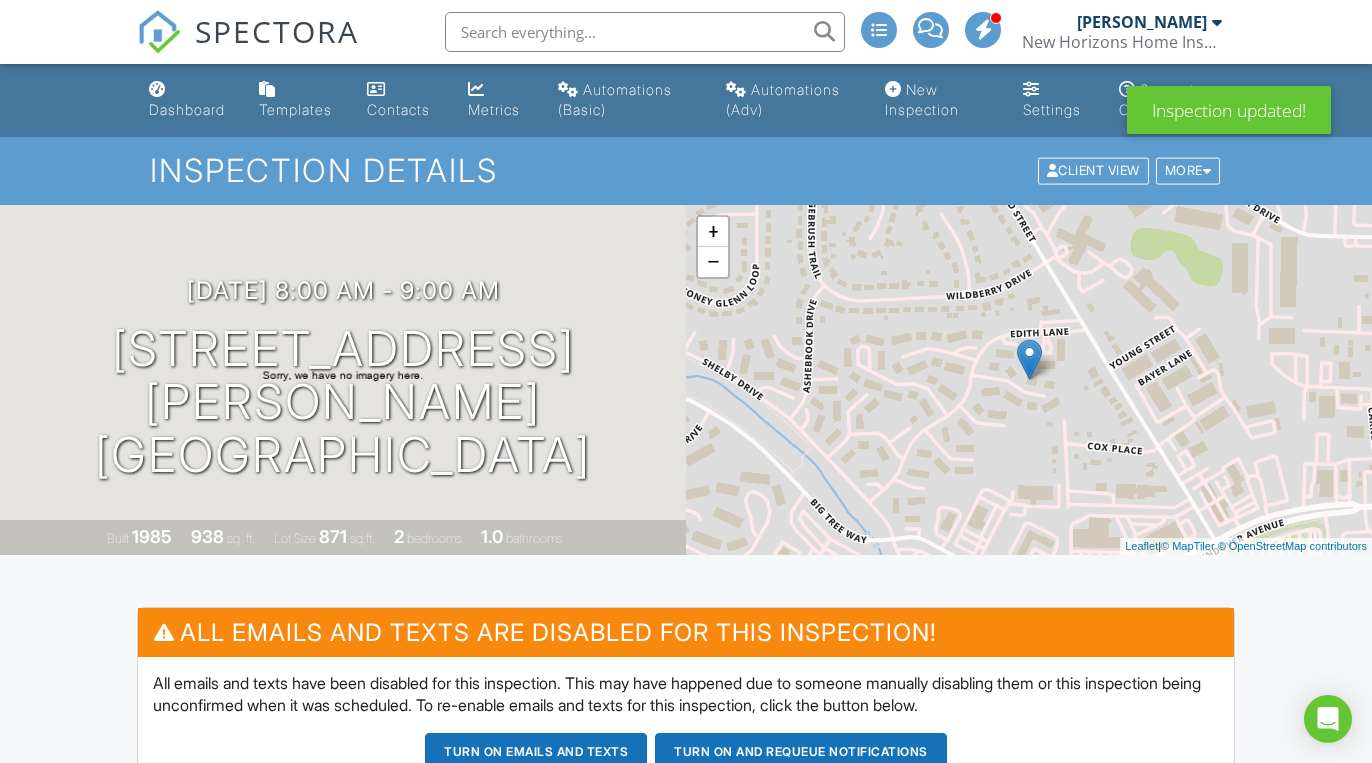 scroll, scrollTop: 0, scrollLeft: 0, axis: both 